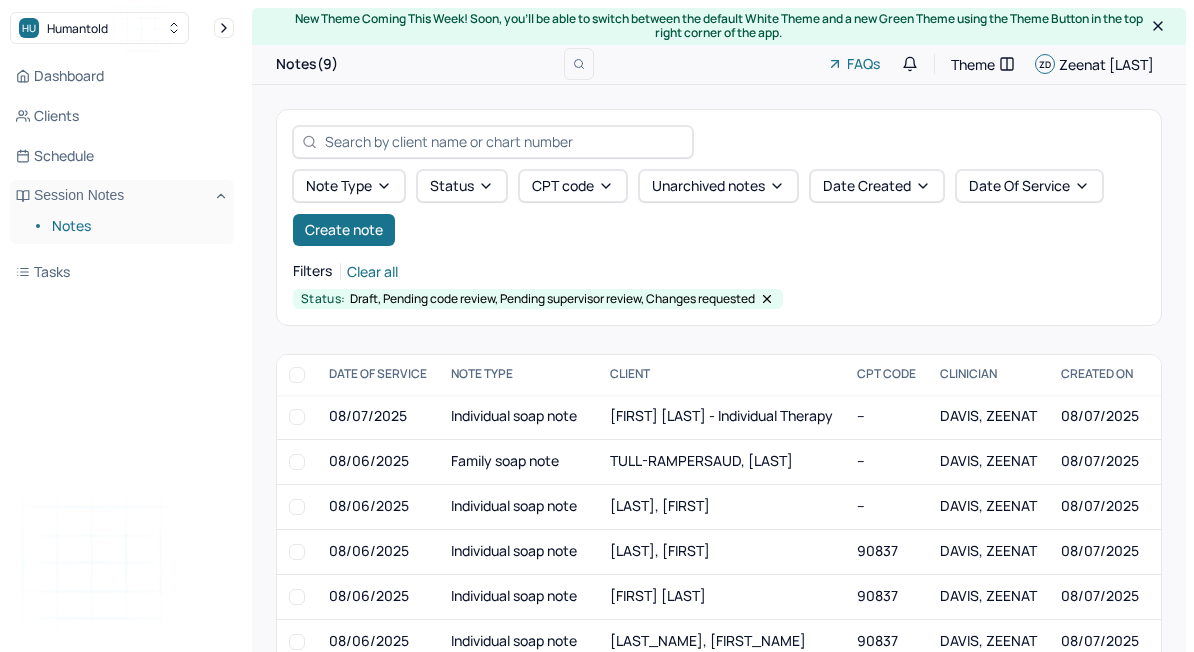 scroll, scrollTop: 58, scrollLeft: 0, axis: vertical 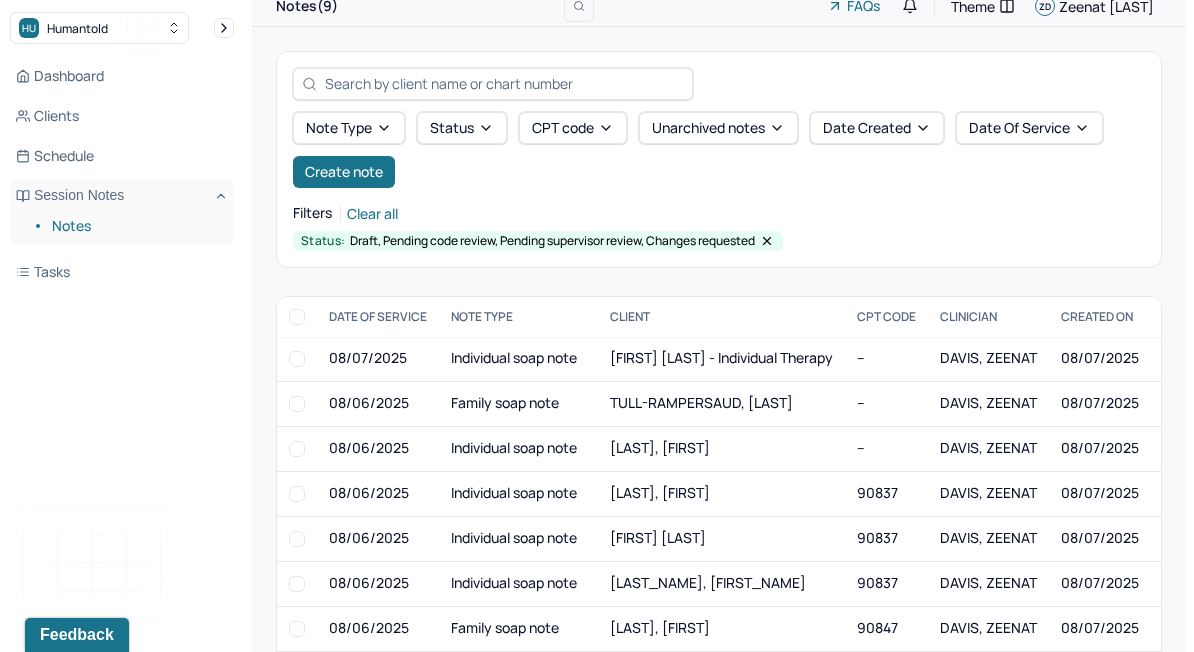 click on "[LAST], [FIRST]" at bounding box center (660, 447) 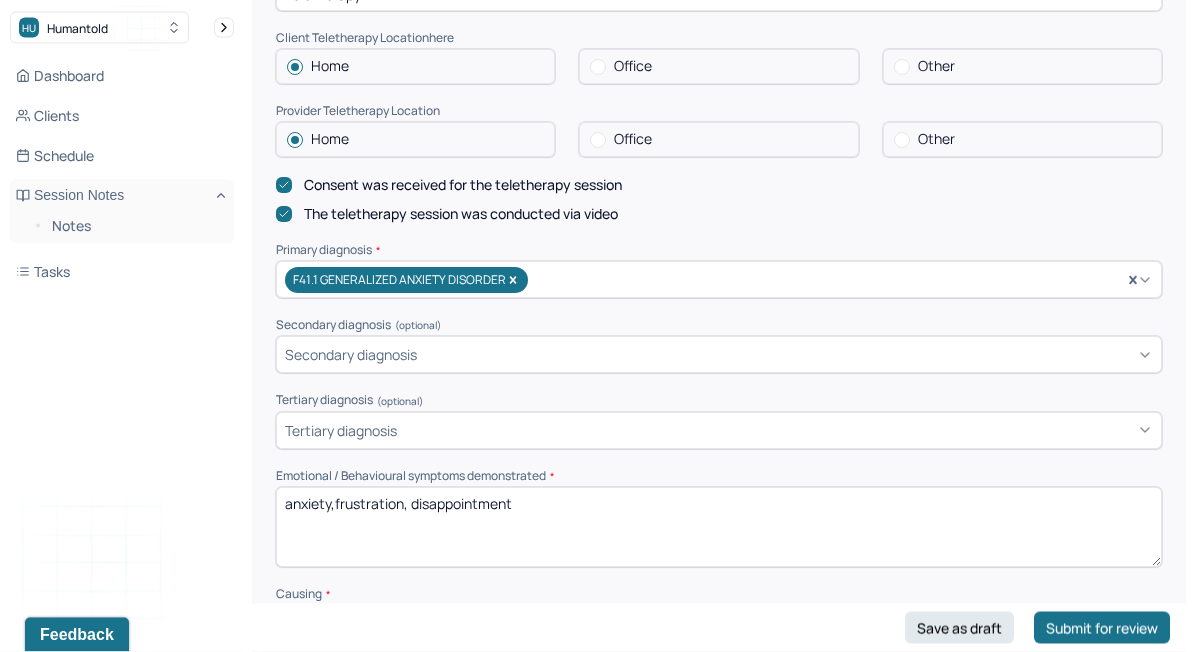 scroll, scrollTop: 581, scrollLeft: 0, axis: vertical 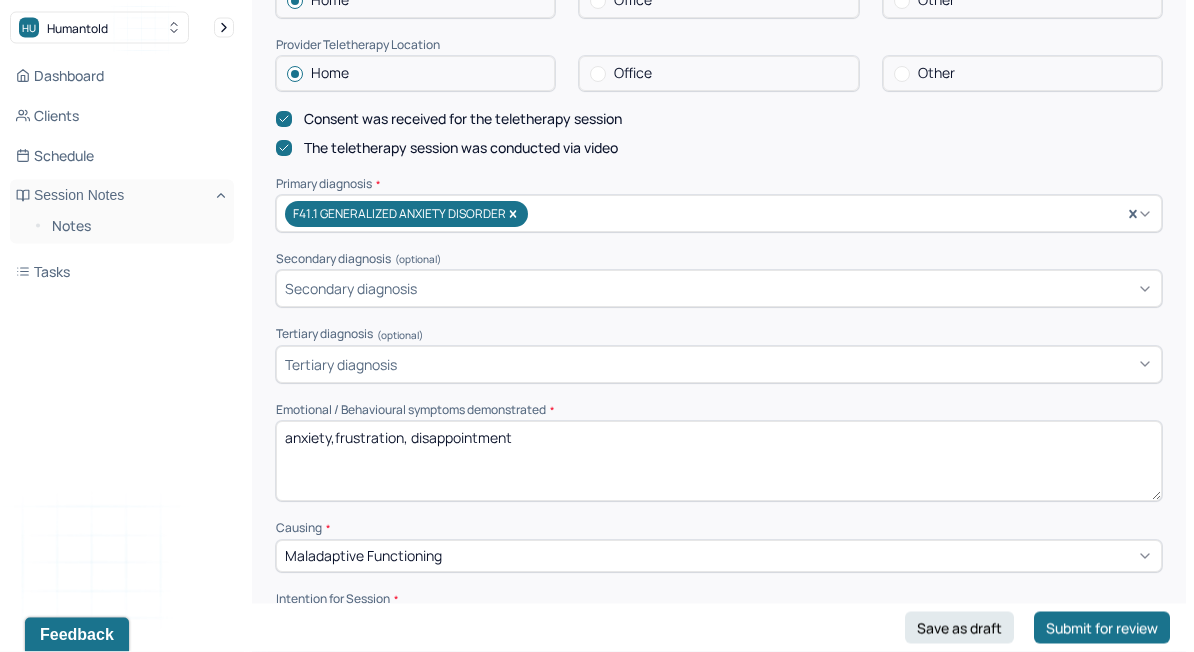 click on "anxiety,frustration, disappointment" at bounding box center [719, 462] 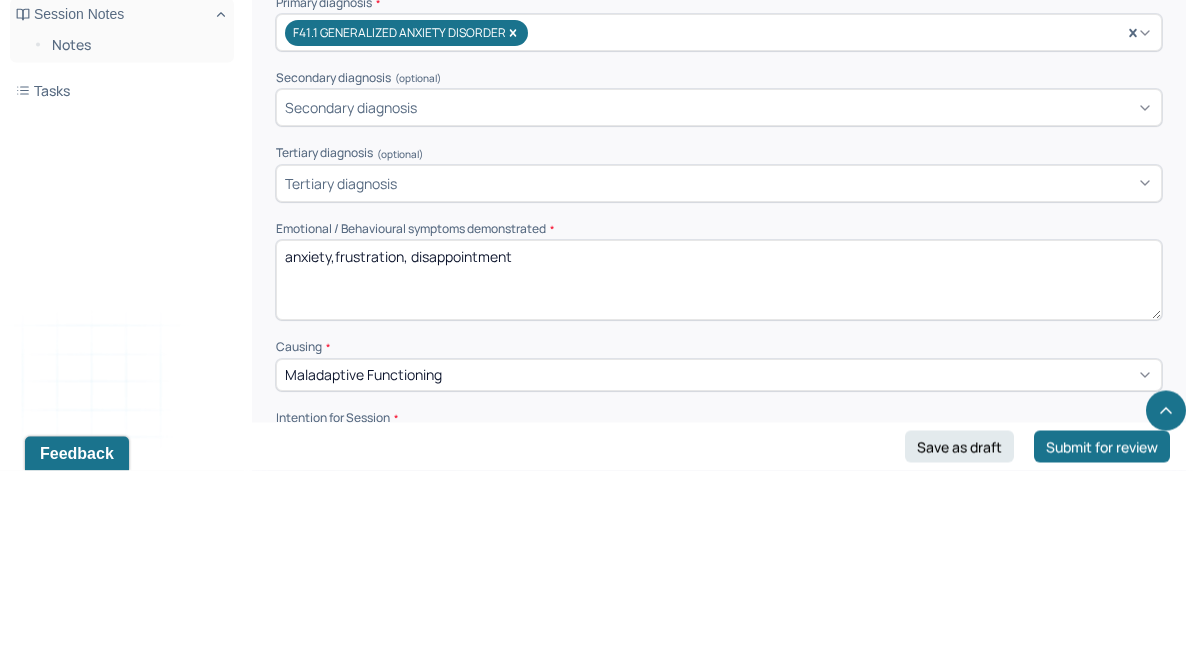 scroll, scrollTop: 582, scrollLeft: 0, axis: vertical 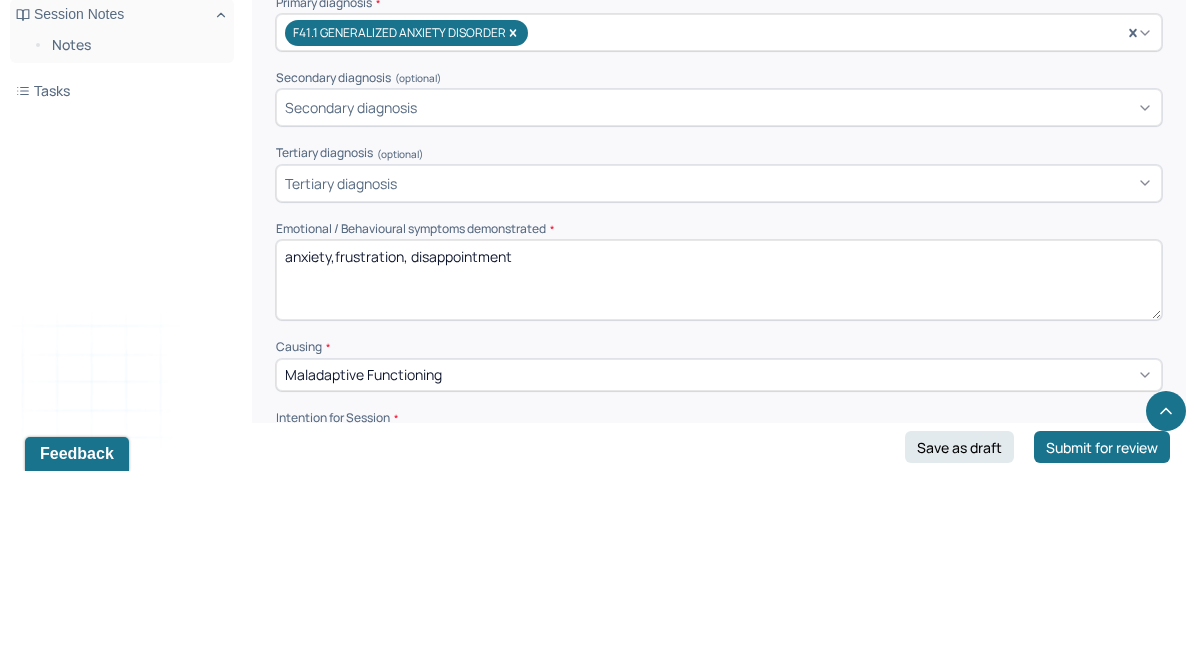 click on "anxiety,frustration, disappointment" at bounding box center [719, 461] 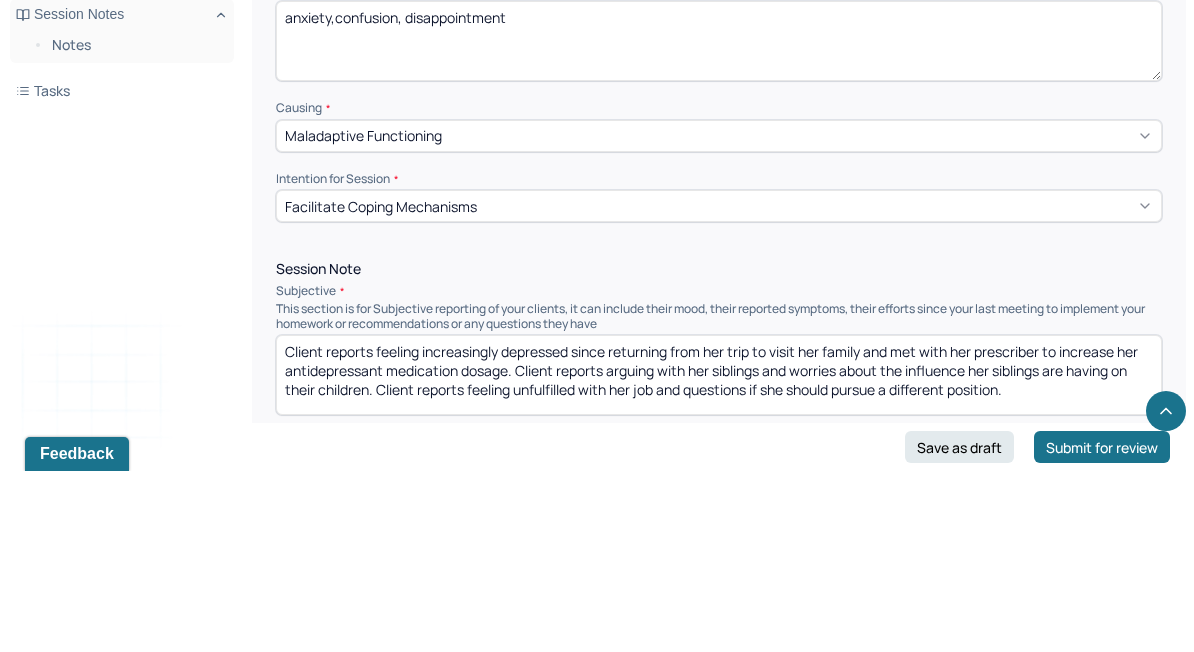 scroll, scrollTop: 836, scrollLeft: 0, axis: vertical 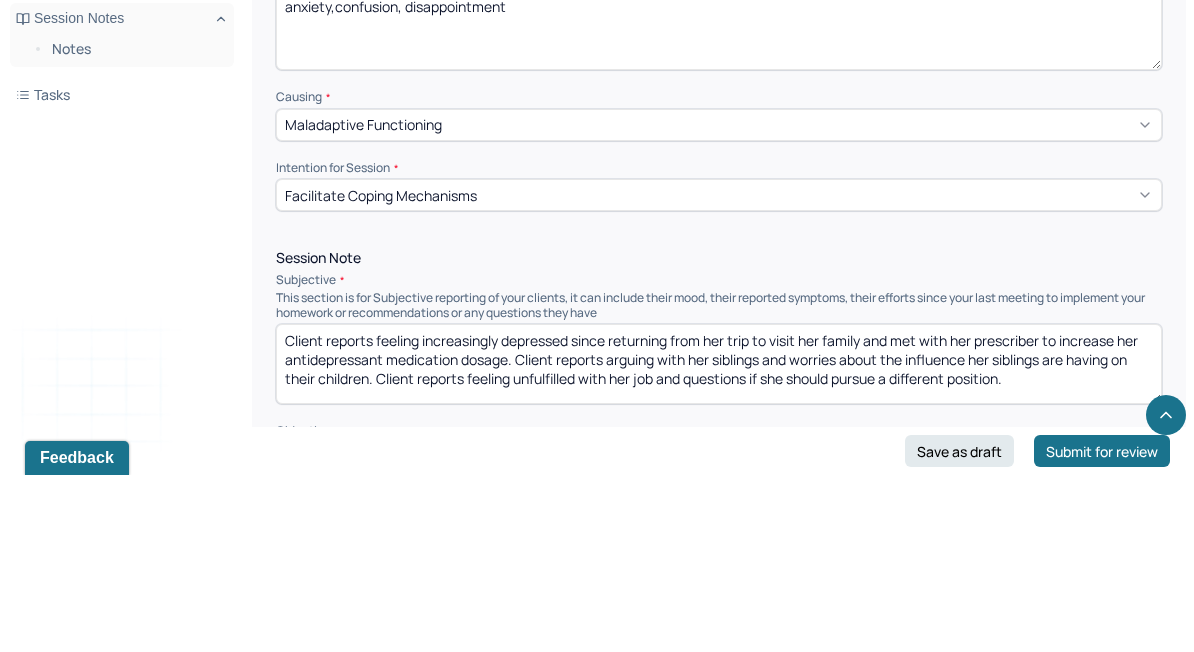 type on "anxiety,confusion, disappointment" 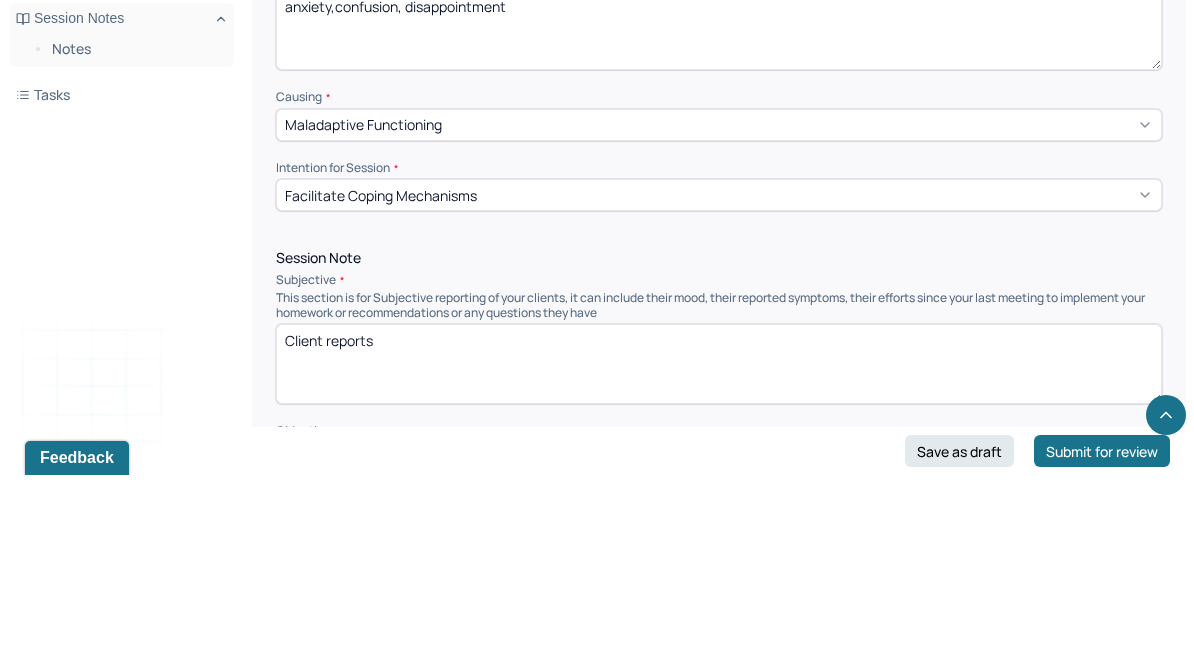 scroll, scrollTop: 970, scrollLeft: 0, axis: vertical 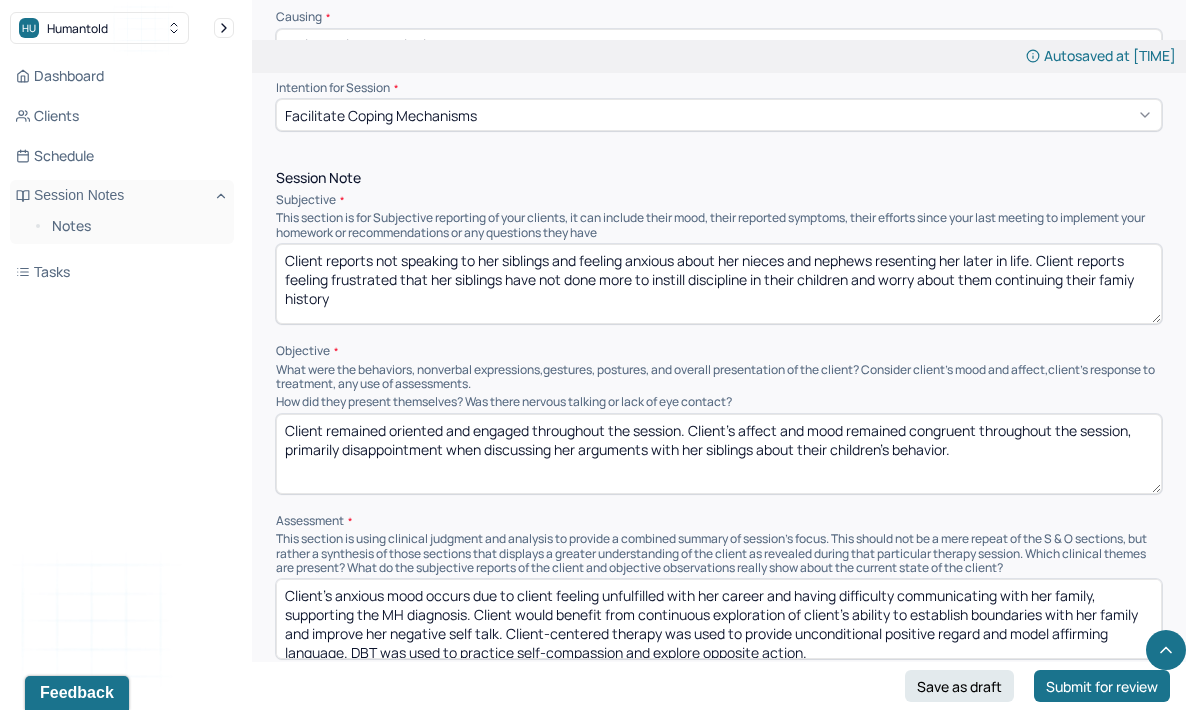 click on "Client reports not speaking to her siblings and feeling anxious about her nieces and nephews resenting her later in life. Client reports feeling frustrated that her siblings have not done more to instill discipline in their children and worry about them continuing their famiy histor" at bounding box center [719, 284] 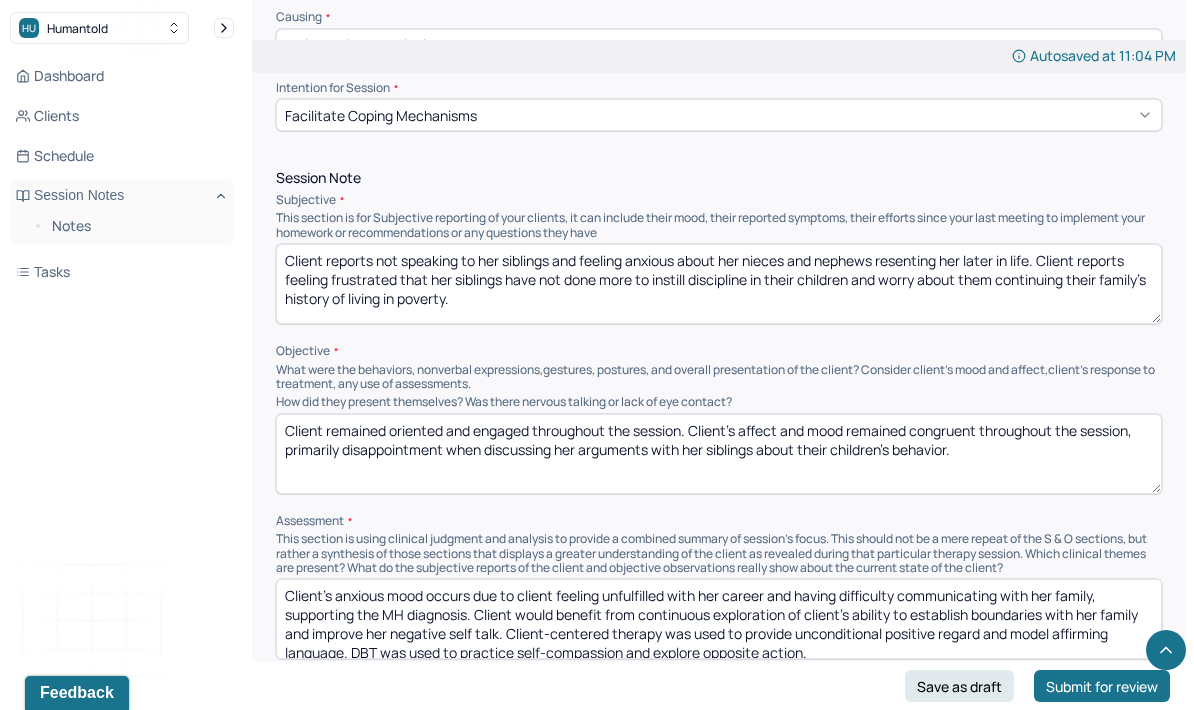 type on "Client reports not speaking to her siblings and feeling anxious about her nieces and nephews resenting her later in life. Client reports feeling frustrated that her siblings have not done more to instill discipline in their children and worry about them continuing their family’s history of living in poverty." 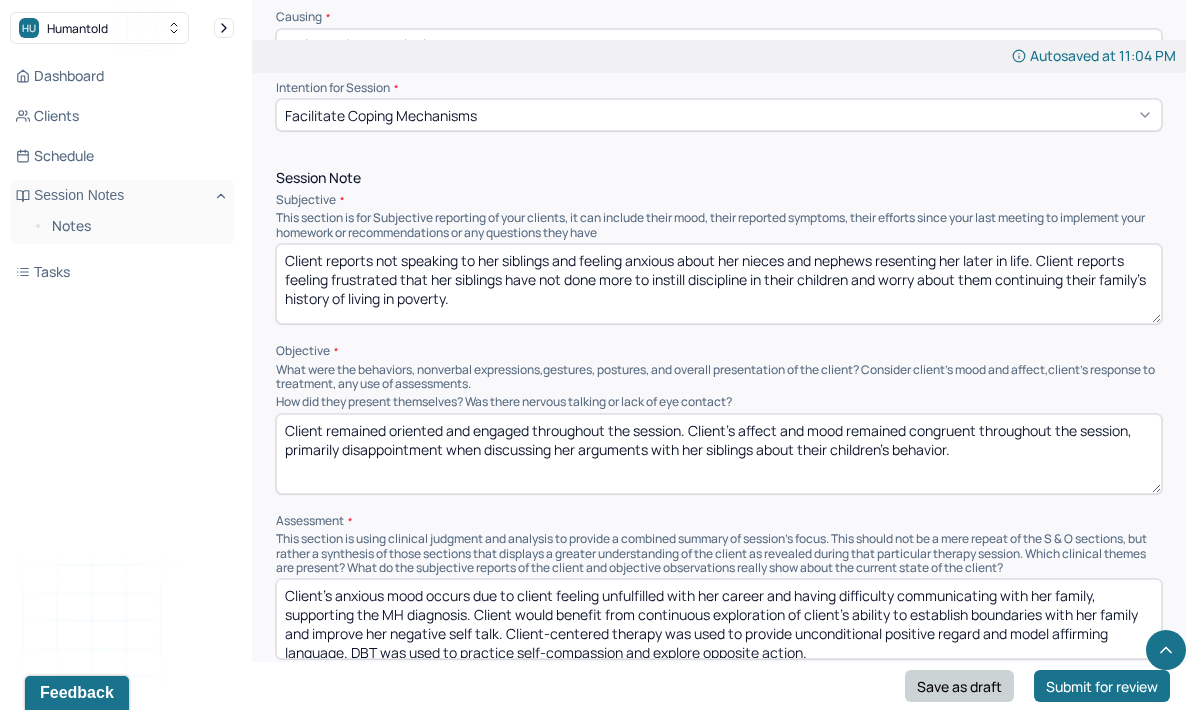 click on "Save as draft" at bounding box center (959, 686) 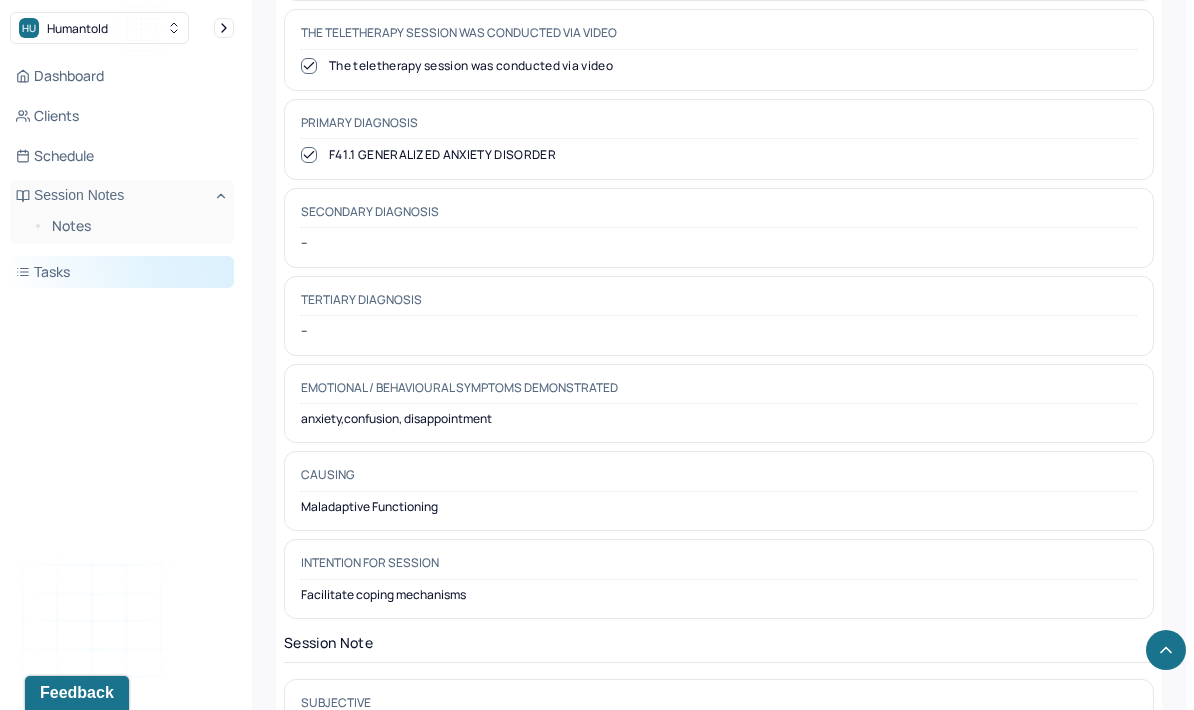 click on "Tasks" at bounding box center [122, 272] 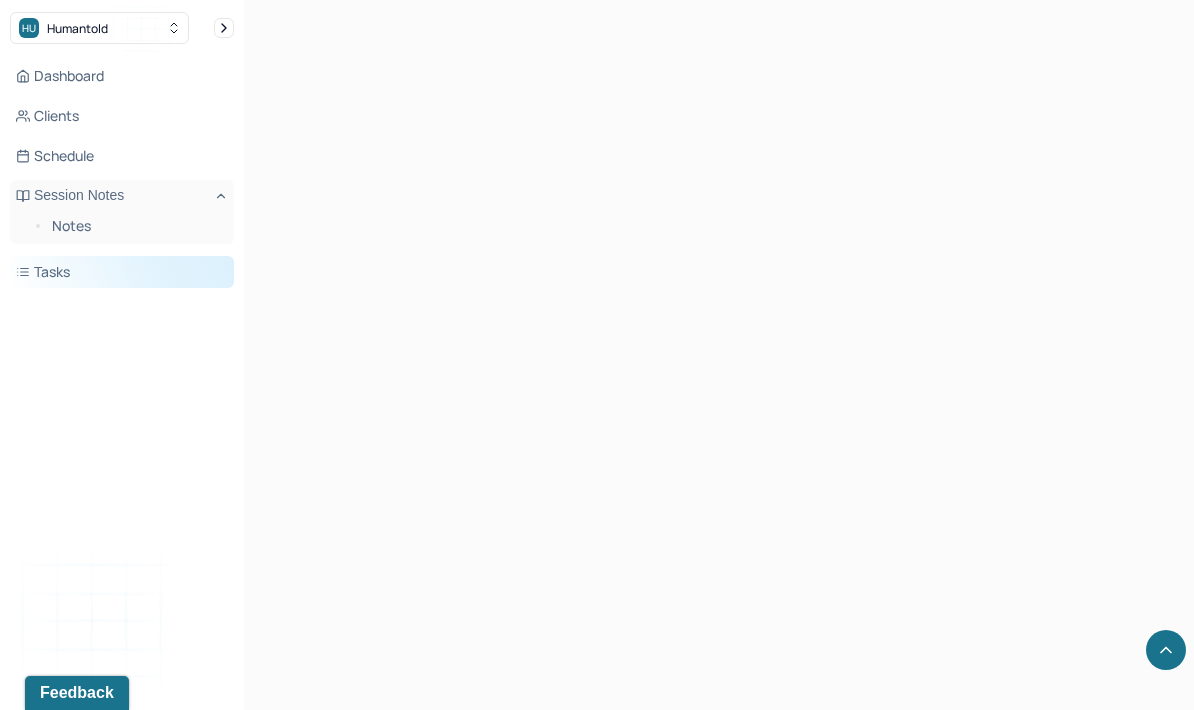 scroll, scrollTop: 0, scrollLeft: 0, axis: both 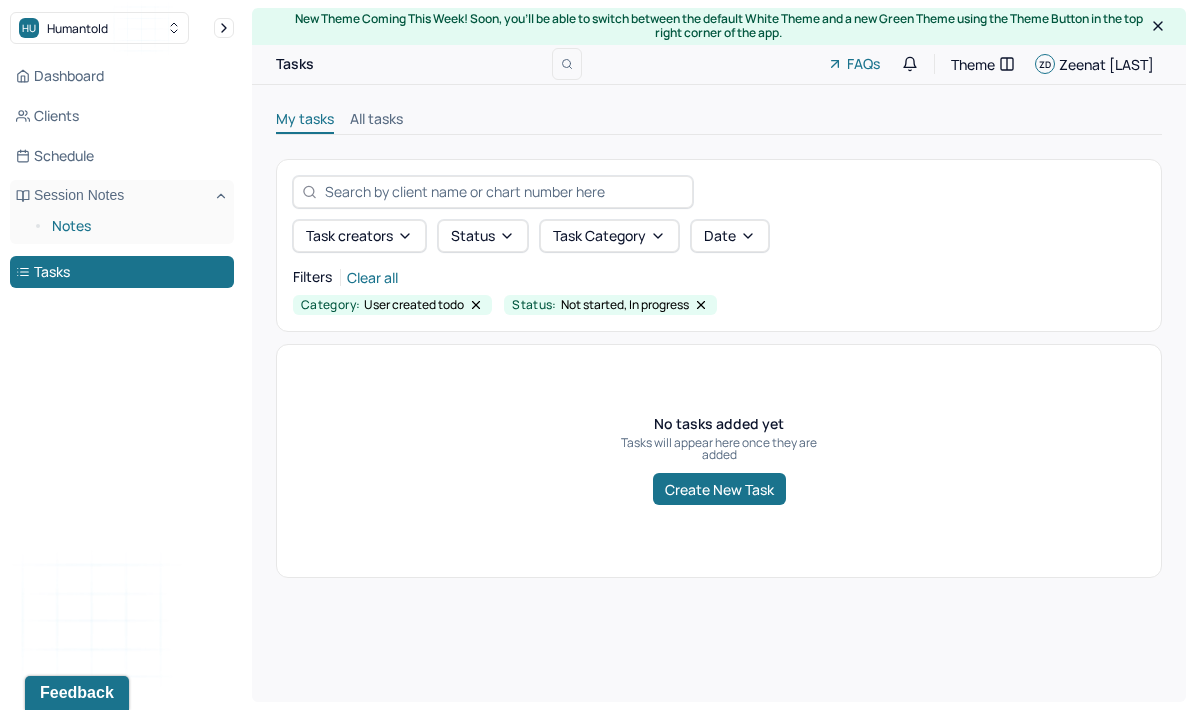 click on "Notes" at bounding box center (135, 226) 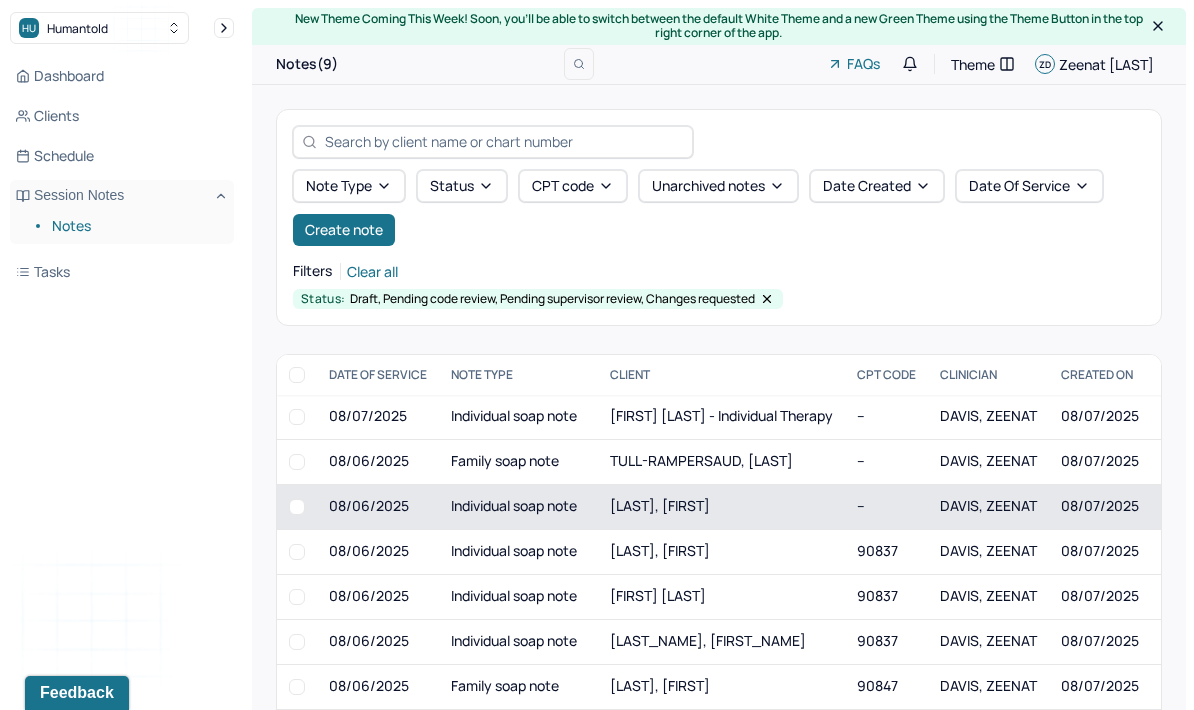 click on "[LAST], [FIRST]" at bounding box center [660, 505] 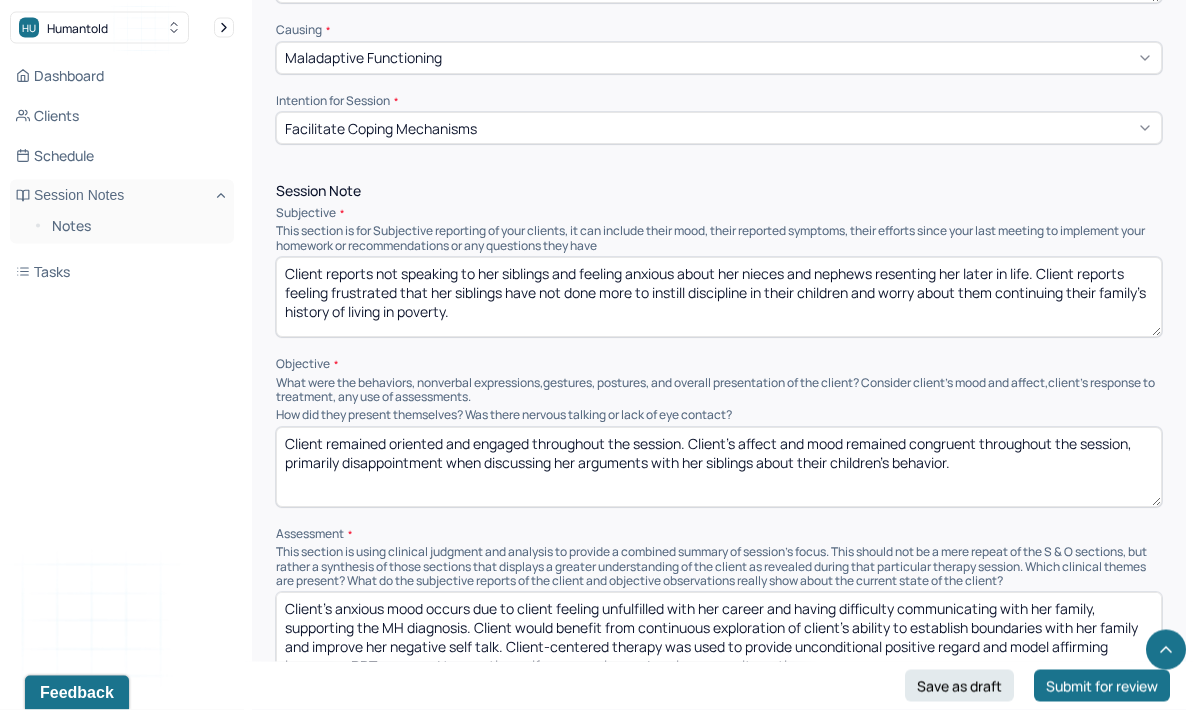 scroll, scrollTop: 1103, scrollLeft: 0, axis: vertical 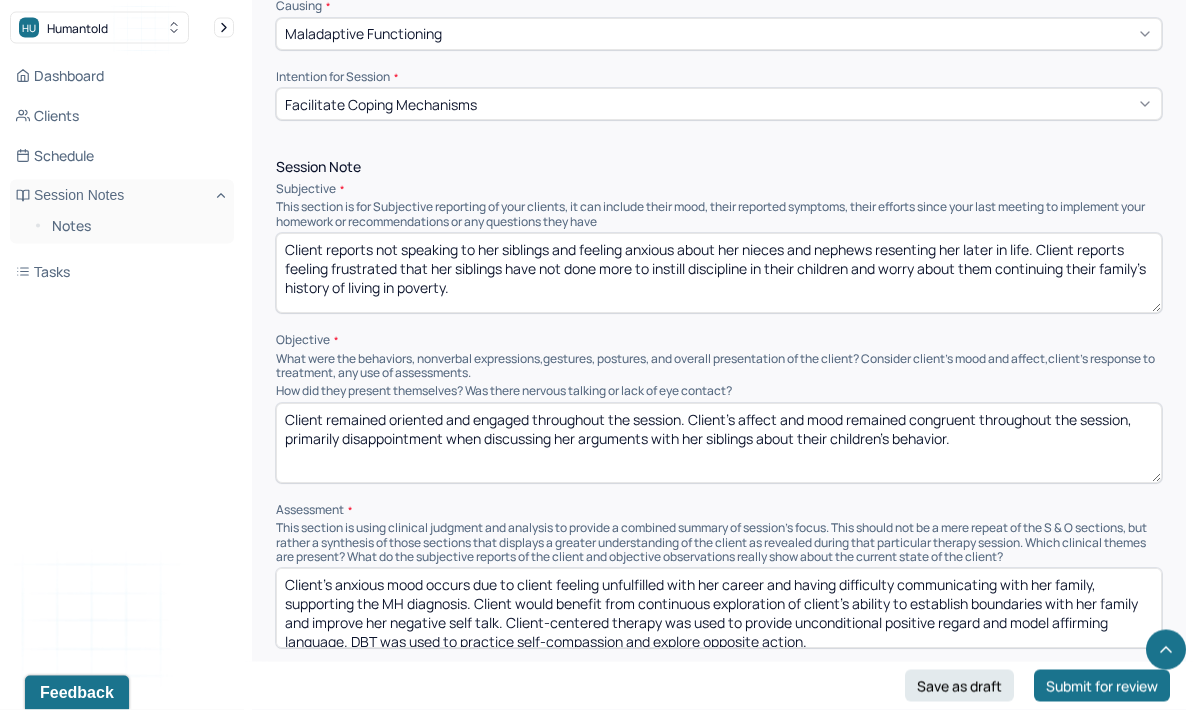 click on "Client reports not speaking to her siblings and feeling anxious about her nieces and nephews resenting her later in life. Client reports feeling frustrated that her siblings have not done more to instill discipline in their children and worry about them continuing their family’s history of living in poverty." at bounding box center [719, 274] 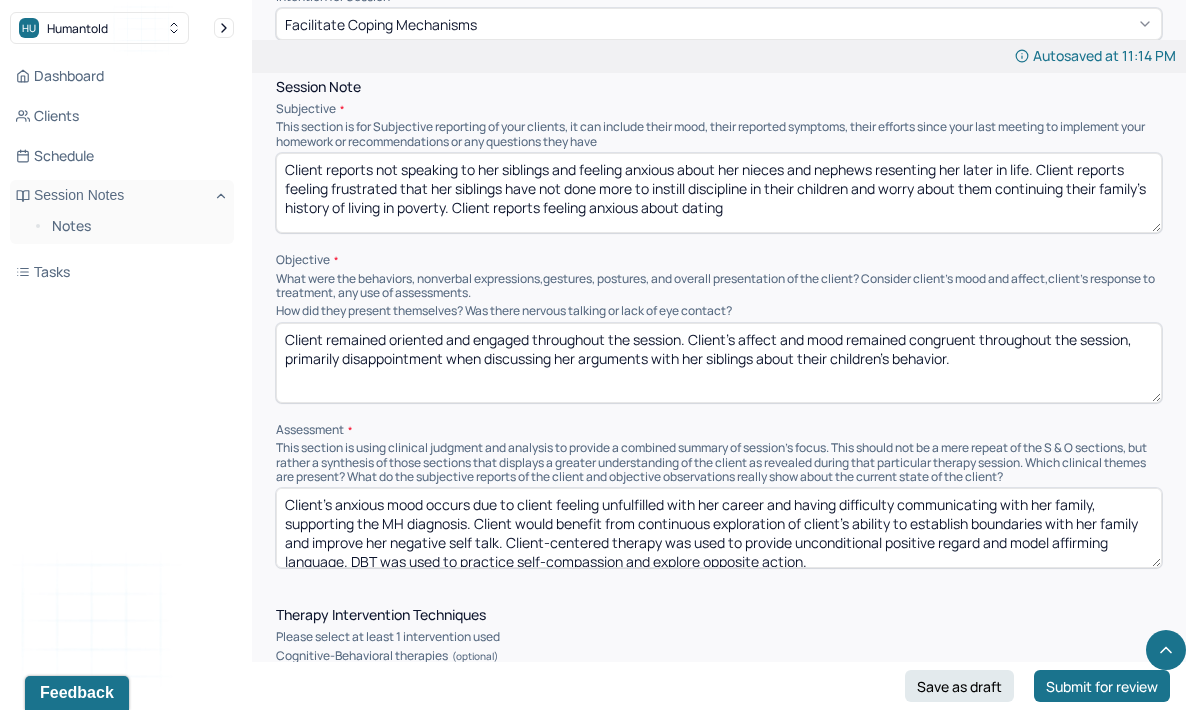 scroll, scrollTop: 1183, scrollLeft: 0, axis: vertical 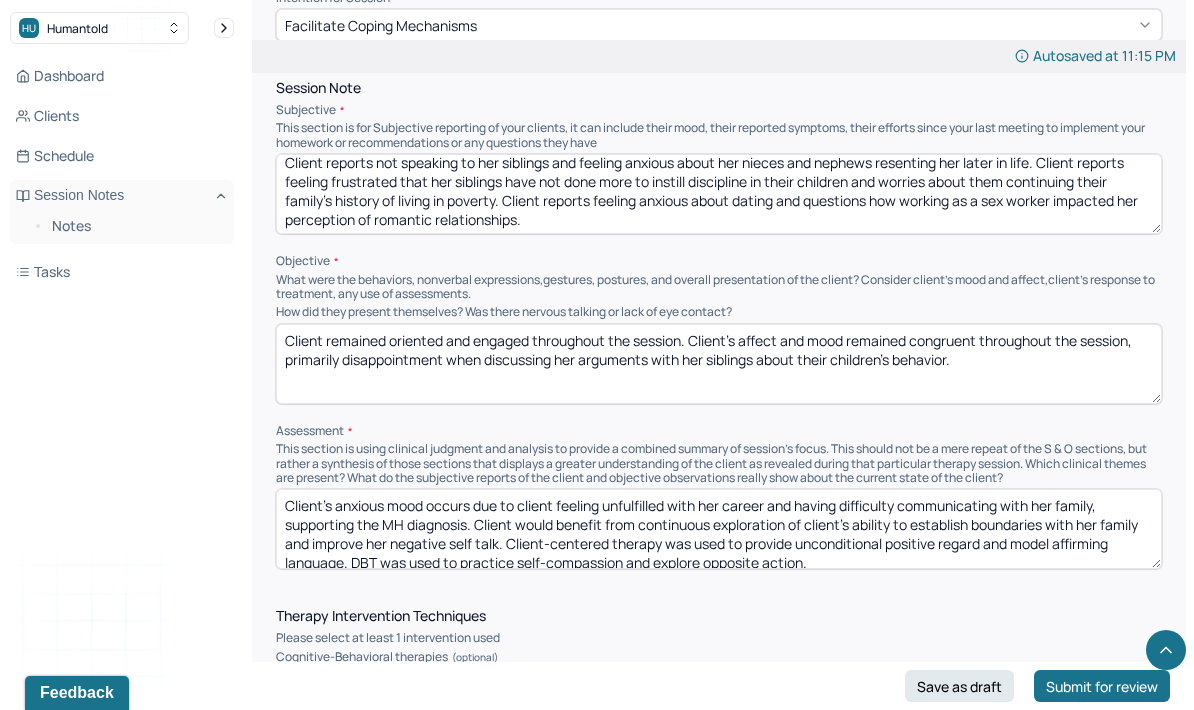 type on "Client reports not speaking to her siblings and feeling anxious about her nieces and nephews resenting her later in life. Client reports feeling frustrated that her siblings have not done more to instill discipline in their children and worries about them continuing their family’s history of living in poverty. Client reports feeling anxious about dating and questions how working as a sex worker impacted her perception of romantic relationships." 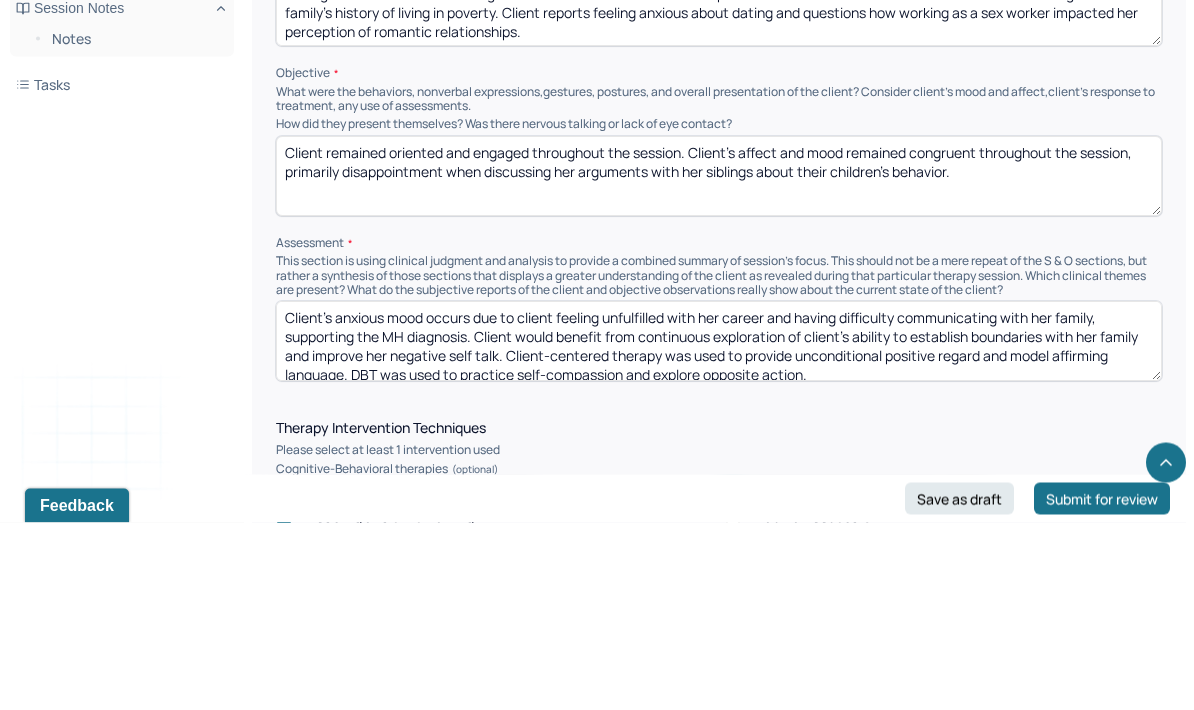 click on "Client remained oriented and engaged throughout the session. Client’s affect and mood remained congruent throughout the session, primarily disappointment when discussing her arguments with her siblings about their children’s behavior." at bounding box center [719, 364] 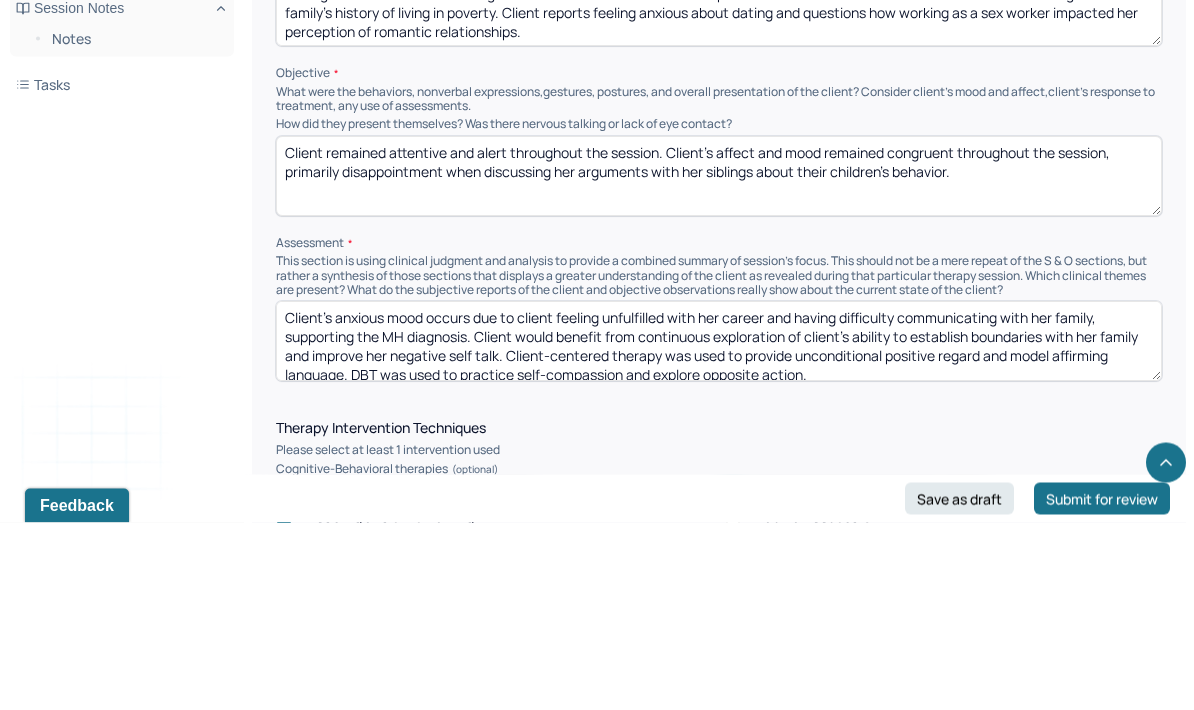 click on "Client remained attentive and alert throughout the session. Client’s affect and mood remained congruent throughout the session, primarily disappointment when discussing her arguments with her siblings about their children’s behavior." at bounding box center (719, 364) 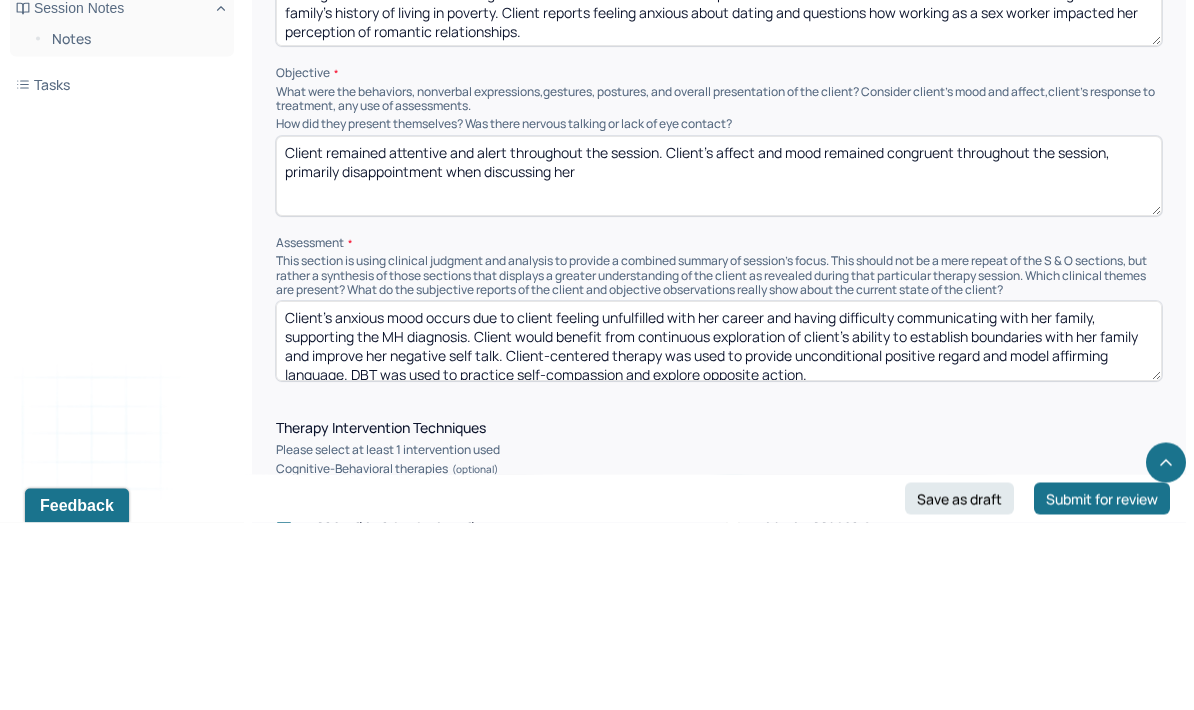 click on "Autosaved at [TIME] Appointment Details Client name [FIRST] [LAST] Date of service [DATE] Time [TIME] - [TIME] Duration 1hr Appointment type individual therapy Provider name [LAST] [LAST] Modifier 1 95 Telemedicine Note type Individual soap note Load previous session note Instructions The fields marked with an asterisk ( * ) are required before you can submit your notes. Before you can submit your session notes, they must be signed. You have the option to save your notes as a draft before making a submission. Appointment location * Teletherapy Client Teletherapy Location here Home Office Other Provider Teletherapy Location Home Office Other Consent was received for the teletherapy session The teletherapy session was conducted via video Primary diagnosis * F41.1 GENERALIZED ANXIETY DISORDER Secondary diagnosis (optional) Secondary diagnosis Tertiary diagnosis (optional) Tertiary diagnosis Emotional / Behavioural symptoms demonstrated * anxiety,confusion, disappointment Causing * Maladaptive Functioning *" at bounding box center (719, 769) 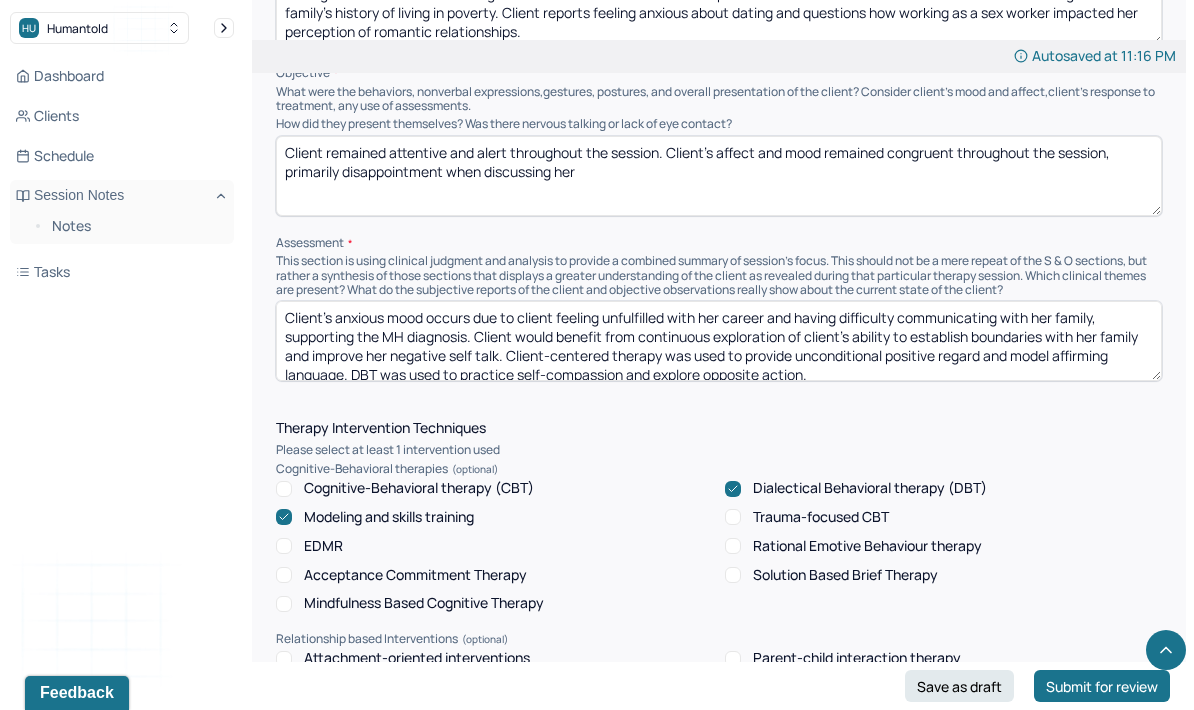 click on "Client remained attentive and alert throughout the session. Client’s affect and mood remained congruent throughout the session, primarily disappointment when discussing her" at bounding box center (719, 176) 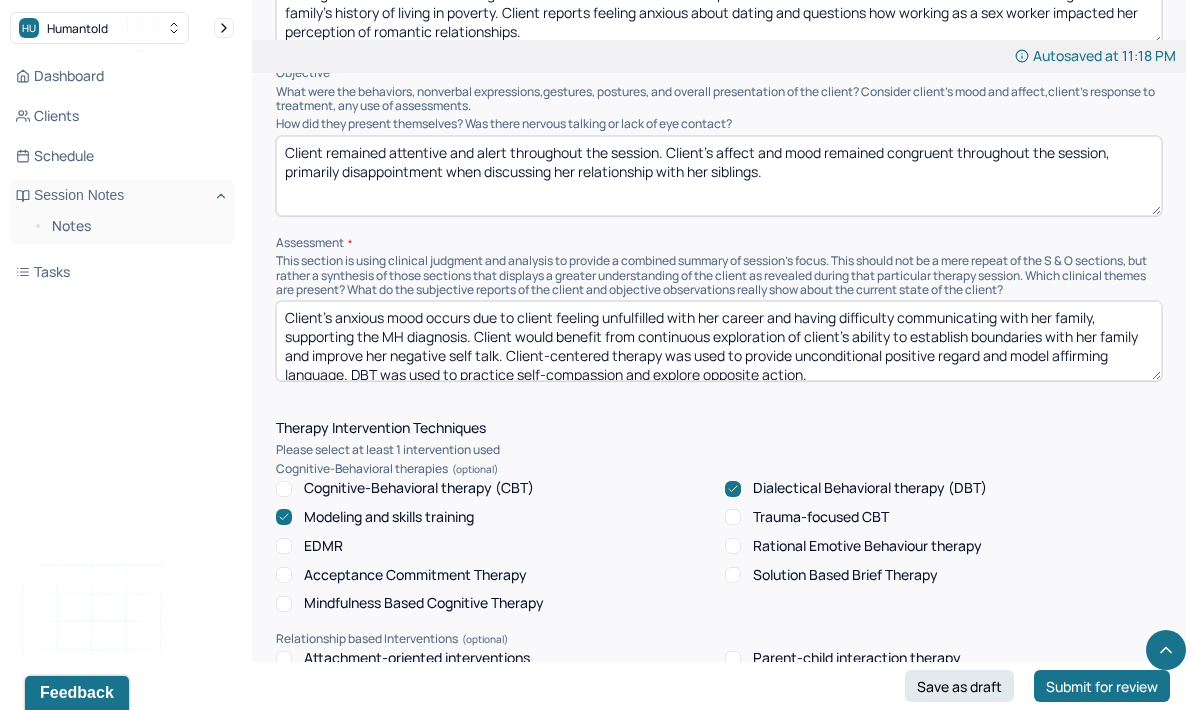 type on "Client remained attentive and alert throughout the session. Client’s affect and mood remained congruent throughout the session, primarily disappointment when discussing her relationship with her siblings." 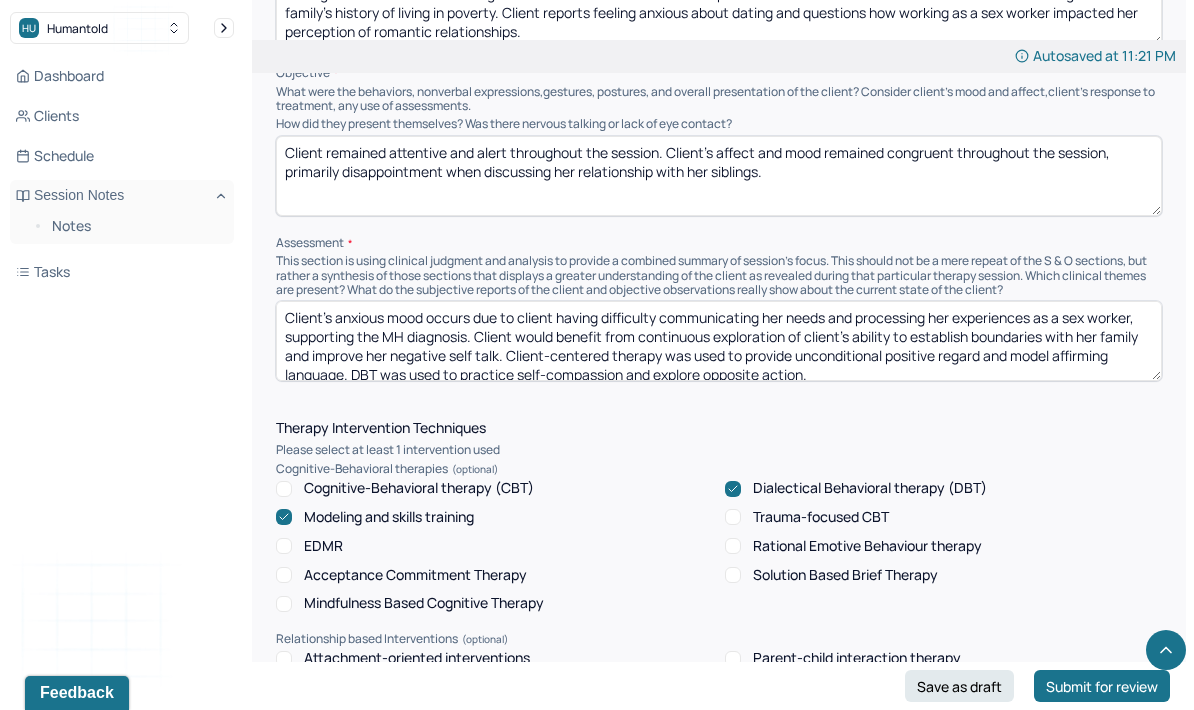 click on "Client’s anxious mood occurs due to client having difficulty communicating her needs and processing her experiences as a sex worker, supporting the MH diagnosis. Client would benefit from continuous exploration of client’s ability to establish boundaries with her family and improve her negative self talk. Client-centered therapy was used to provide unconditional positive regard and model affirming language. DBT was used to practice self-compassion and explore opposite action." at bounding box center [719, 341] 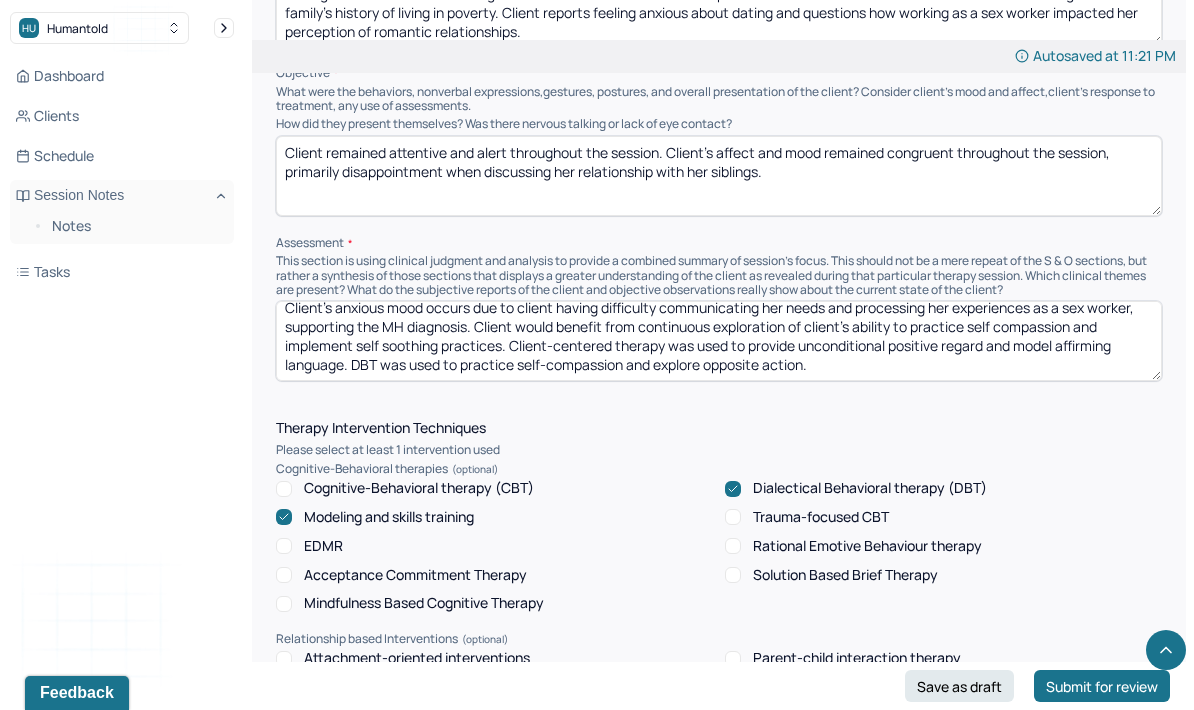 scroll, scrollTop: 13, scrollLeft: 0, axis: vertical 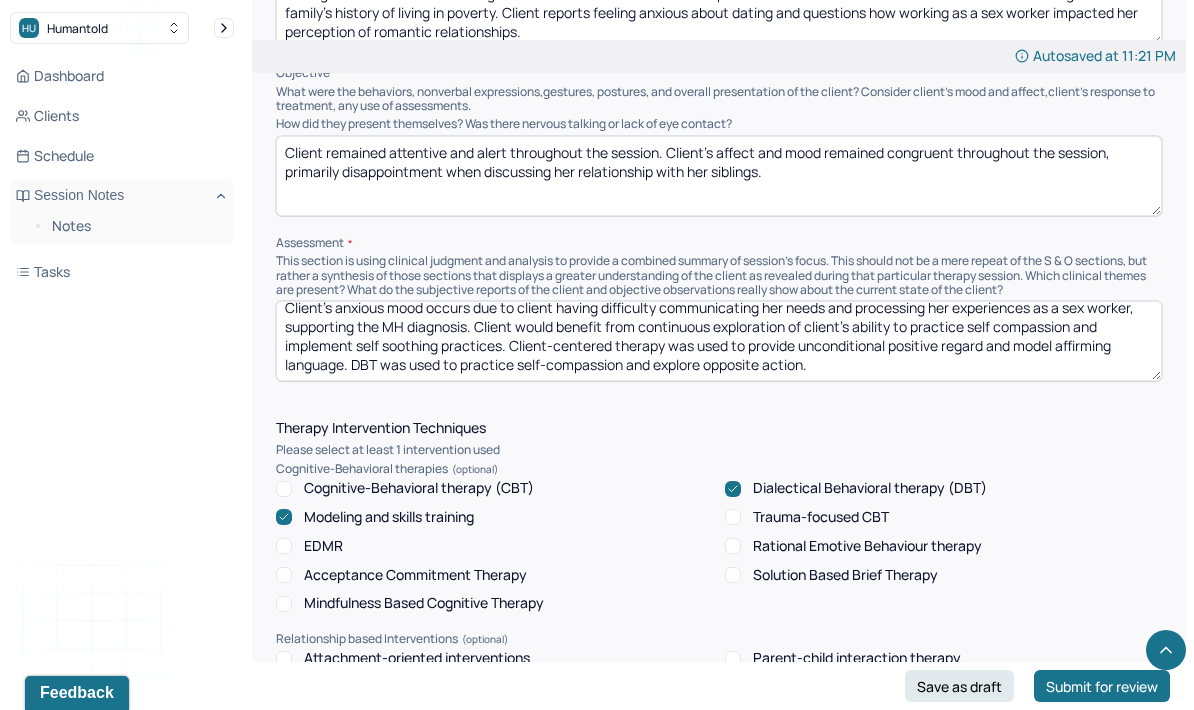 click on "Client’s anxious mood occurs due to client having difficulty communicating her needs and processing her experiences as a sex worker, supporting the MH diagnosis. Client would benefit from continuous exploration of client’s ability to practice self compassion and implement self soothing practices. Client-centered therapy was used to provide unconditional positive regard and model affirming language. DBT was used to practice self-compassion and explore opposite action." at bounding box center (719, 341) 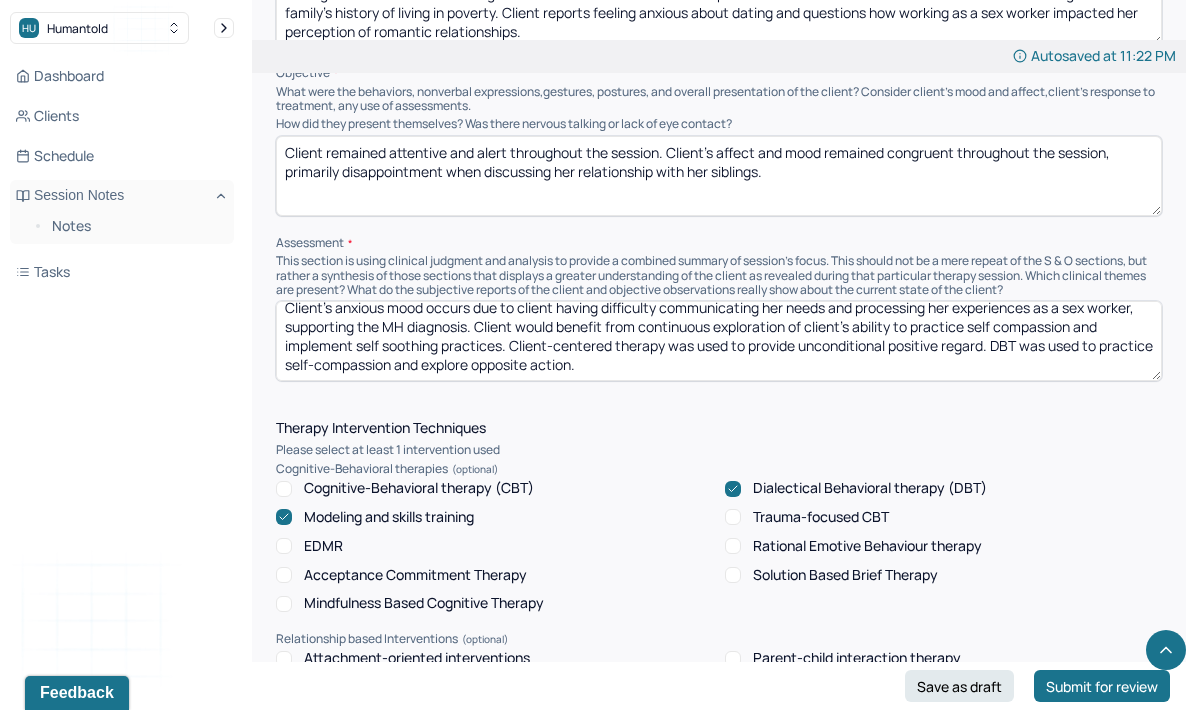 click on "Client’s anxious mood occurs due to client having difficulty communicating her needs and processing her experiences as a sex worker, supporting the MH diagnosis. Client would benefit from continuous exploration of client’s ability to practice self compassion and implement self soothing practices. Client-centered therapy was used to provide unconditional positive regard. DBT was used to practice self-compassion and explore opposite action." at bounding box center [719, 341] 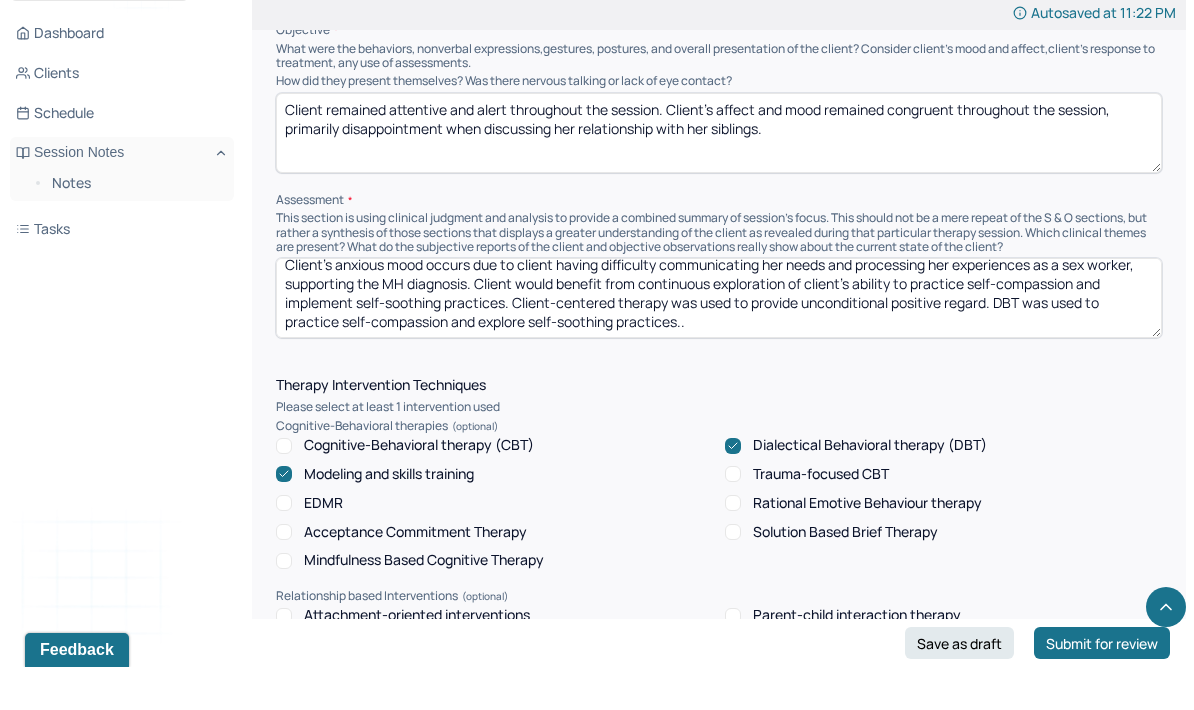 type on "Client’s anxious mood occurs due to client having difficulty communicating her needs and processing her experiences as a sex worker, supporting the MH diagnosis. Client would benefit from continuous exploration of client’s ability to practice self-compassion and implement self-soothing practices. Client-centered therapy was used to provide unconditional positive regard. DBT was used to practice self-compassion and explore self-soothing practices.." 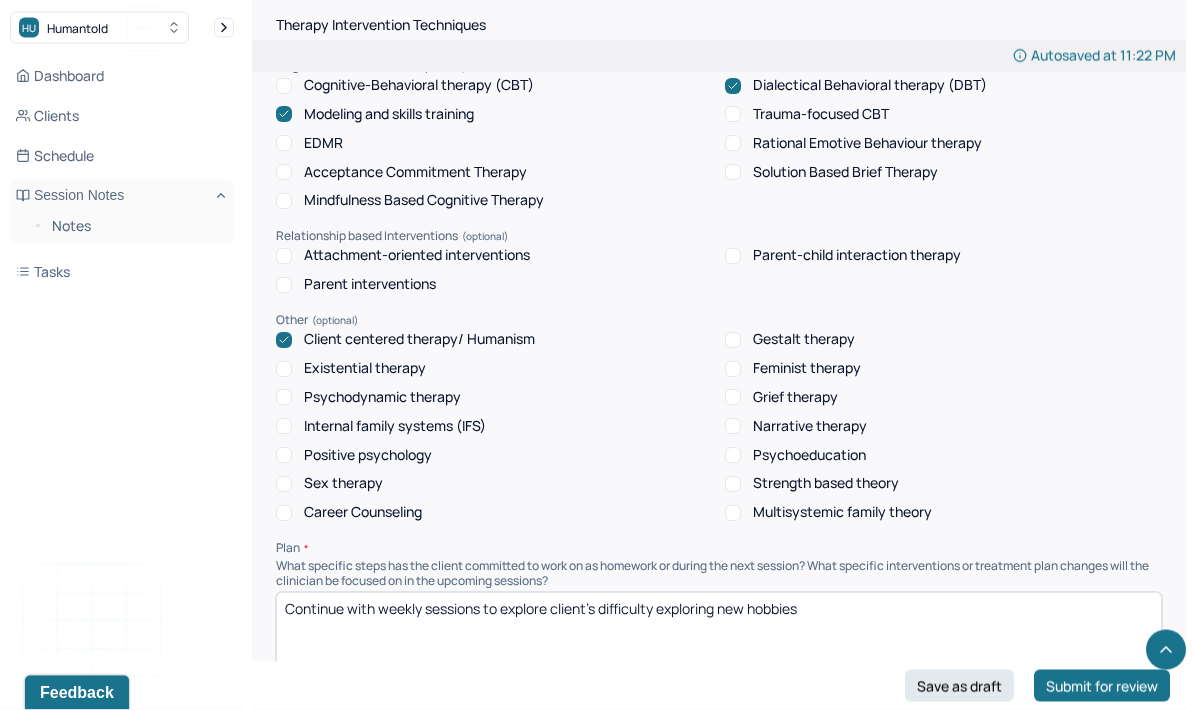 scroll, scrollTop: 1774, scrollLeft: 0, axis: vertical 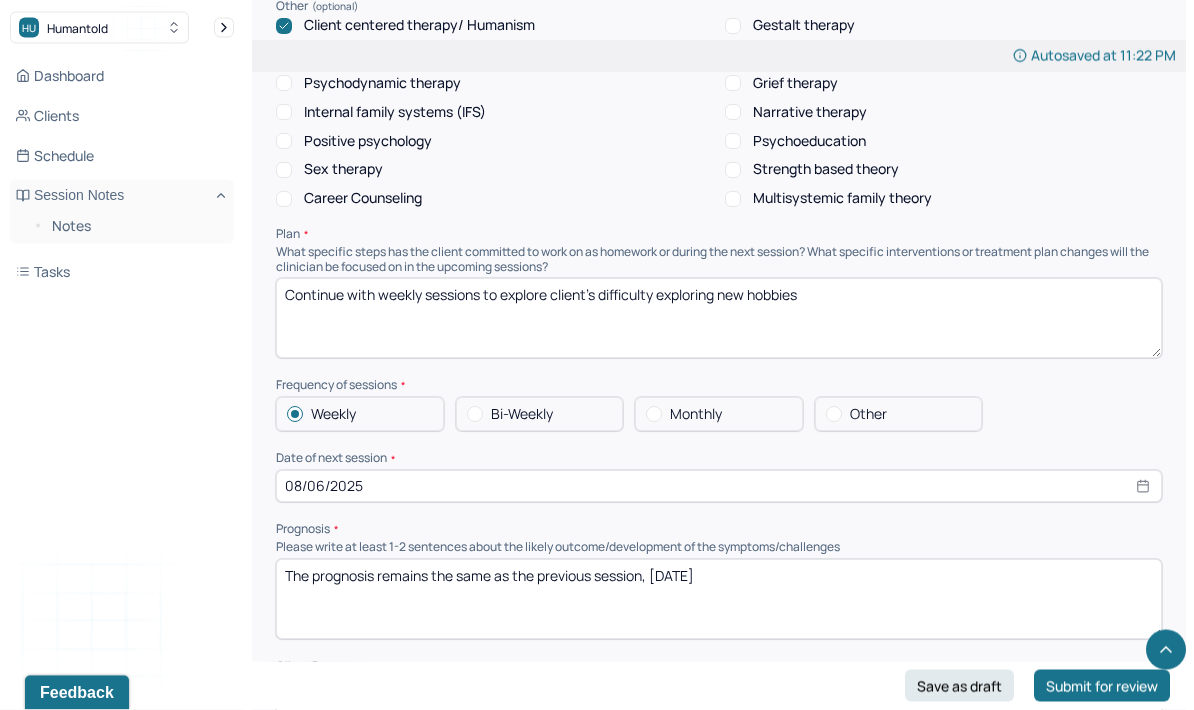 click on "08/06/2025" at bounding box center [719, 487] 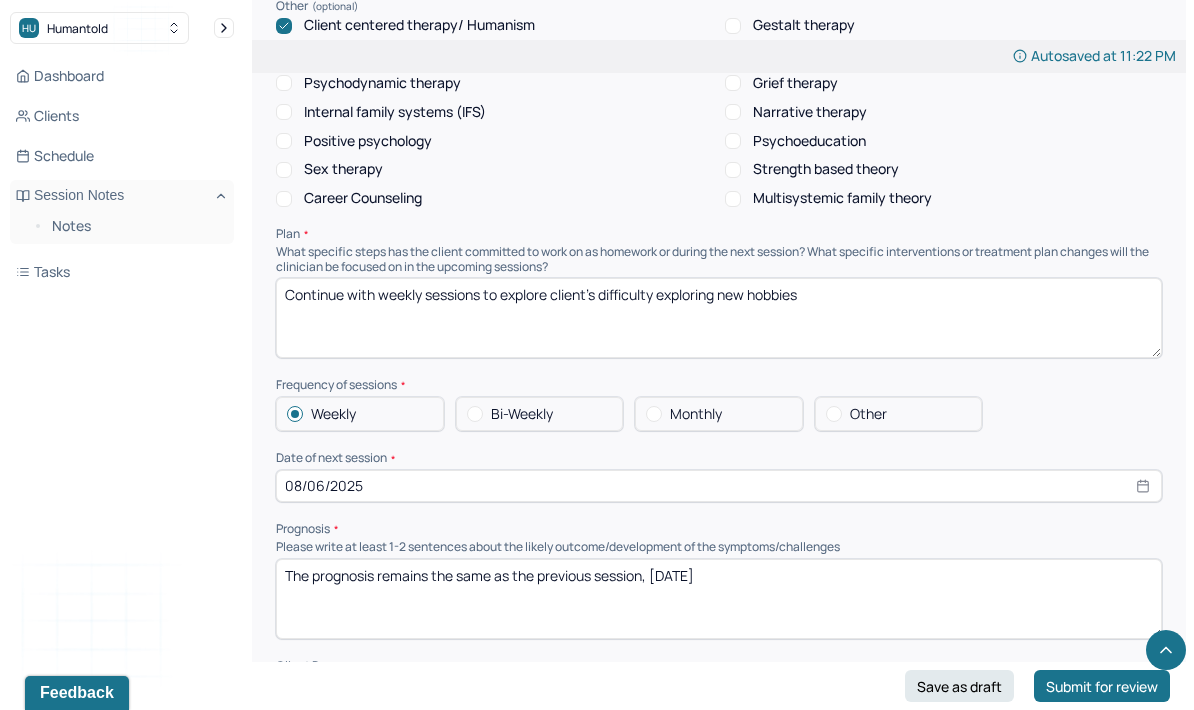 select on "7" 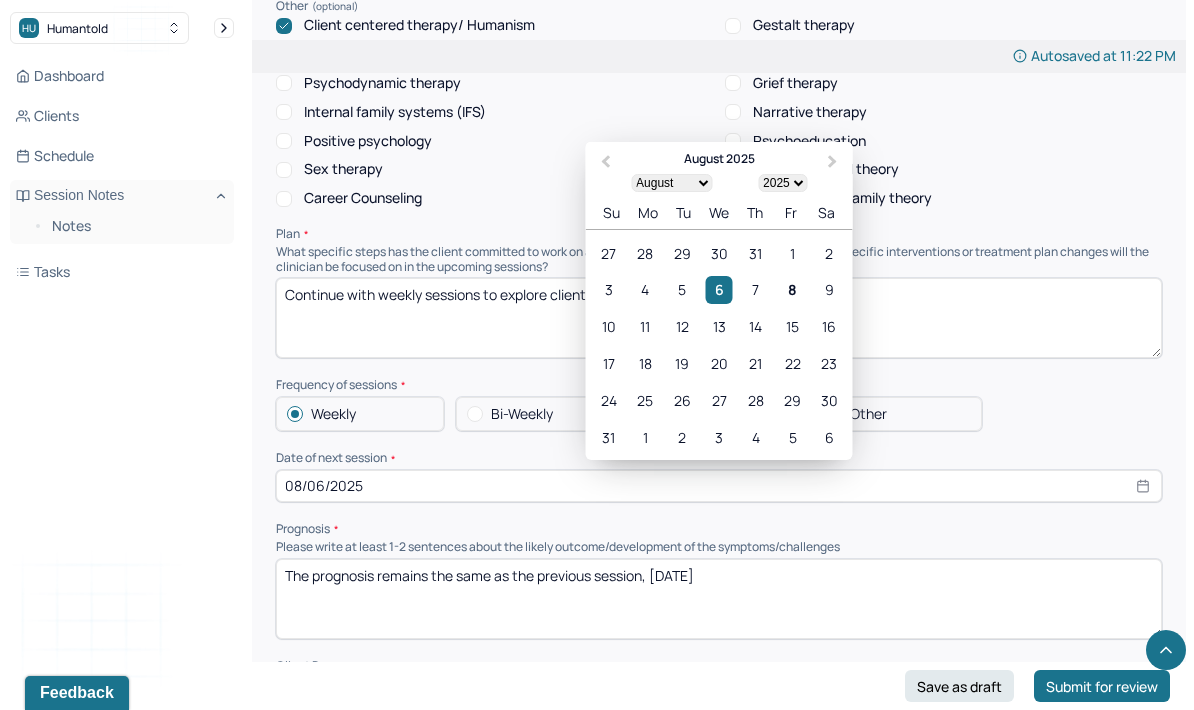 scroll, scrollTop: 2087, scrollLeft: 0, axis: vertical 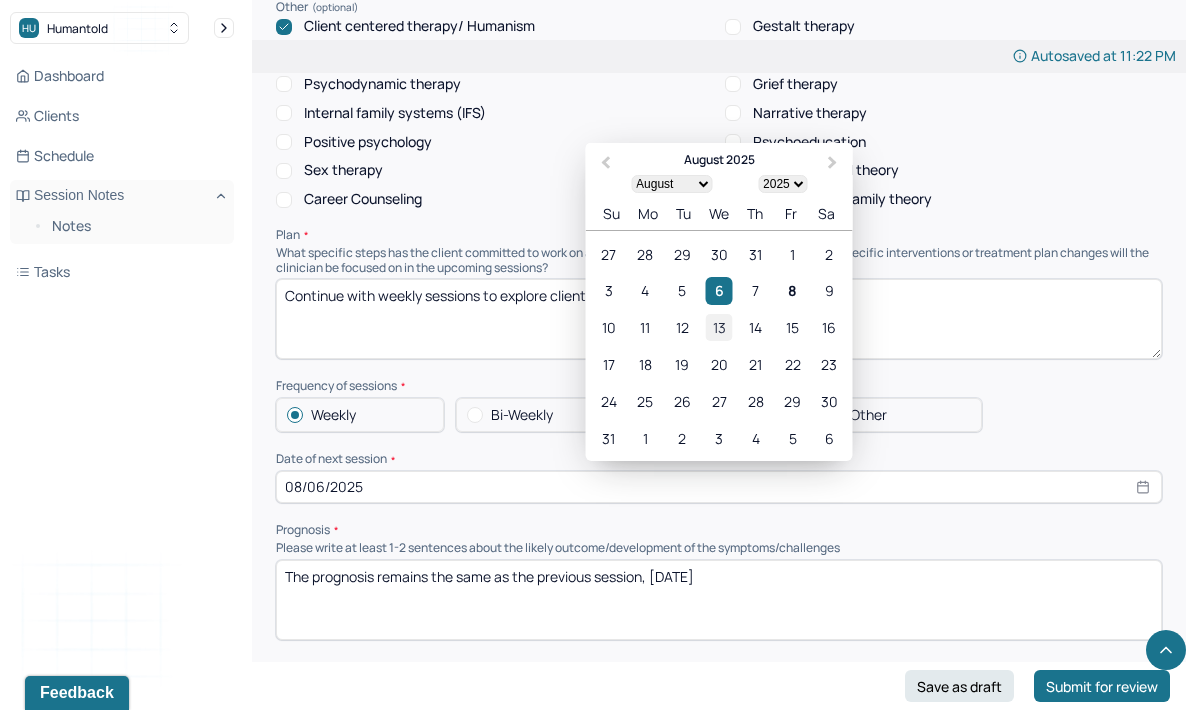 click on "13" at bounding box center (718, 327) 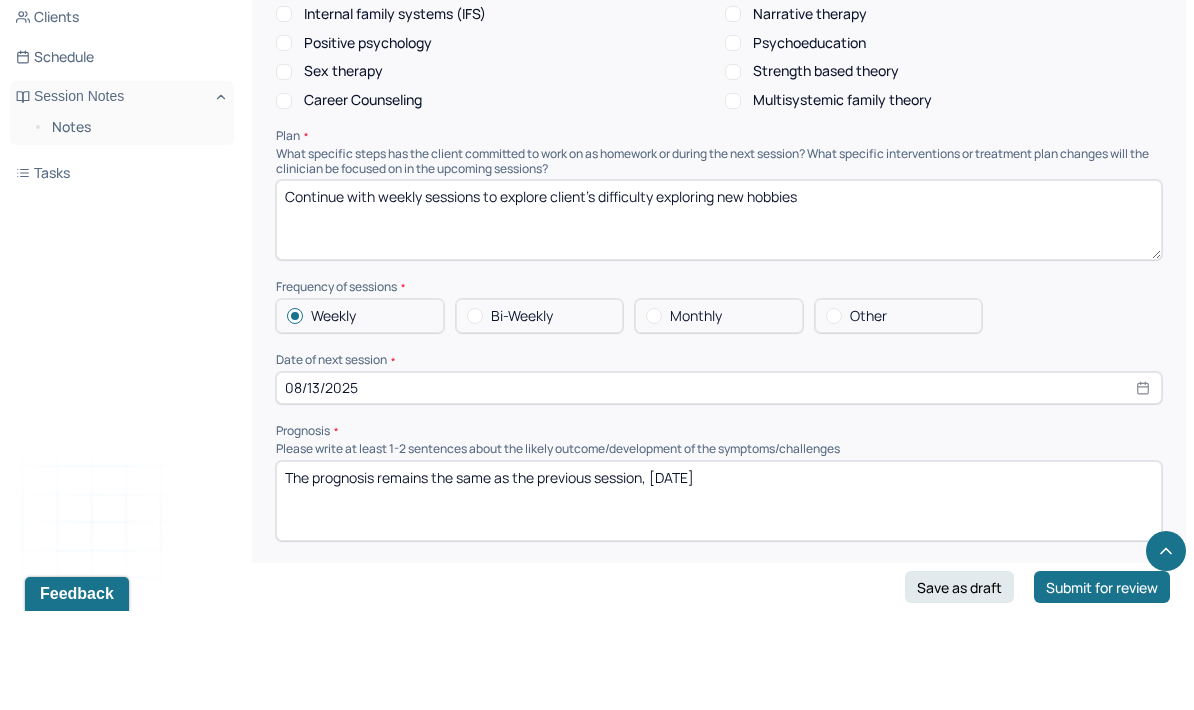 click on "The prognosis remains the same as the previous session, [DATE]" at bounding box center (719, 600) 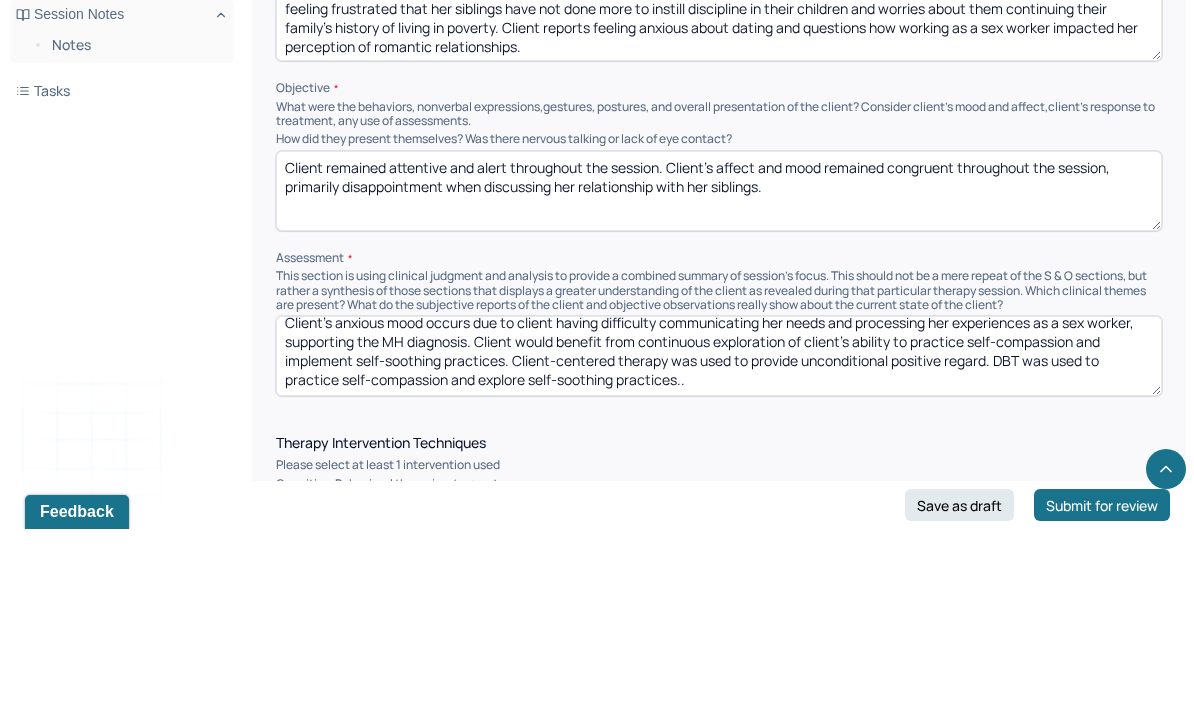 scroll, scrollTop: 1193, scrollLeft: 0, axis: vertical 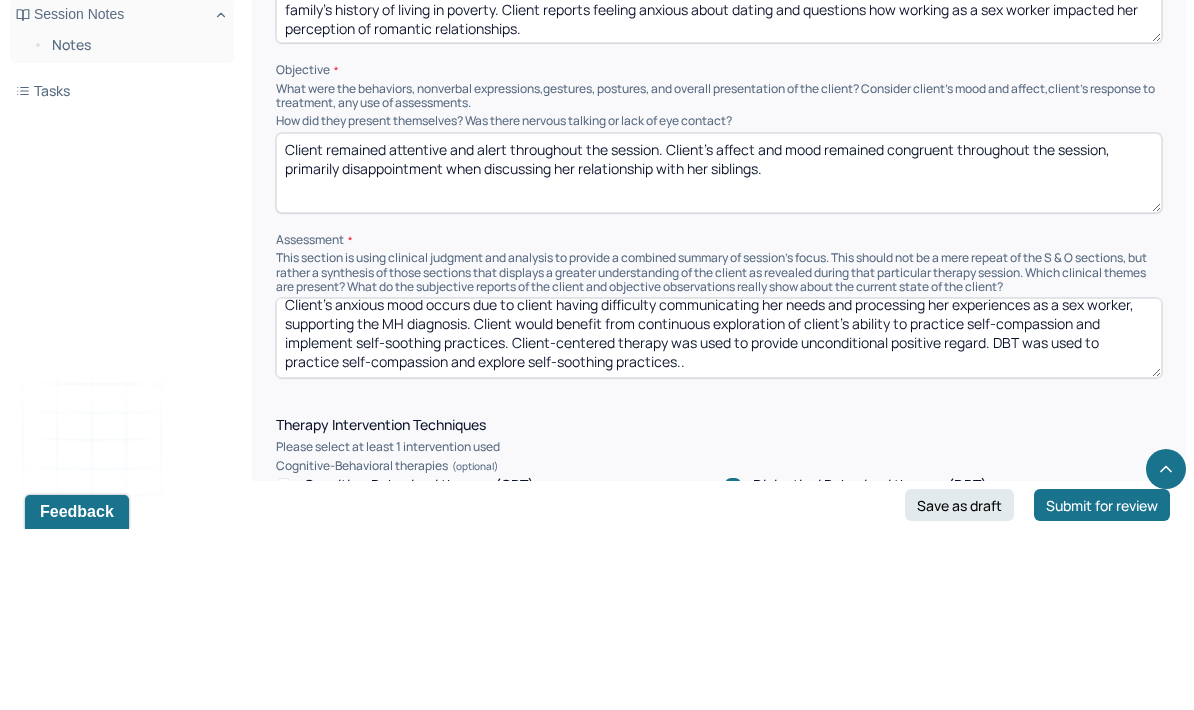 type on "Client has a good prognosis" 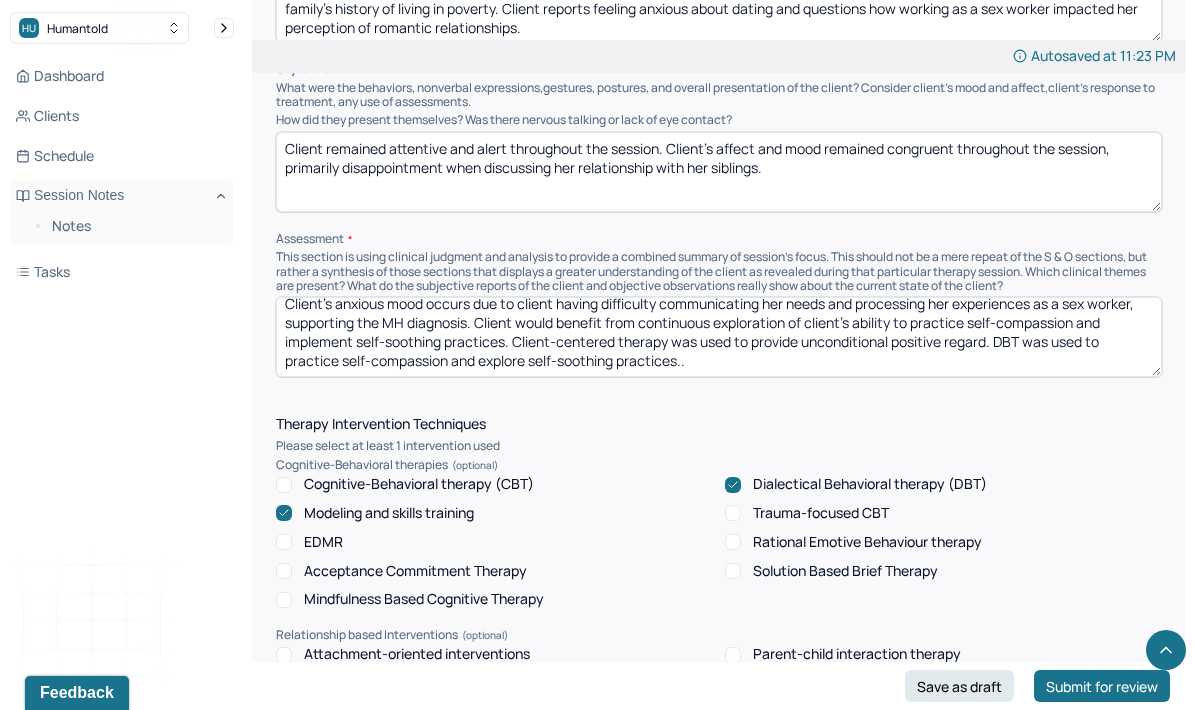 click on "Client’s anxious mood occurs due to client having difficulty communicating her needs and processing her experiences as a sex worker, supporting the MH diagnosis. Client would benefit from continuous exploration of client’s ability to practice self-compassion and implement self-soothing practices. Client-centered therapy was used to provide unconditional positive regard. DBT was used to practice self-compassion and explore self-soothing practices.." at bounding box center [719, 337] 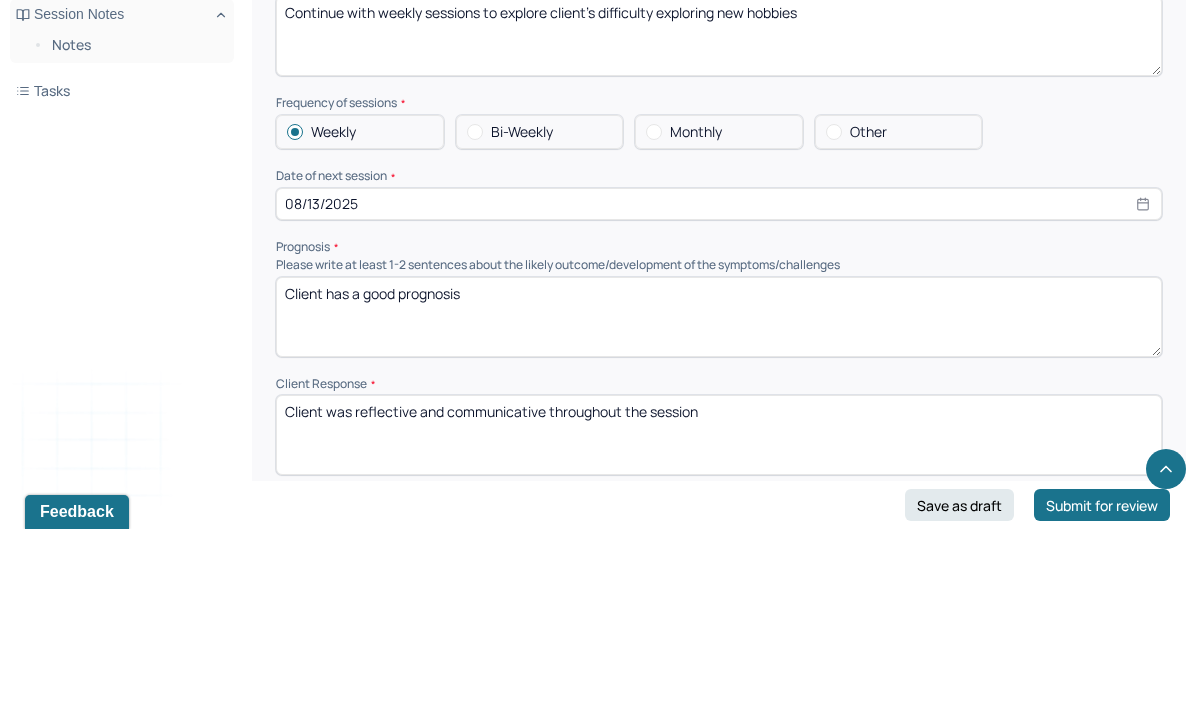 scroll, scrollTop: 2199, scrollLeft: 0, axis: vertical 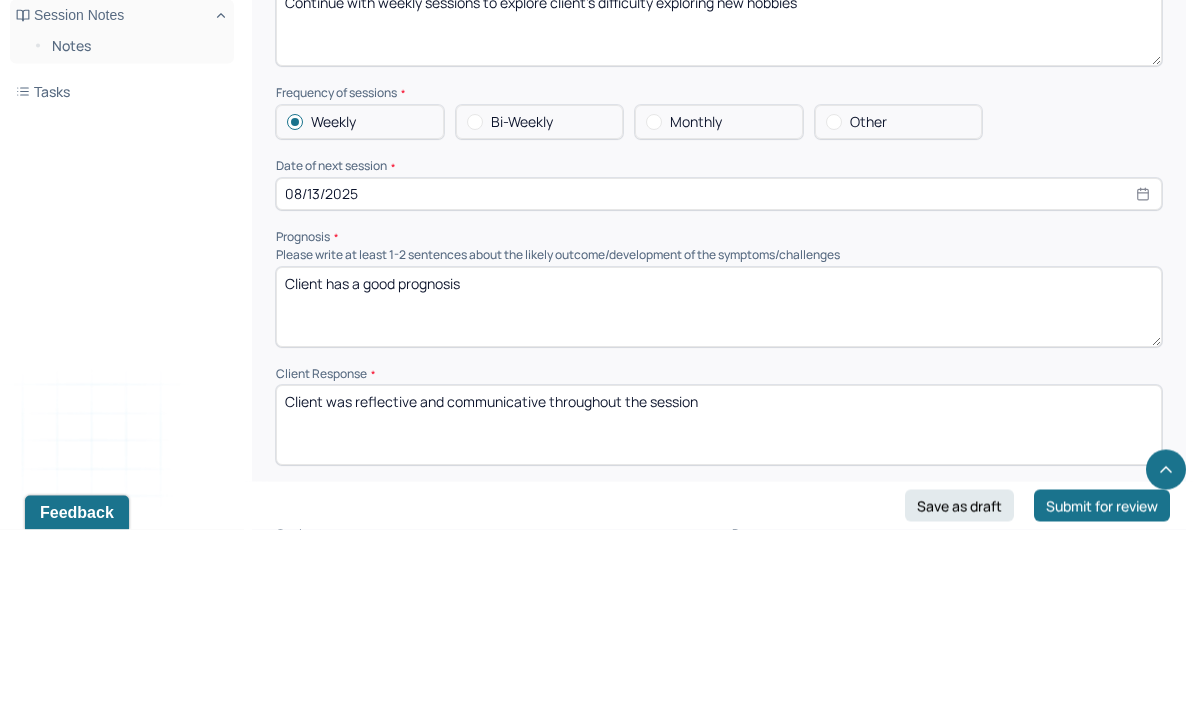 type on "Client’s anxious mood occurs due to client having difficulty communicating her needs and processing her experiences as a sex worker, supporting the MH diagnosis. Client would benefit from continuous exploration of client’s ability to practice self-compassion and implement self-soothing practices. Client-centered therapy was used to provide unconditional positive regard. DBT was used to practice self-compassion and explore self-soothing practices." 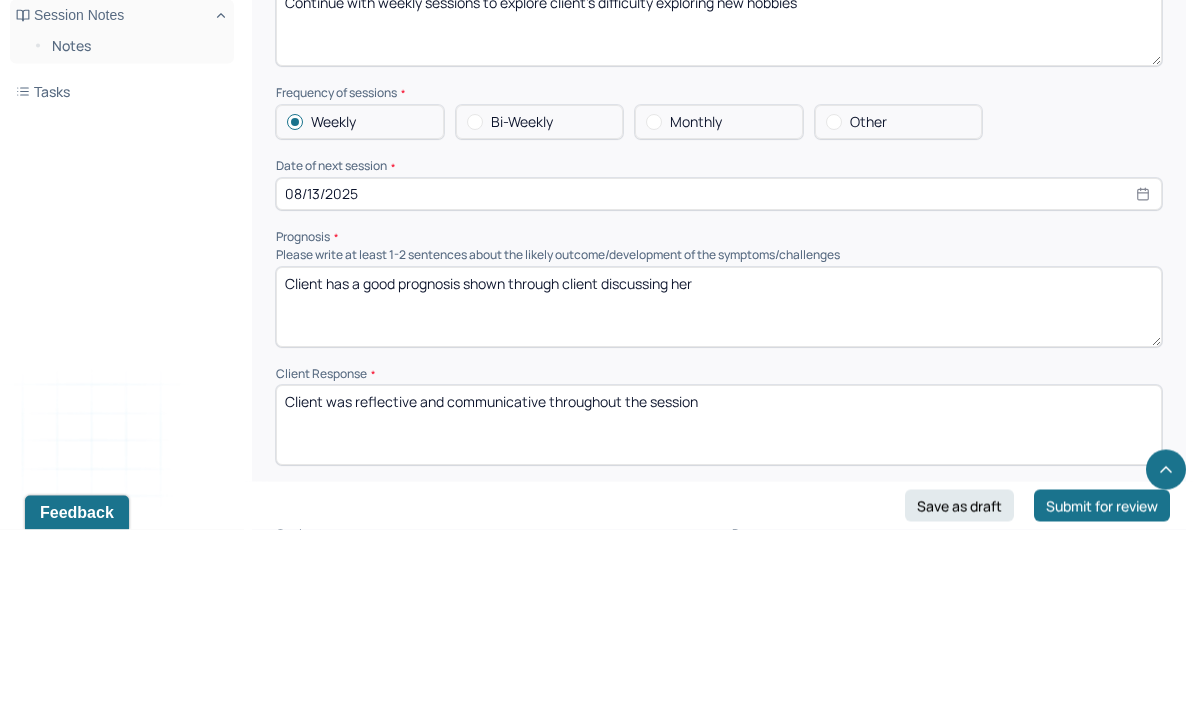 scroll, scrollTop: 2279, scrollLeft: 0, axis: vertical 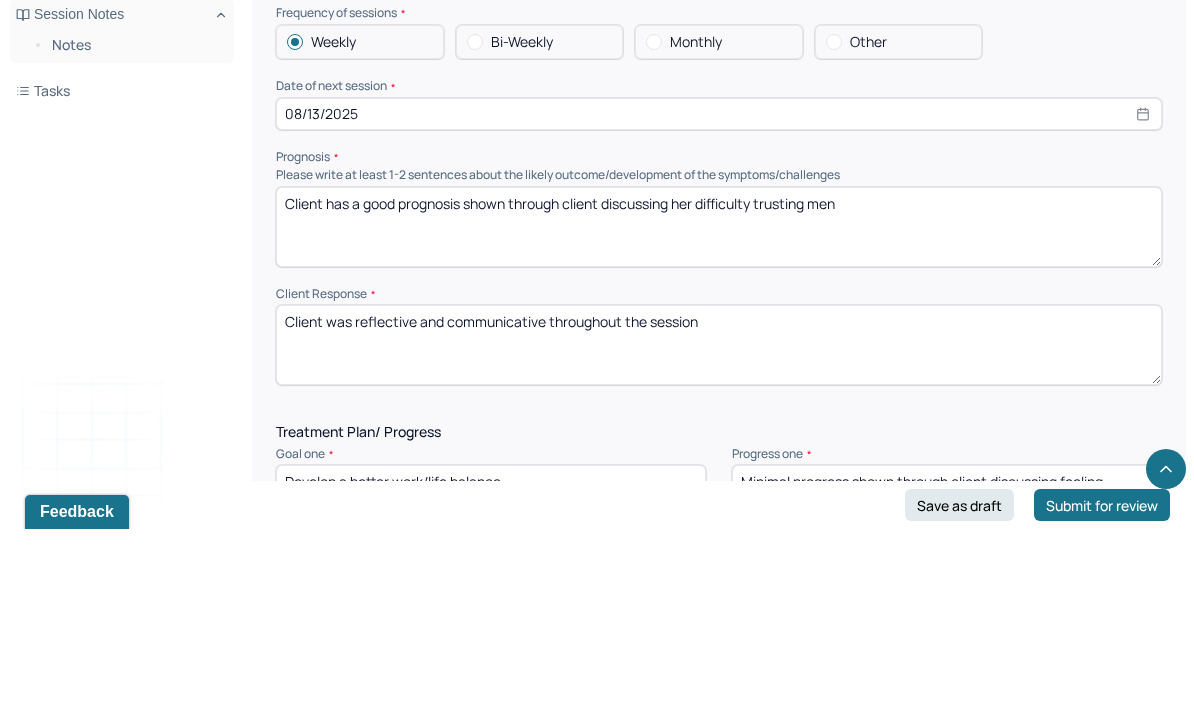 type on "Client has a good prognosis shown through client discussing her difficulty trusting men" 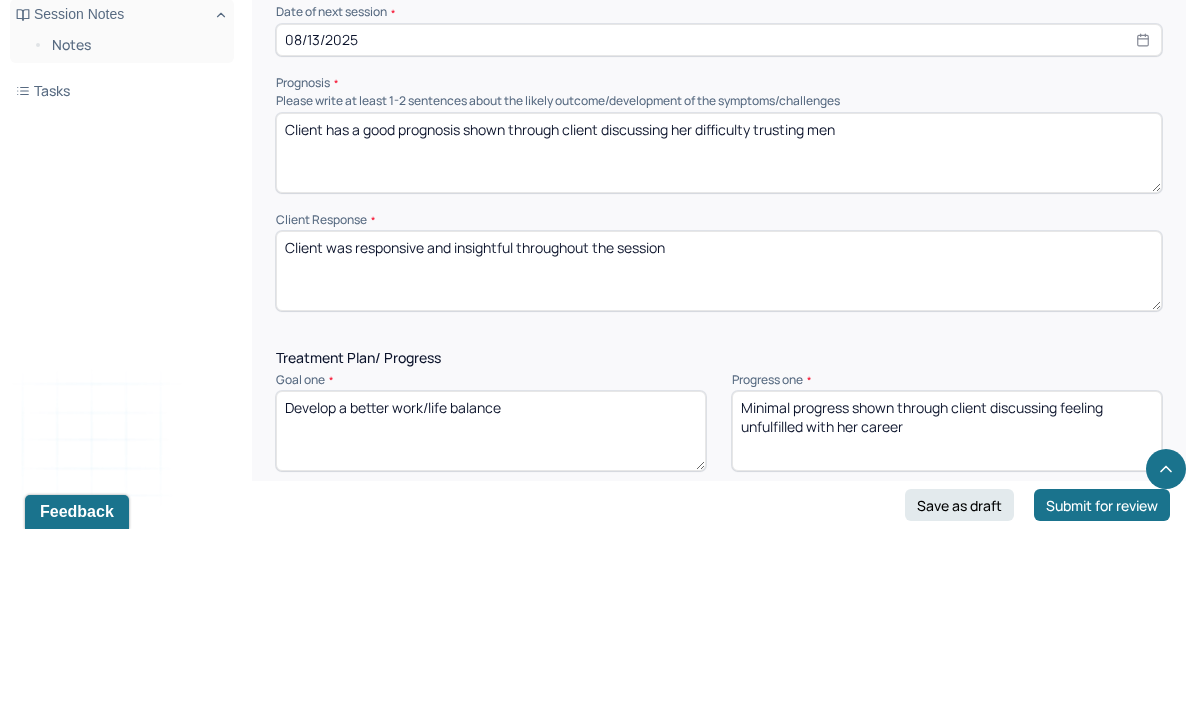 scroll, scrollTop: 2360, scrollLeft: 0, axis: vertical 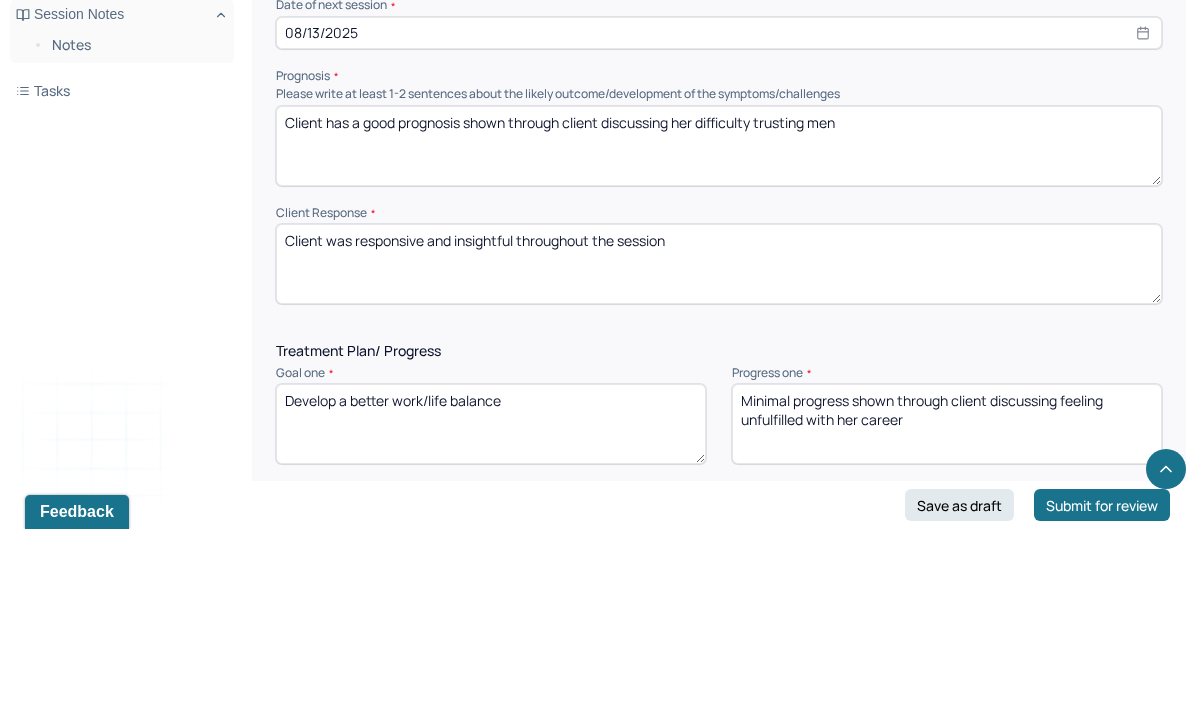 type on "Client was responsive and insightful throughout the session" 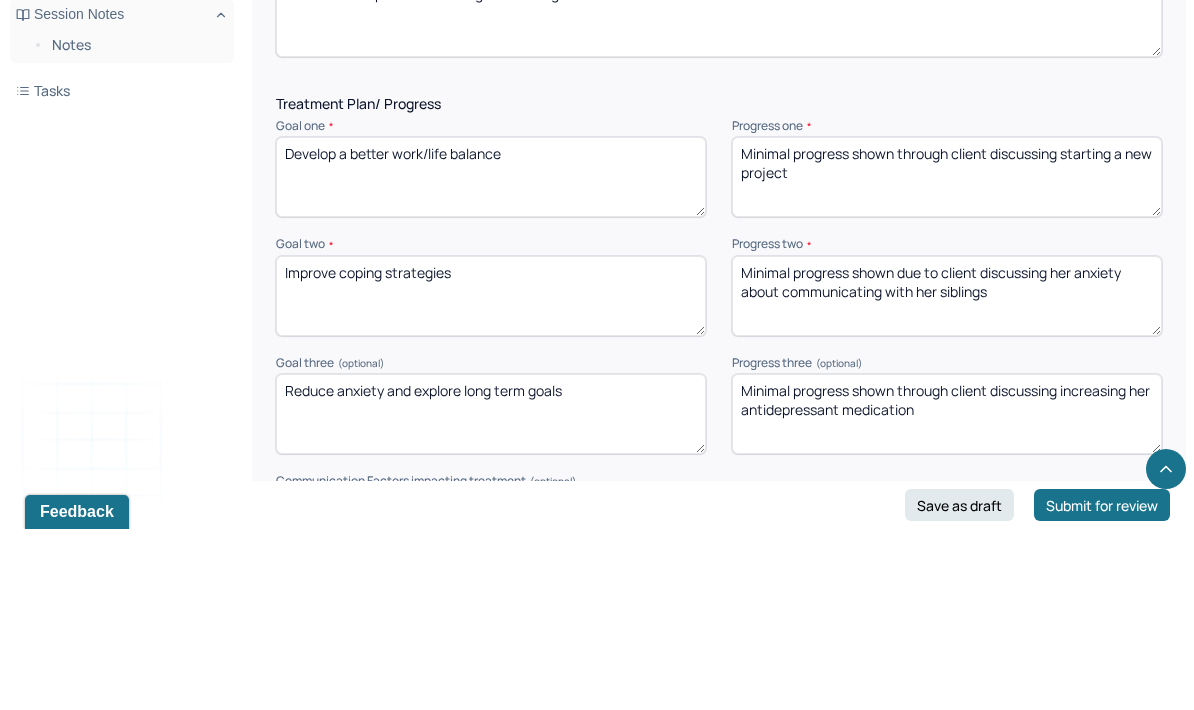 scroll, scrollTop: 2615, scrollLeft: 0, axis: vertical 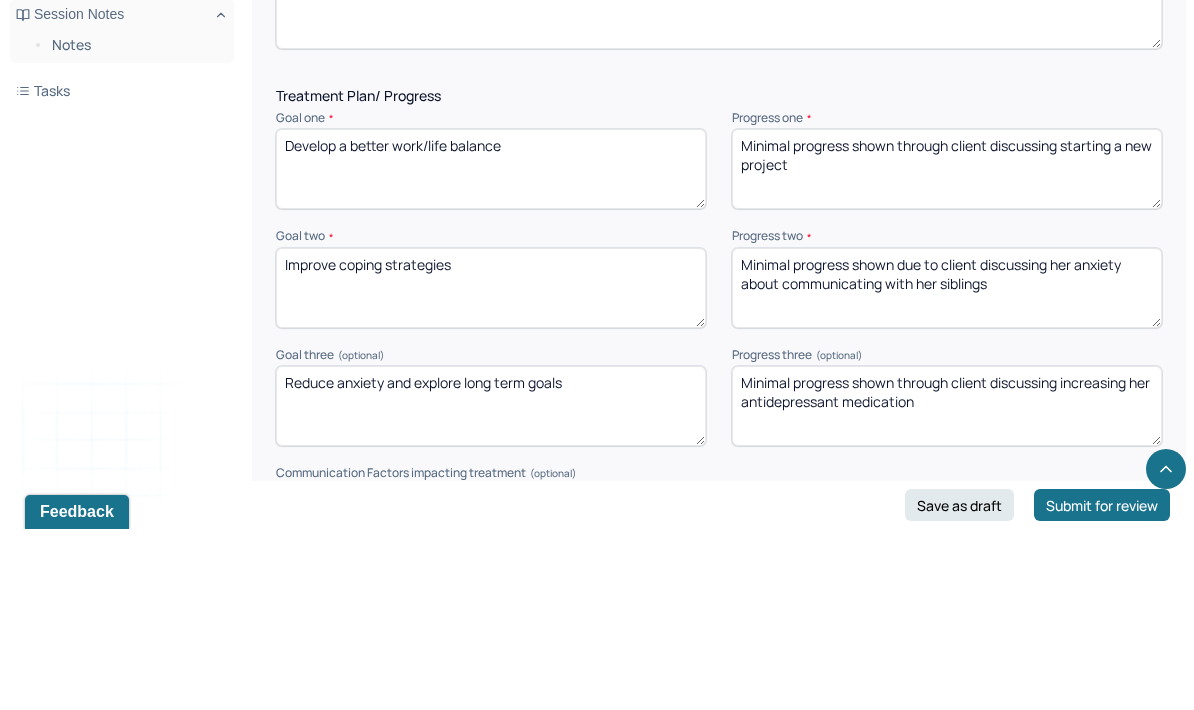 type on "Minimal progress shown through client discussing starting a new project" 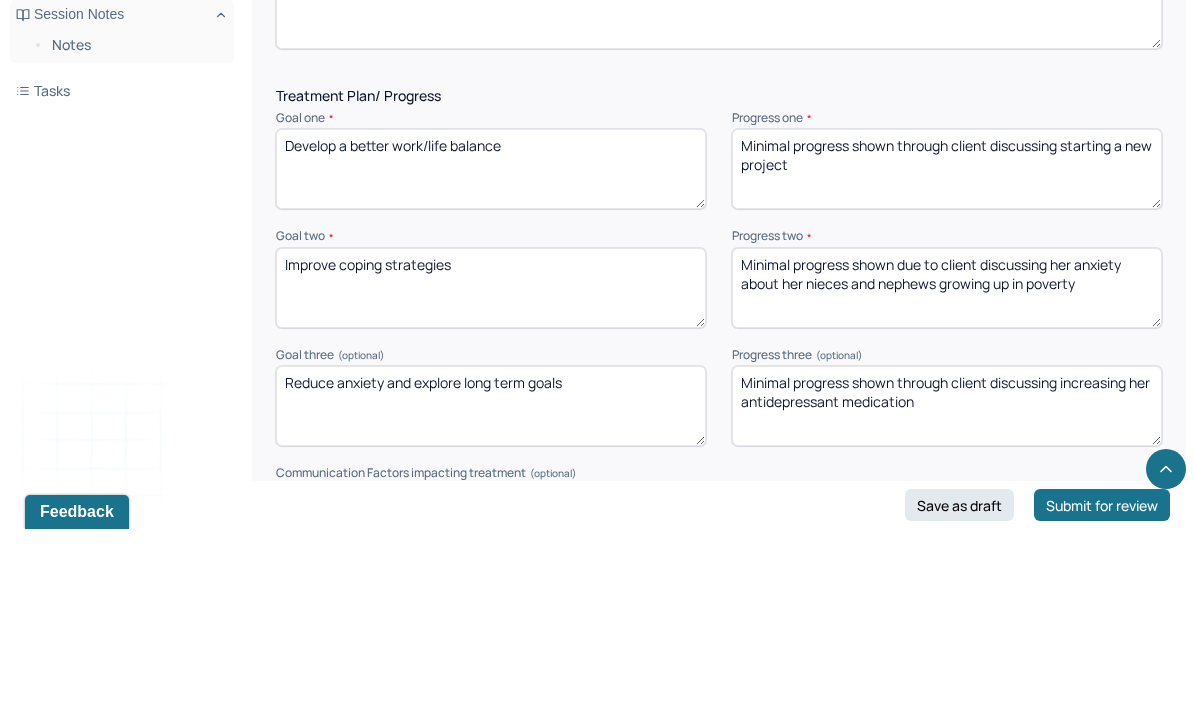 type on "Minimal progress shown due to client discussing her anxiety about her nieces and nephews growing up in poverty" 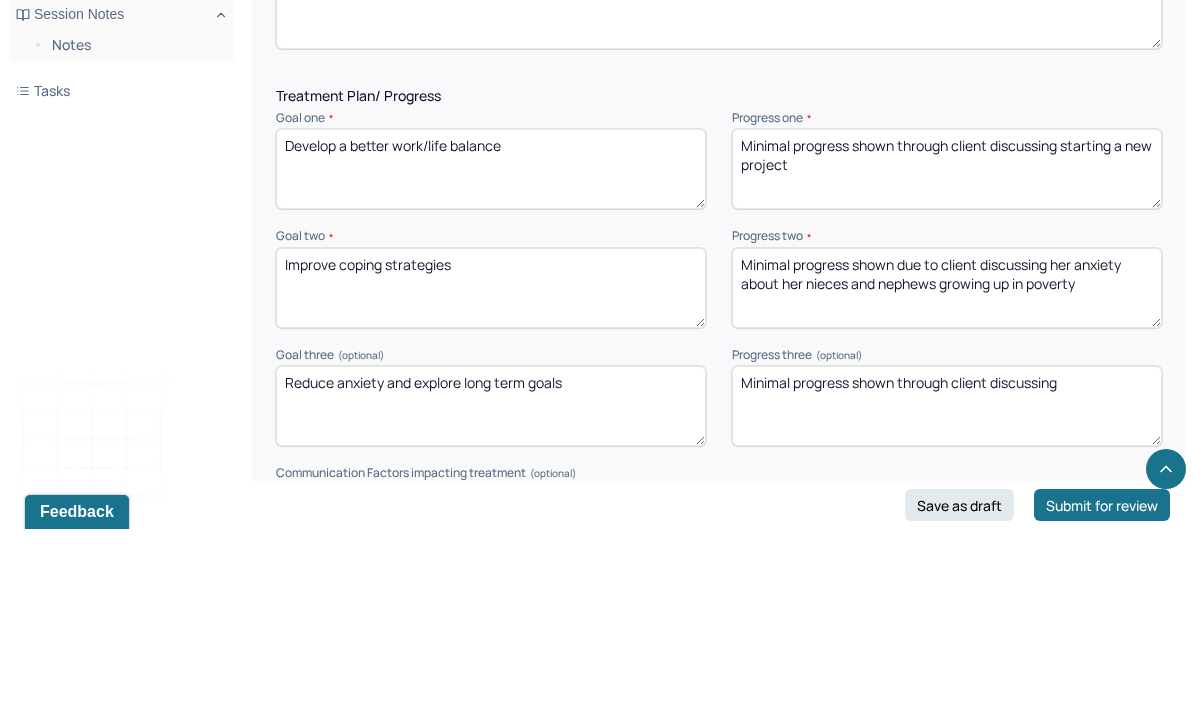 scroll, scrollTop: 2796, scrollLeft: 0, axis: vertical 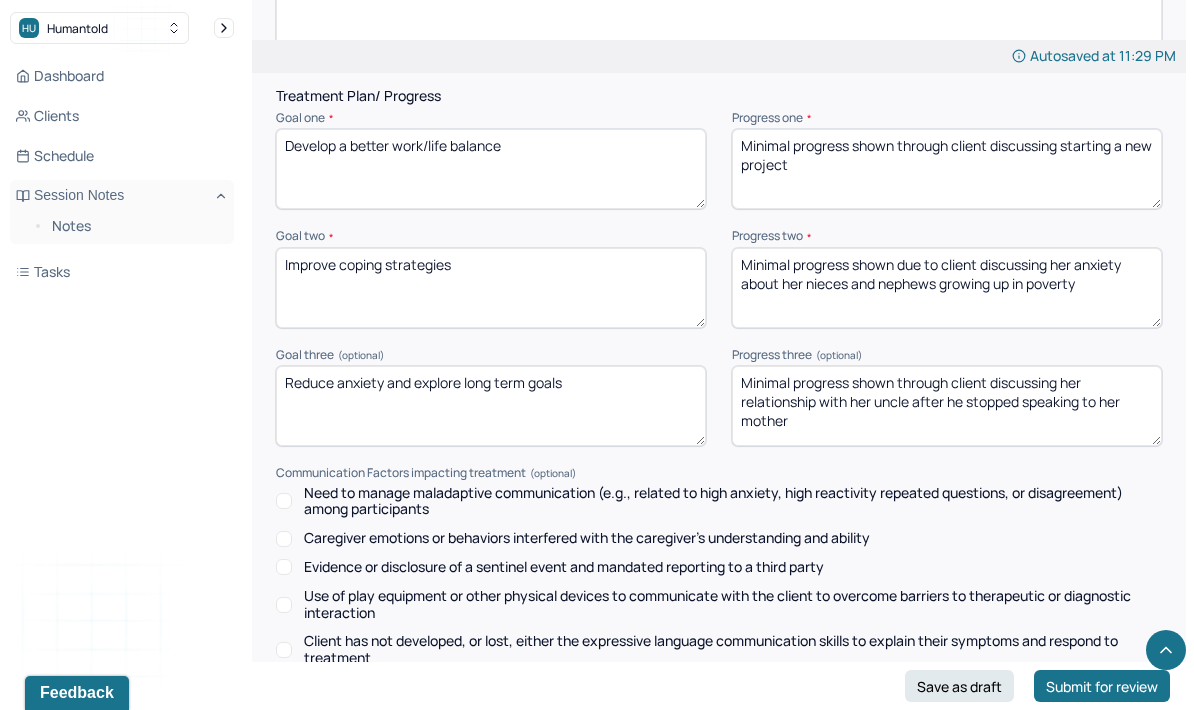 type on "Minimal progress shown through client discussing her relationship with her uncle after he stopped speaking to her mother" 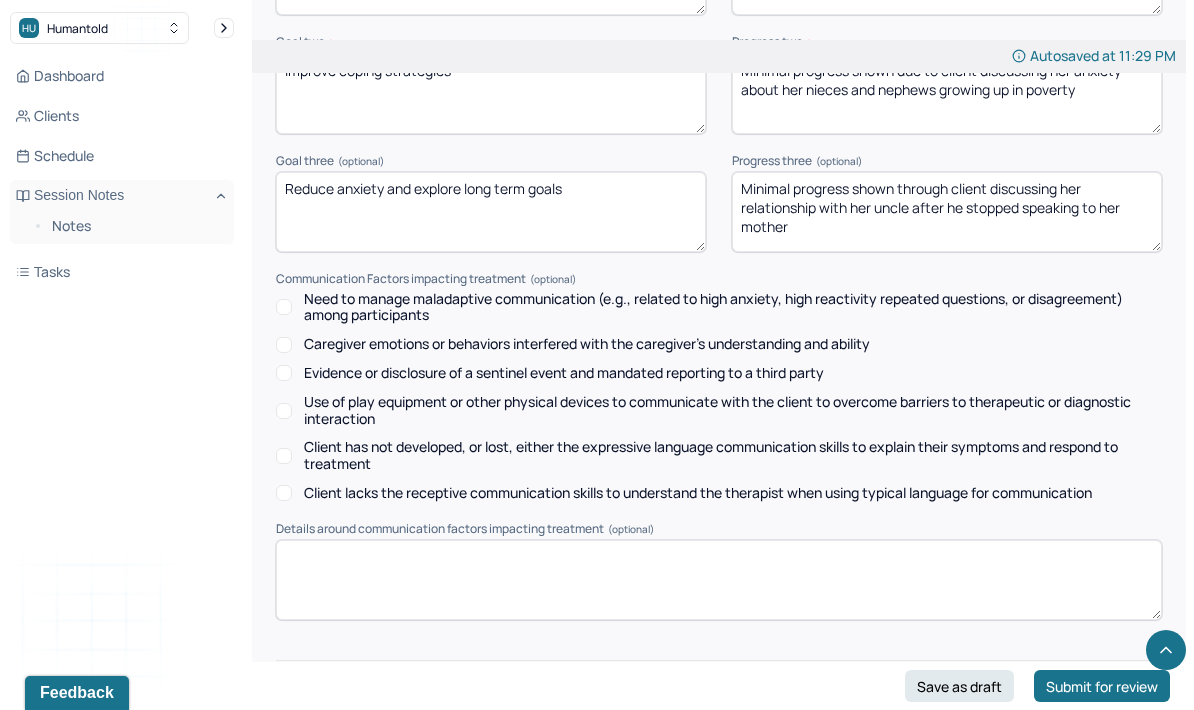click at bounding box center [719, 744] 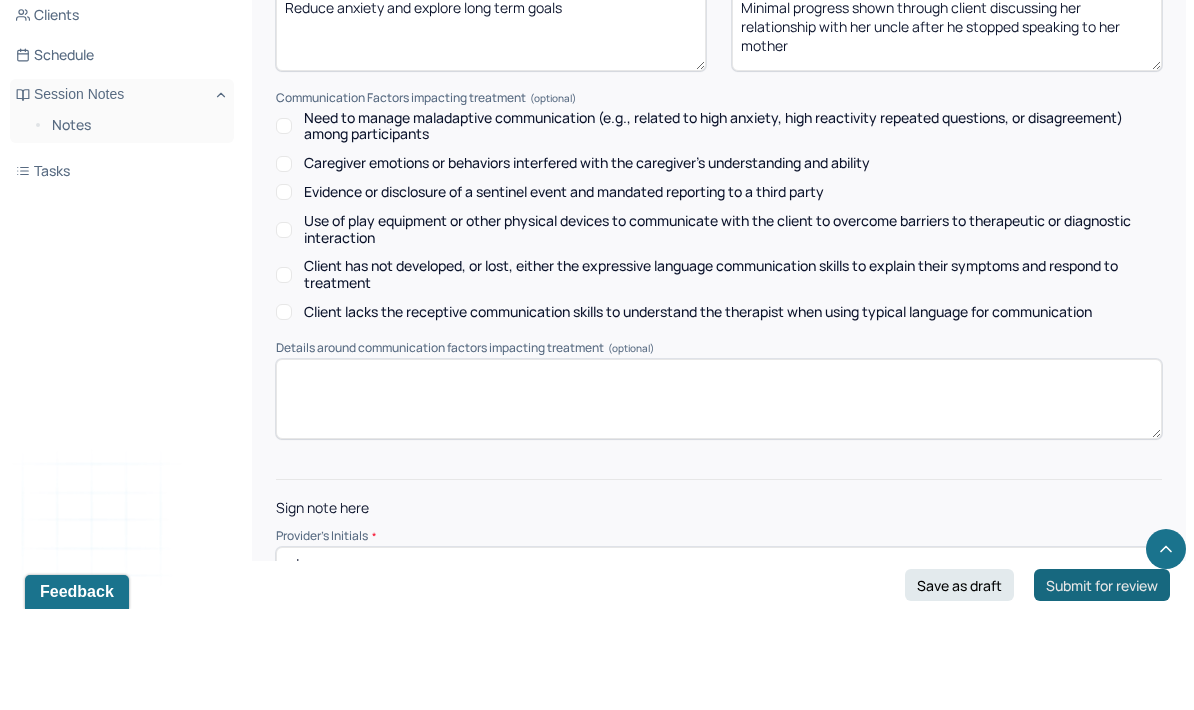 type on "zd" 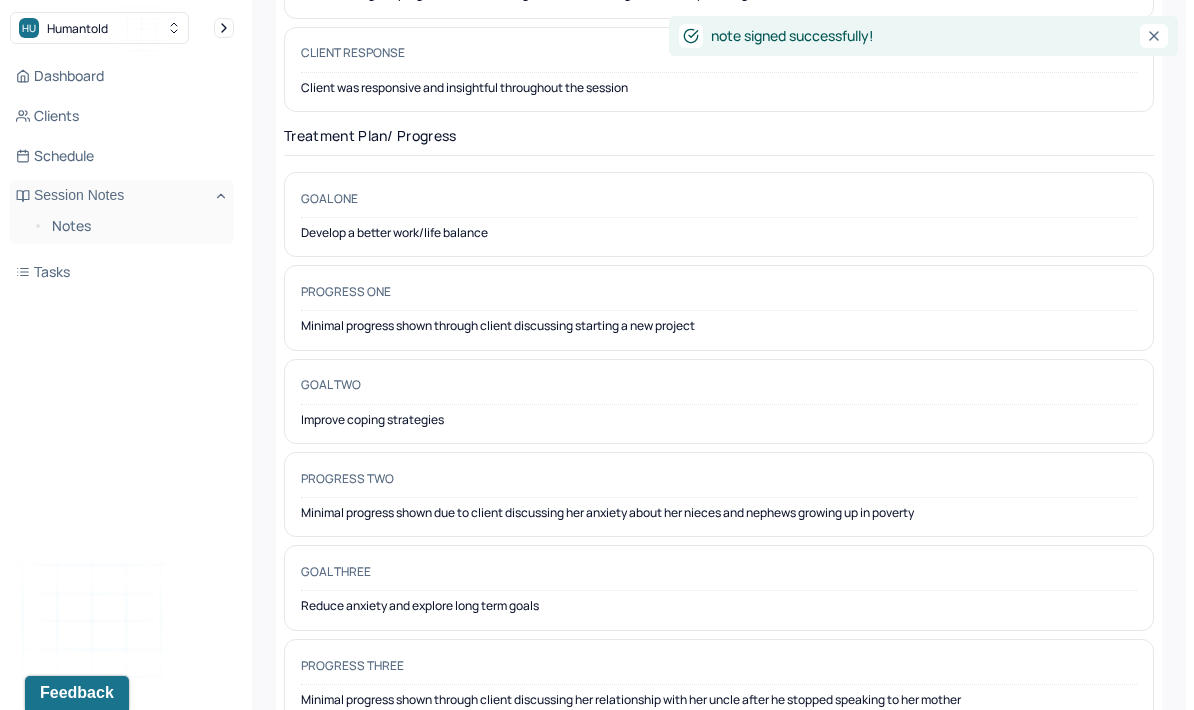 scroll, scrollTop: 80, scrollLeft: 0, axis: vertical 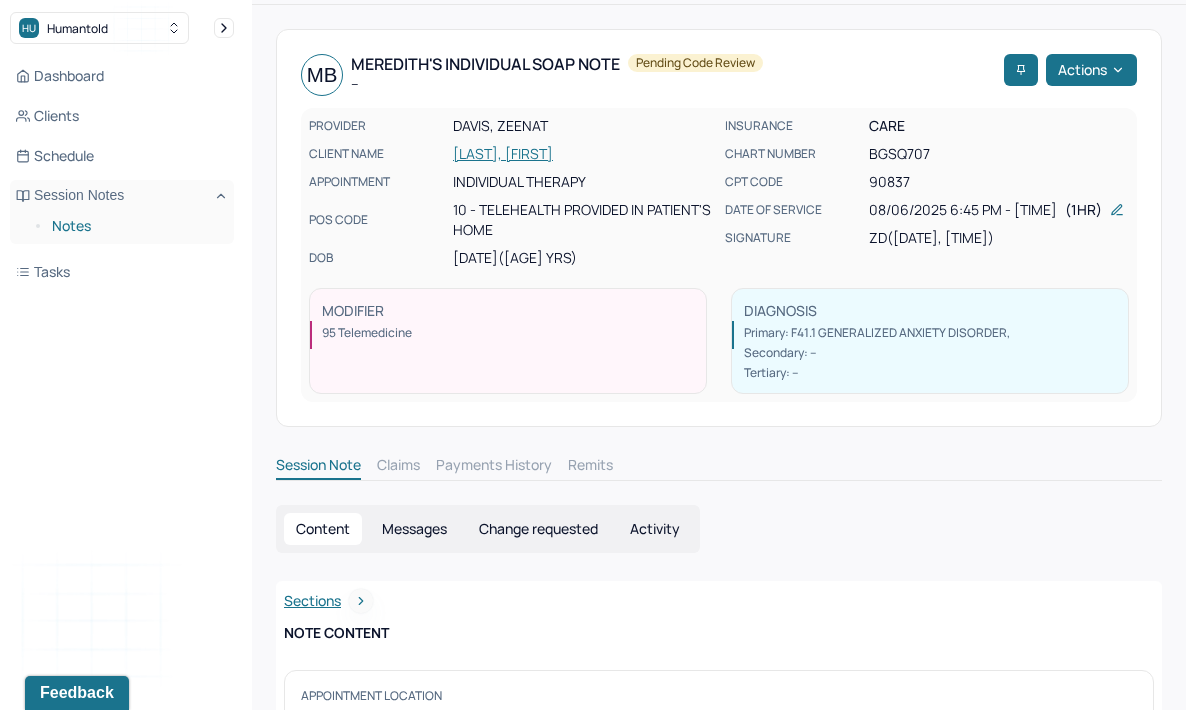 click on "Notes" at bounding box center (135, 226) 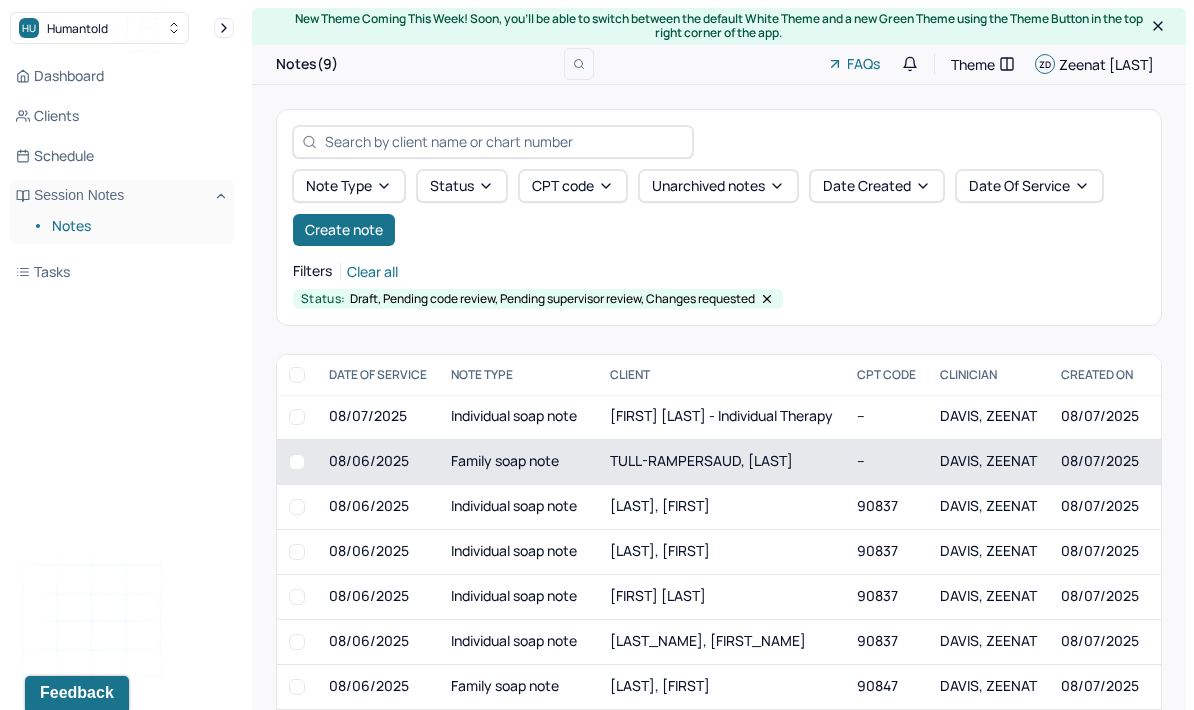 click on "TULL-RAMPERSAUD, [LAST]" at bounding box center [701, 460] 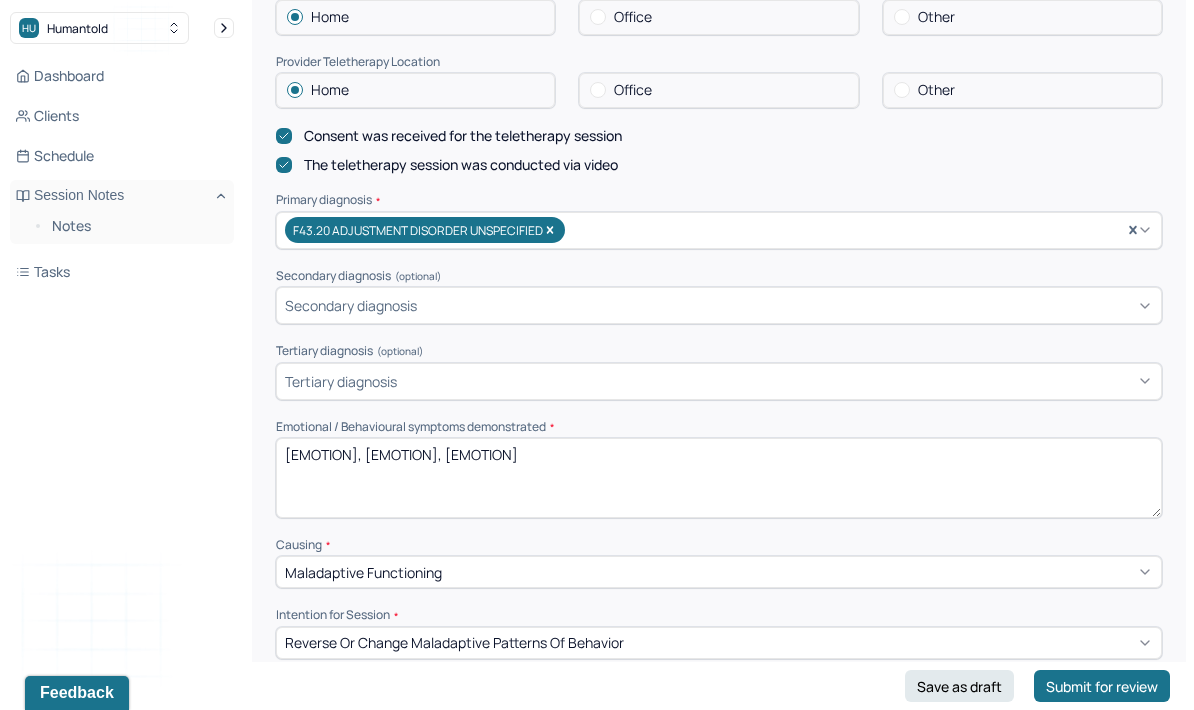 scroll, scrollTop: 606, scrollLeft: 0, axis: vertical 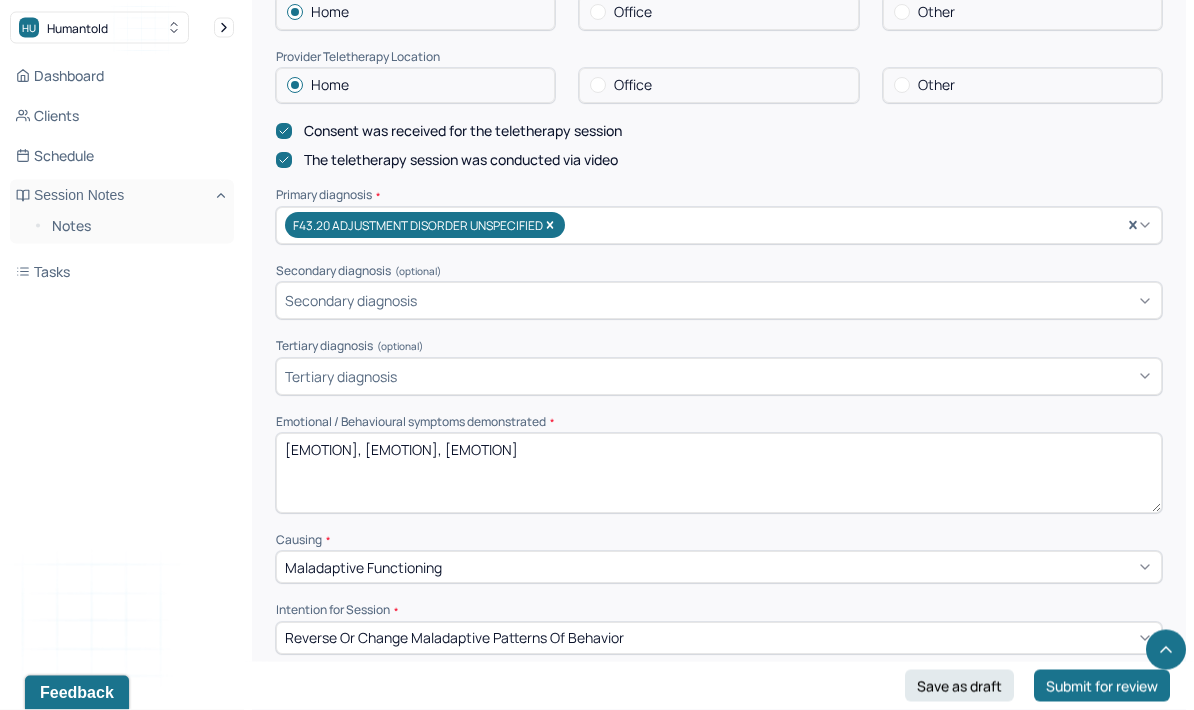 click on "[EMOTION], [EMOTION], [EMOTION]" at bounding box center [719, 474] 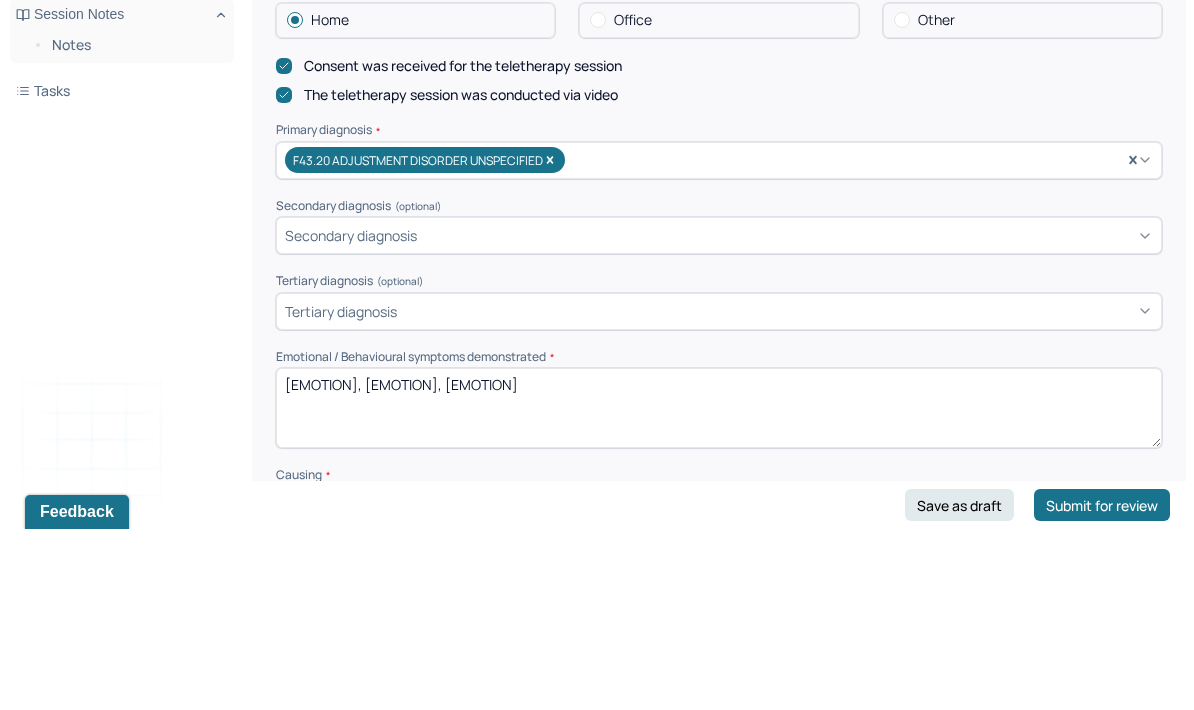 scroll, scrollTop: 511, scrollLeft: 0, axis: vertical 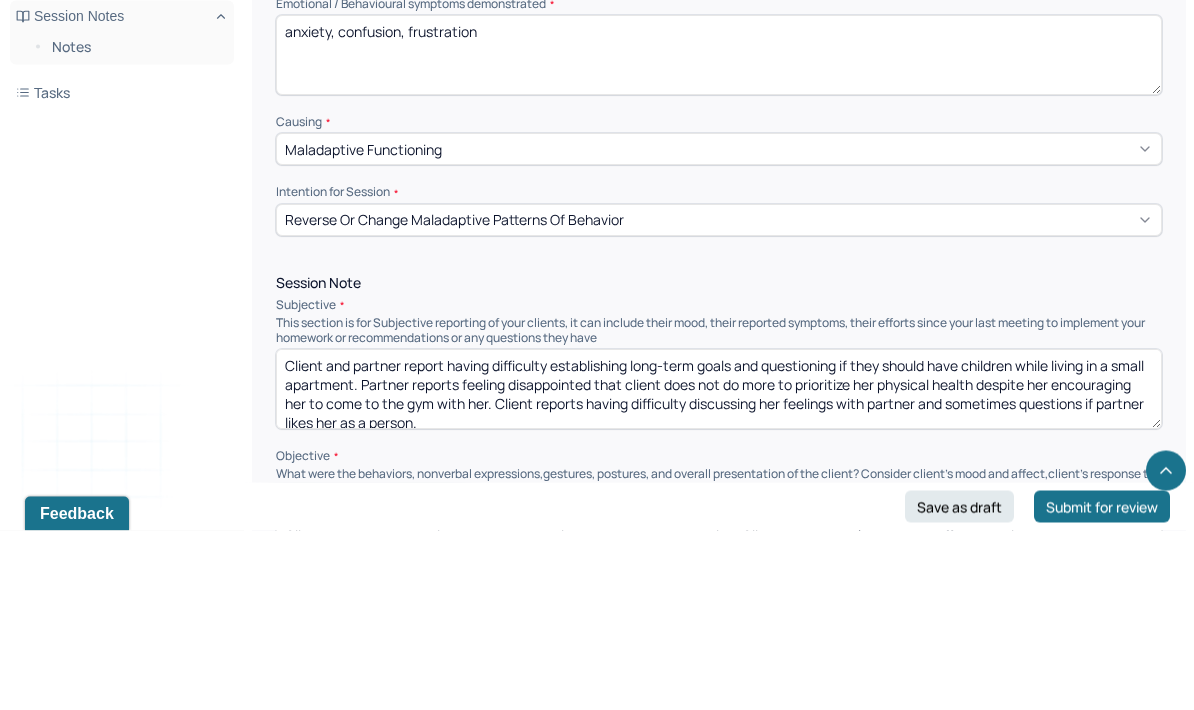 type on "anxiety, confusion, frustration" 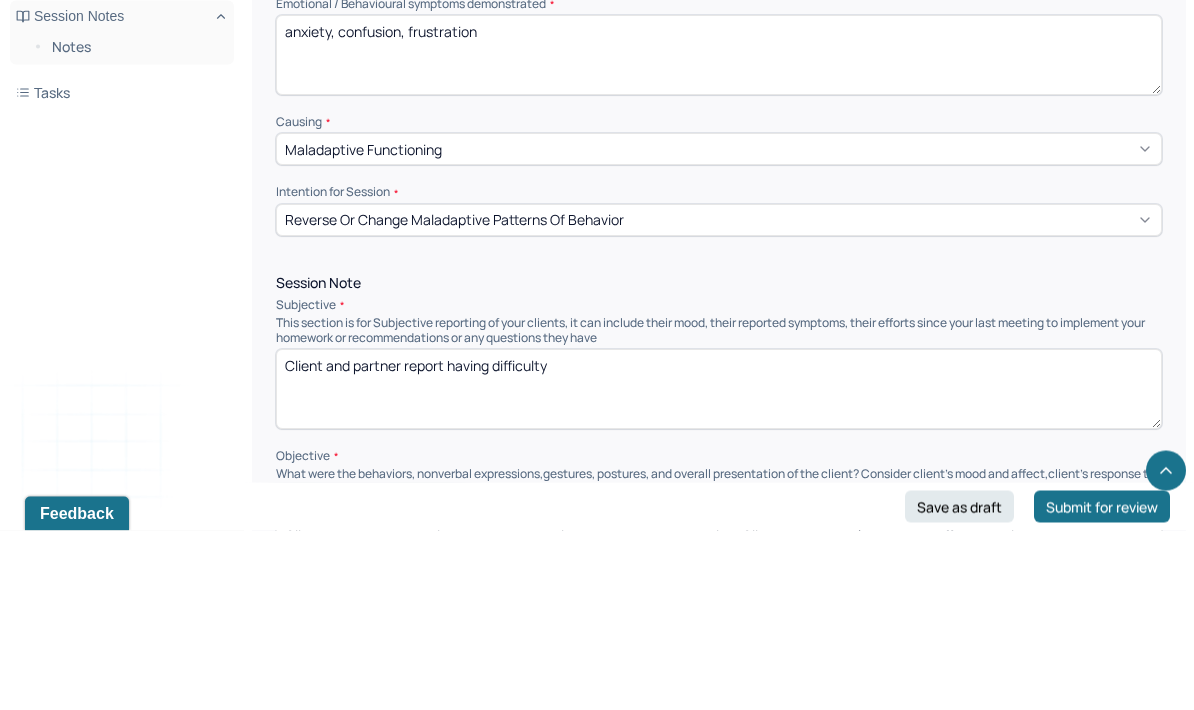 scroll, scrollTop: 0, scrollLeft: 0, axis: both 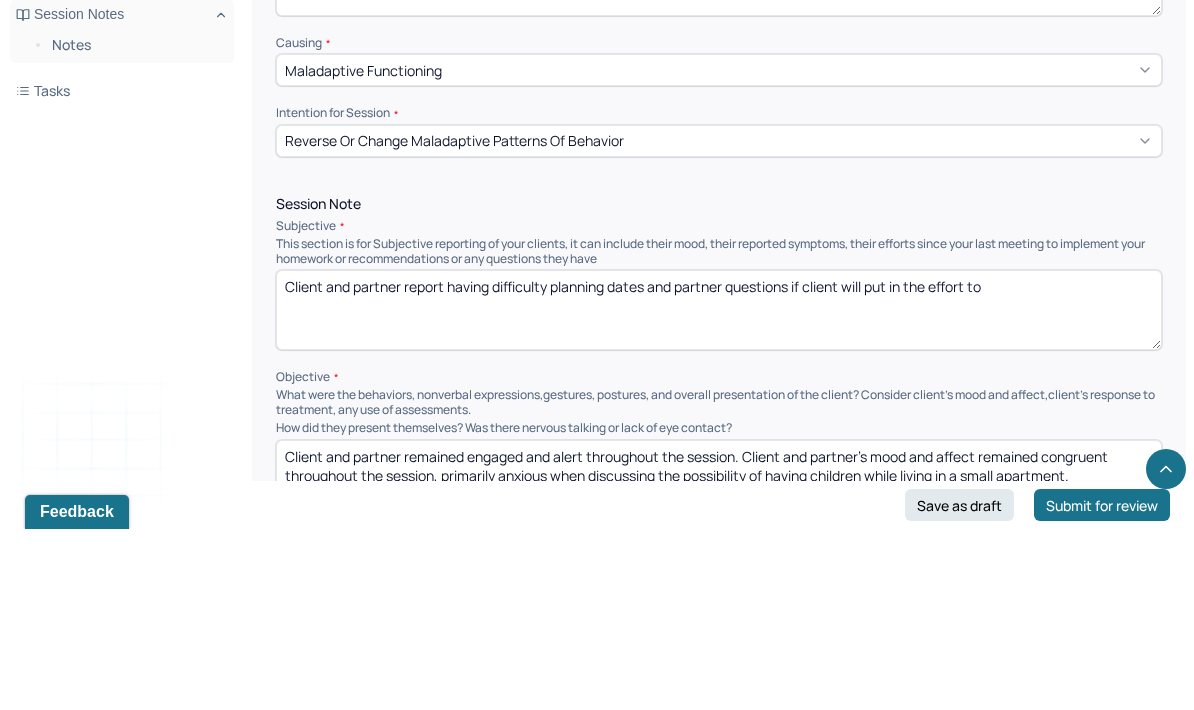 click on "Client and partner report having difficulty planning dates and partner questions if client will put in the effort to" at bounding box center (719, 491) 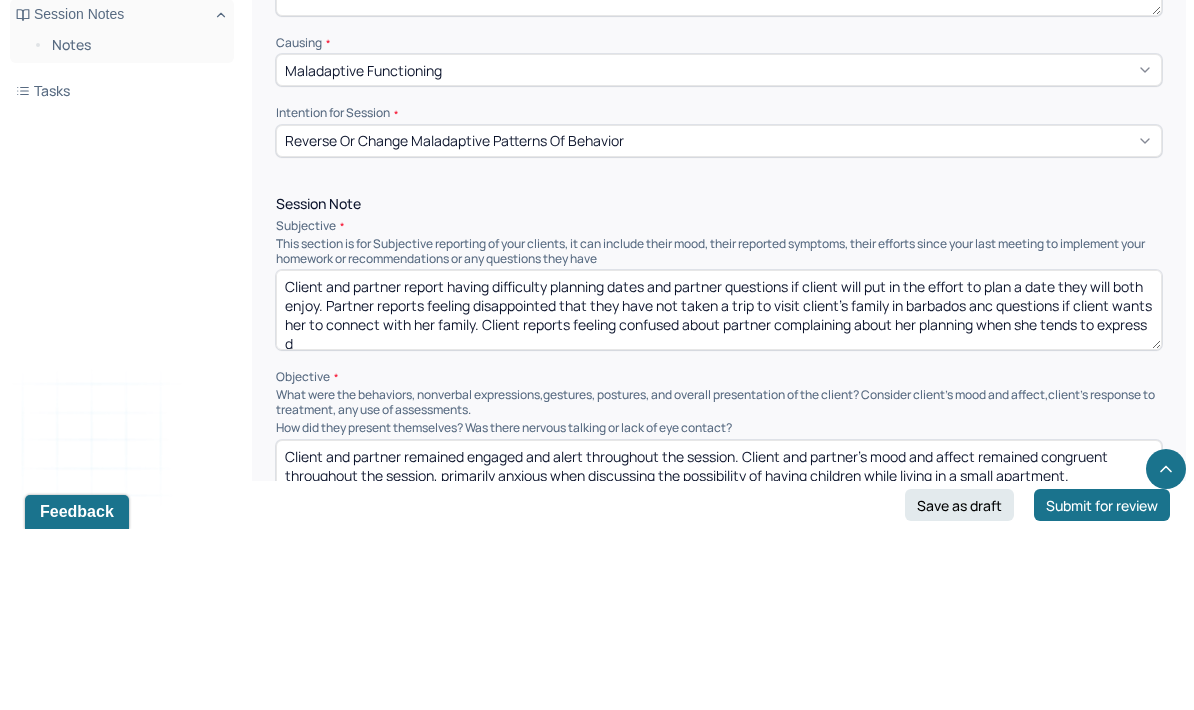 scroll, scrollTop: 8, scrollLeft: 0, axis: vertical 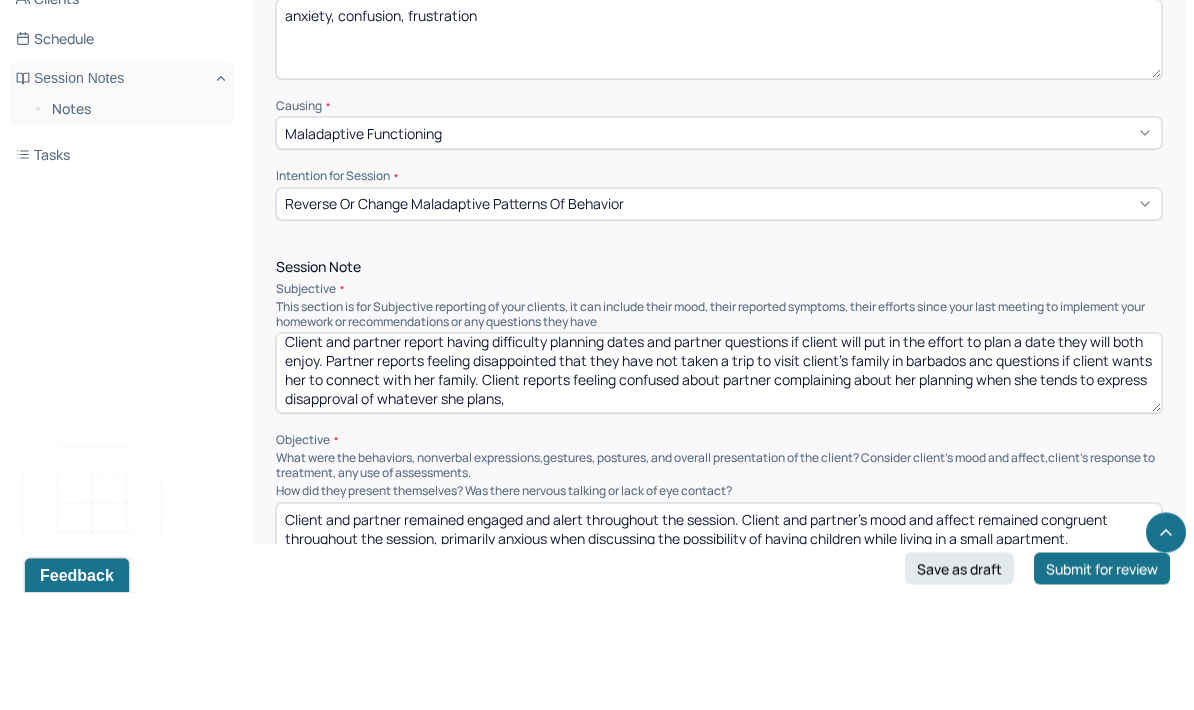type on "Client and partner report having difficulty planning dates and partner questions if client will put in the effort to plan a date they will both enjoy. Partner reports feeling disappointed that they have not taken a trip to visit client’s family in barbados anc questions if client wants her to connect with her family. Client reports feeling confused about partner complaining about her planning when she tends to express disapproval of whatever she plans," 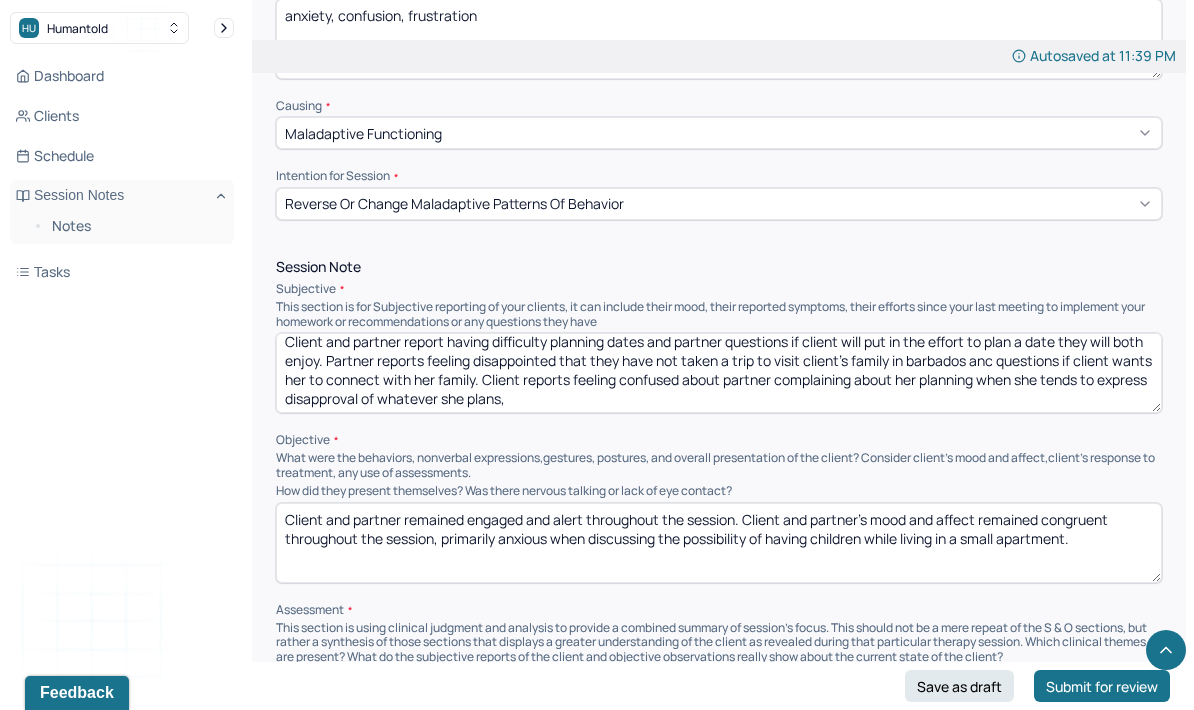 click on "Client and partner remained engaged and alert throughout the session. Client and partner’s mood and affect remained congruent throughout the session, primarily anxious when discussing the possibility of having children while living in a small apartment." at bounding box center [719, 543] 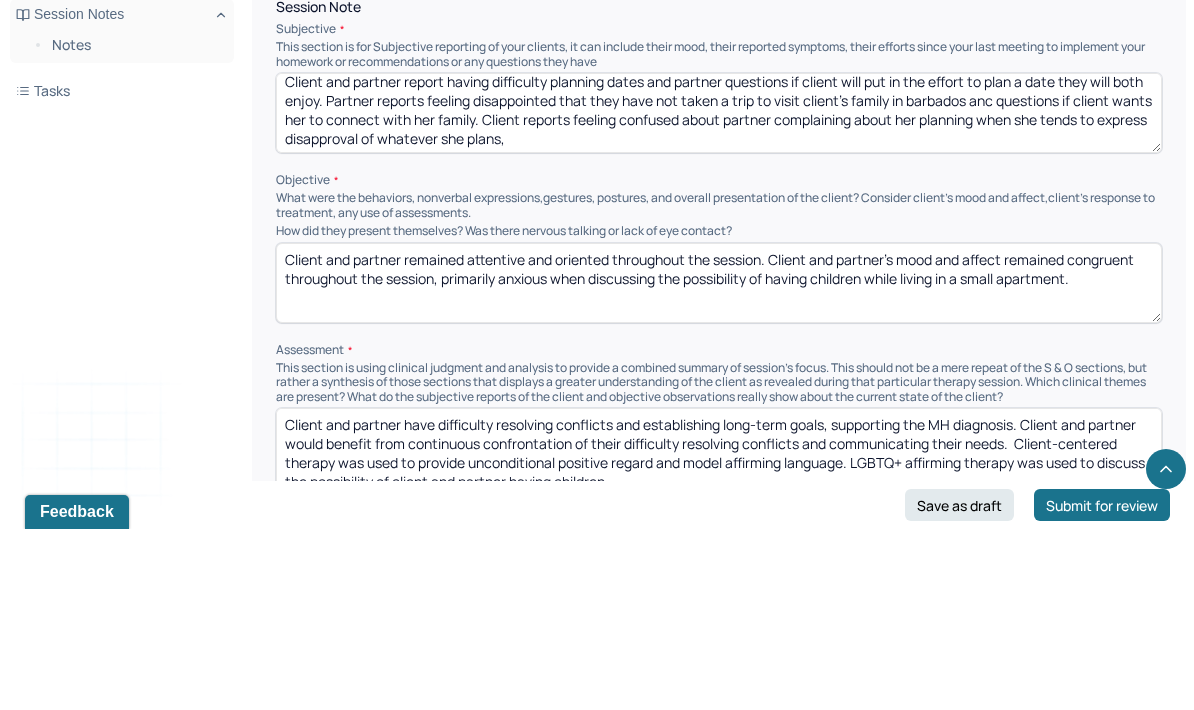 click on "Client and partner remained attentive and oriented throughout the session. Client and partner’s mood and affect remained congruent throughout the session, primarily anxious when discussing the possibility of having children while living in a small apartment." at bounding box center [719, 464] 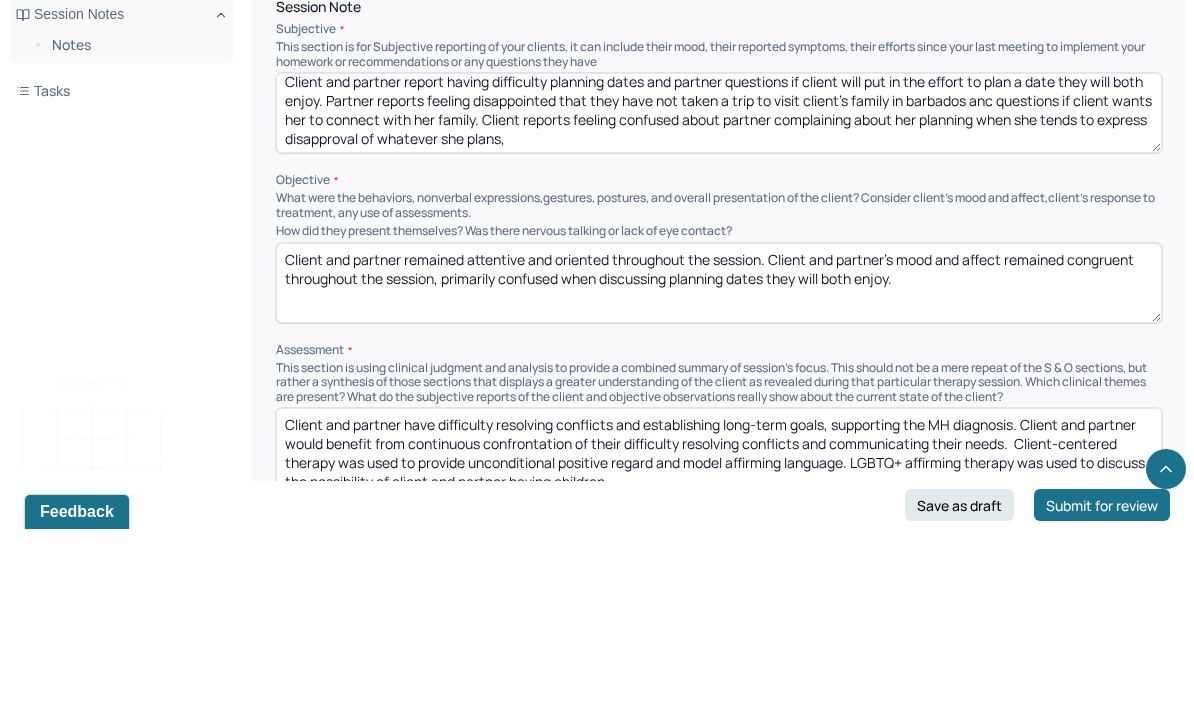type on "Client and partner remained attentive and oriented throughout the session. Client and partner’s mood and affect remained congruent throughout the session, primarily confused when discussing planning dates they will both enjoy." 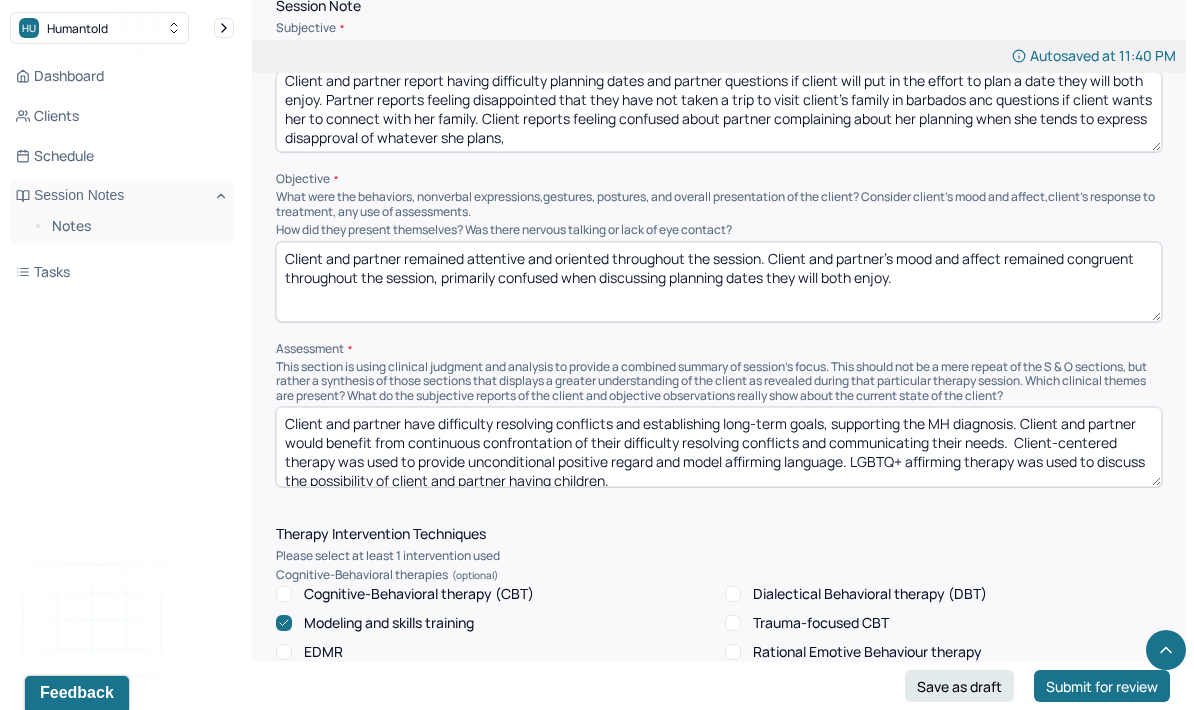scroll, scrollTop: 1287, scrollLeft: 0, axis: vertical 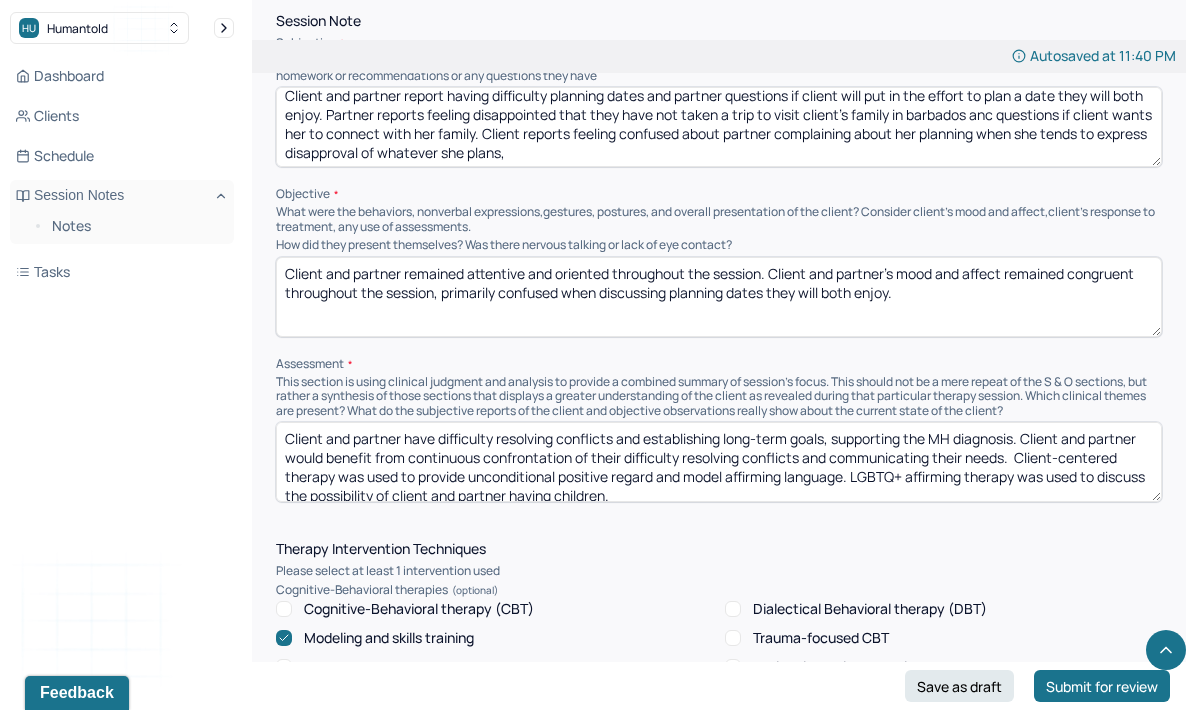 click on "Client and partner have difficulty resolving conflicts and establishing long-term goals, supporting the MH diagnosis. Client and partner would benefit from continuous confrontation of their difficulty resolving conflicts and communicating their needs.  Client-centered therapy was used to provide unconditional positive regard and model affirming language. LGBTQ+ affirming therapy was used to discuss the possibility of client and partner having children." at bounding box center (719, 462) 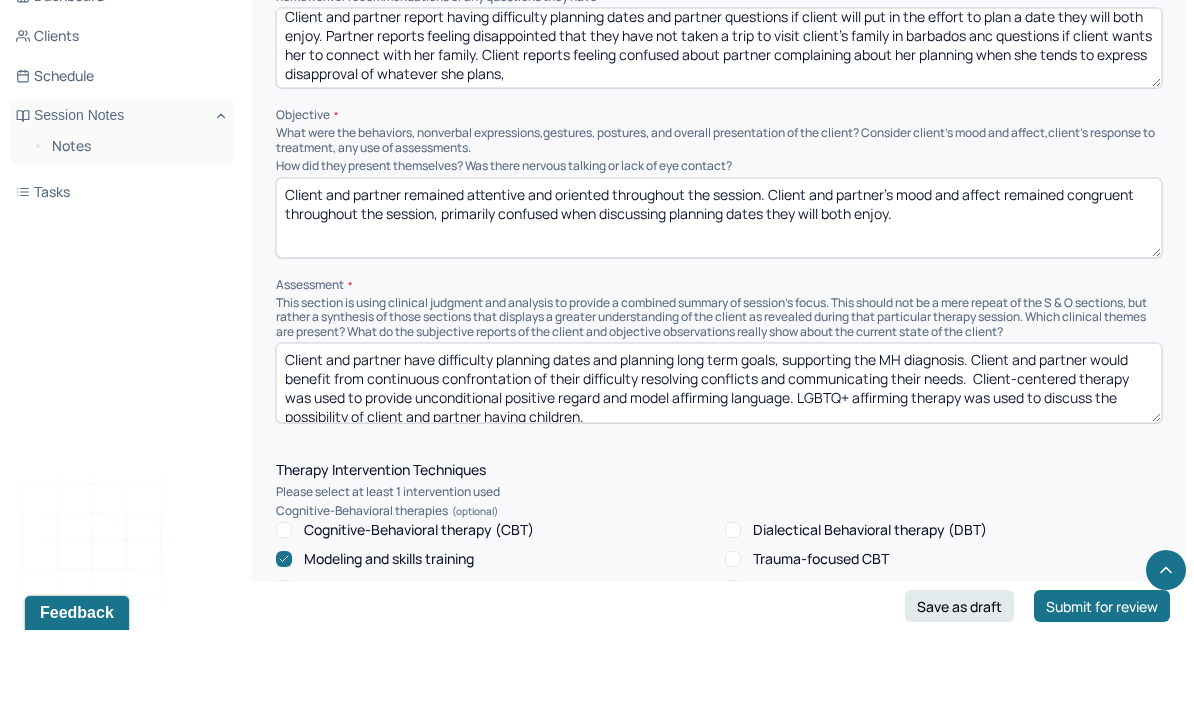 click on "Client and partner have difficulty planning dates and planning long term goals, supporting the MH diagnosis. Client and partner would benefit from continuous confrontation of their difficulty resolving conflicts and communicating their needs.  Client-centered therapy was used to provide unconditional positive regard and model affirming language. LGBTQ+ affirming therapy was used to discuss the possibility of client and partner having children." at bounding box center [719, 463] 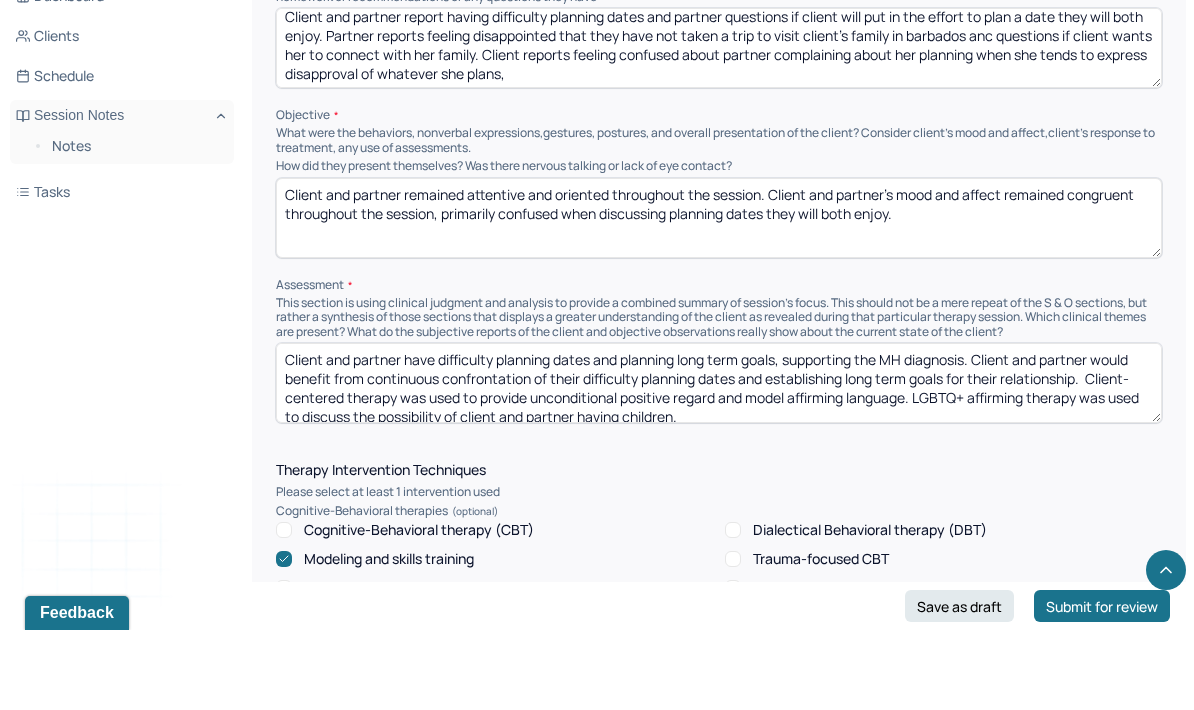 click on "Client and partner have difficulty planning dates and planning long term goals, supporting the MH diagnosis. Client and partner would benefit from continuous confrontation of their difficulty planning dates and establishing long term goals for their relationship.  Client-centered therapy was used to provide unconditional positive regard and model affirming language. LGBTQ+ affirming therapy was used to discuss the possibility of client and partner having children." at bounding box center [719, 463] 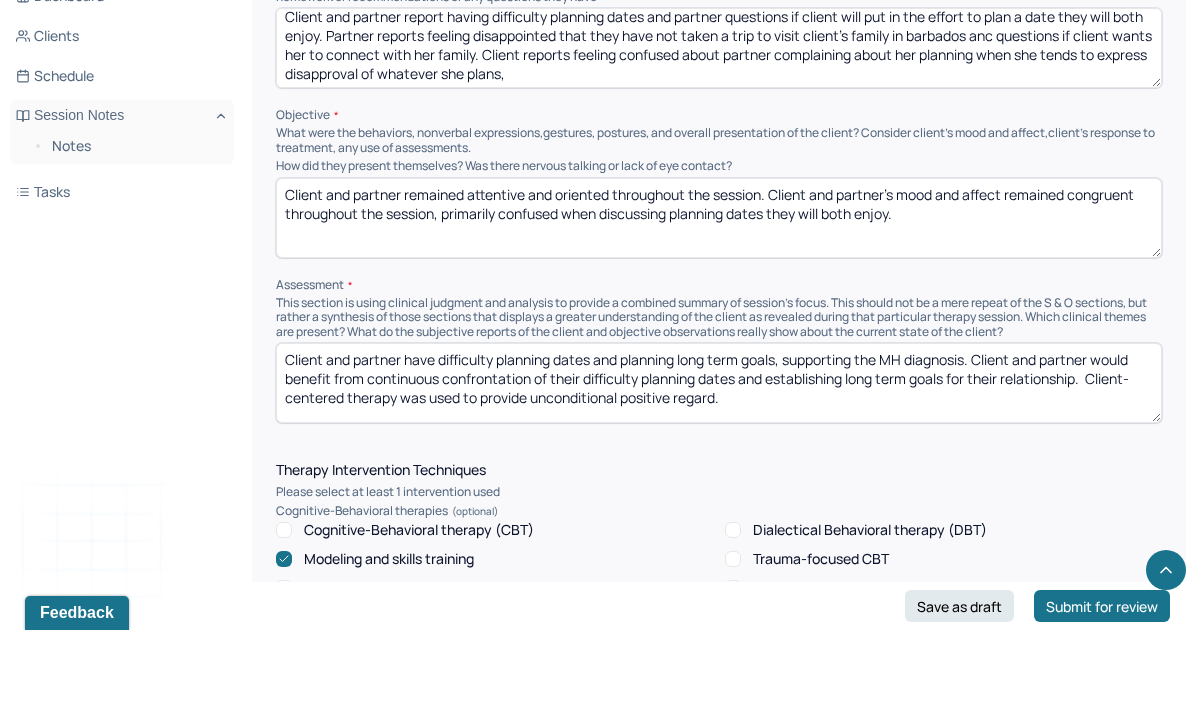 scroll, scrollTop: 0, scrollLeft: 0, axis: both 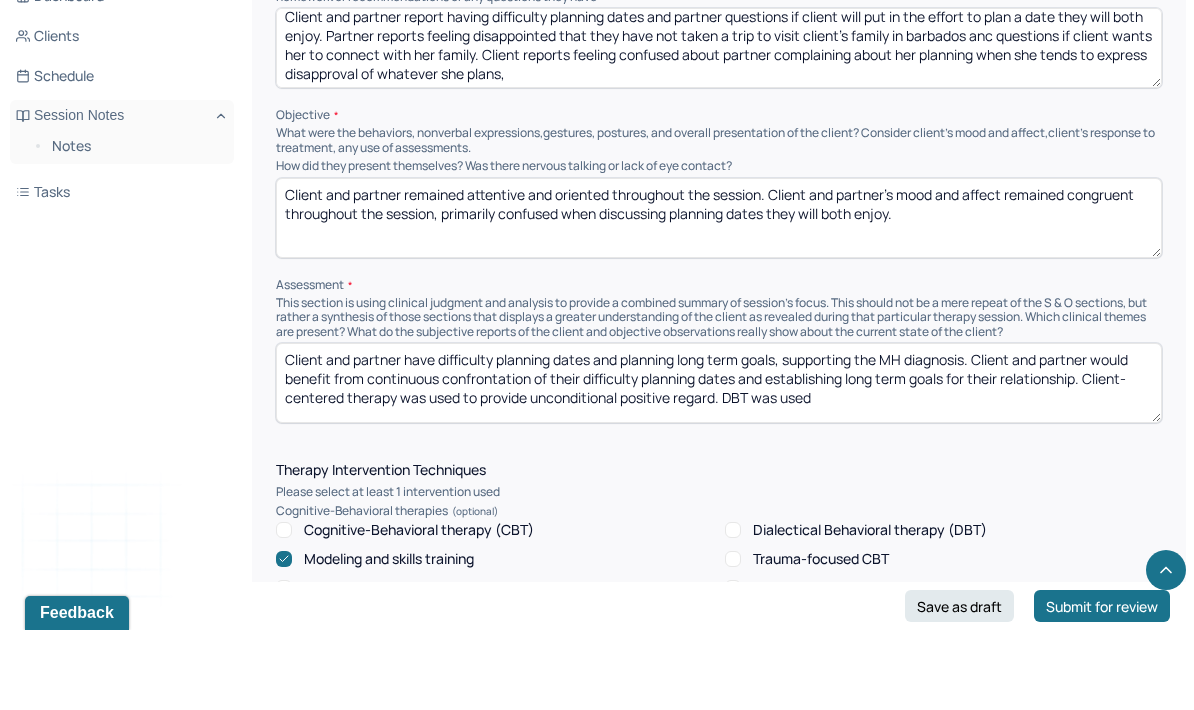type on "Client and partner have difficulty planning dates and planning long term goals, supporting the MH diagnosis. Client and partner would benefit from continuous confrontation of their difficulty planning dates and establishing long term goals for their relationship. Client-centered therapy was used to provide unconditional positive regard. DBT was used" 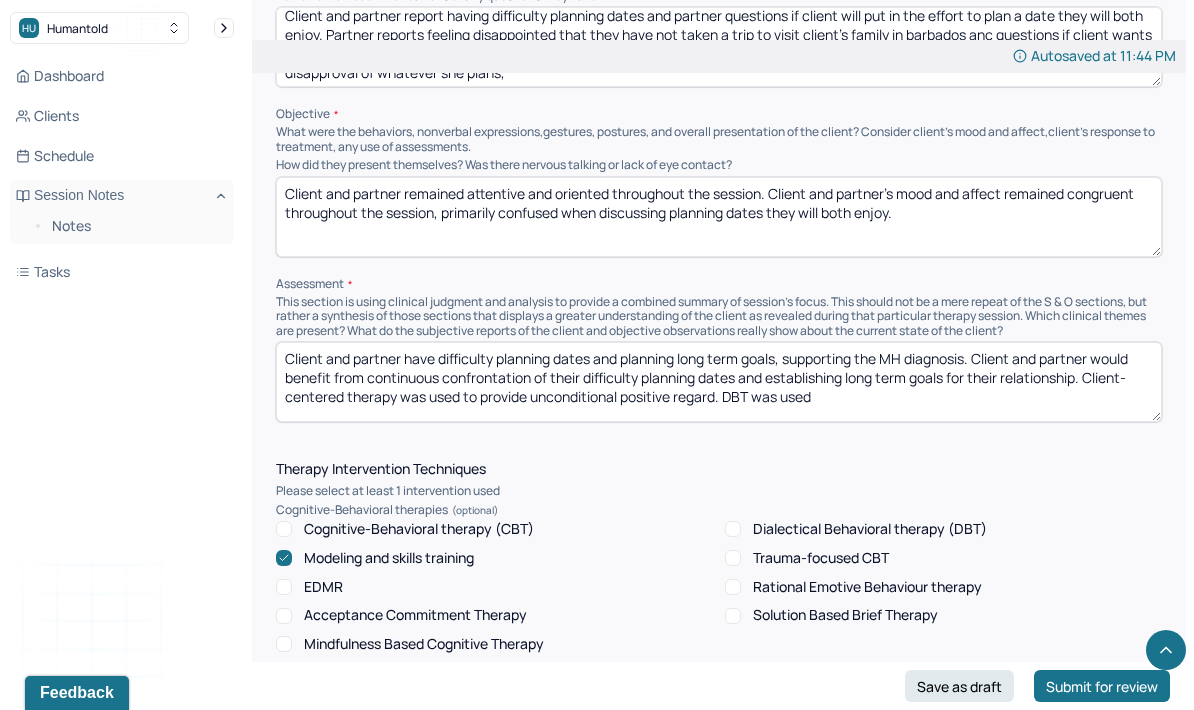 click on "Trauma-focused CBT" at bounding box center (943, 558) 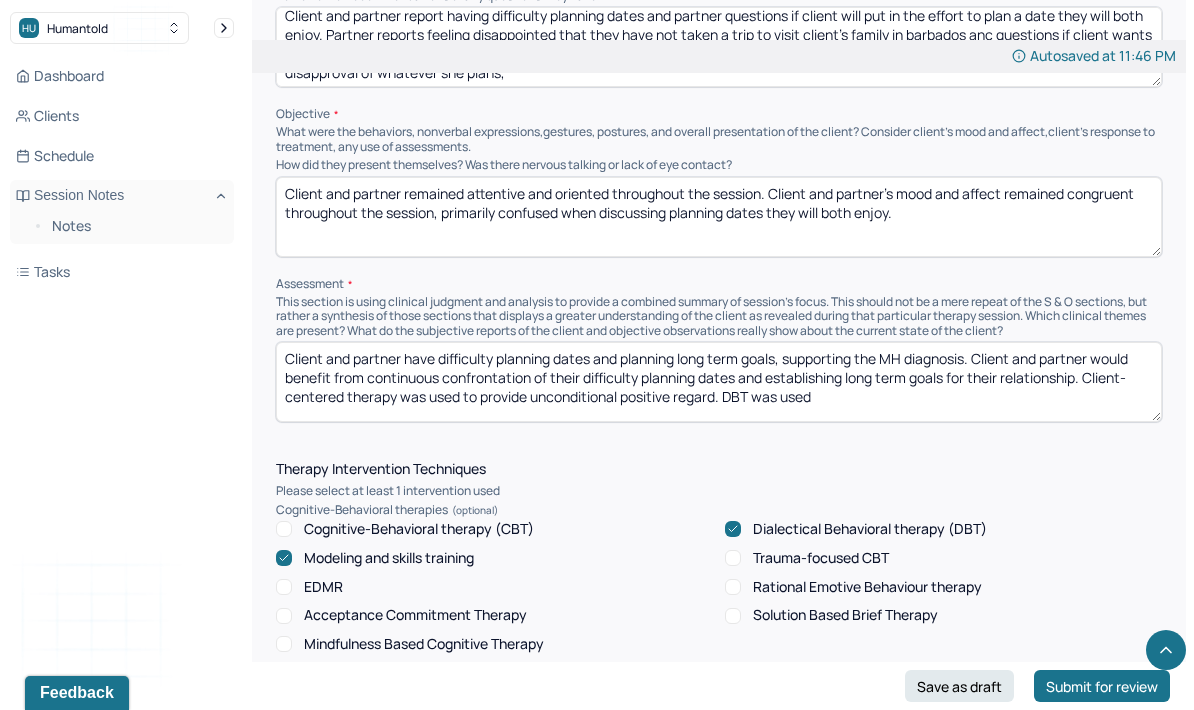 click on "Client and partner have difficulty planning dates and planning long term goals, supporting the MH diagnosis. Client and partner would benefit from continuous confrontation of their difficulty planning dates and establishing long term goals for their relationship. Client-centered therapy was used to provide unconditional positive regard. DBT was used" at bounding box center (719, 382) 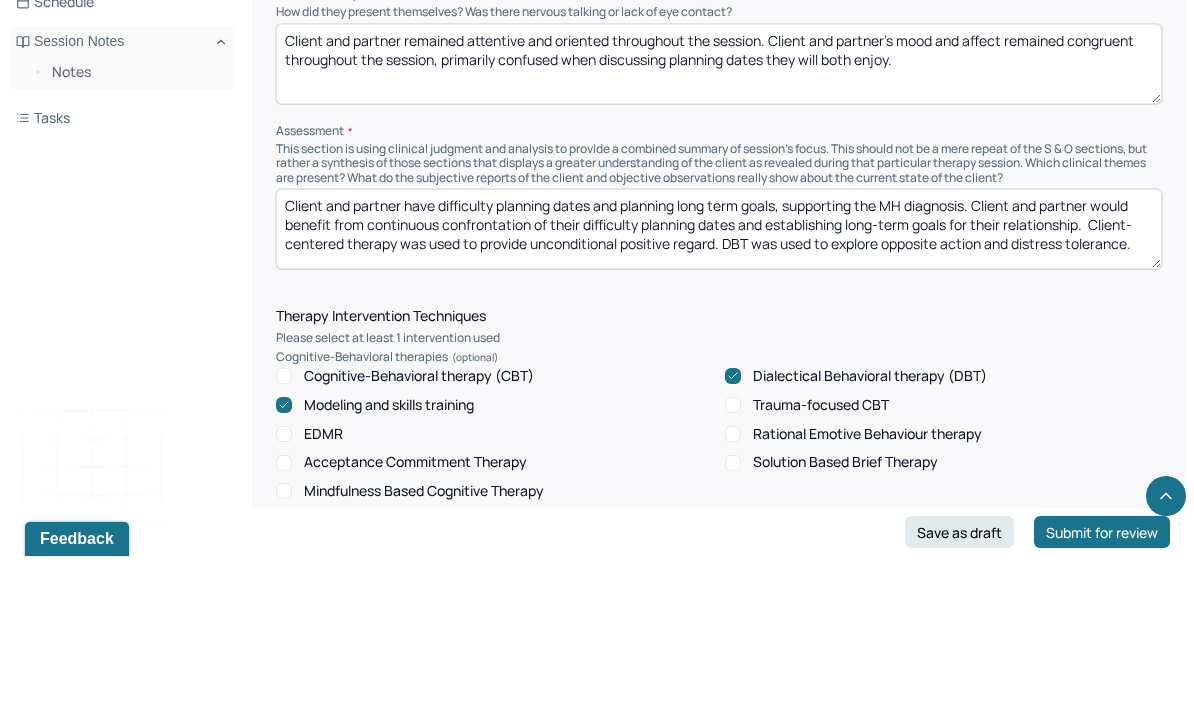 type on "Client and partner have difficulty planning dates and planning long term goals, supporting the MH diagnosis. Client and partner would benefit from continuous confrontation of their difficulty planning dates and establishing long-term goals for their relationship.  Client-centered therapy was used to provide unconditional positive regard. DBT was used to explore opposite action and distress tolerance." 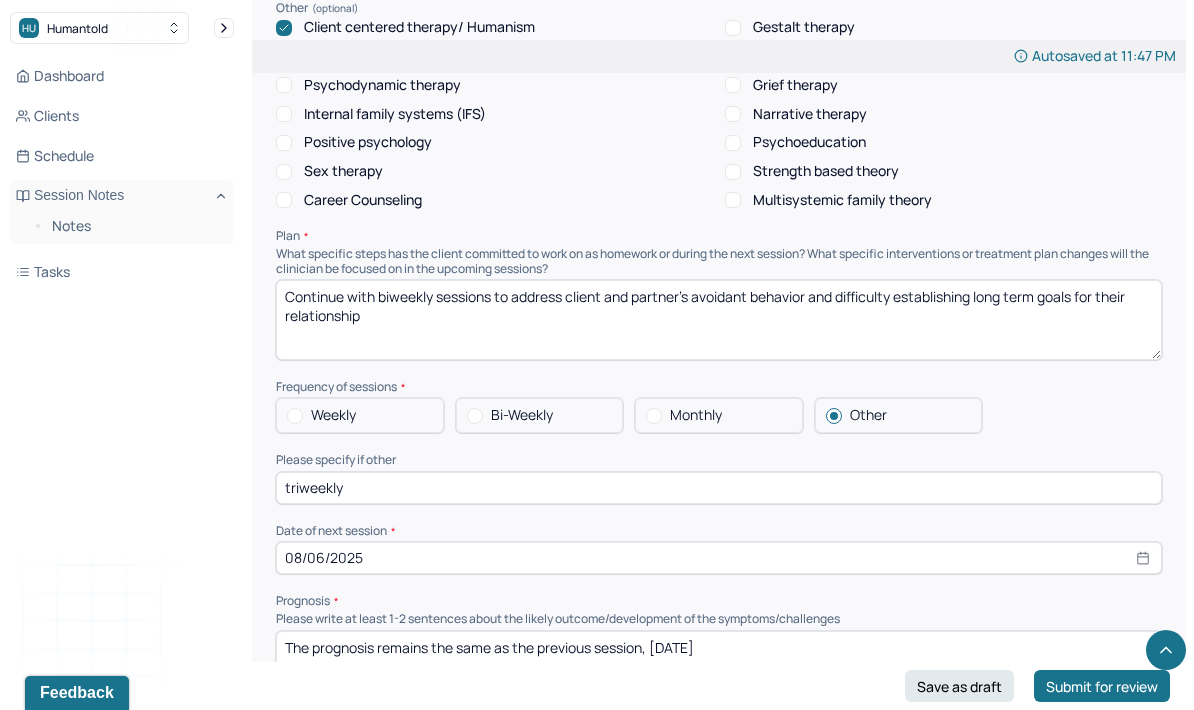 scroll, scrollTop: 2142, scrollLeft: 0, axis: vertical 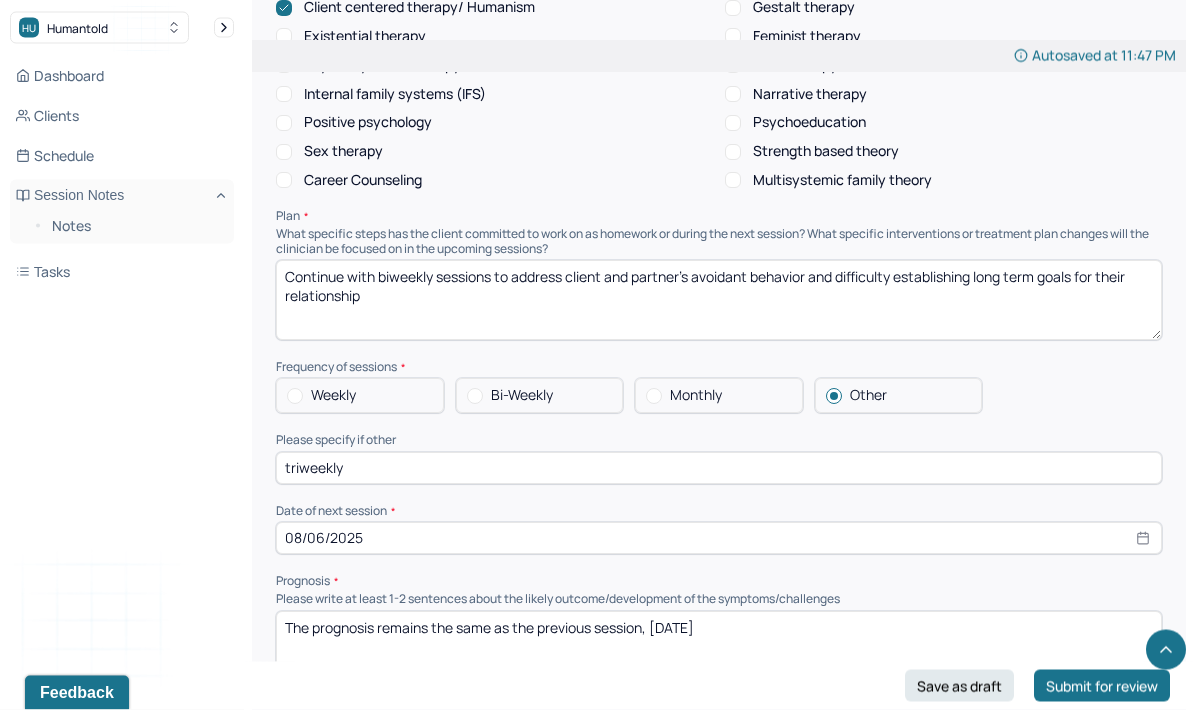 click on "08/06/2025" at bounding box center [719, 539] 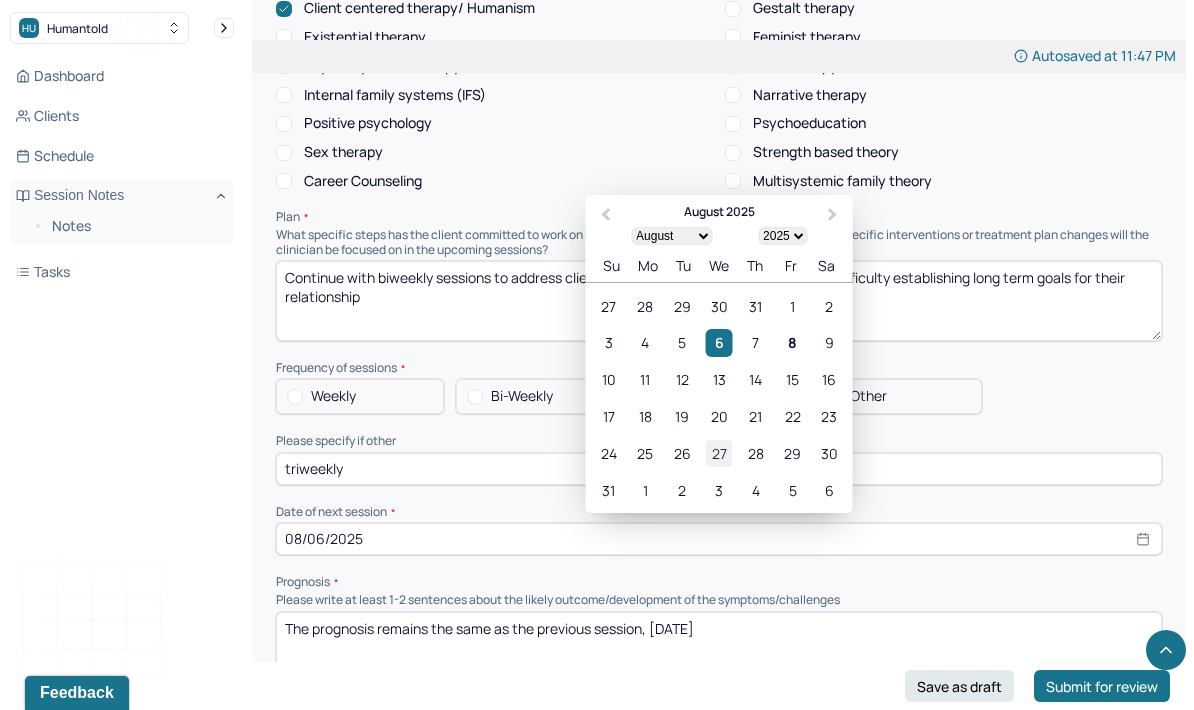 click on "27" at bounding box center (718, 453) 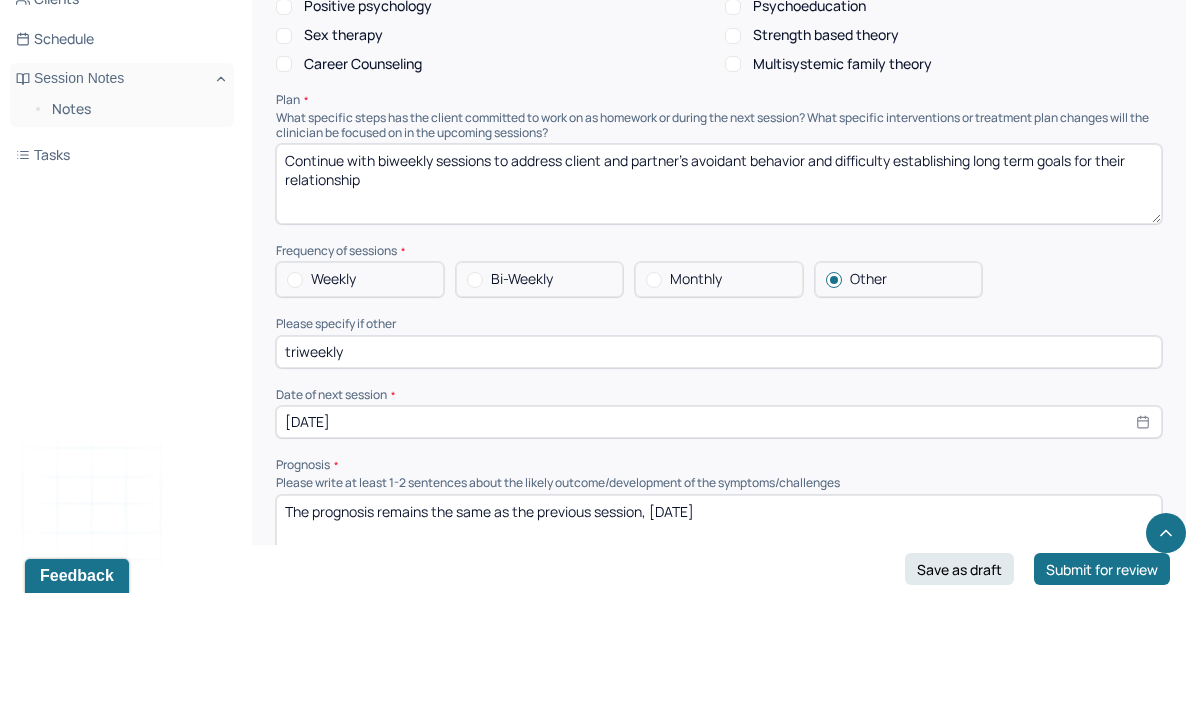 click on "The prognosis remains the same as the previous session, [DATE]" at bounding box center (719, 652) 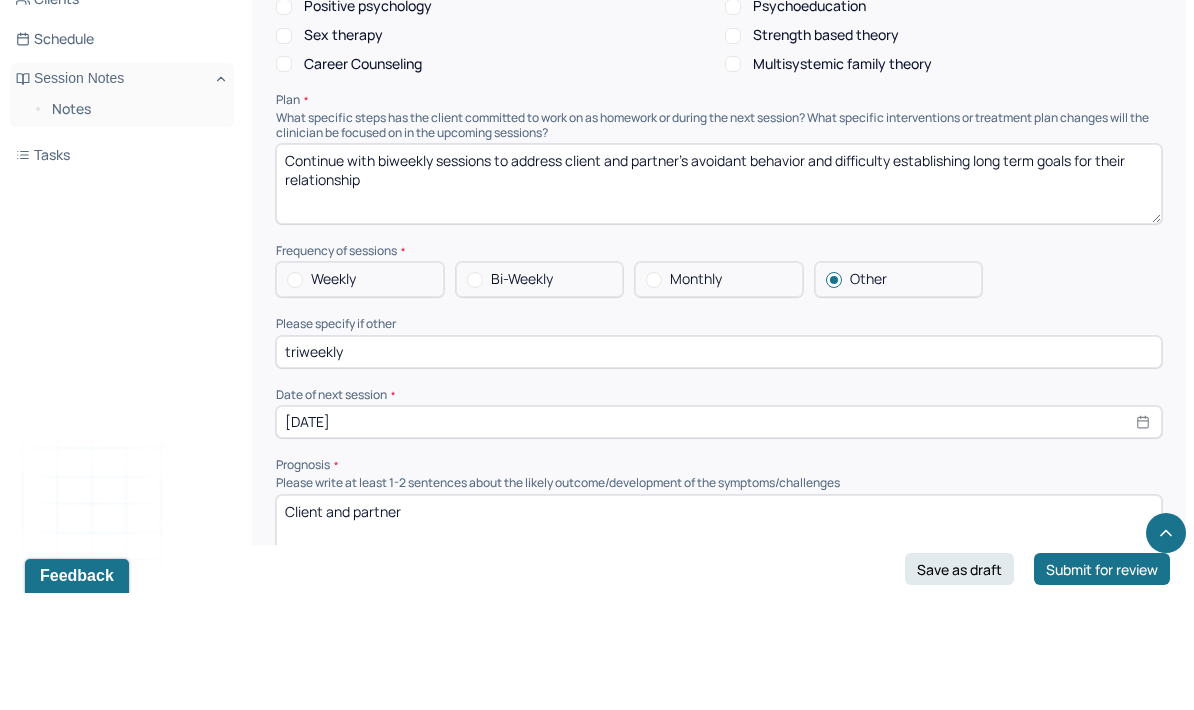 scroll, scrollTop: 2158, scrollLeft: 0, axis: vertical 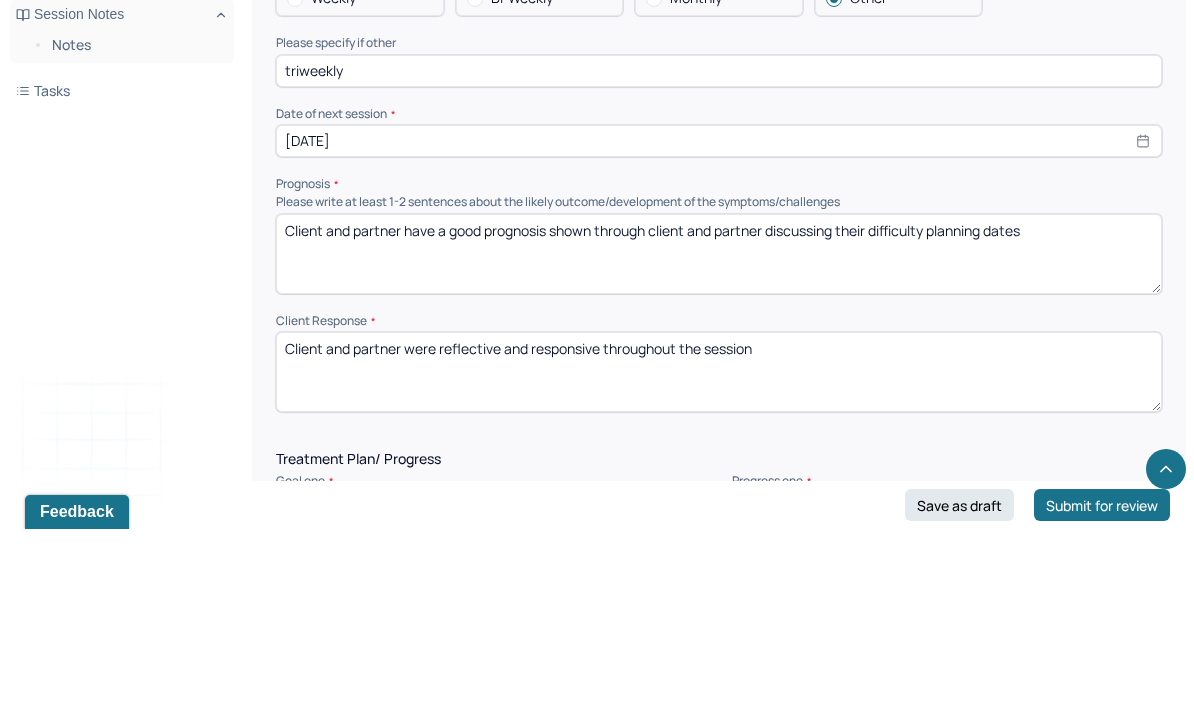 type on "Client and partner have a good prognosis shown through client and partner discussing their difficulty planning dates" 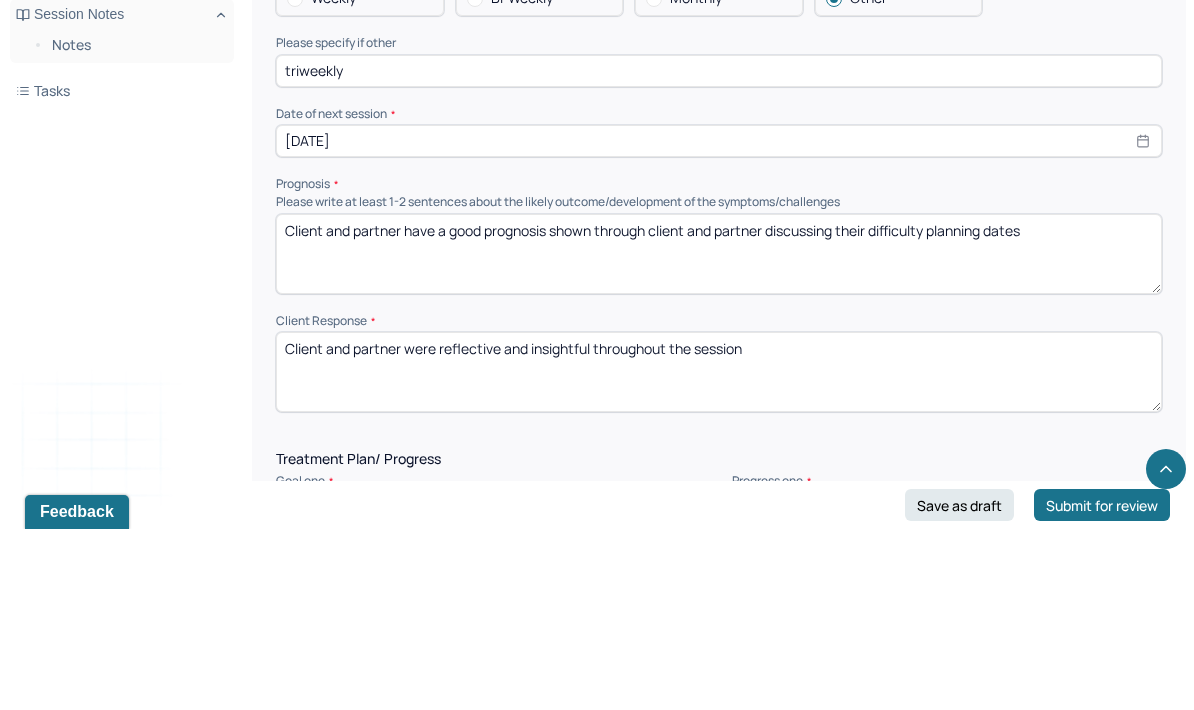 scroll, scrollTop: 2439, scrollLeft: 0, axis: vertical 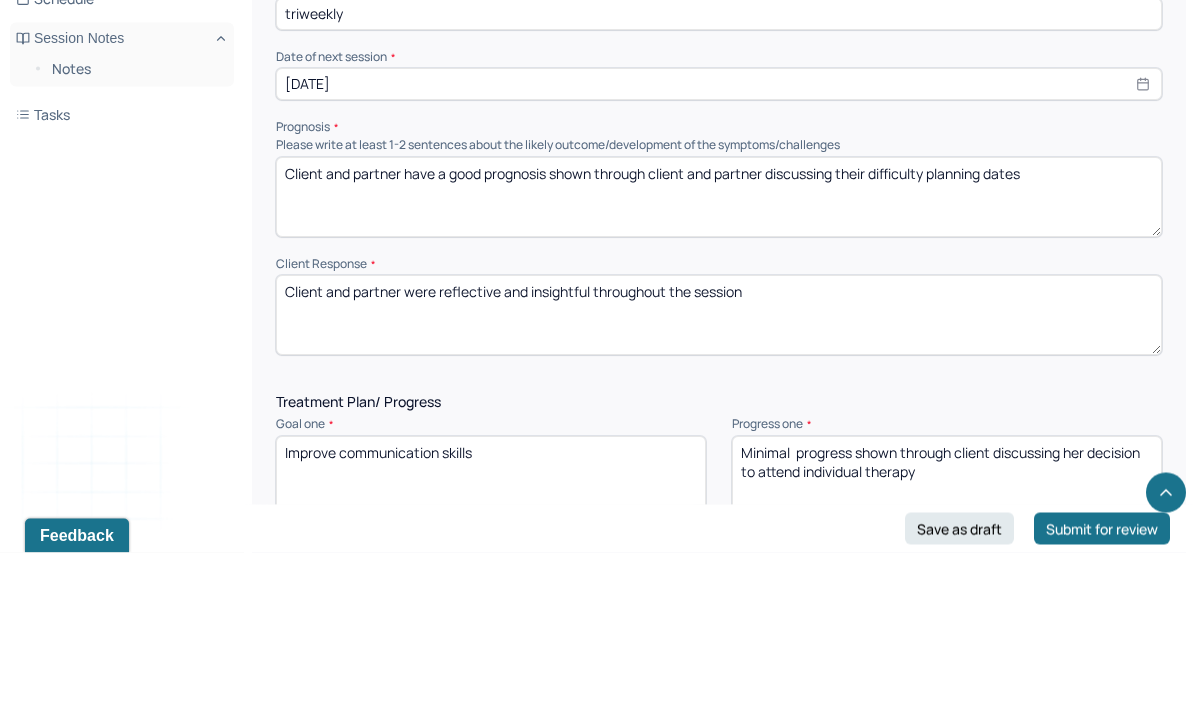 type on "Client and partner were reflective and insightful throughout the session" 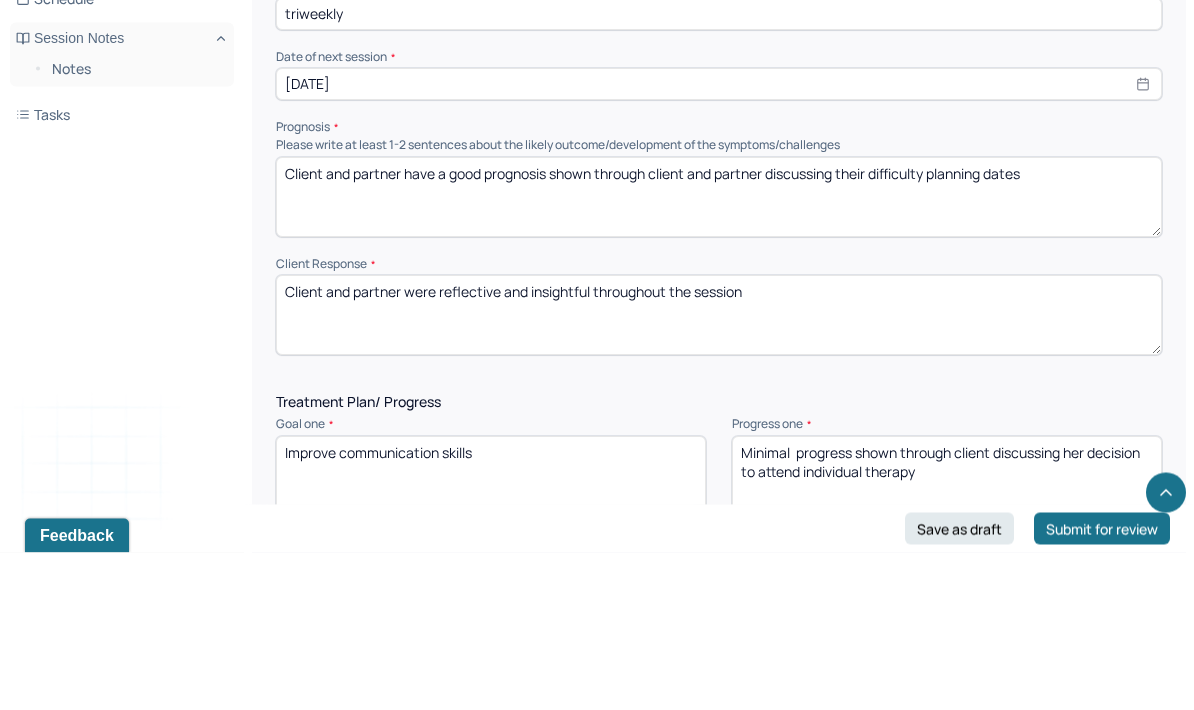 scroll, scrollTop: 2597, scrollLeft: 0, axis: vertical 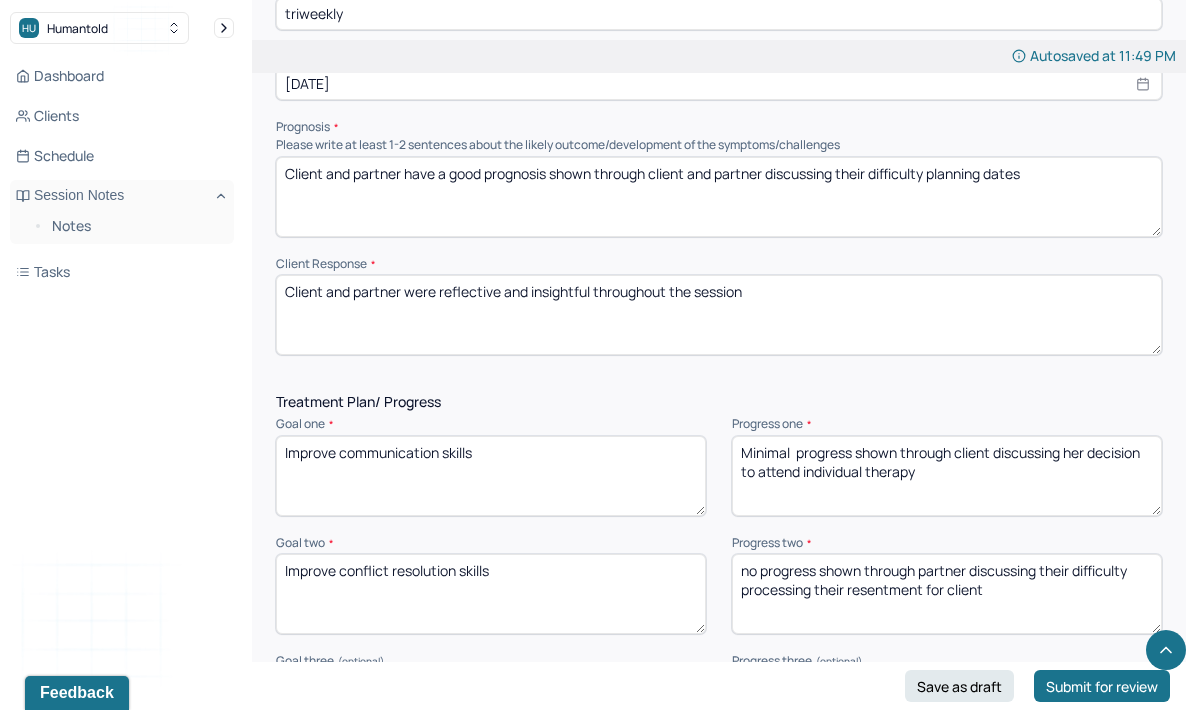 click on "Minimal  progress shown through client discussing her decision to attend individual therapy" at bounding box center (947, 476) 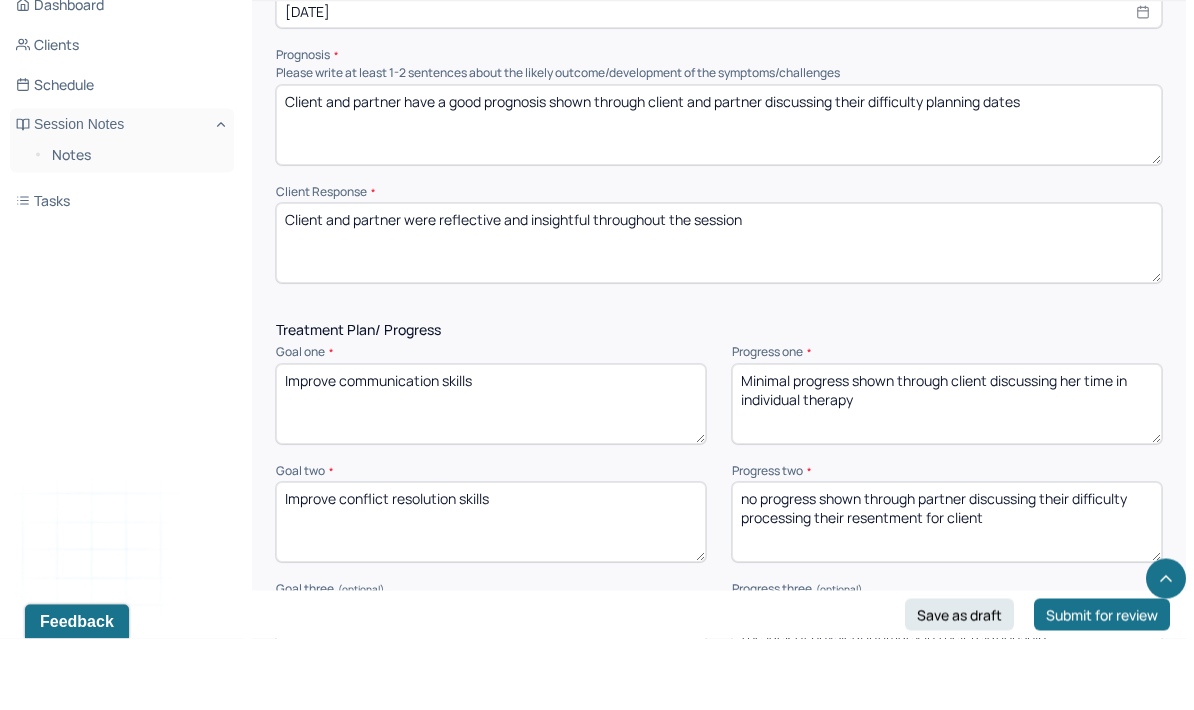type on "Minimal progress shown through client discussing her time in individual therapy" 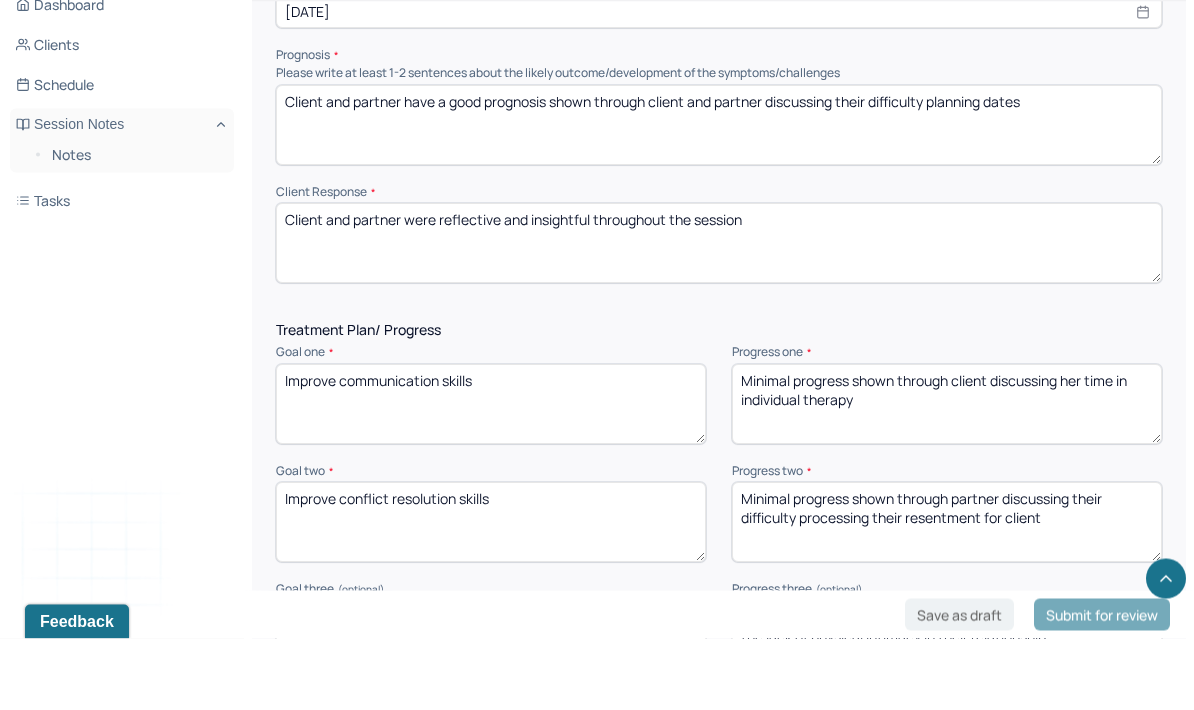 click on "no progress shown through partner discussing their difficulty processing their resentment for client" at bounding box center (947, 594) 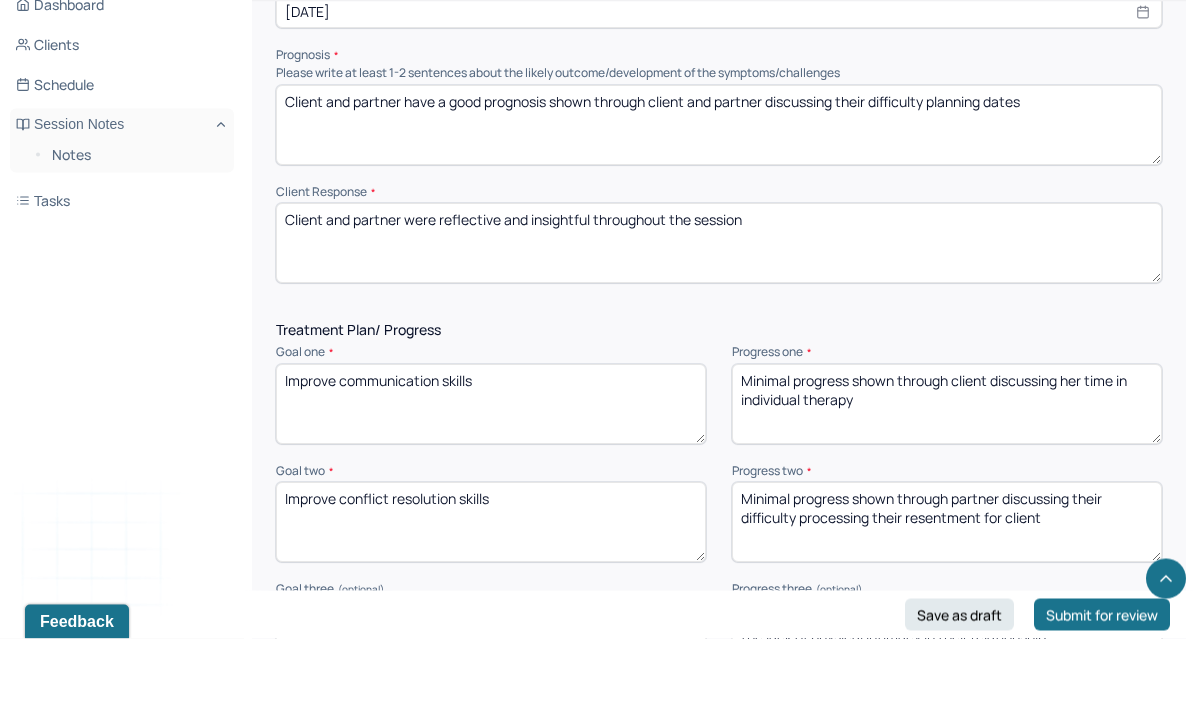 click on "no progress shown through partner discussing their difficulty processing their resentment for client" at bounding box center (947, 594) 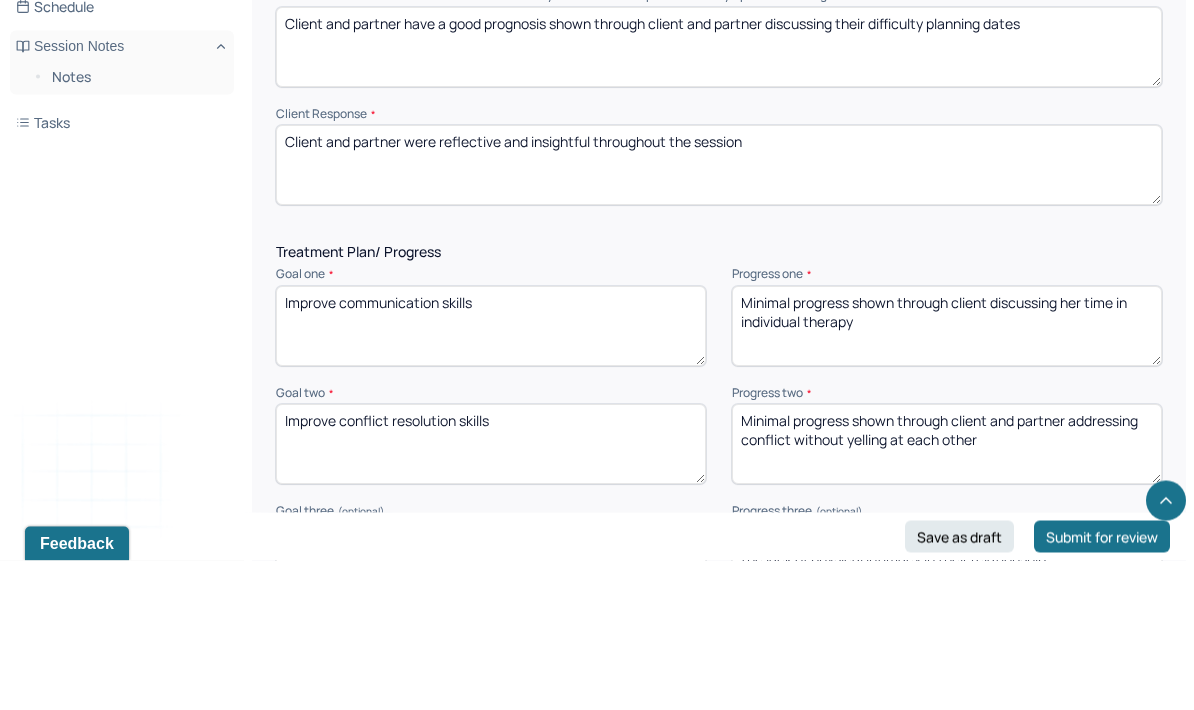 type on "Minimal progress shown through client and partner addressing conflict without yelling at each other" 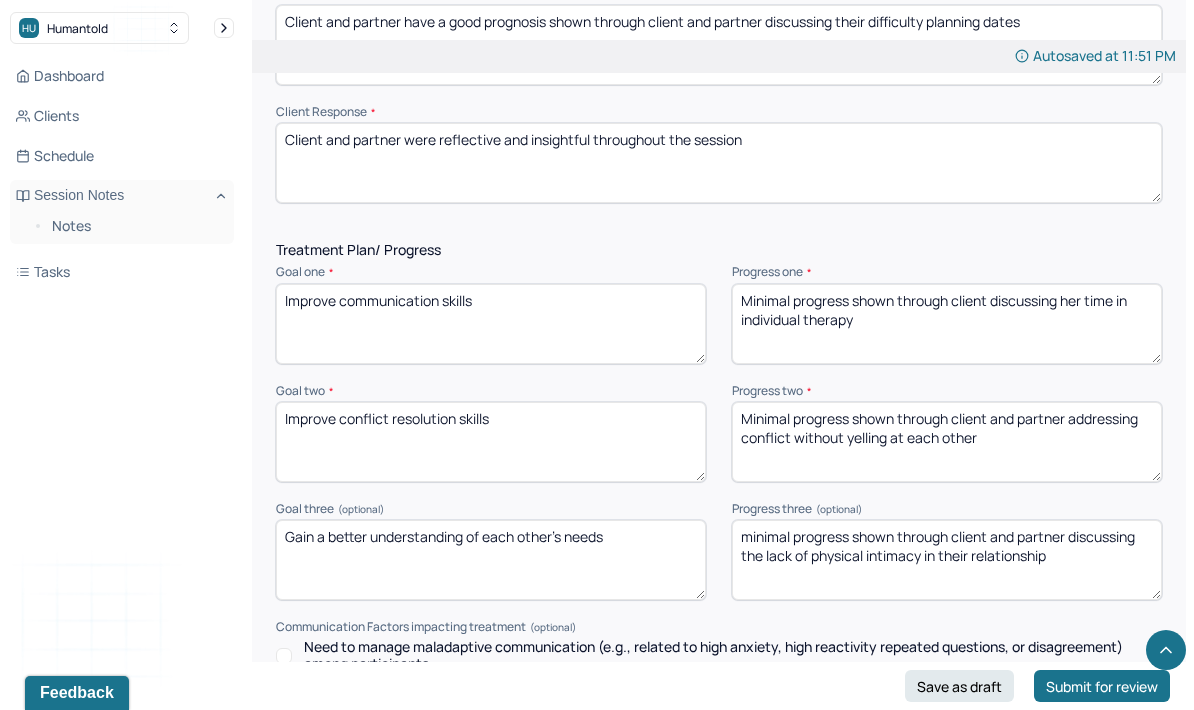 scroll, scrollTop: 2750, scrollLeft: 0, axis: vertical 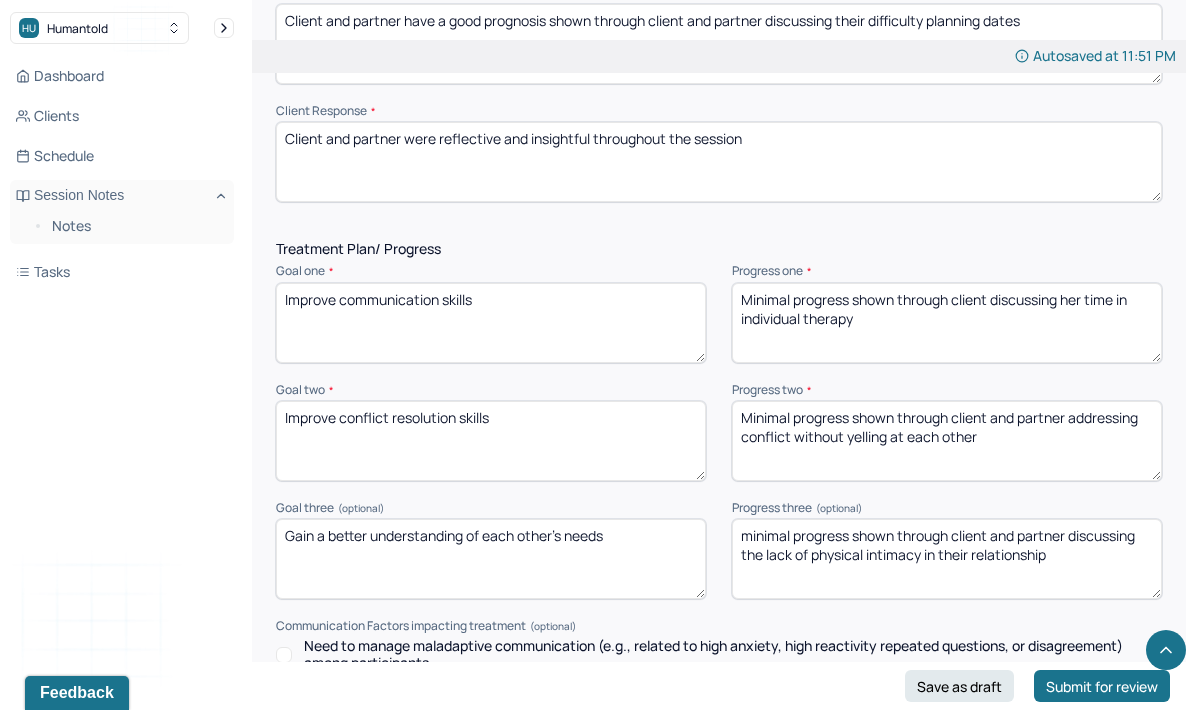 click on "minimal progress shown through client and partner discussing the lack of physical intimacy in their relationship" at bounding box center [947, 559] 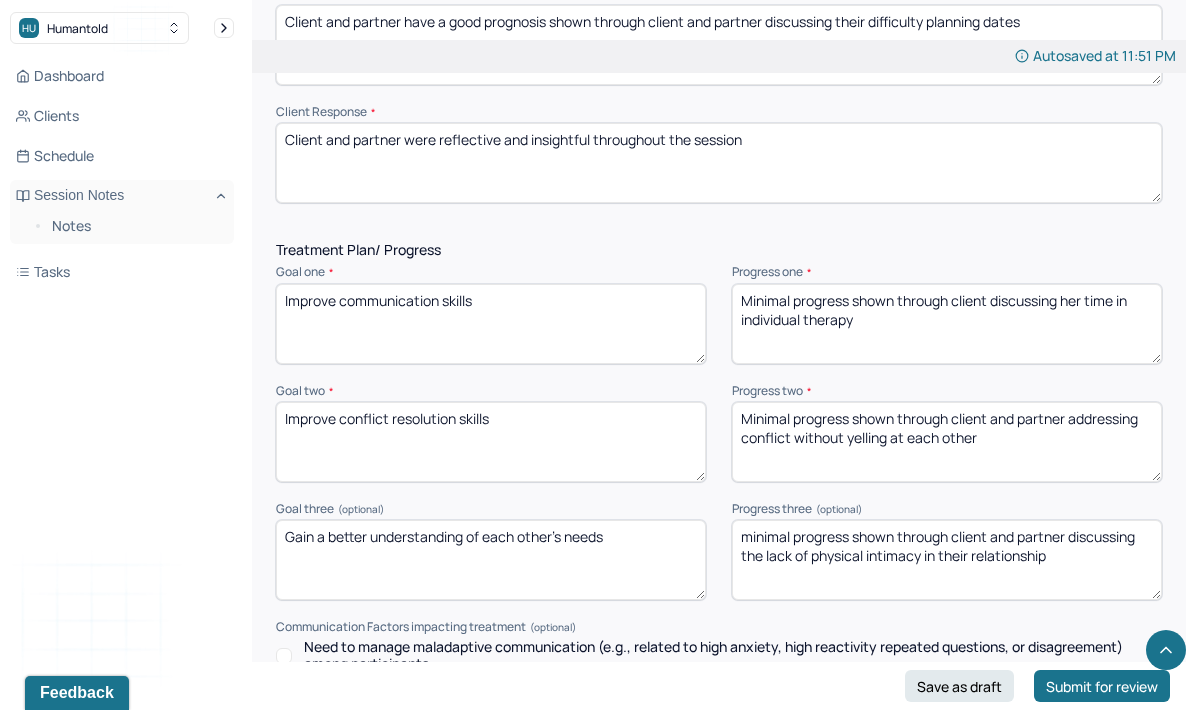 click on "minimal progress shown through client and partner discussing the lack of physical intimacy in their relationship" at bounding box center (947, 560) 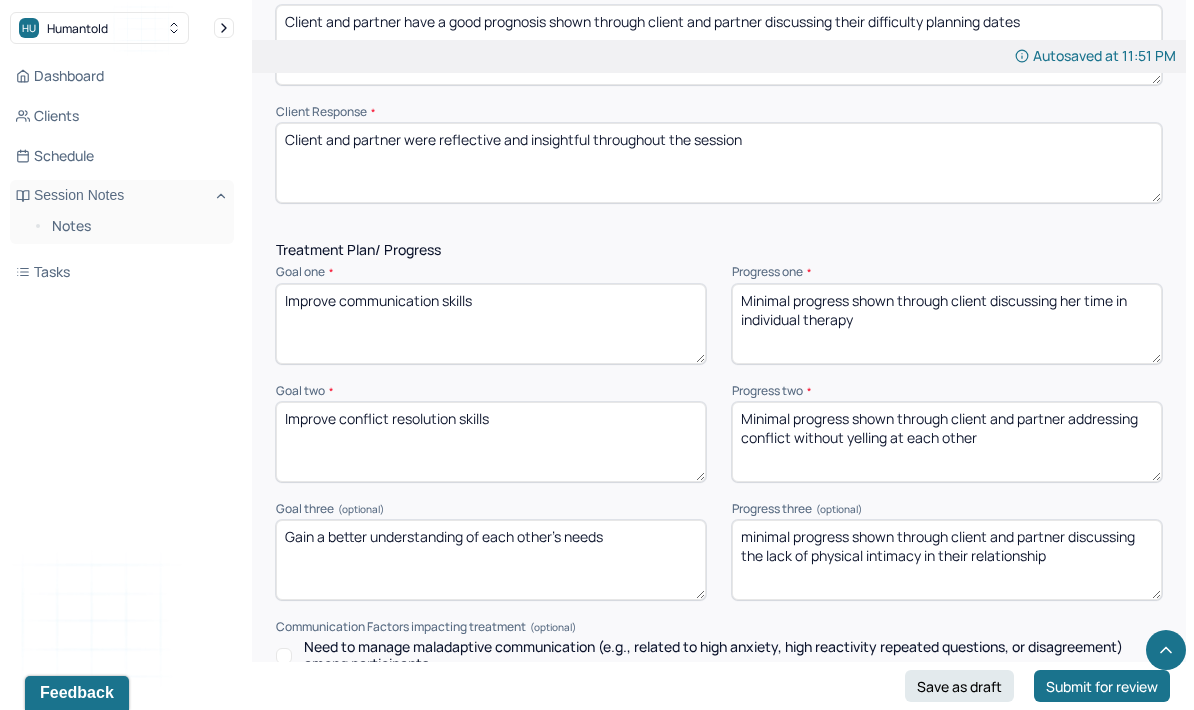 scroll, scrollTop: 2749, scrollLeft: 0, axis: vertical 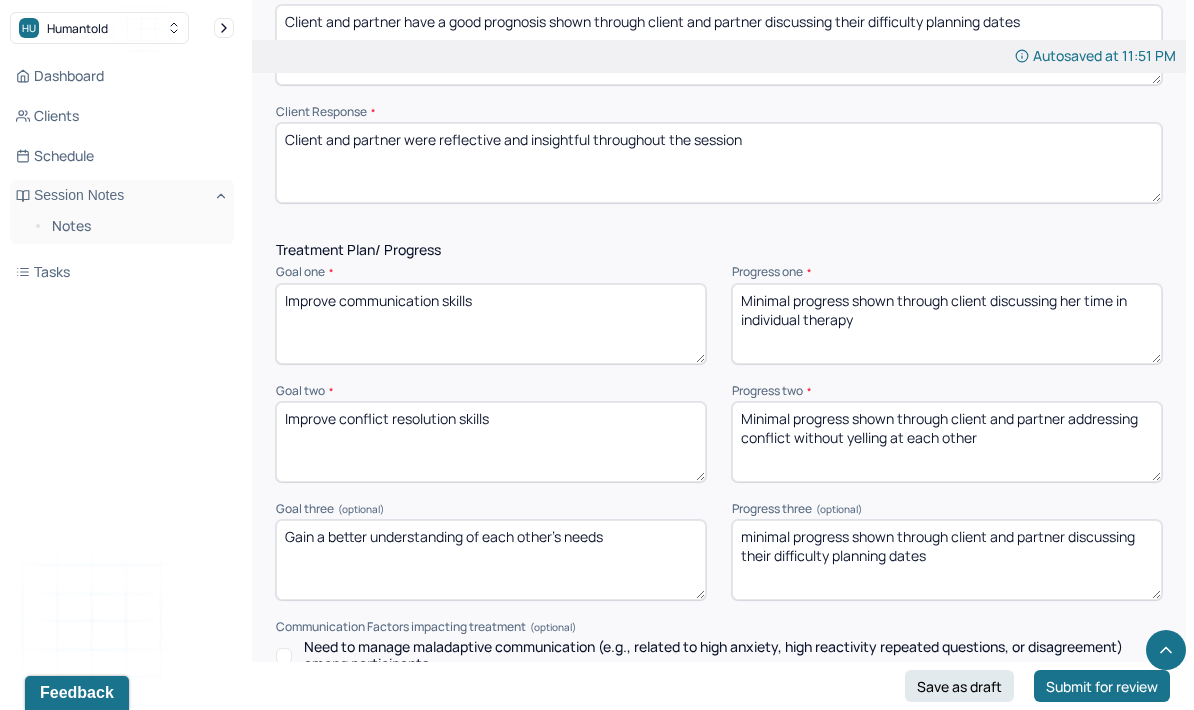 type on "minimal progress shown through client and partner discussing their difficulty planning dates" 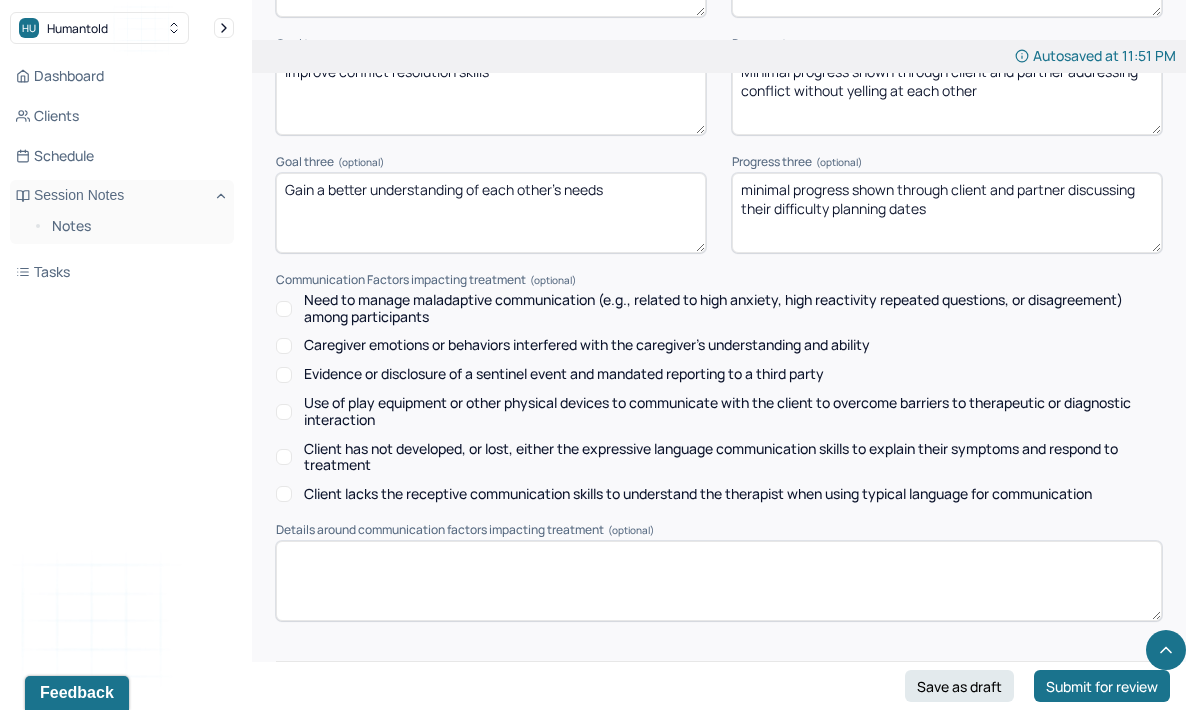 click at bounding box center (719, 745) 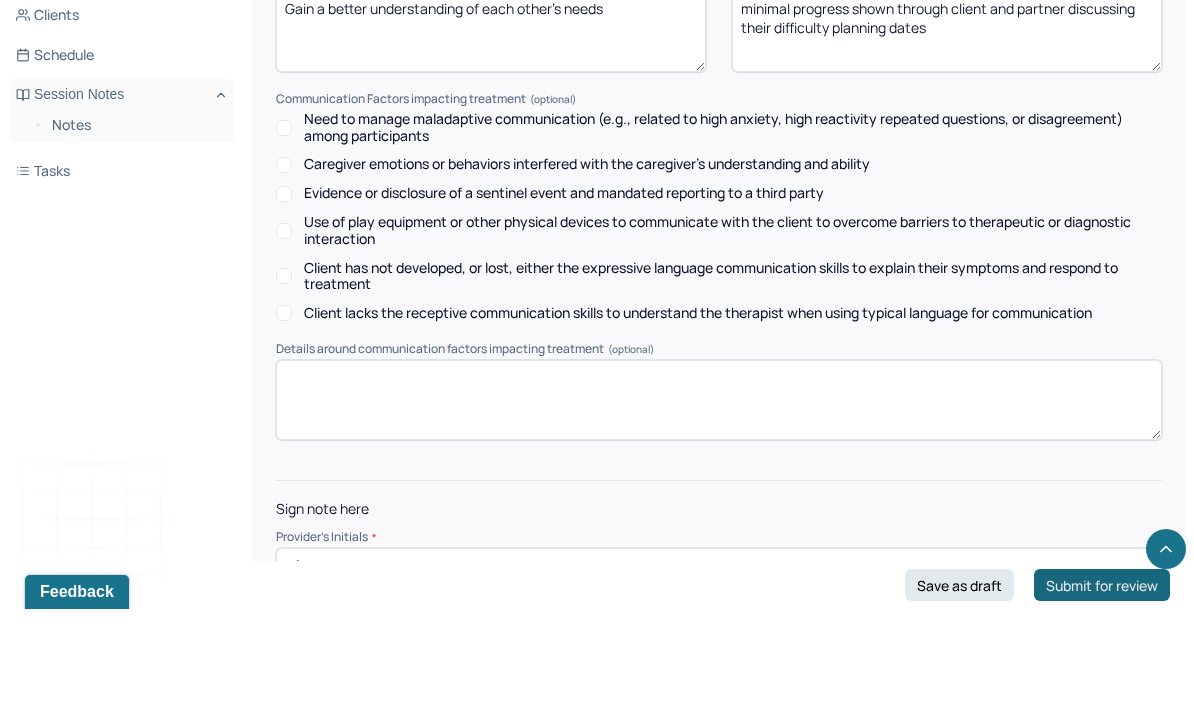 type on "zd" 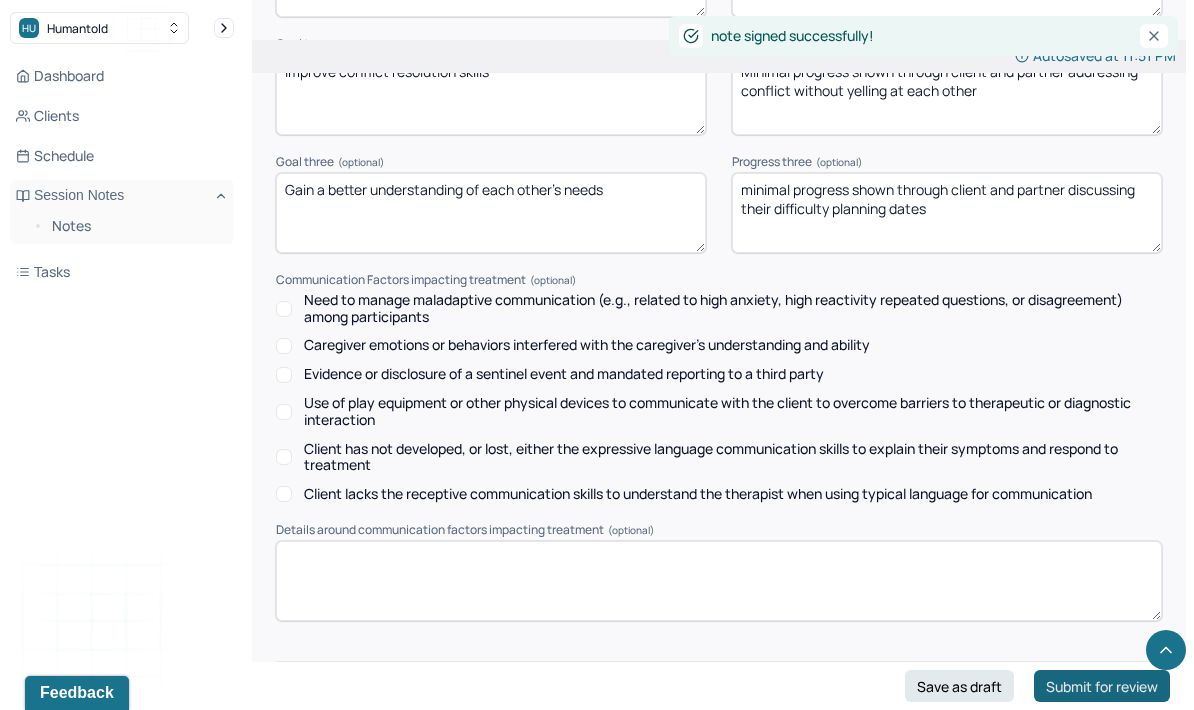 scroll, scrollTop: 3176, scrollLeft: 0, axis: vertical 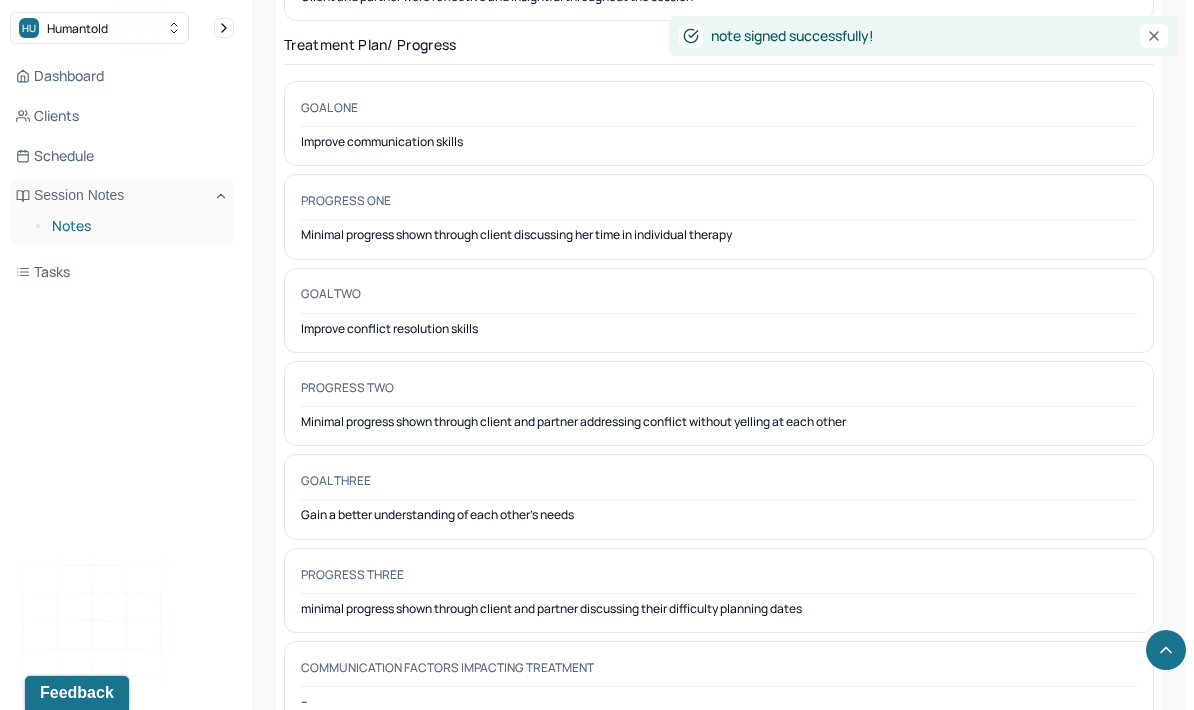 click on "Notes" at bounding box center [135, 226] 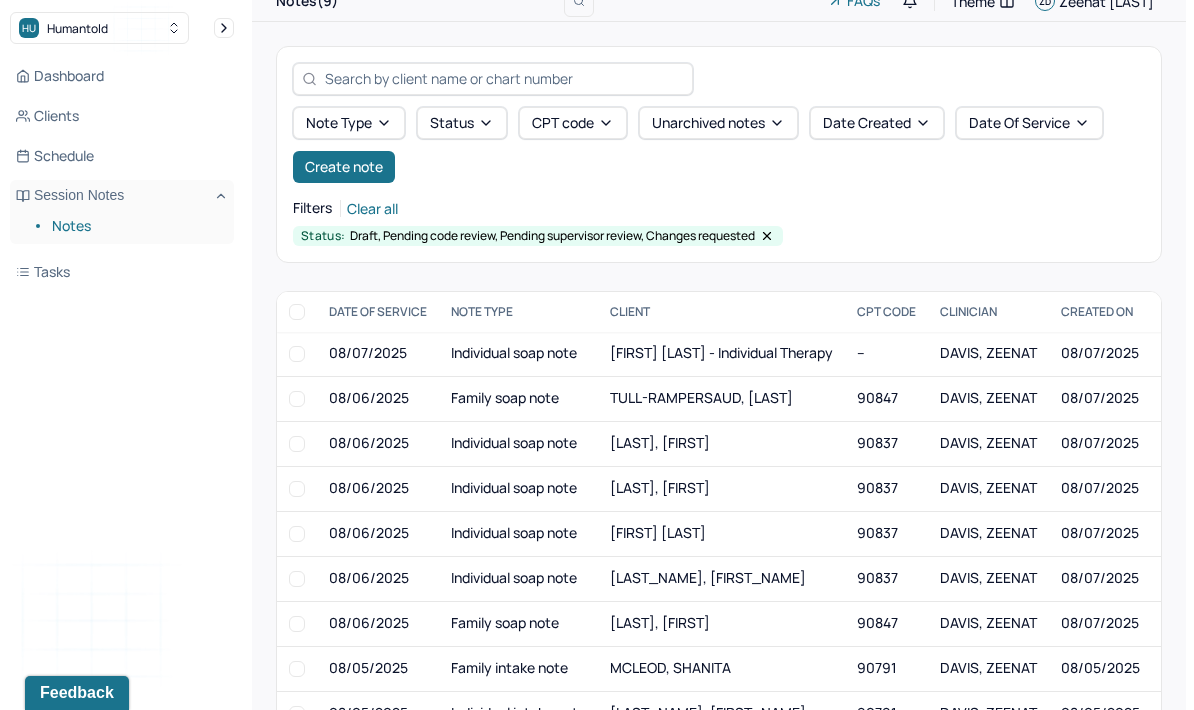scroll, scrollTop: 0, scrollLeft: 0, axis: both 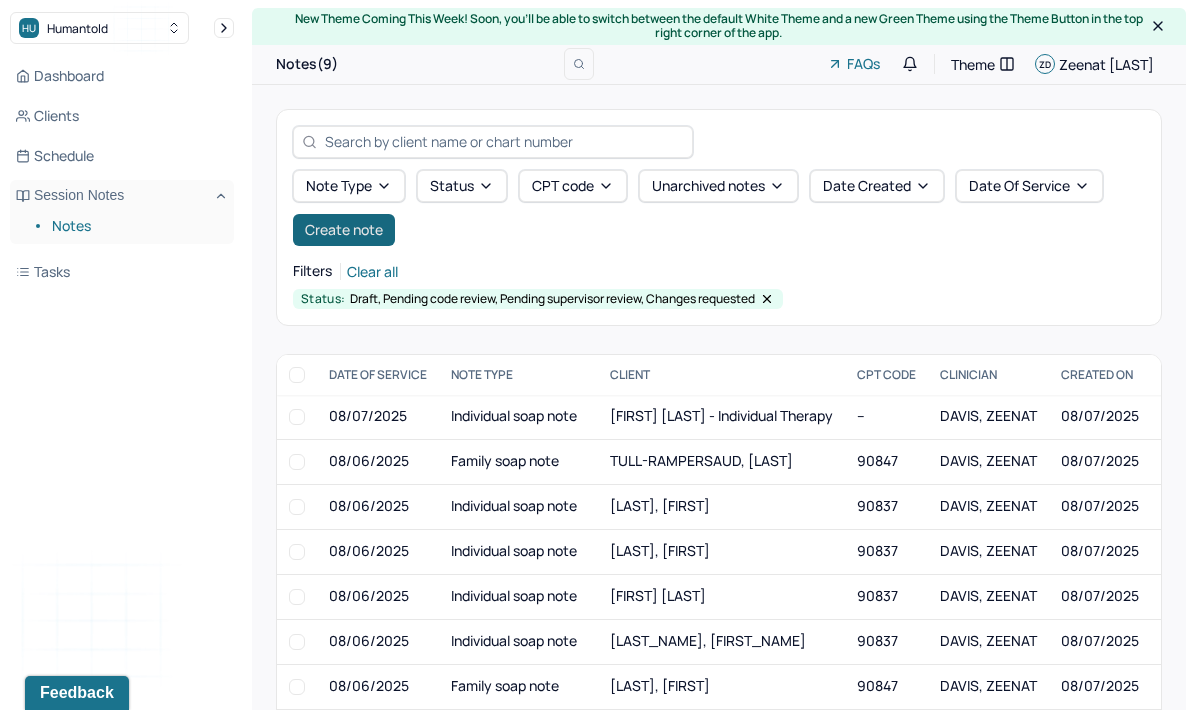 click on "Create note" at bounding box center [344, 230] 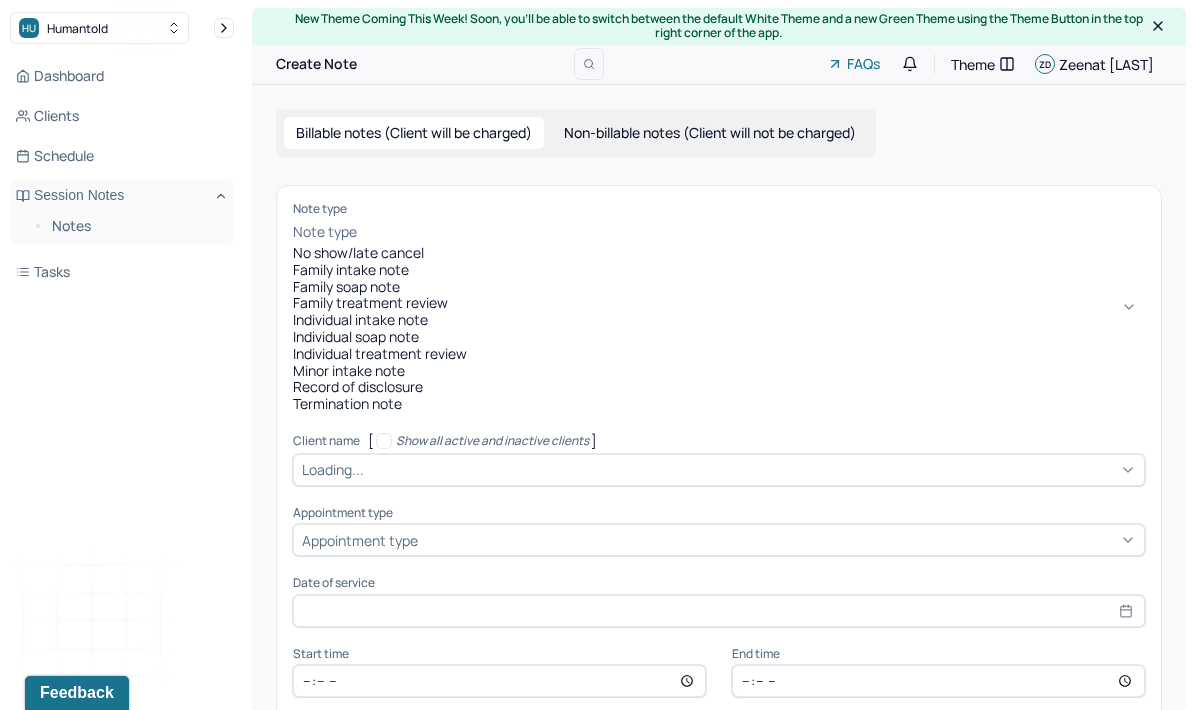 click on "Family soap note" at bounding box center (719, 287) 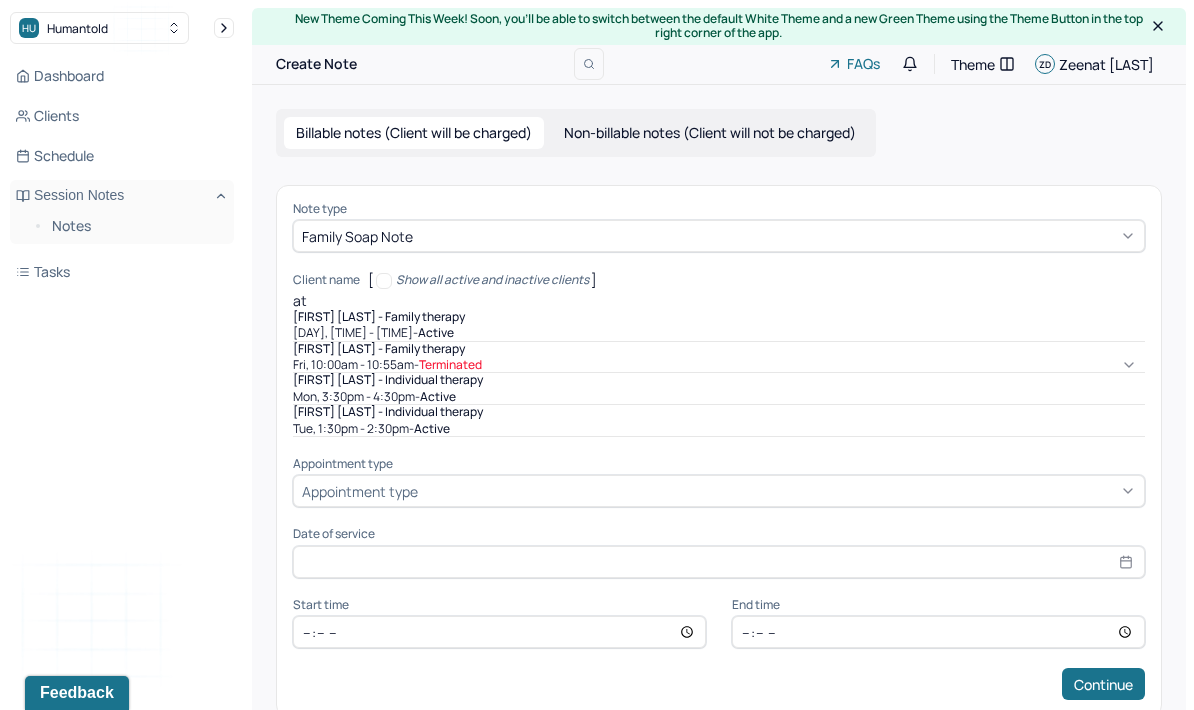 click on "[FIRST] [LAST] - Family therapy" at bounding box center [719, 317] 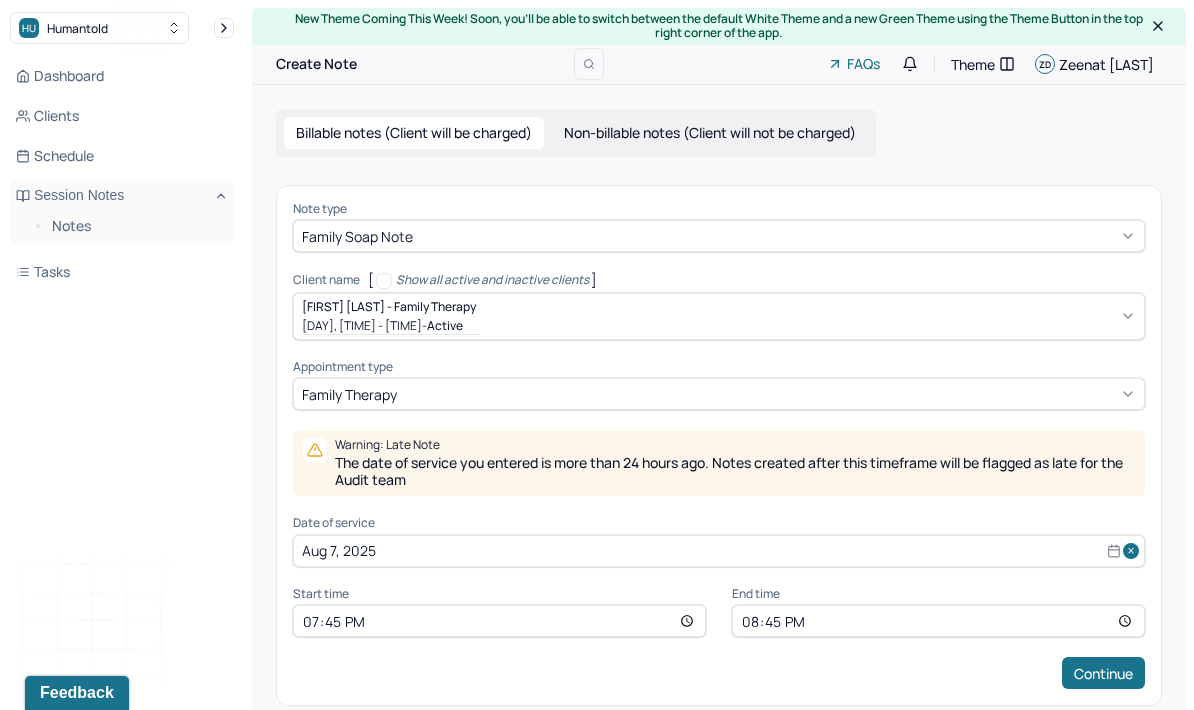 click on "Aug 7, 2025" at bounding box center [719, 551] 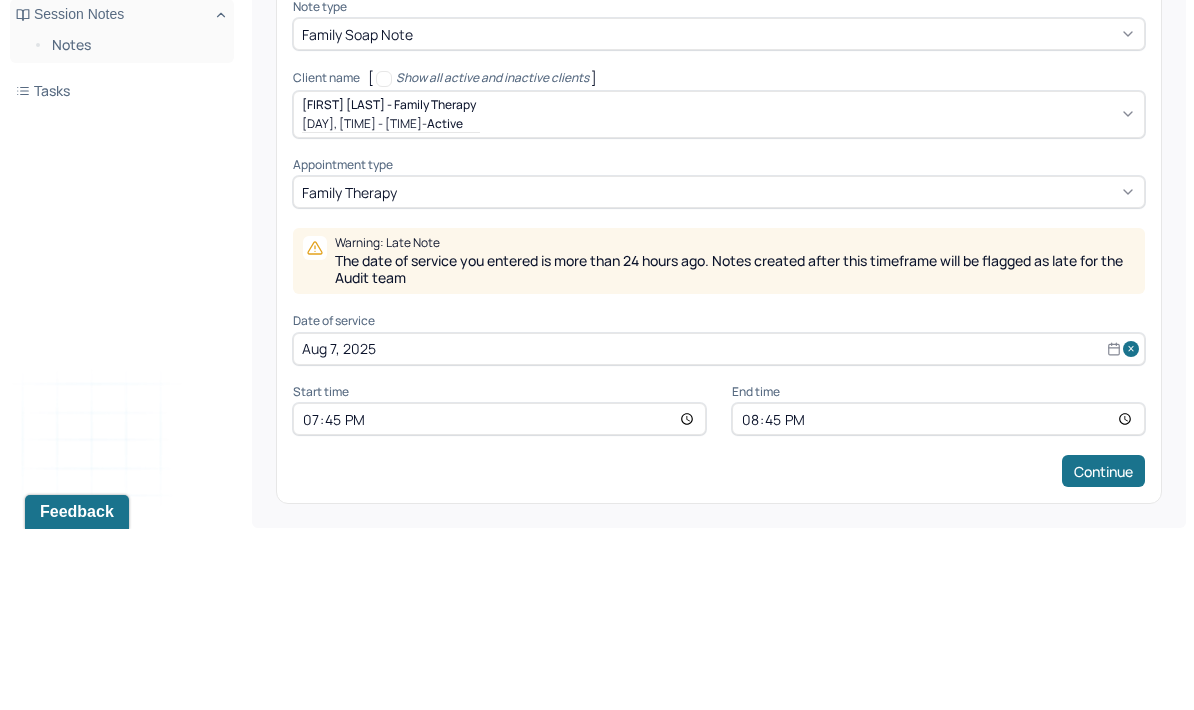 select on "7" 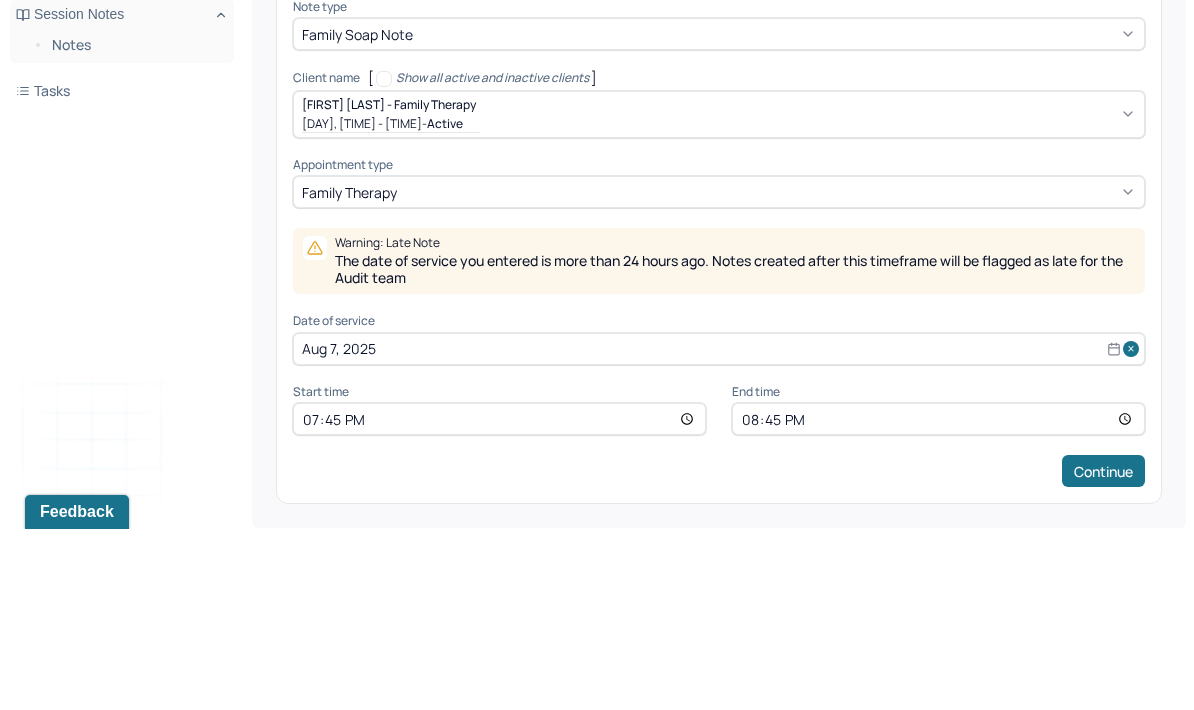 select on "2025" 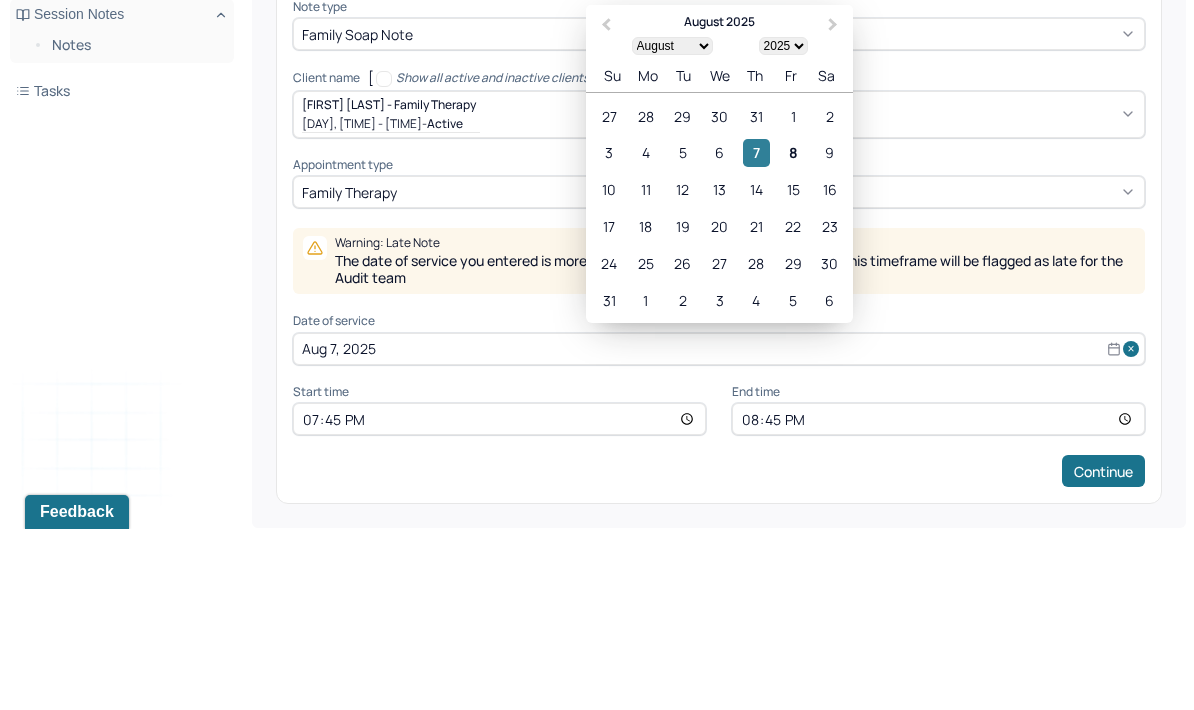 click on "7" at bounding box center (756, 333) 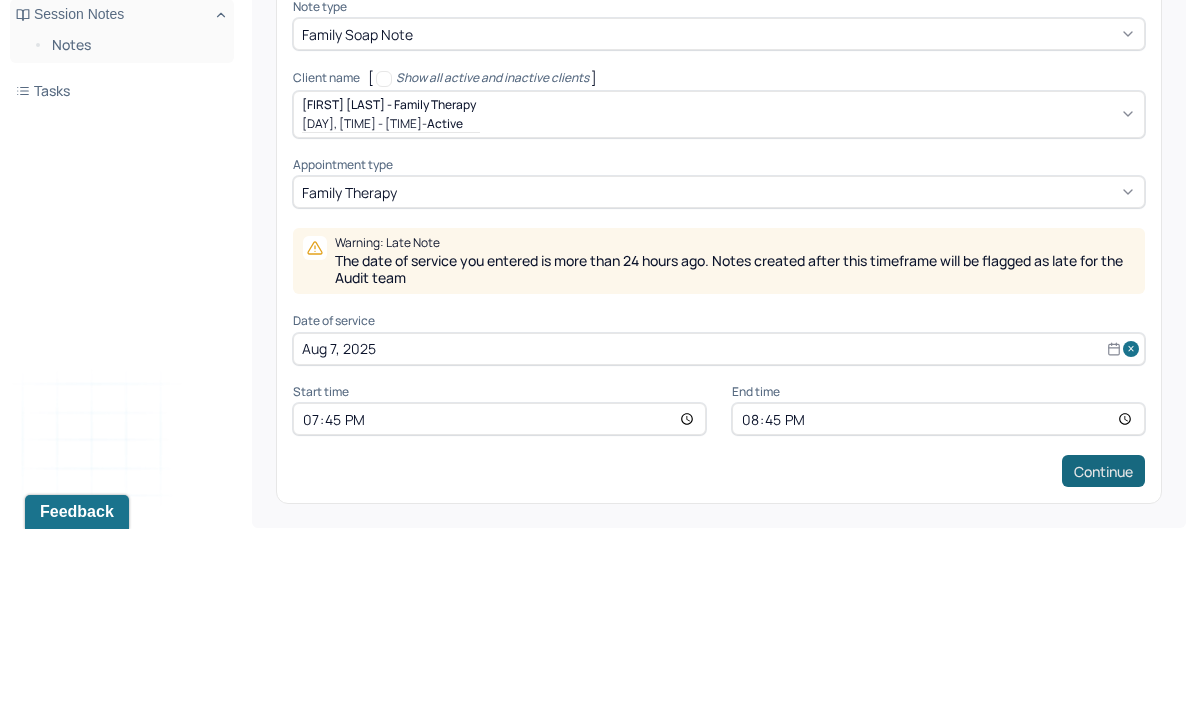 click on "Continue" at bounding box center [1103, 652] 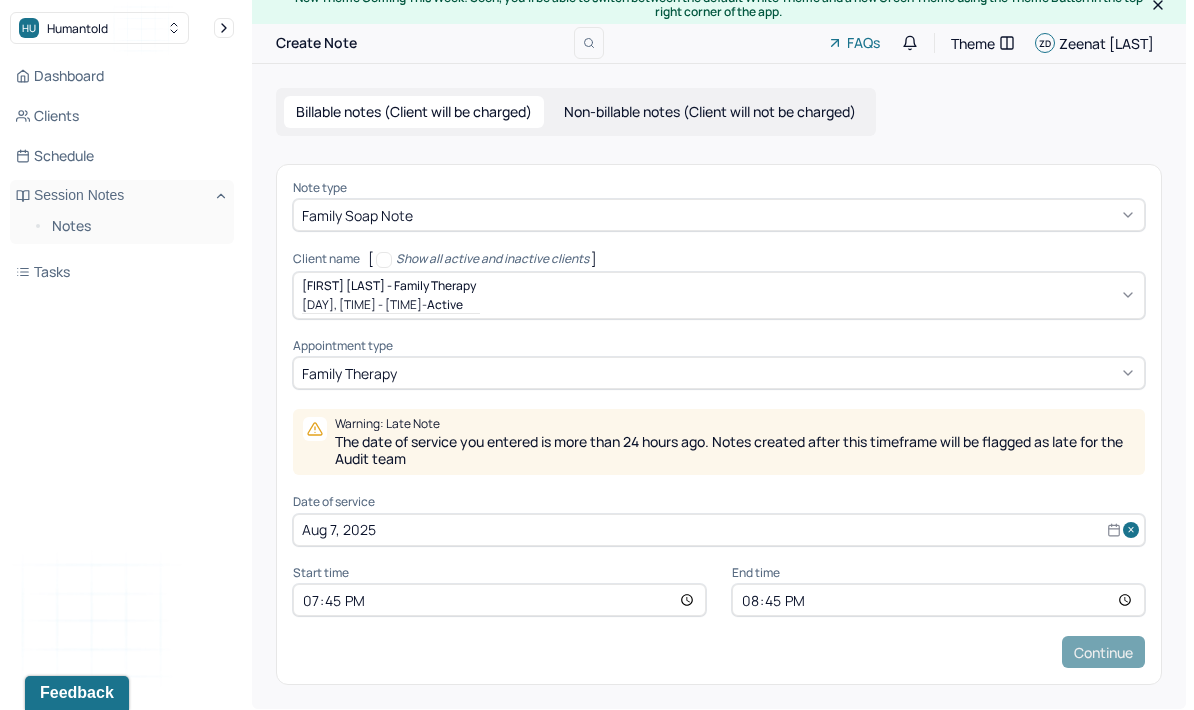 scroll, scrollTop: 0, scrollLeft: 0, axis: both 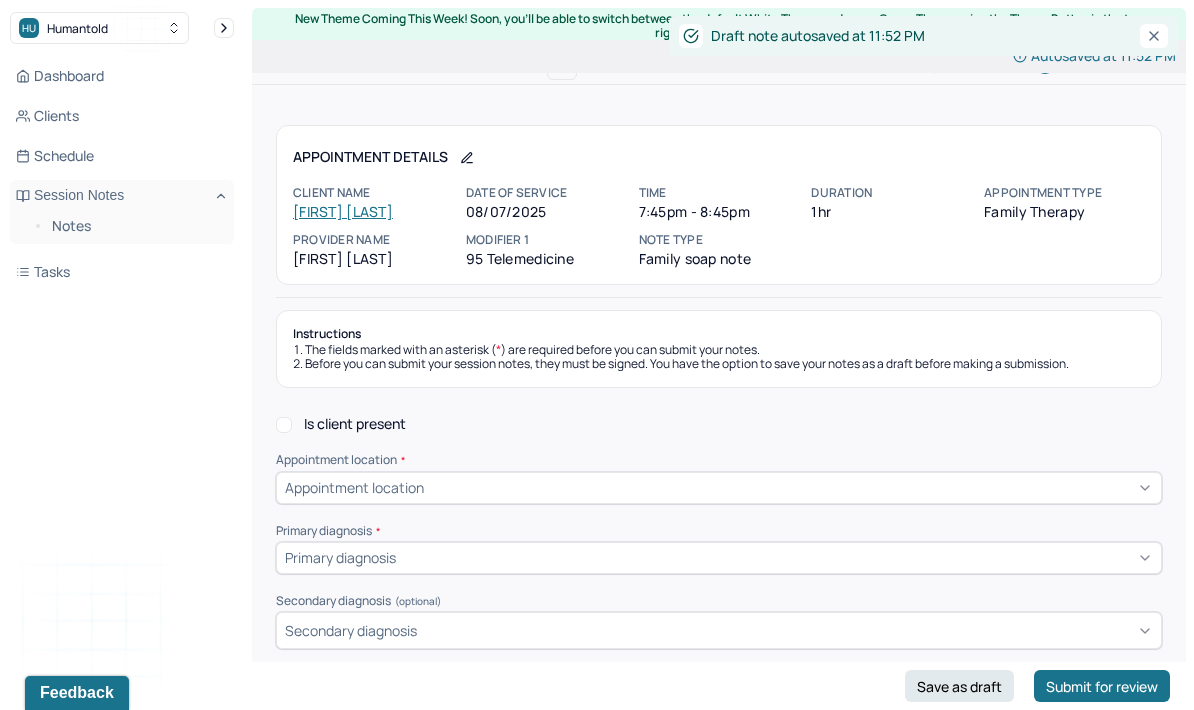 click on "Is client present" at bounding box center (719, 424) 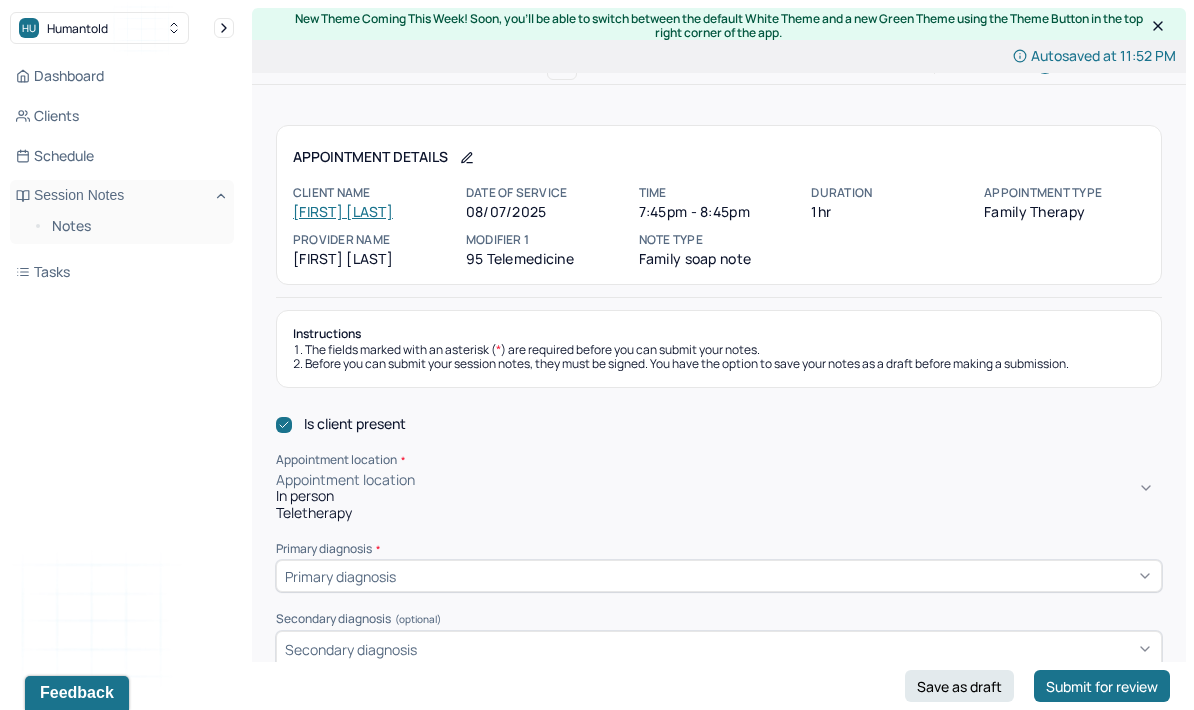 click on "Teletherapy" at bounding box center [719, 513] 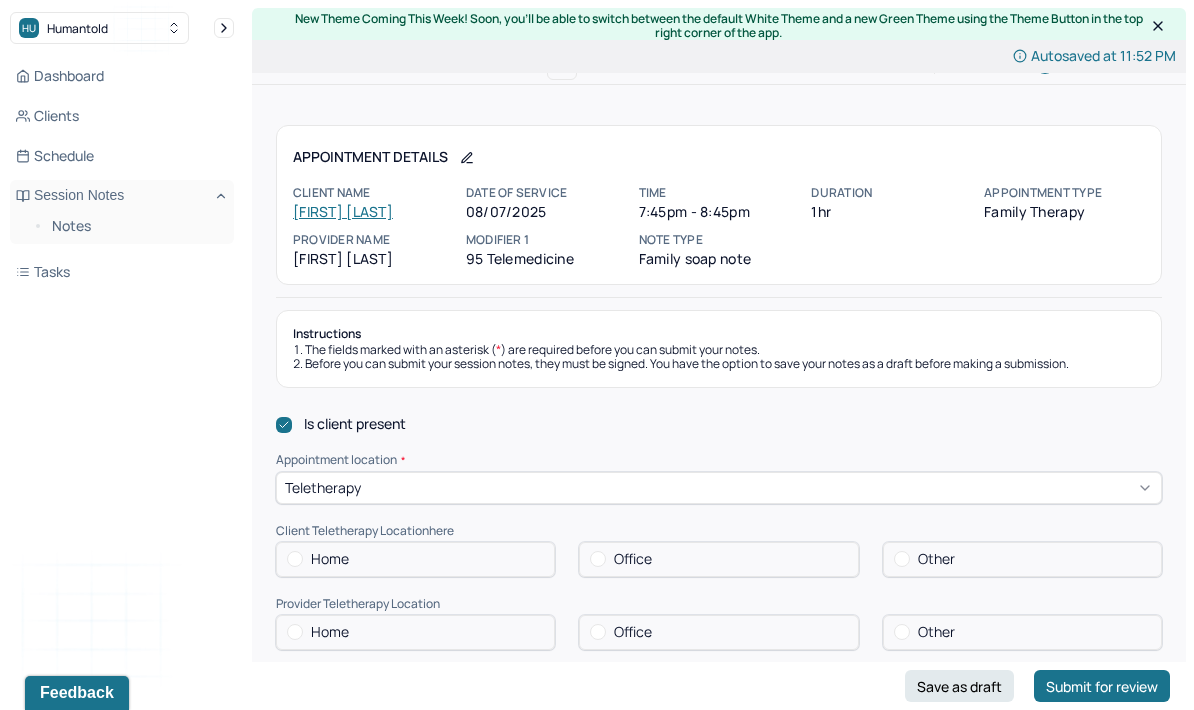 click on "Home" at bounding box center (415, 559) 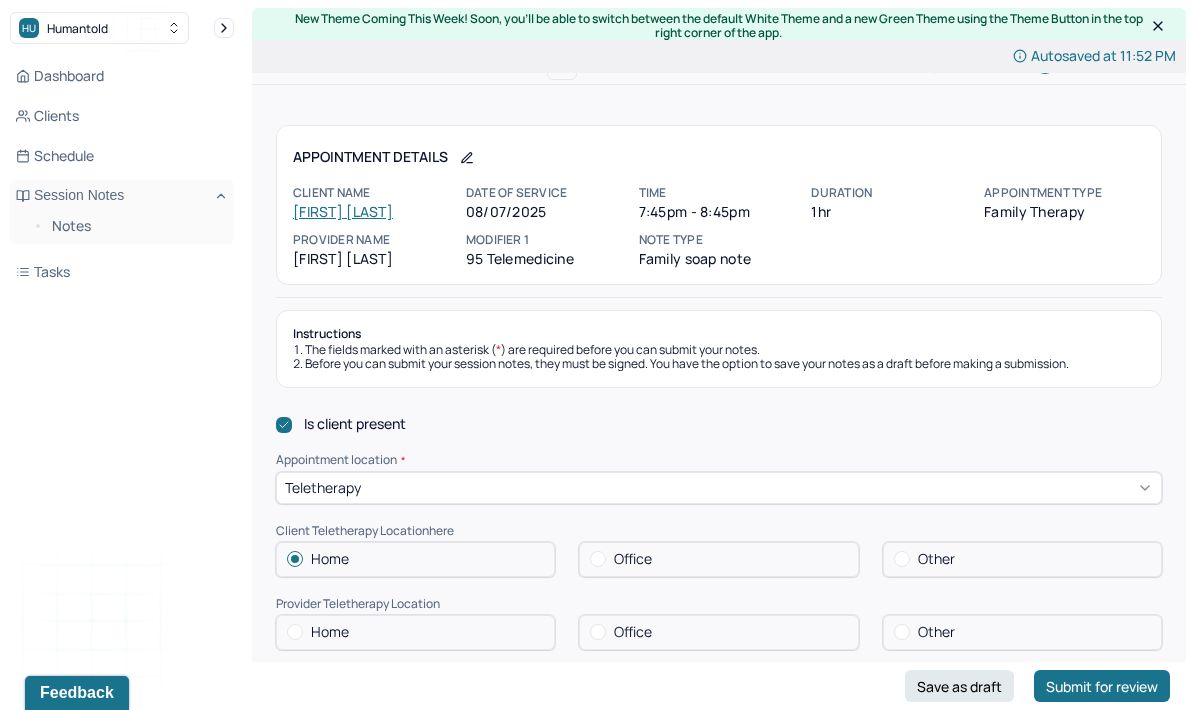 click on "Home" at bounding box center [415, 632] 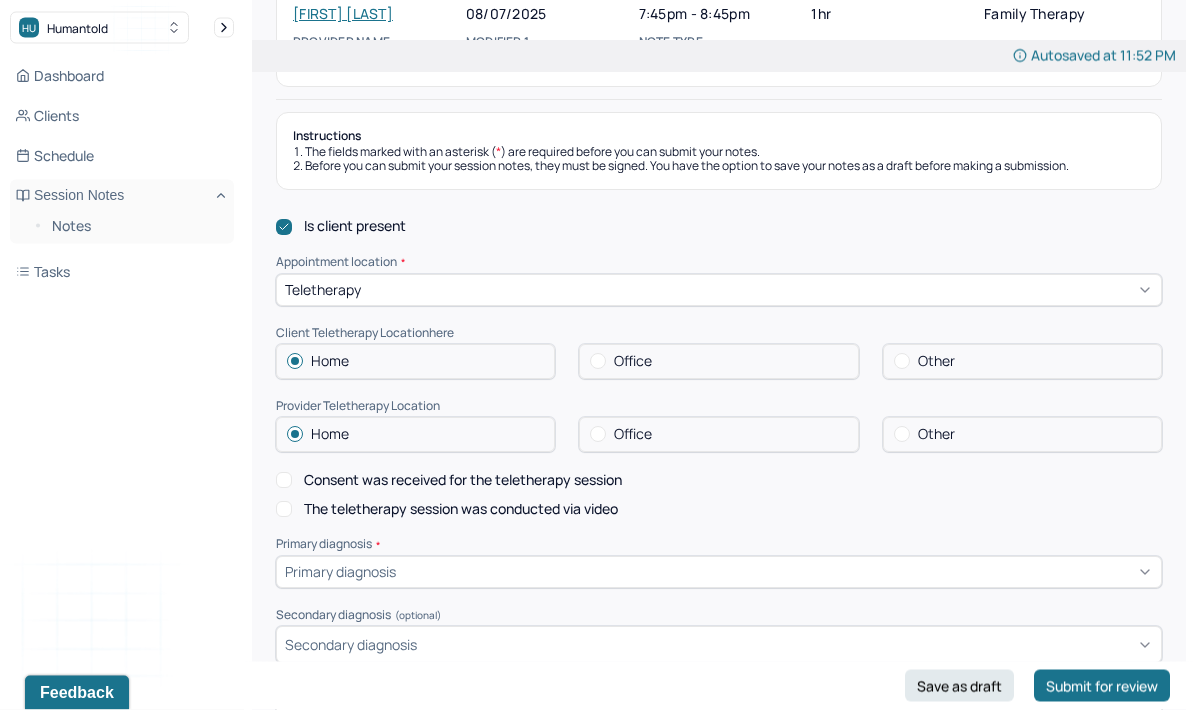 scroll, scrollTop: 198, scrollLeft: 0, axis: vertical 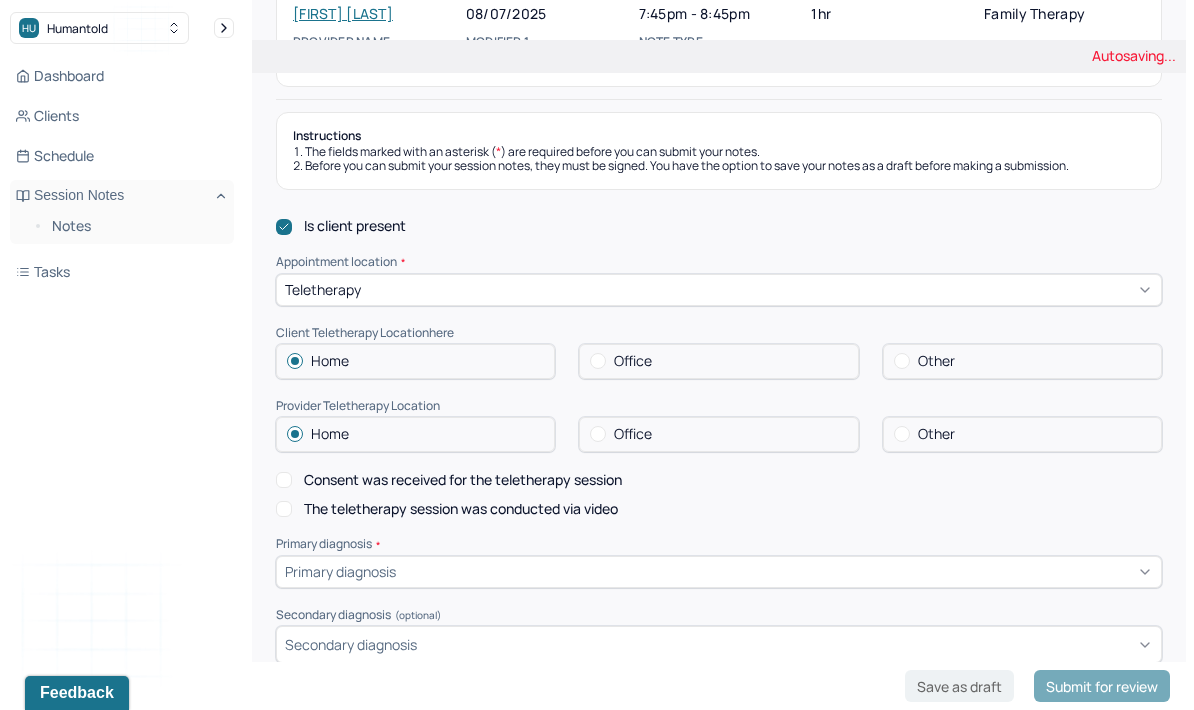 click on "Consent was received for the teletherapy session" at bounding box center (463, 480) 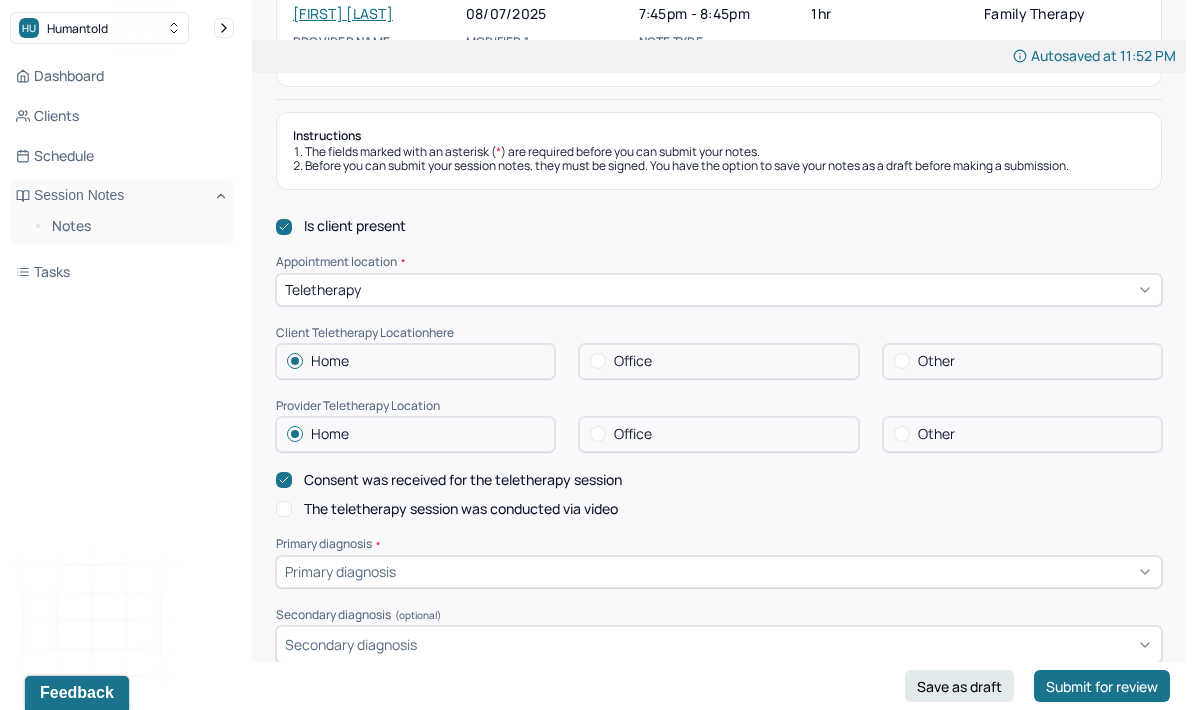 click on "The teletherapy session was conducted via video" at bounding box center (461, 509) 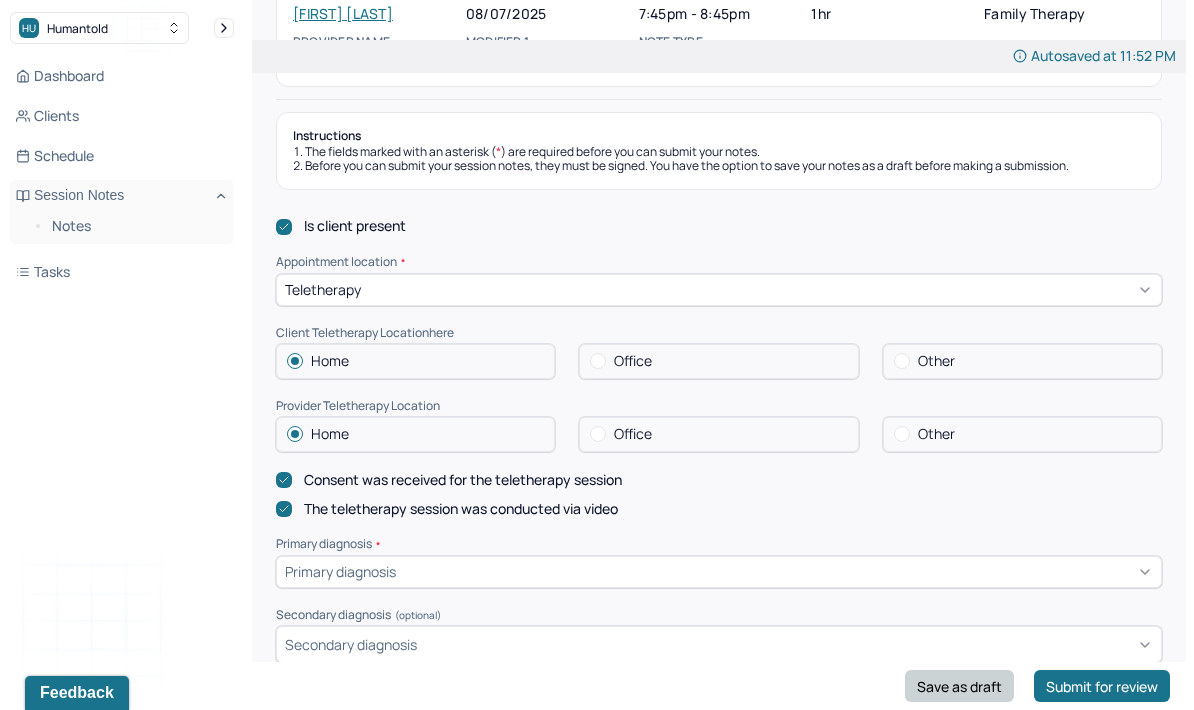 click on "Save as draft" at bounding box center (959, 686) 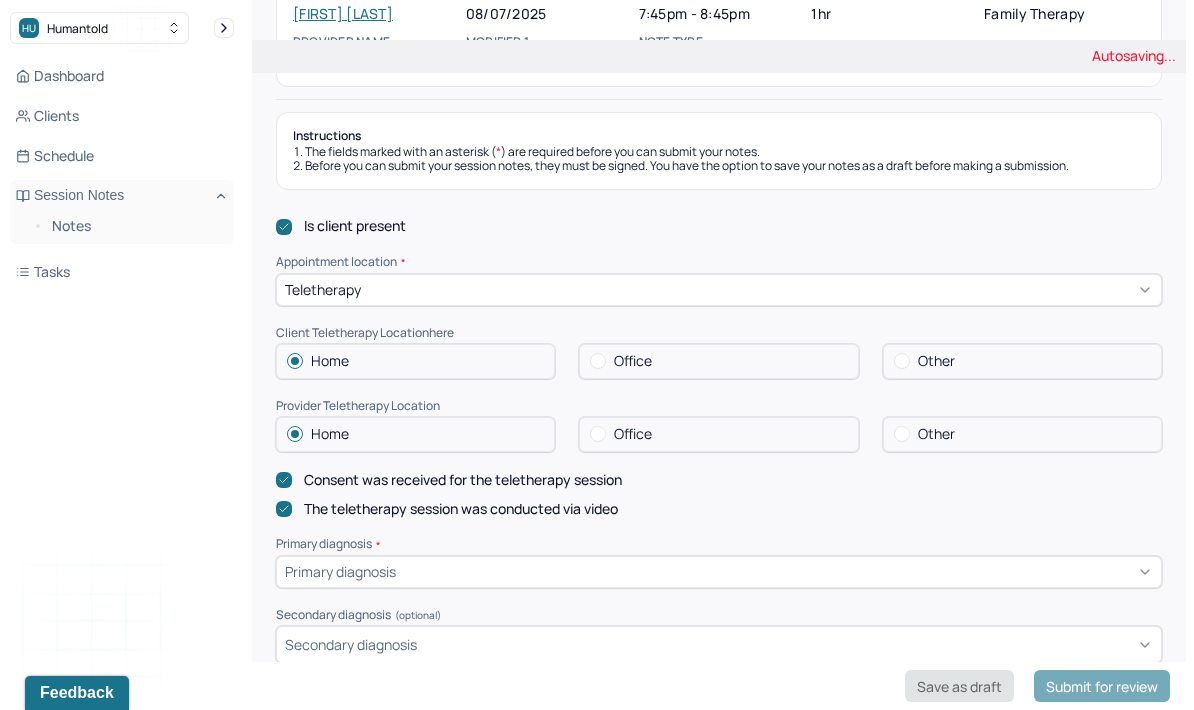 scroll, scrollTop: 278, scrollLeft: 0, axis: vertical 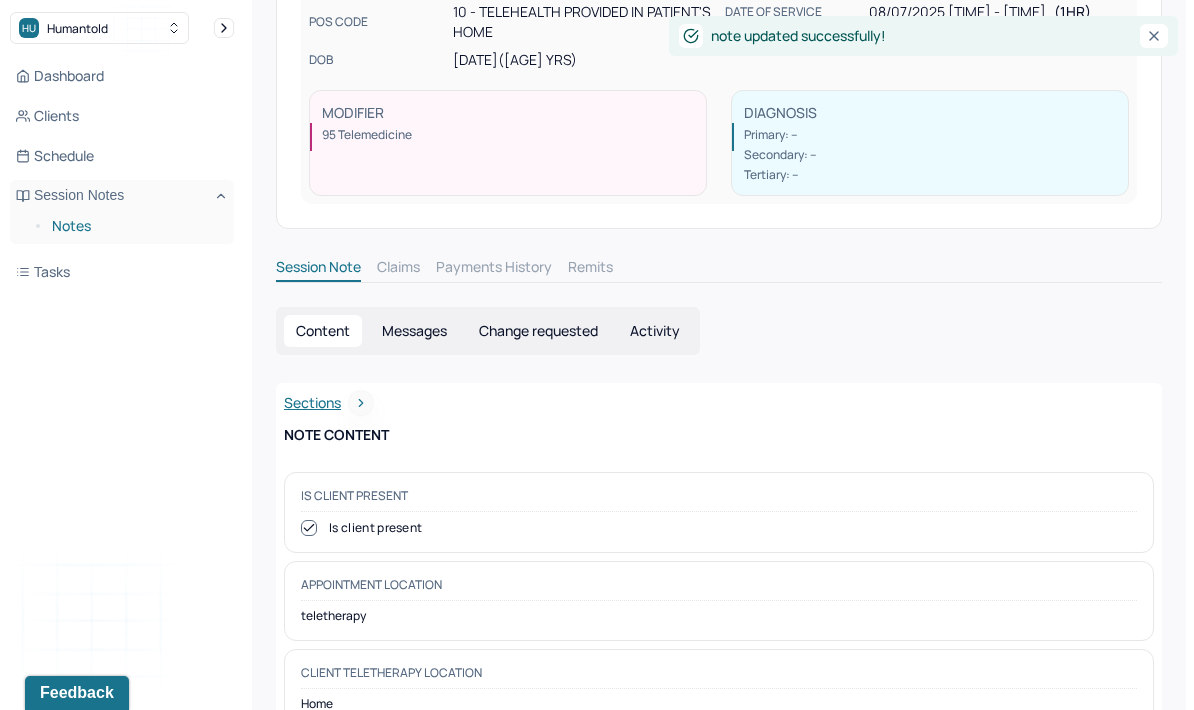 click on "Notes" at bounding box center (135, 226) 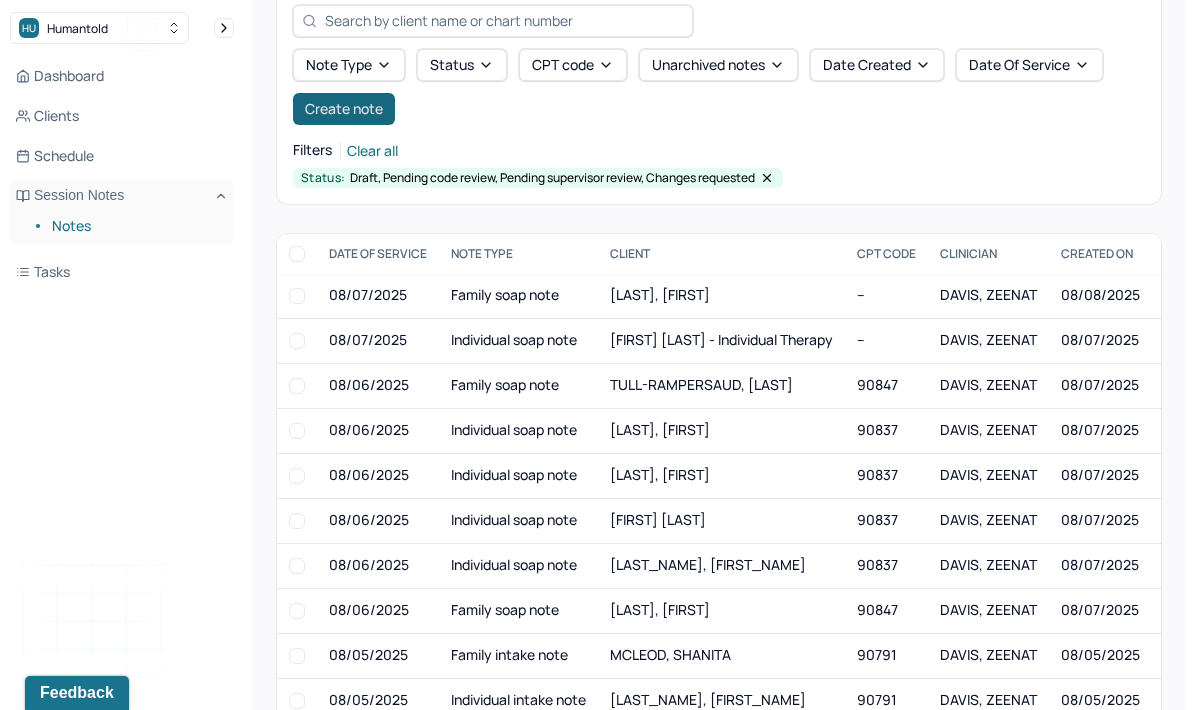 click on "Create note" at bounding box center [344, 109] 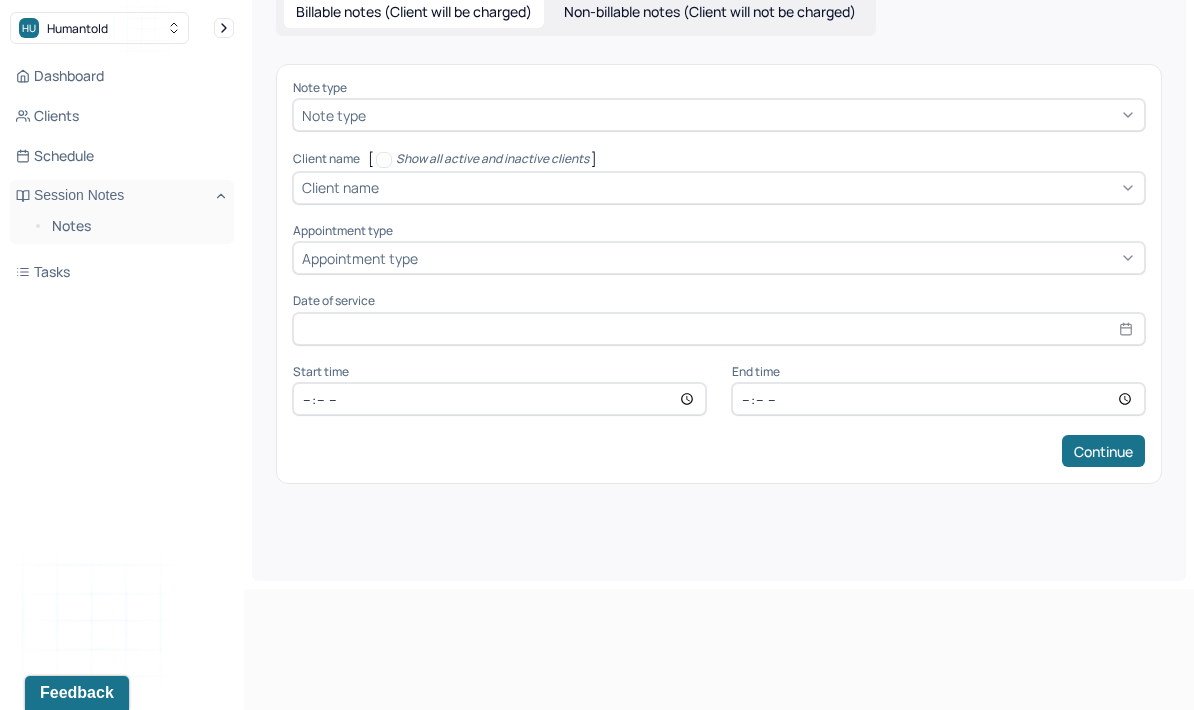 scroll, scrollTop: 0, scrollLeft: 0, axis: both 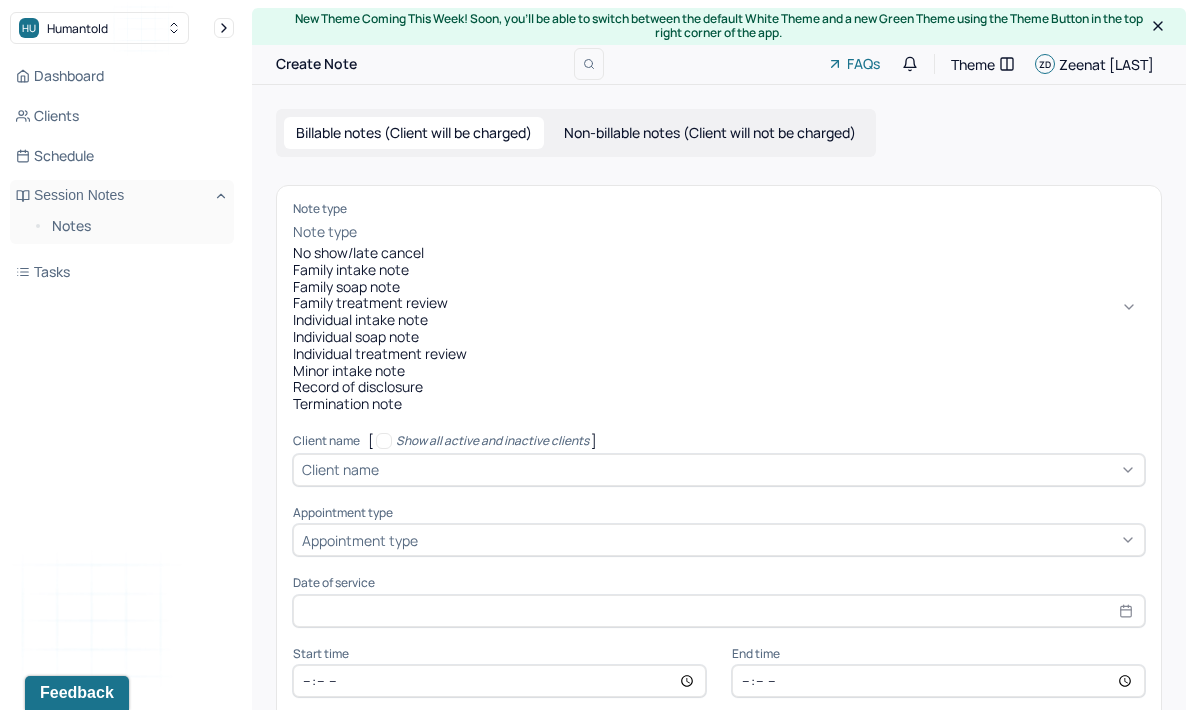 click on "Individual soap note" at bounding box center (719, 337) 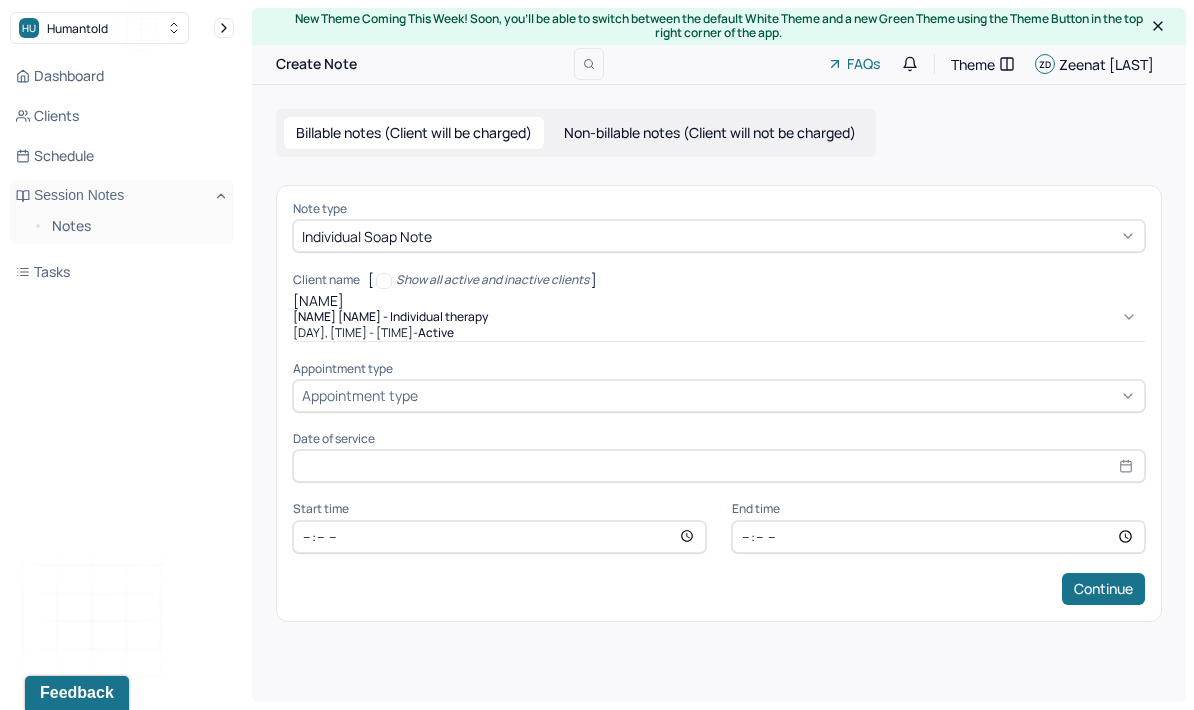 click on "[DAY], [TIME] - [TIME]  -  active" at bounding box center (719, 333) 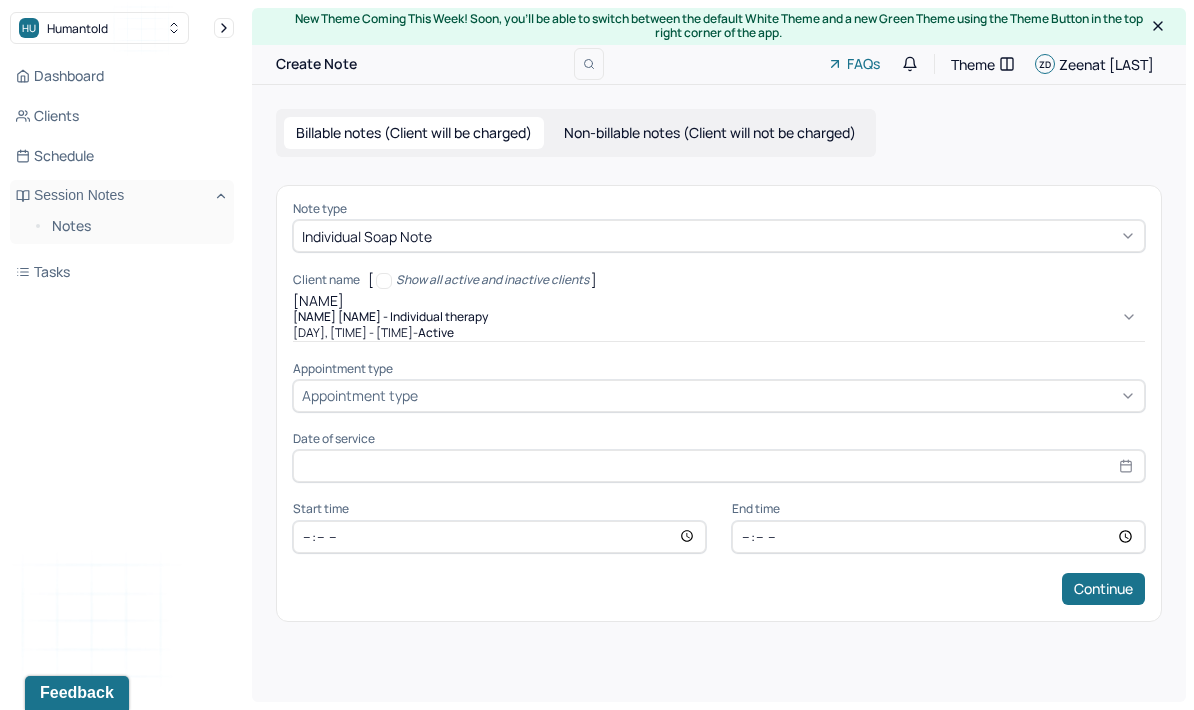 type on "[NAME]" 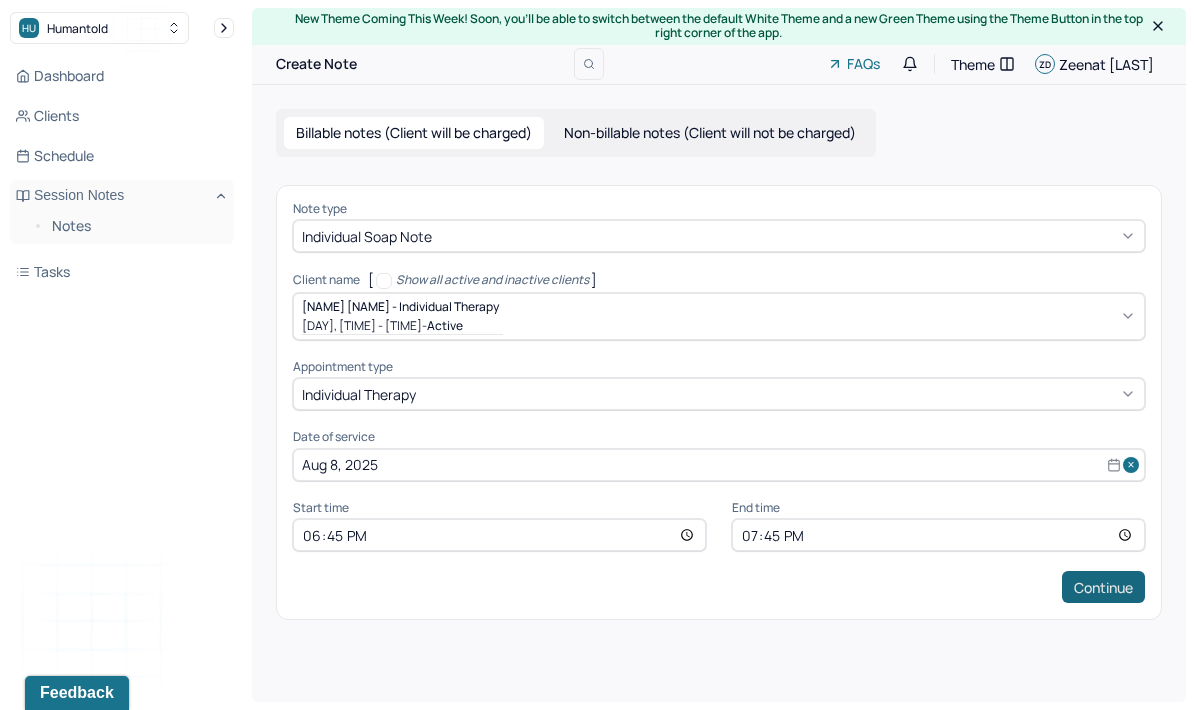 click on "Continue" at bounding box center [1103, 587] 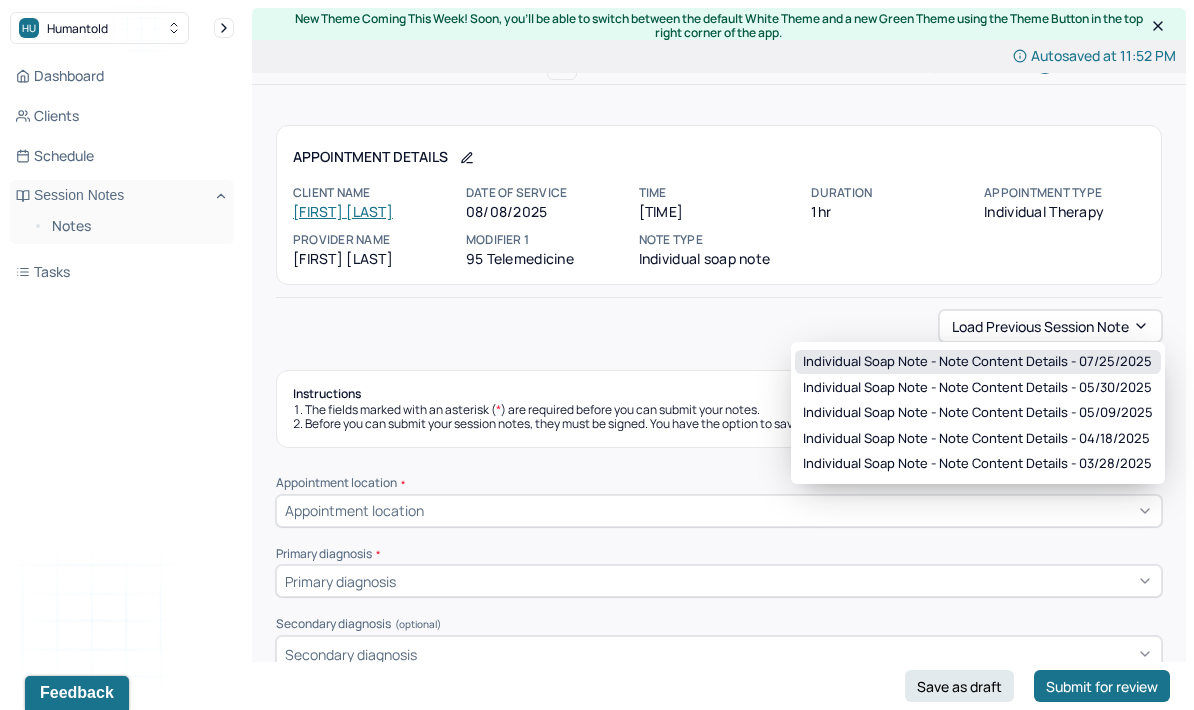 click on "Individual soap note   - Note content Details -   07/25/2025" at bounding box center [977, 362] 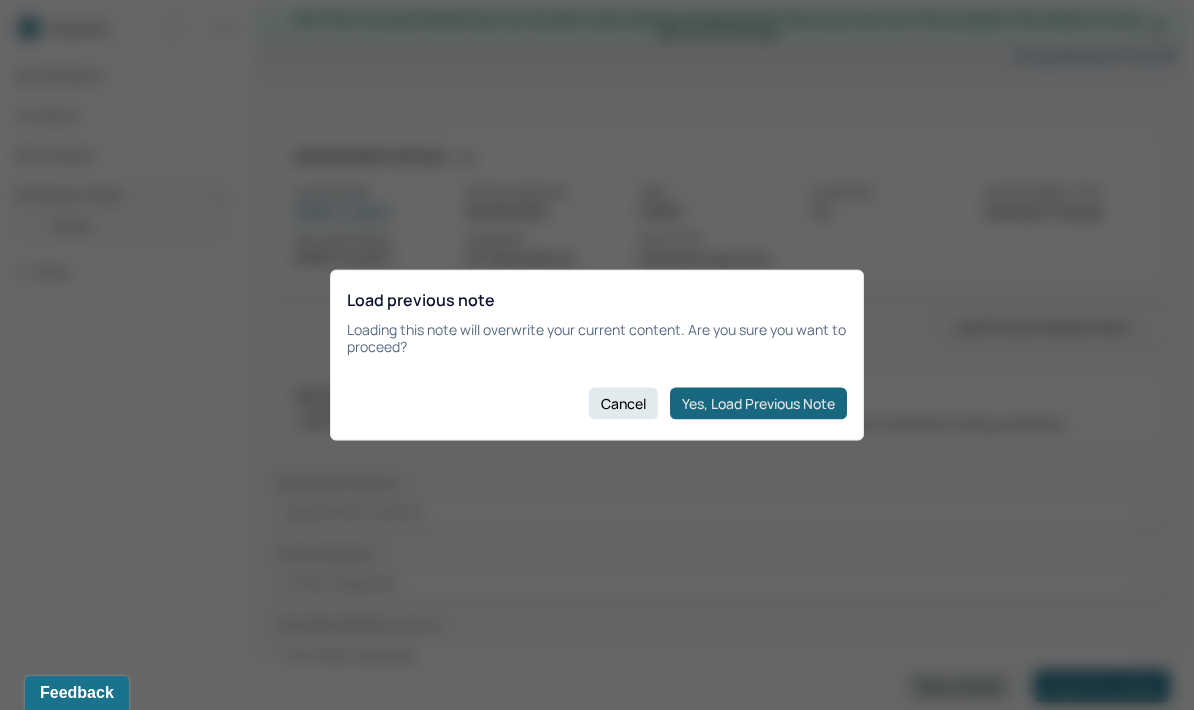 click on "Yes, Load Previous Note" at bounding box center (758, 403) 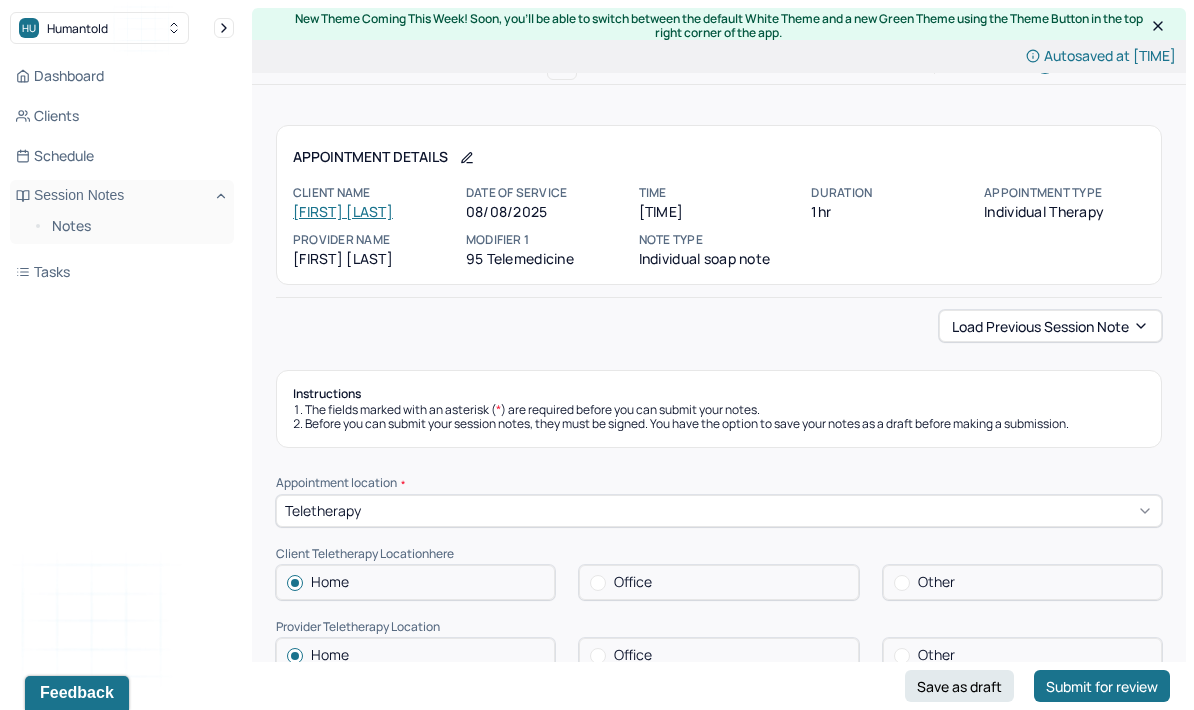 click on "Save as draft" at bounding box center (959, 686) 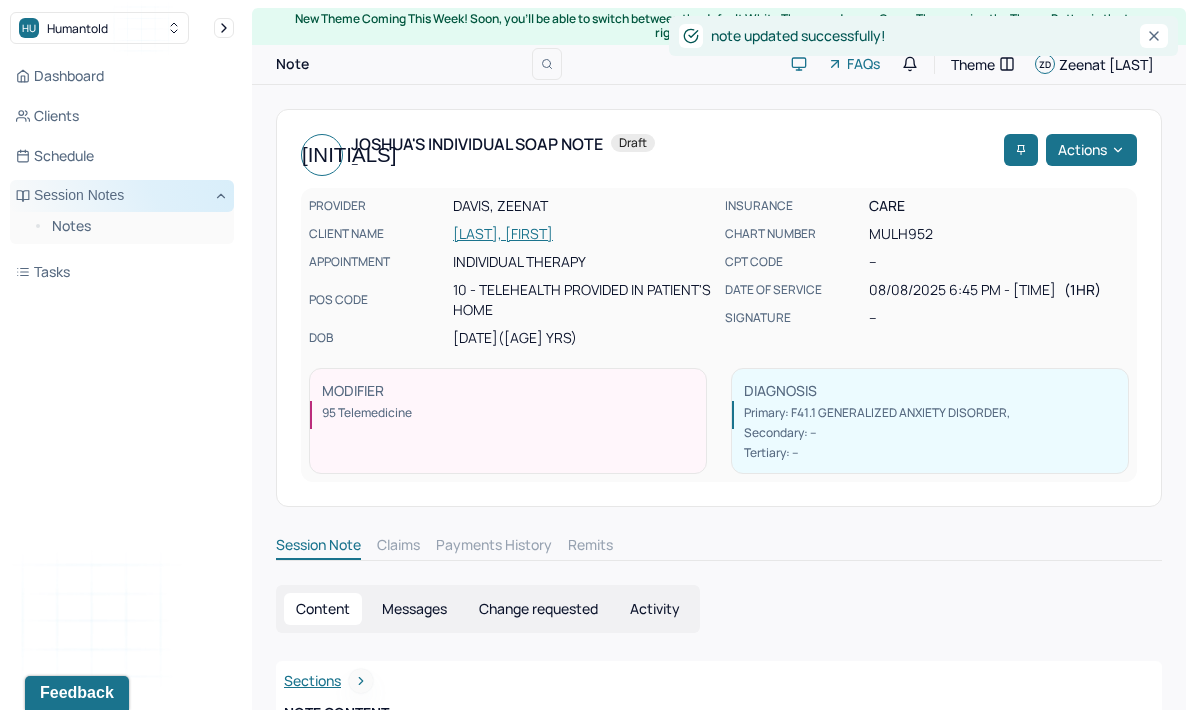click on "Session Notes" at bounding box center (122, 196) 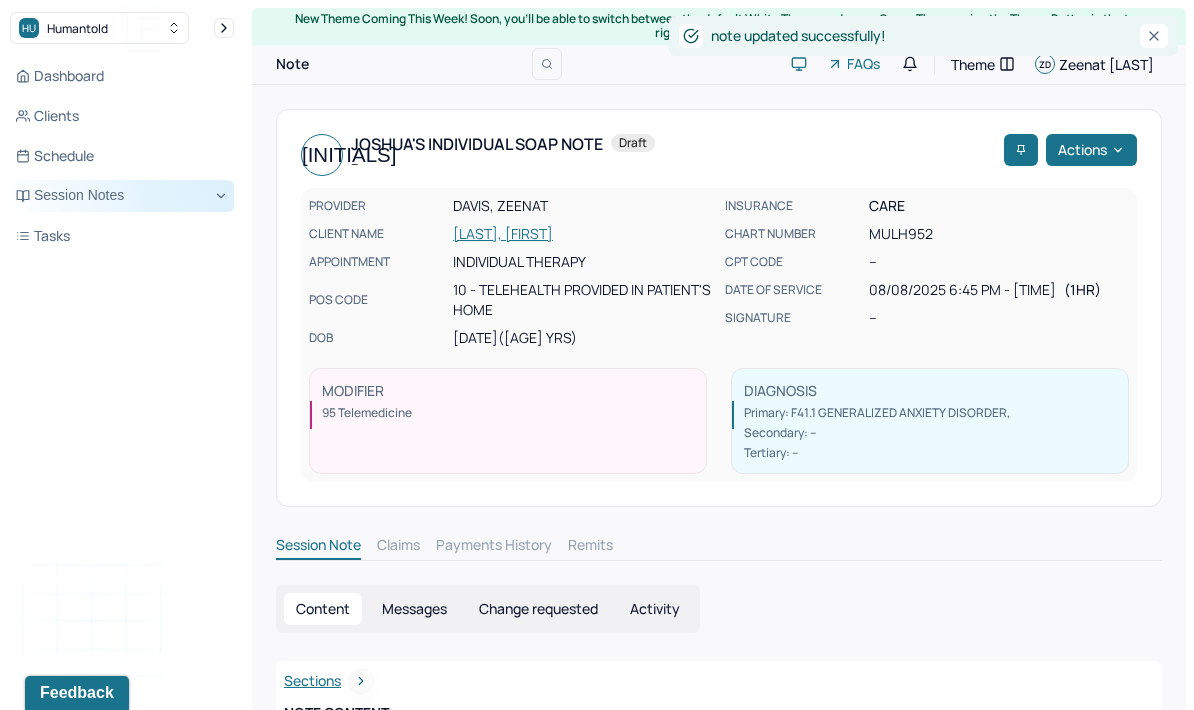 click on "Session Notes" at bounding box center [122, 196] 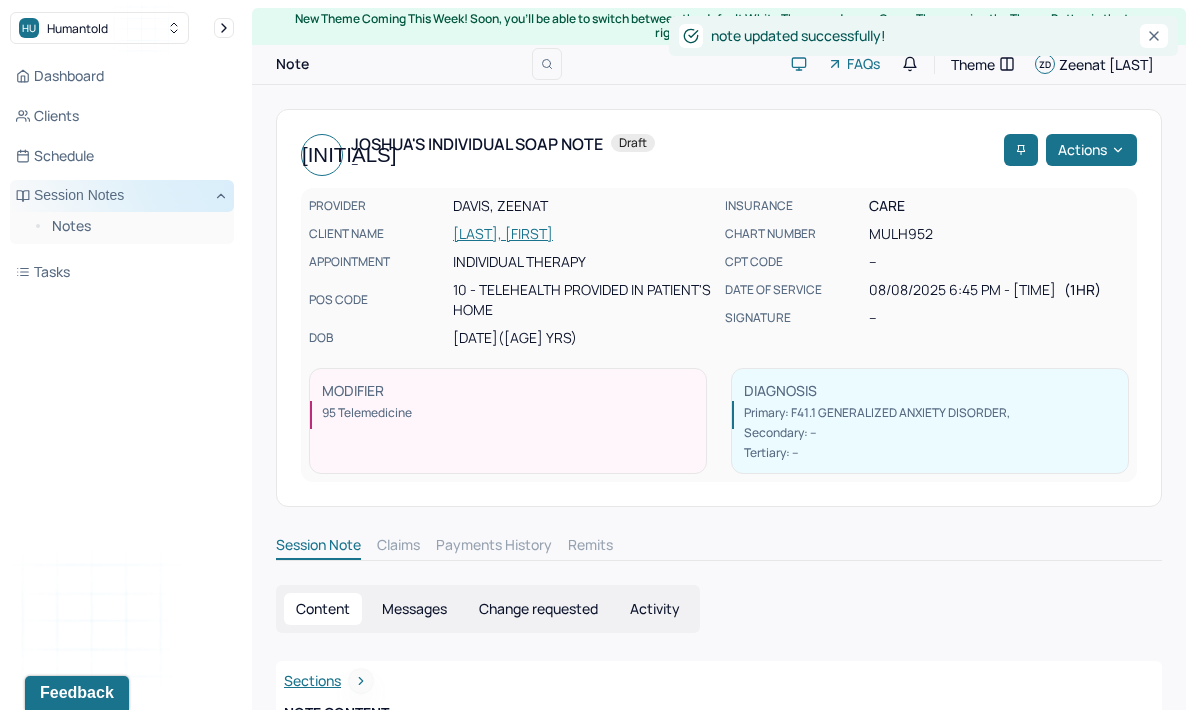 click on "Session Notes" at bounding box center (122, 196) 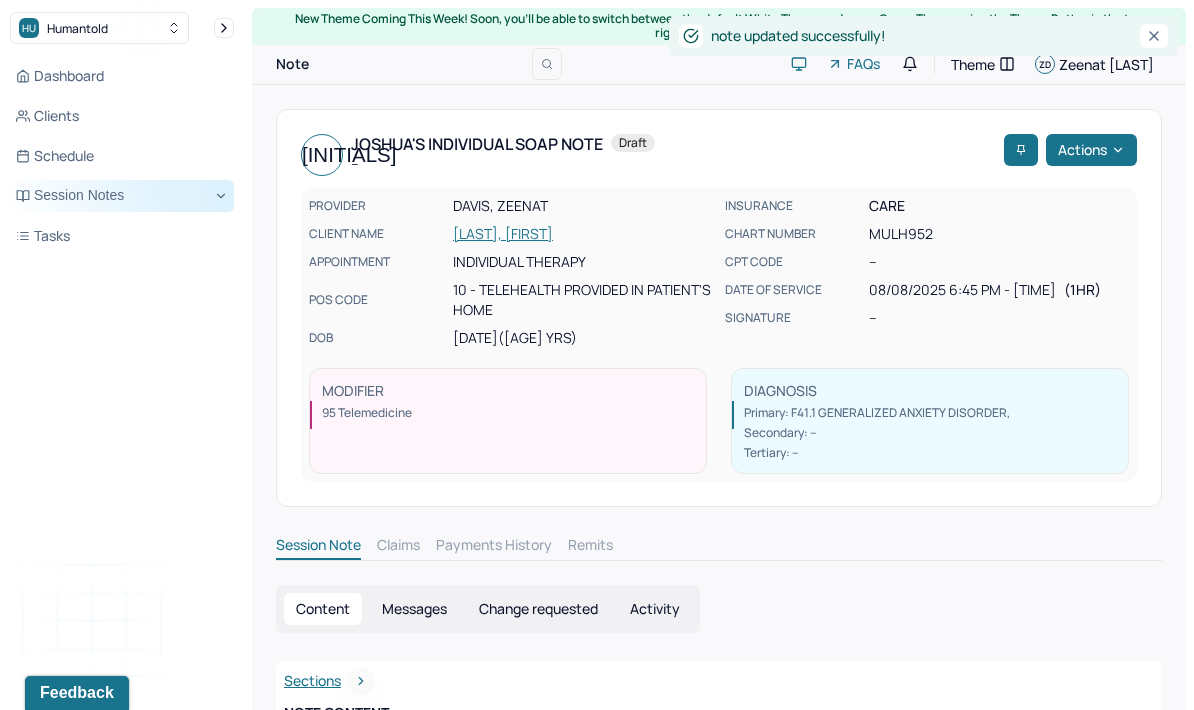 click on "Session Notes" at bounding box center [122, 196] 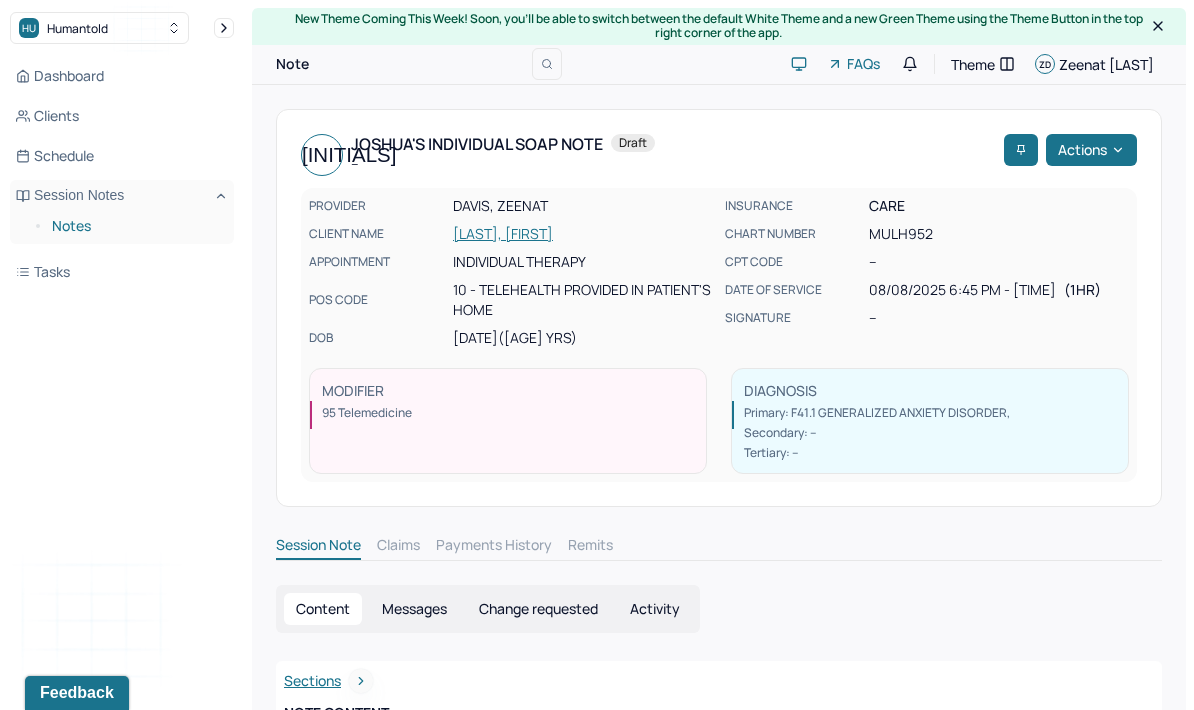 click on "Notes" at bounding box center (135, 226) 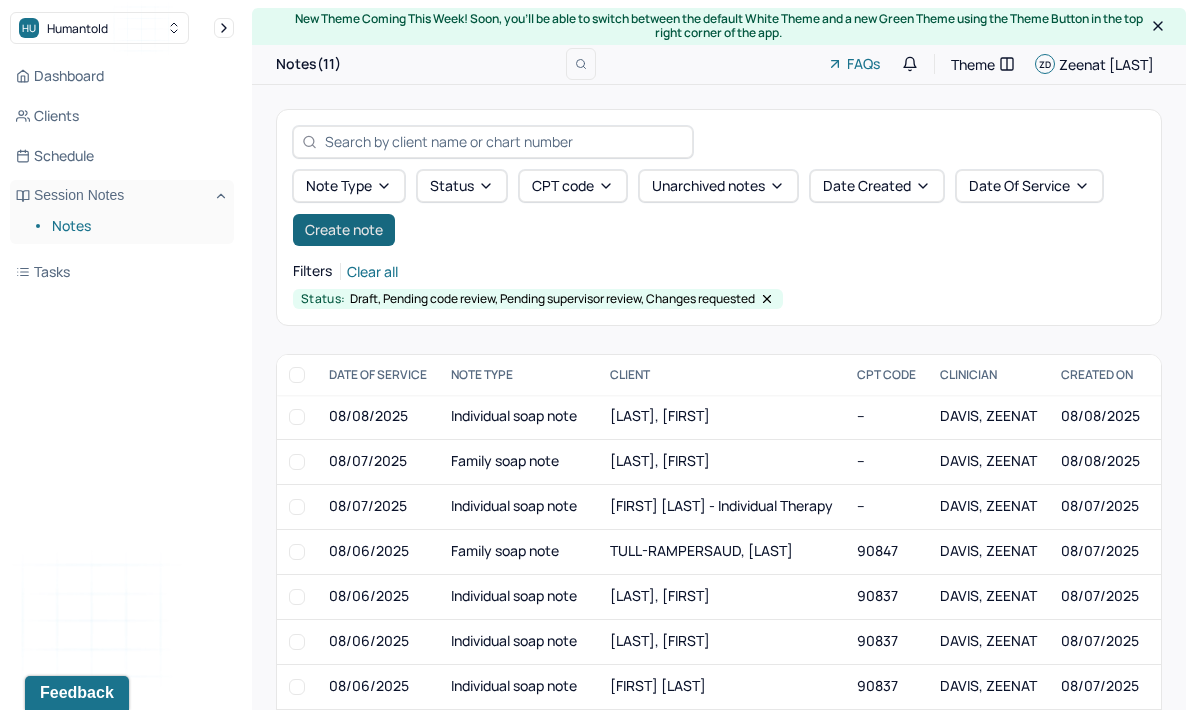 click on "Create note" at bounding box center (344, 230) 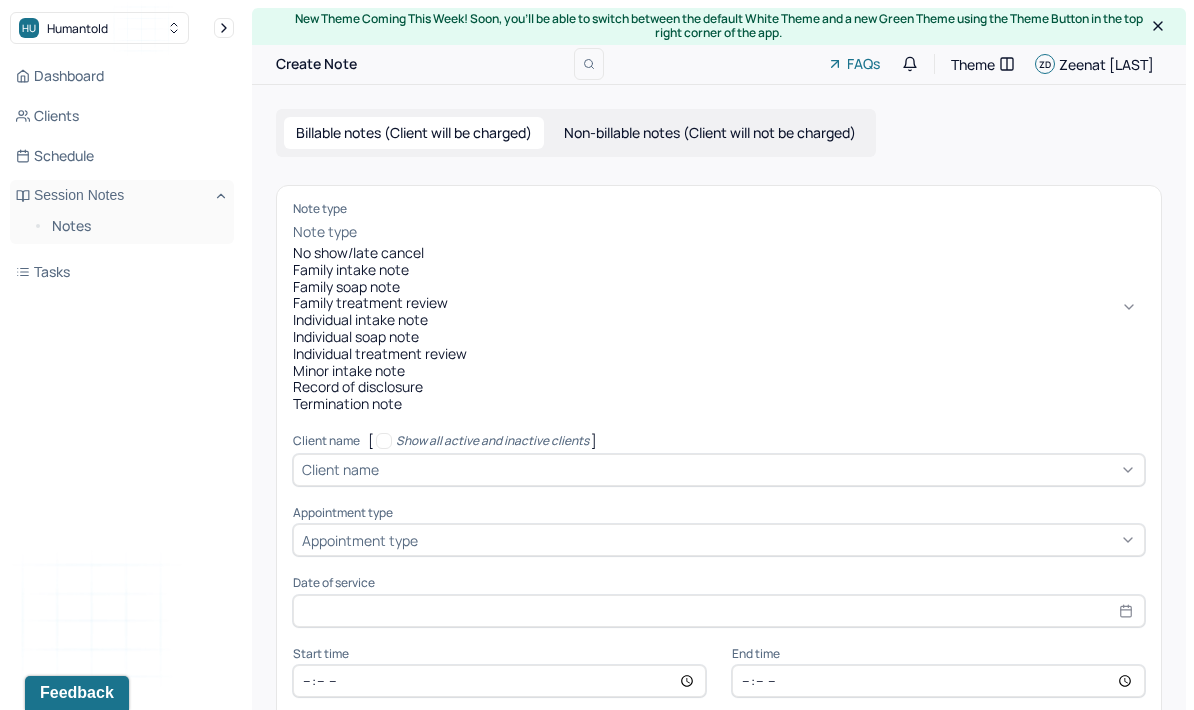 click on "Individual soap note" at bounding box center [719, 337] 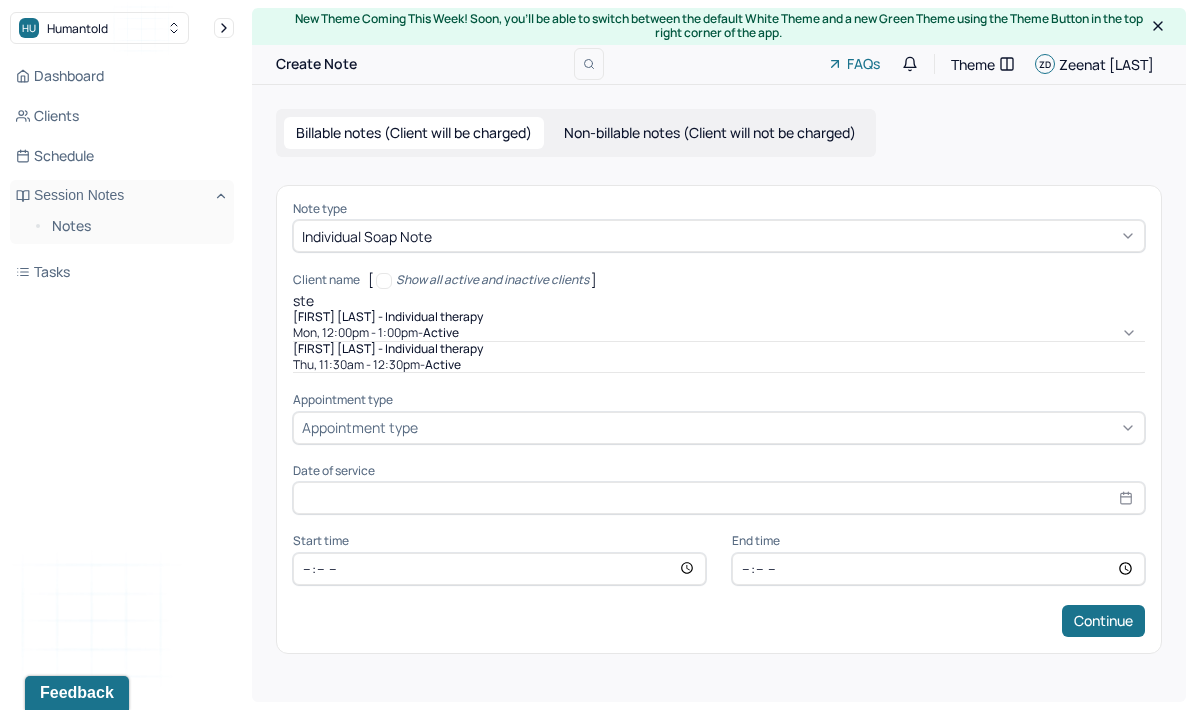 click on "[FIRST] [LAST] - Individual therapy" at bounding box center (388, 349) 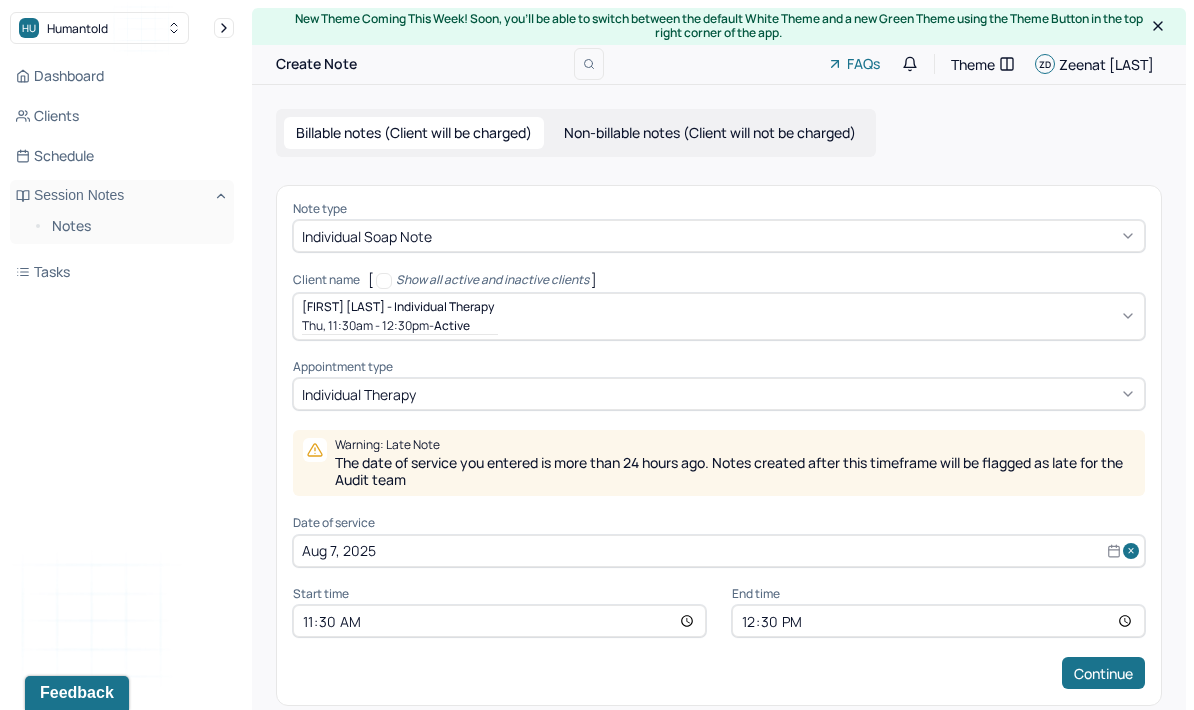 click on "Aug 7, 2025" at bounding box center (719, 551) 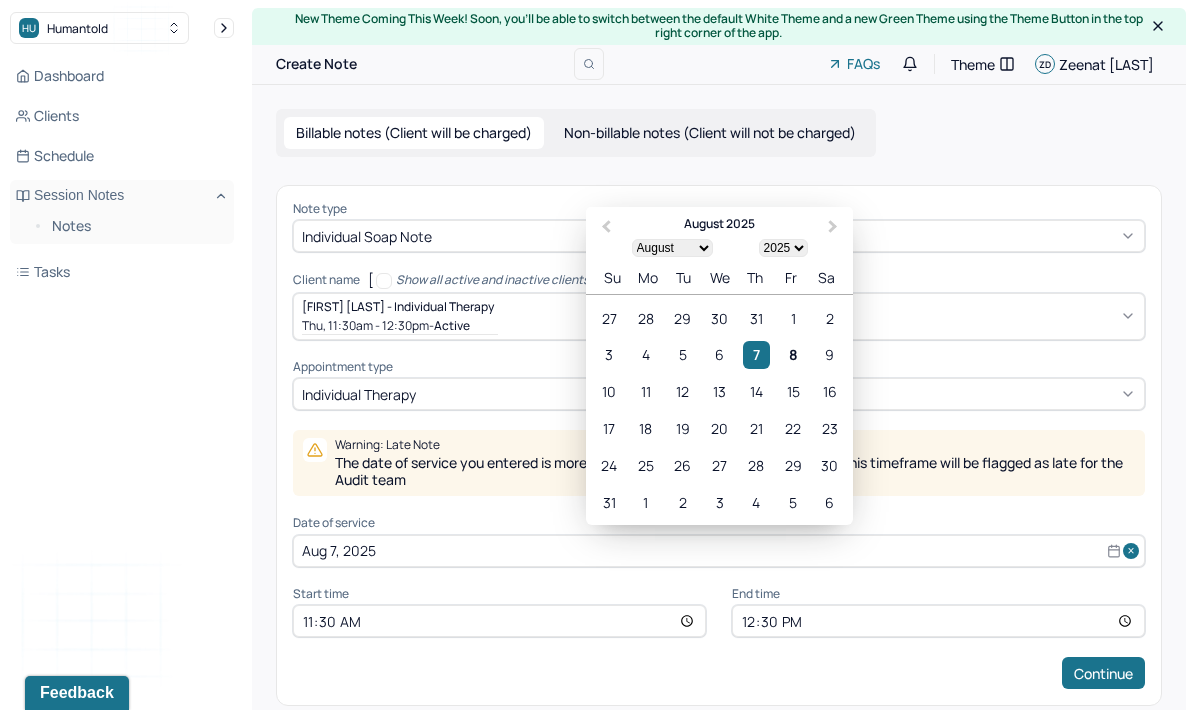 scroll, scrollTop: 21, scrollLeft: 0, axis: vertical 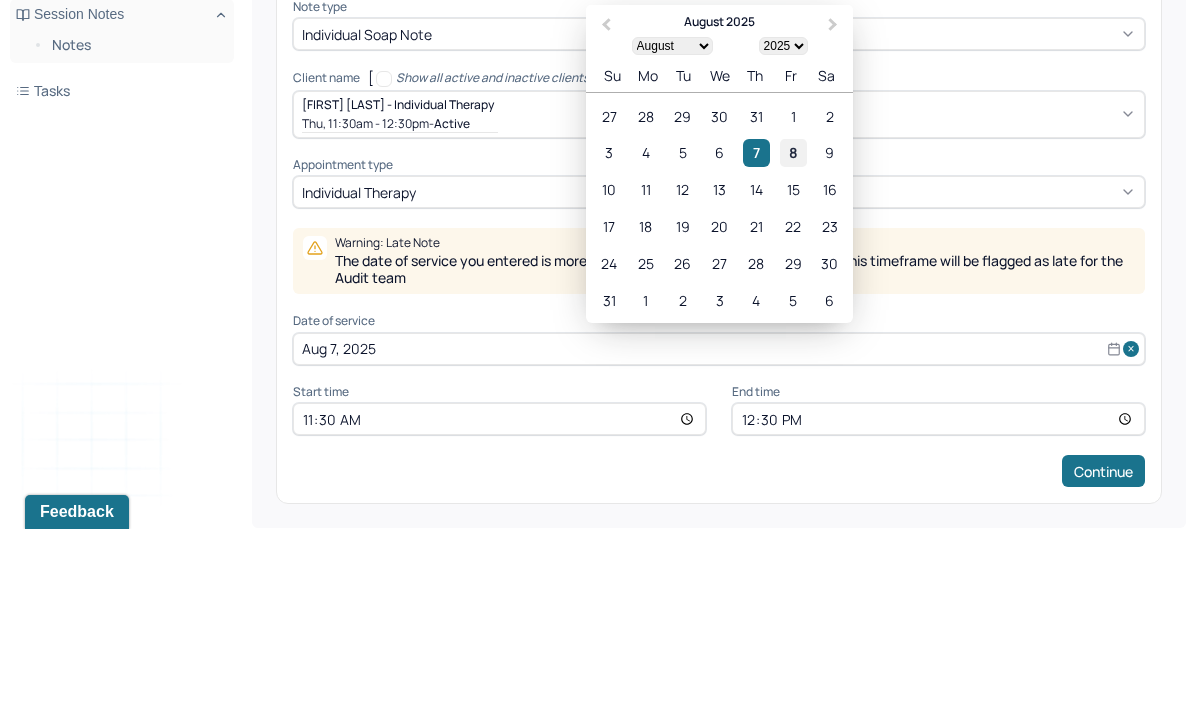 click on "8" at bounding box center [793, 333] 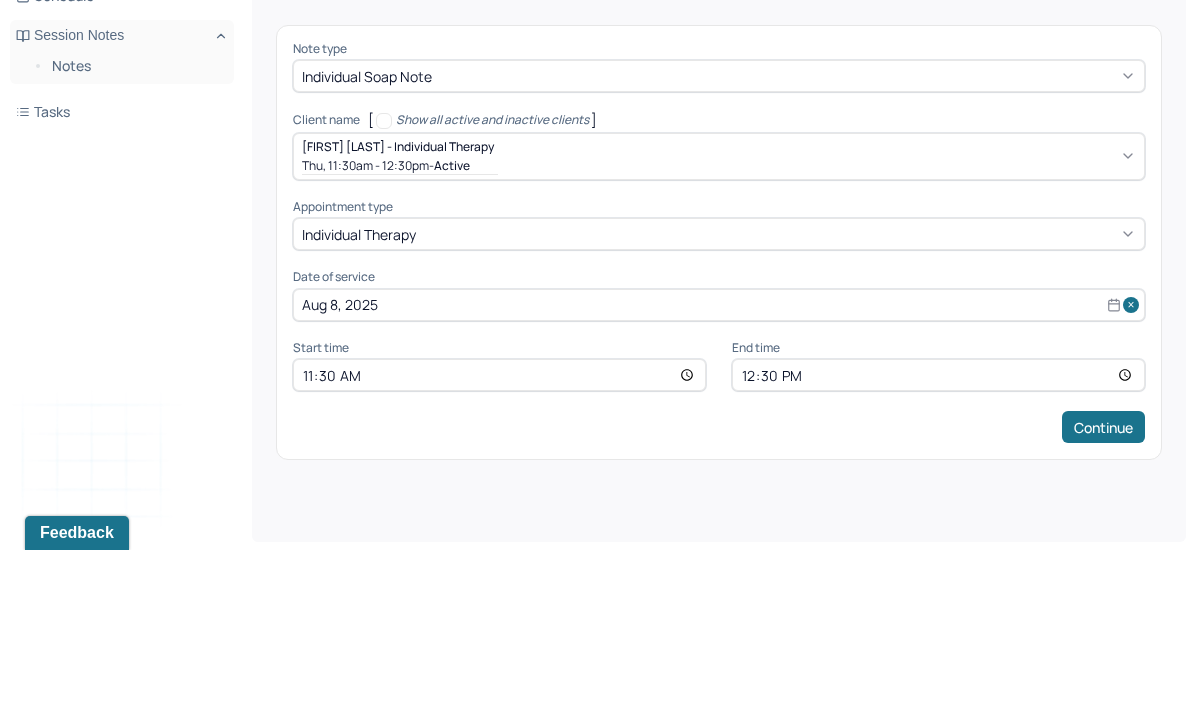 click on "11:30" at bounding box center (499, 535) 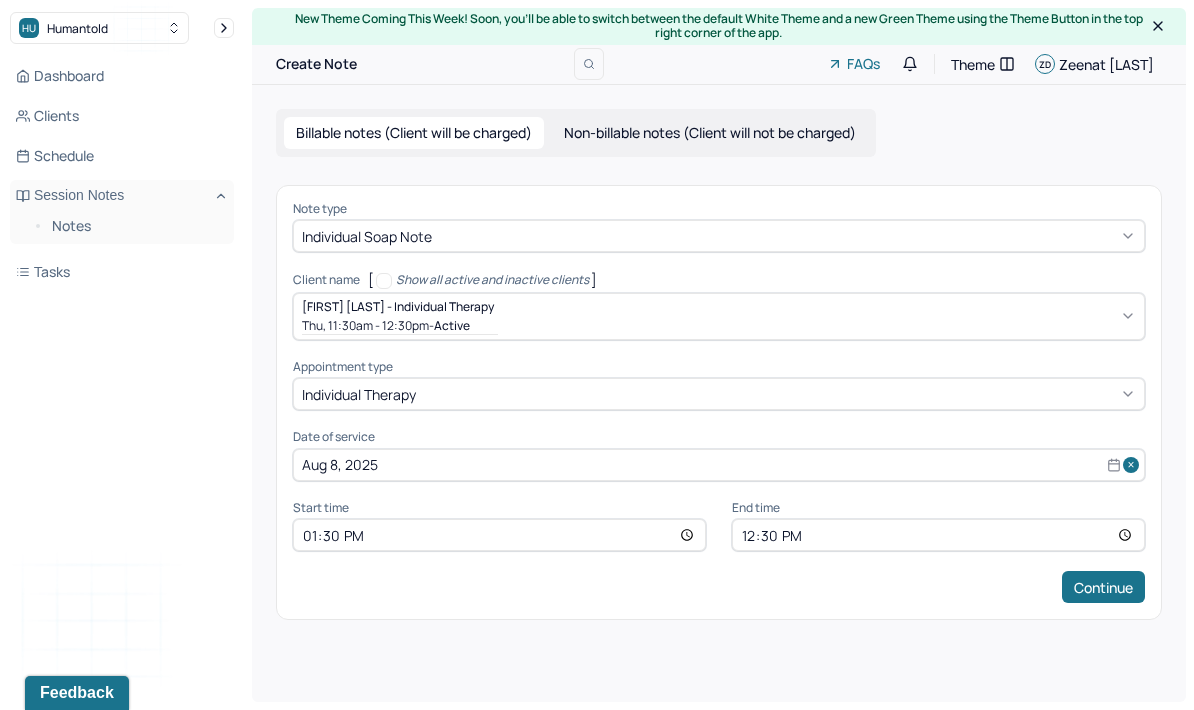 type on "13:00" 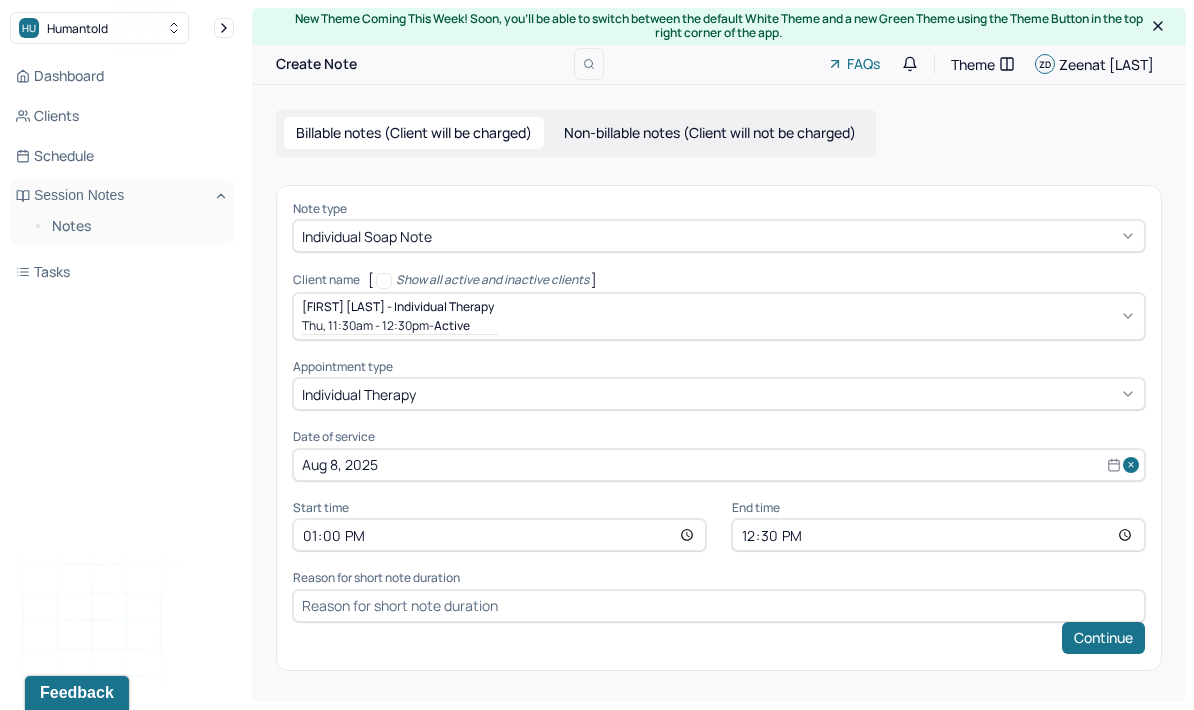 click on "12:30" at bounding box center [938, 535] 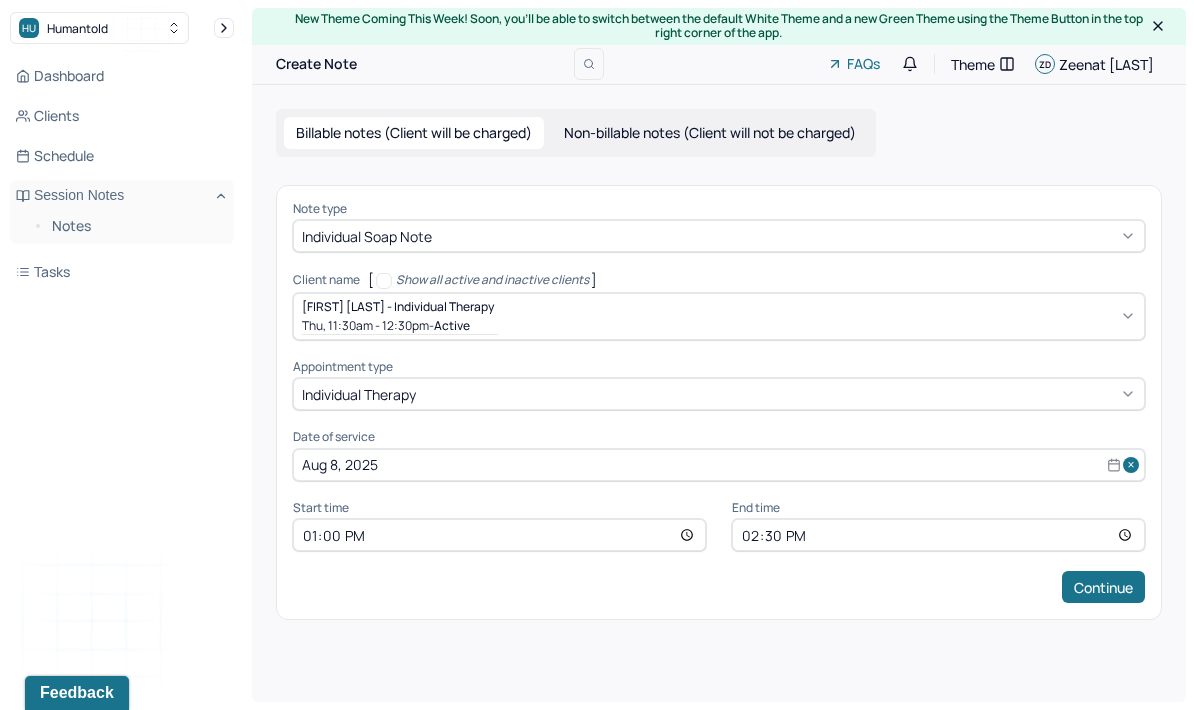 type on "[TIME]" 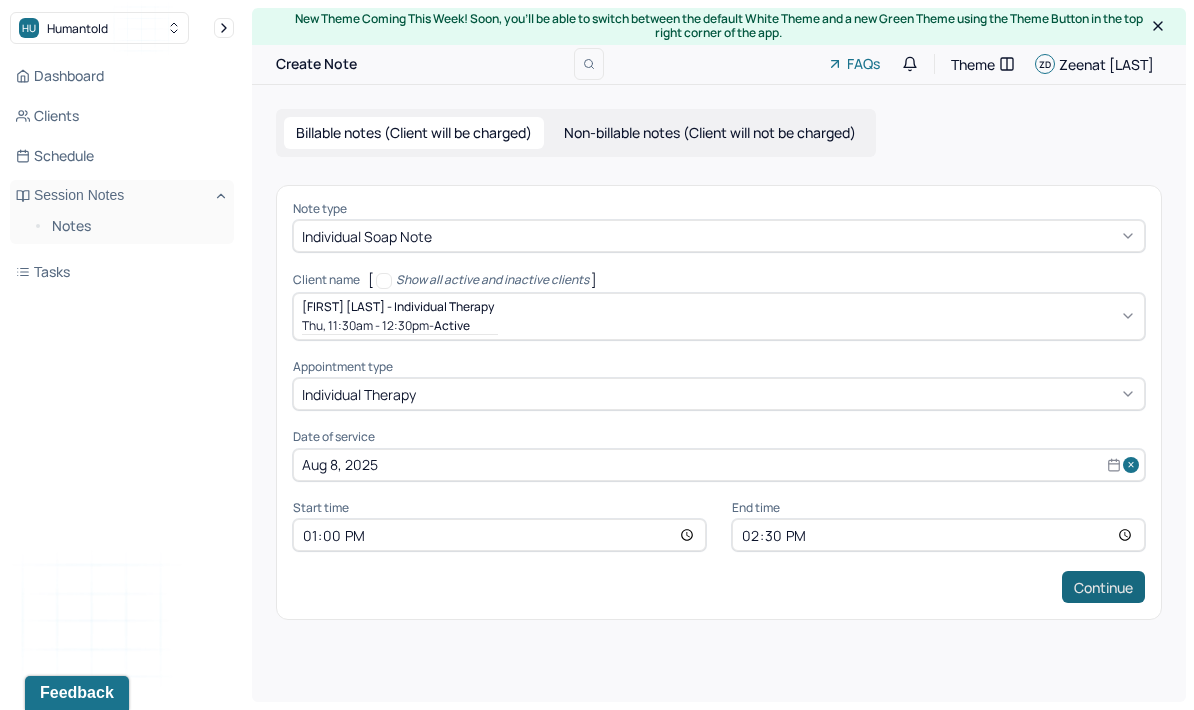 click on "Continue" at bounding box center [1103, 587] 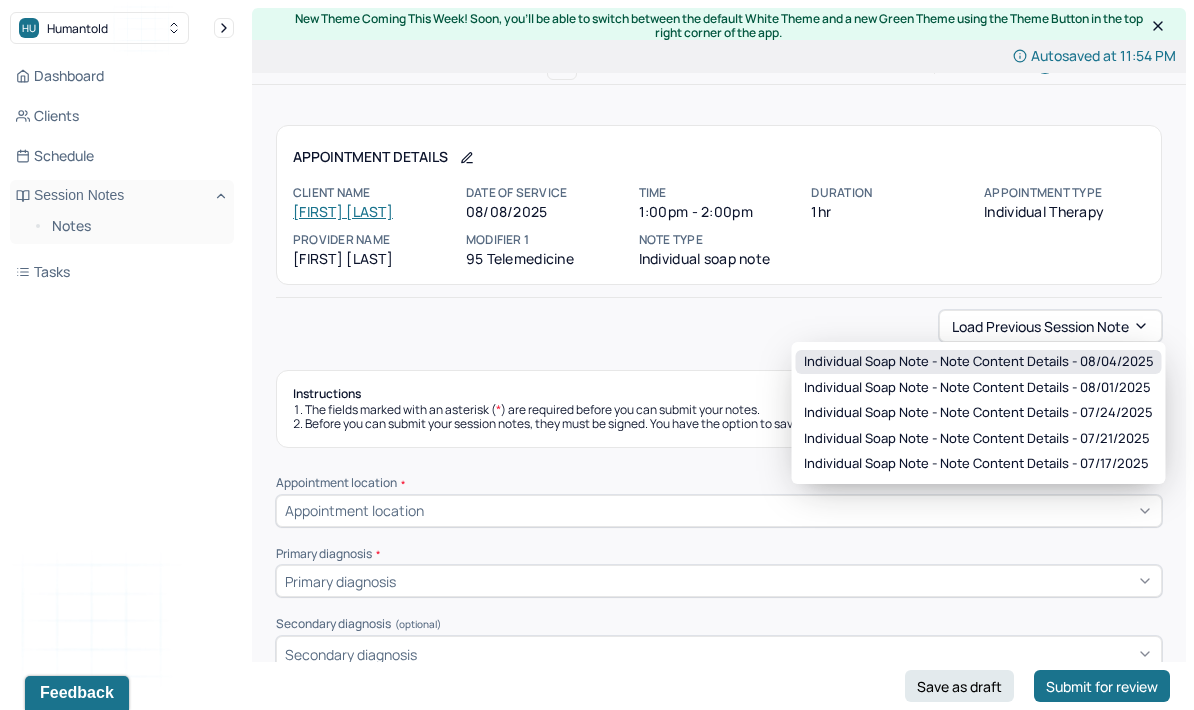click on "Individual soap note   - Note content Details -   08/04/2025" at bounding box center [979, 362] 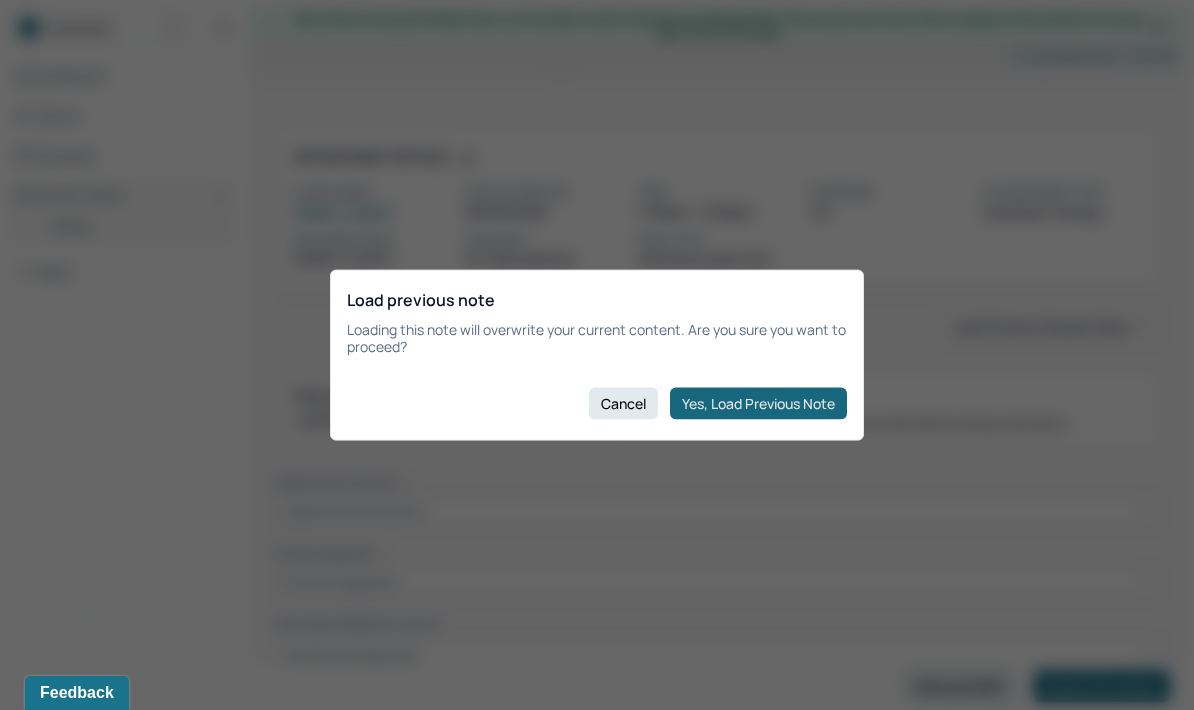 click on "Yes, Load Previous Note" at bounding box center [758, 403] 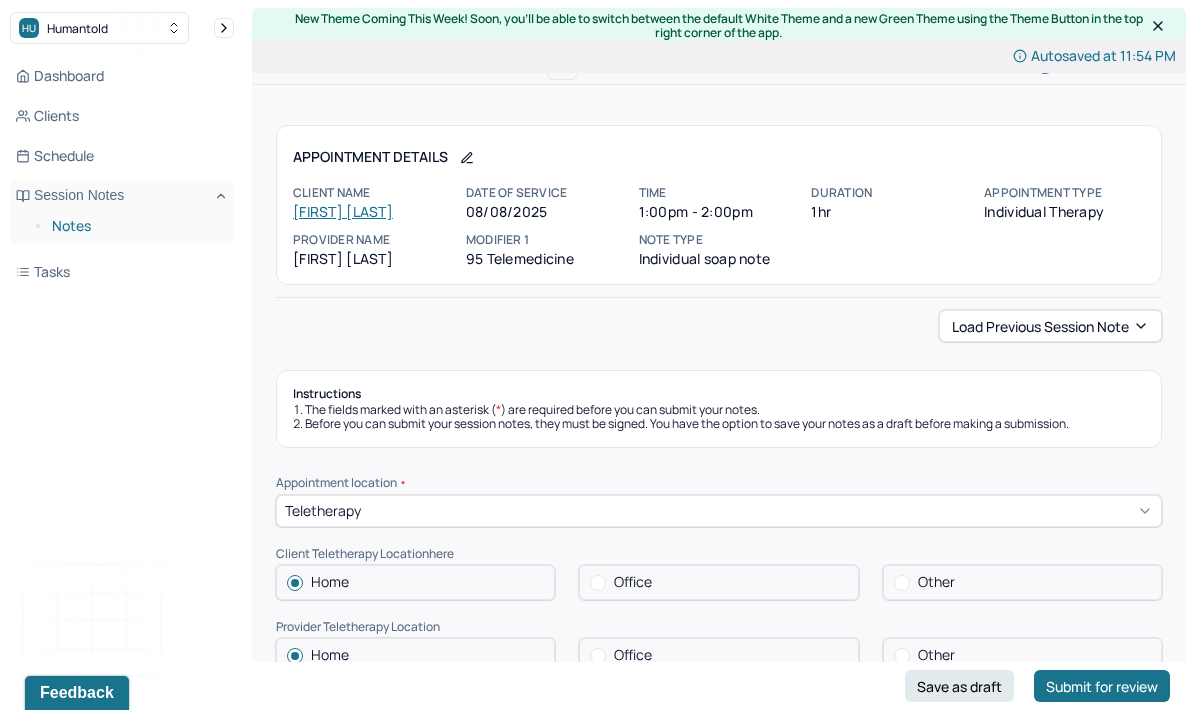 click on "Notes" at bounding box center [135, 226] 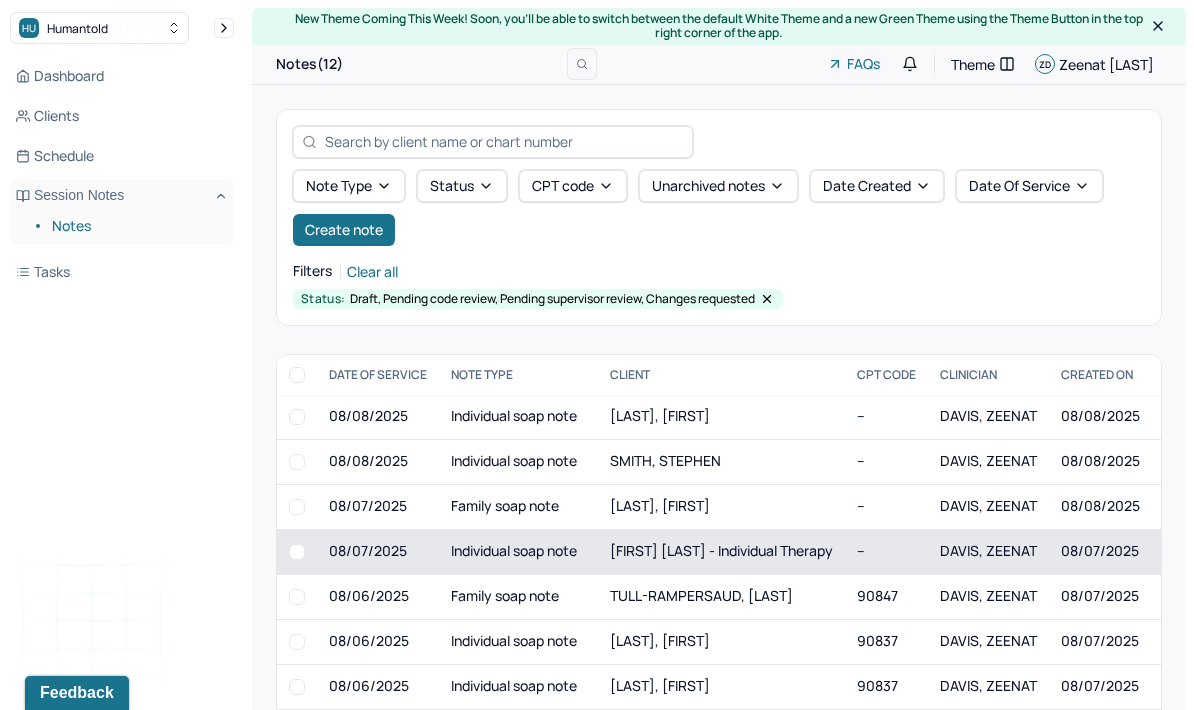 click on "[FIRST] [LAST] - Individual therapy" at bounding box center [721, 551] 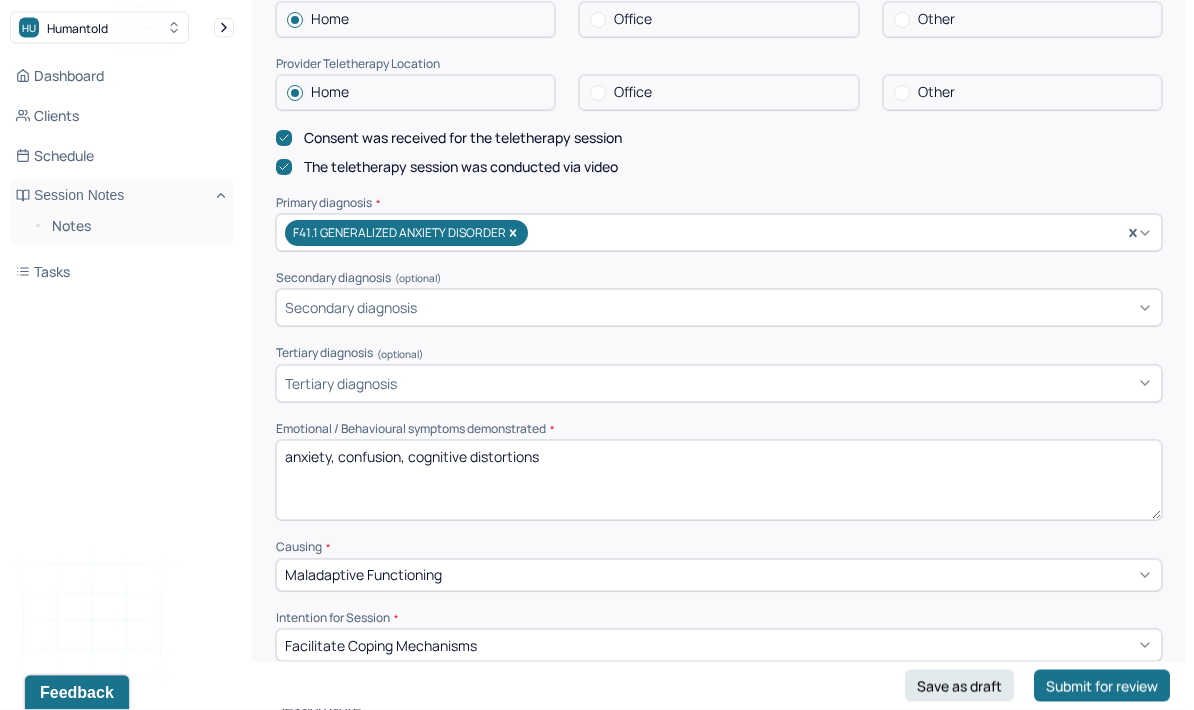 scroll, scrollTop: 563, scrollLeft: 0, axis: vertical 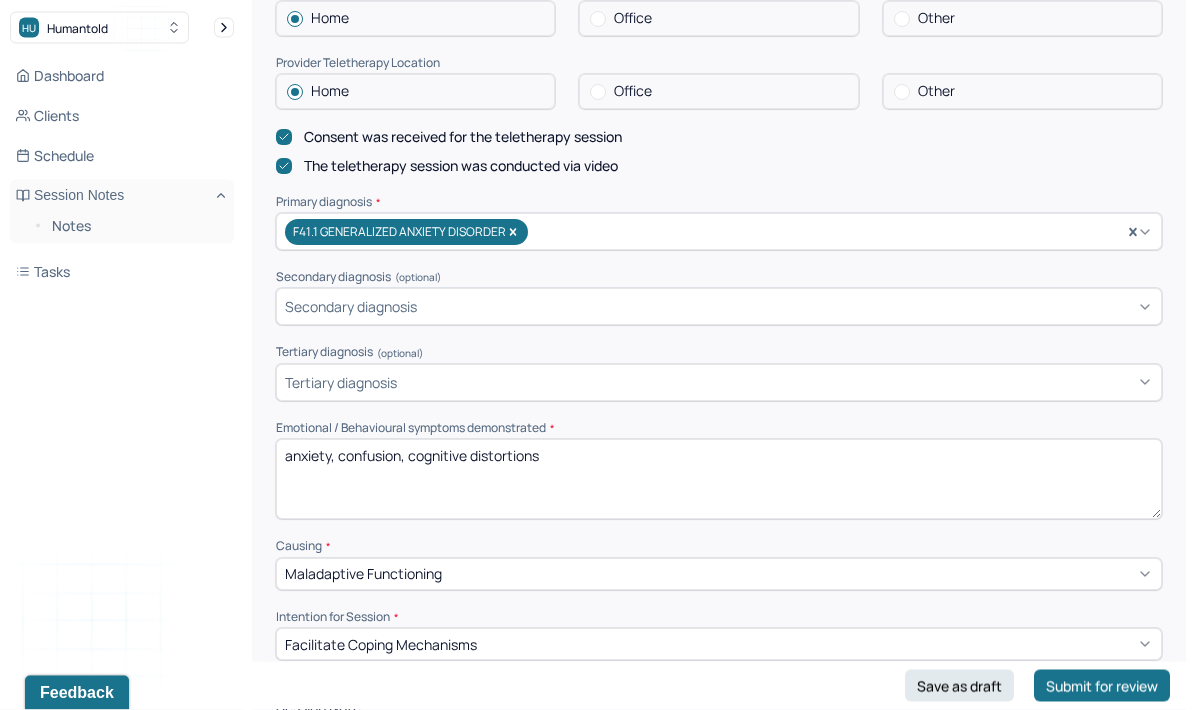 click on "anxiety, confusion, cognitive distortions" at bounding box center (719, 480) 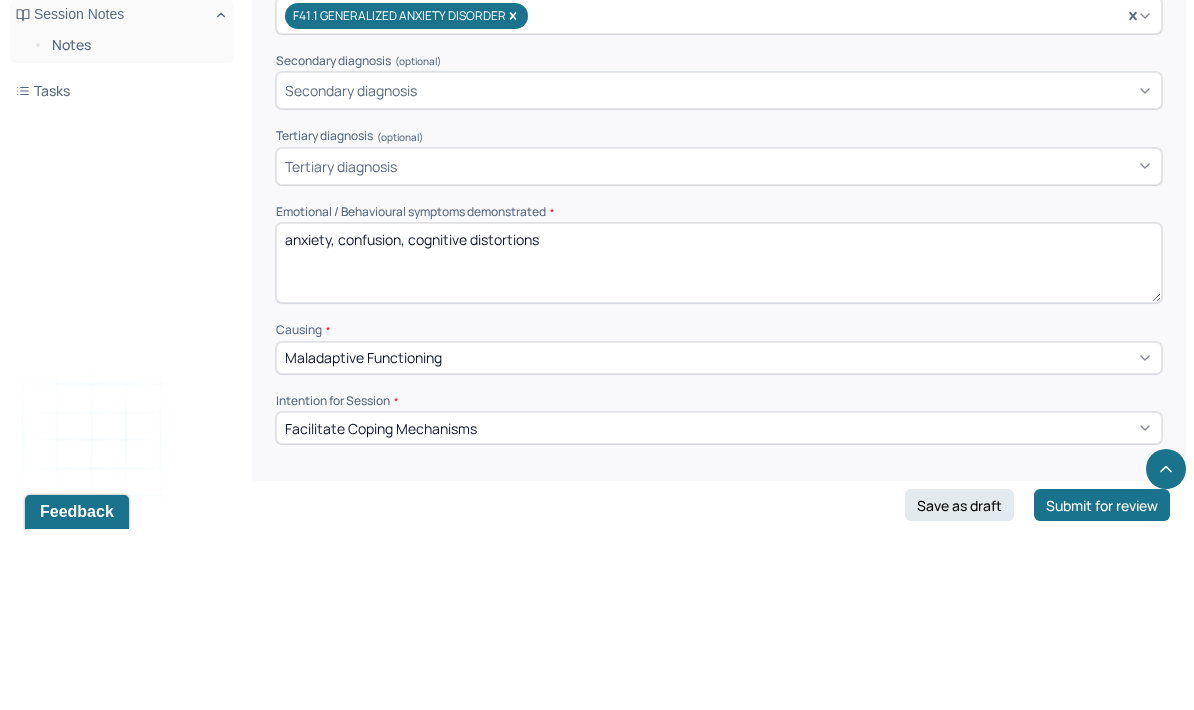 click on "anxiety, confusion, cognitive distortions" at bounding box center [719, 444] 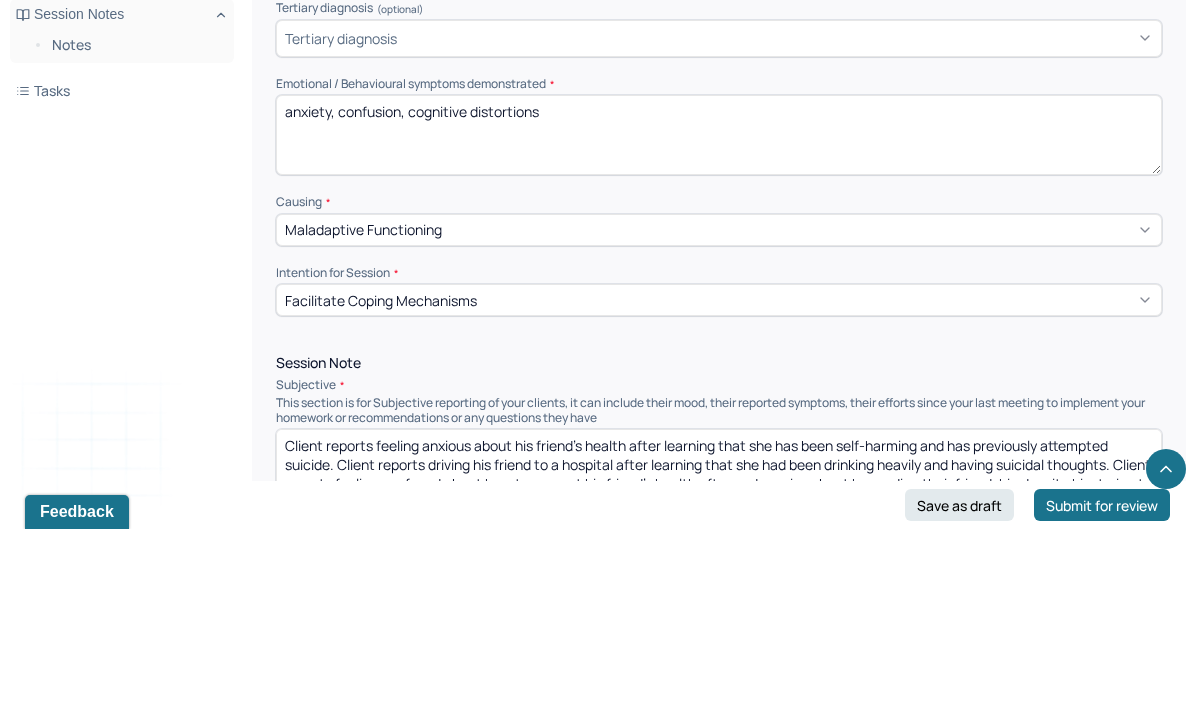 scroll, scrollTop: 737, scrollLeft: 0, axis: vertical 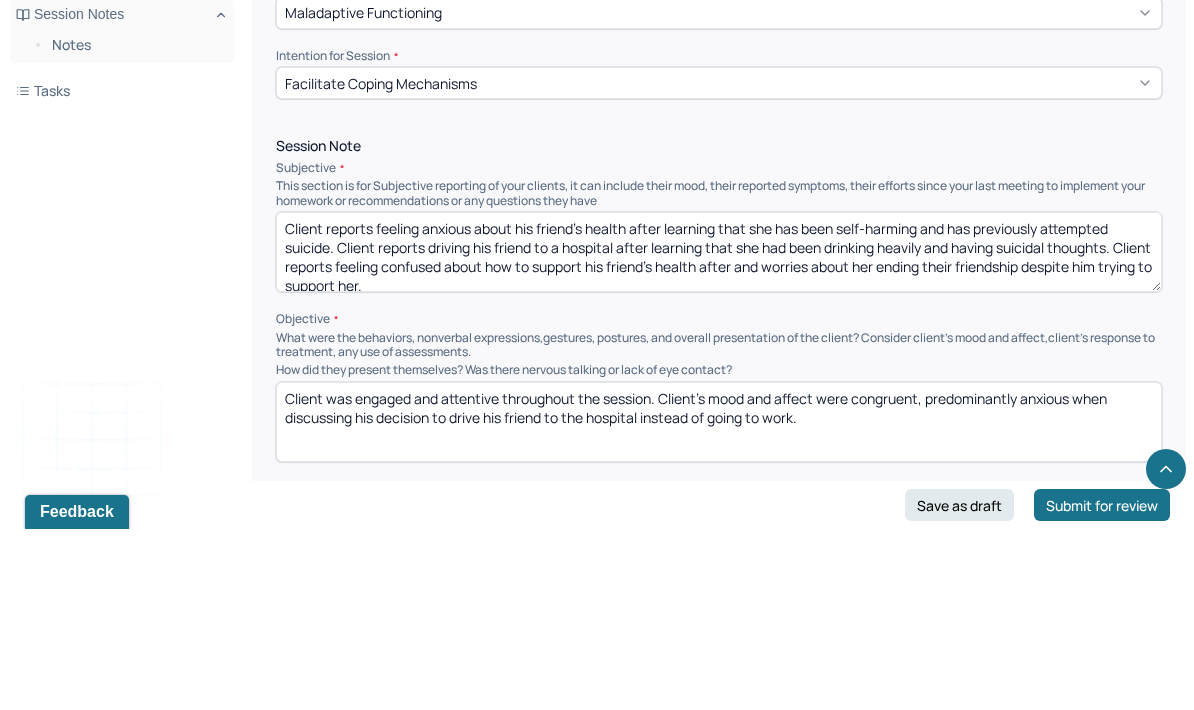 click on "Client reports feeling anxious about his friend’s health after learning that she has been self-harming and has previously attempted suicide. Client reports driving his friend to a hospital after learning that she had been drinking heavily and having suicidal thoughts. Client reports feeling confused about how to support his friend’s health after and worries about her ending their friendship despite him trying to support her." at bounding box center (719, 433) 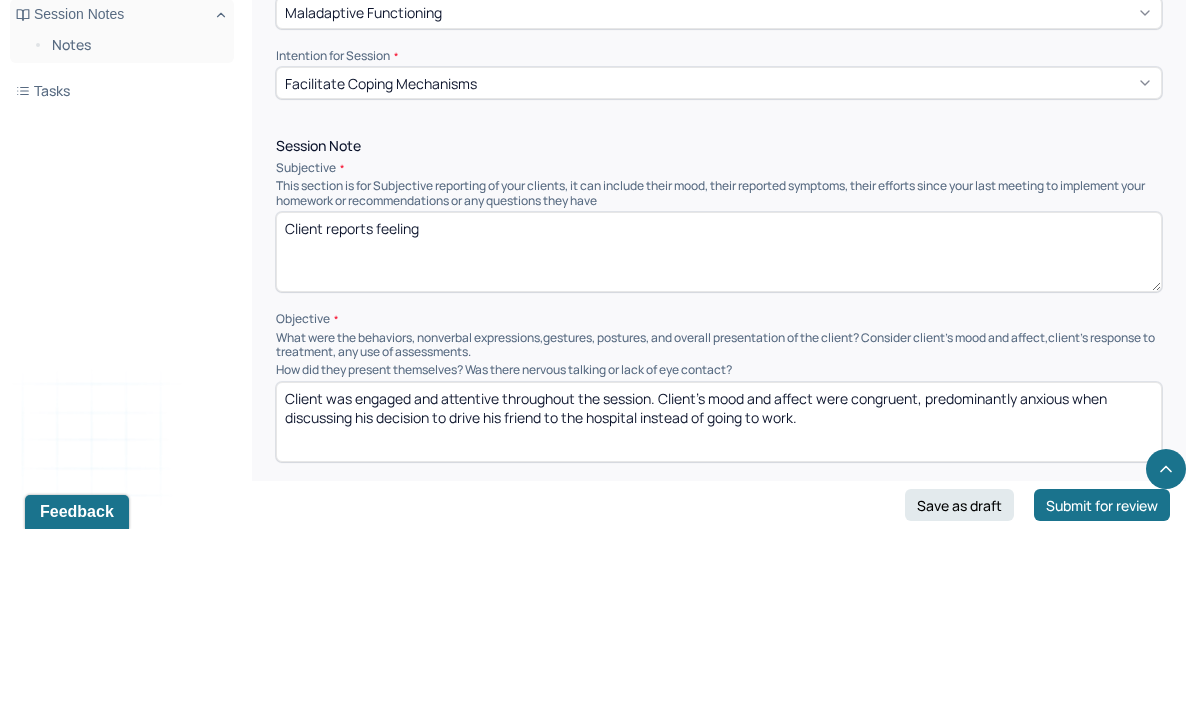 scroll, scrollTop: 0, scrollLeft: 0, axis: both 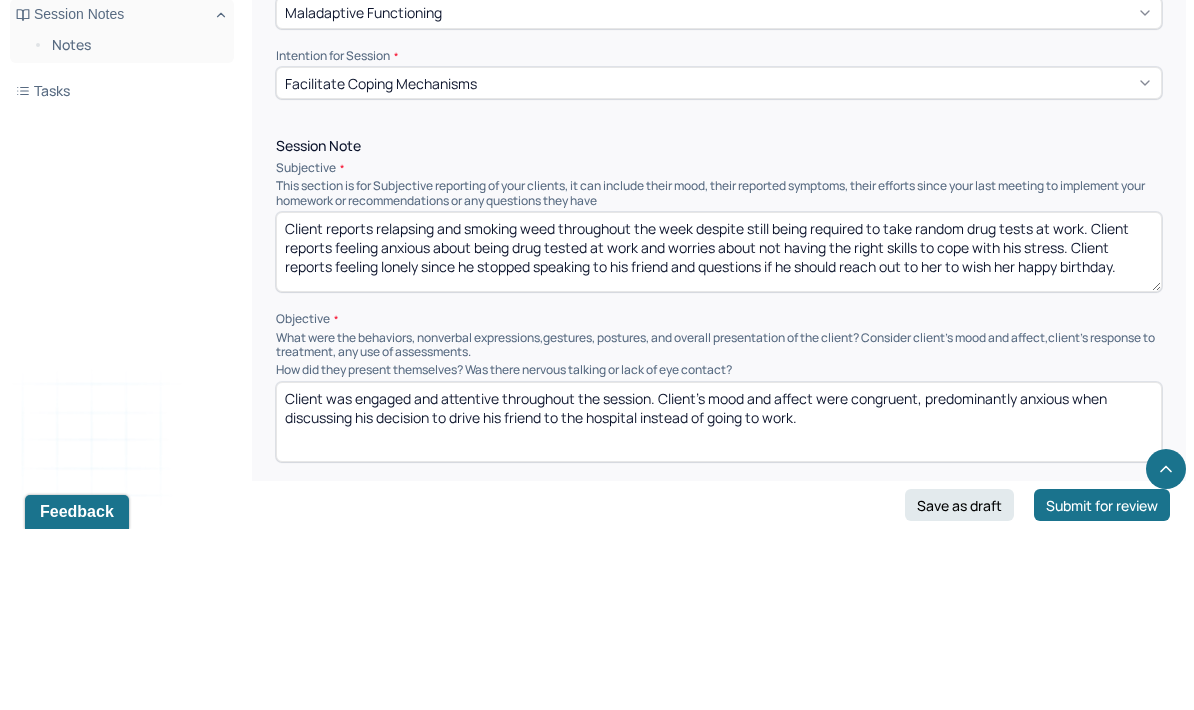 click on "Client reports relapsing and smoking weed throughout the week despite still being required to take random drug tests at work. Client reports feeling anxious about being drug tested at work and worries about not having the right skills to cope with his stress. Client reports feeling lonely since he stopped speaking to his friend and questions if he should reach out to her to wish her happy birthday." at bounding box center (719, 433) 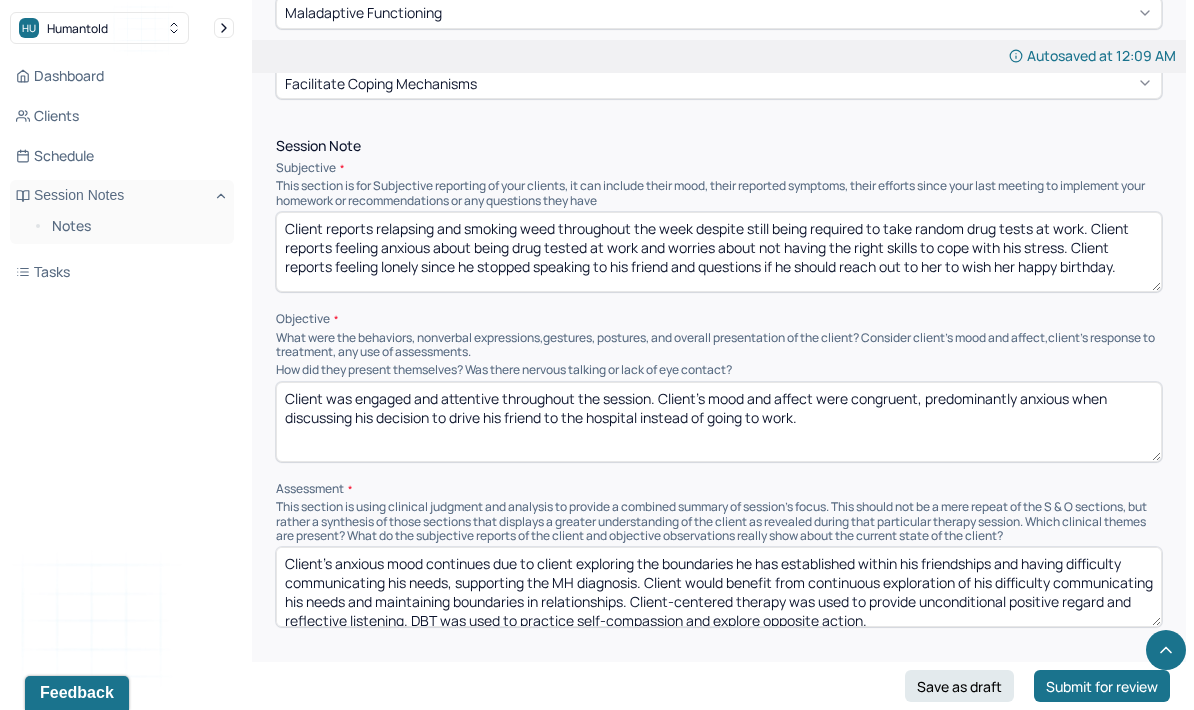 click on "Client reports relapsing and smoking weed throughout the week despite still being required to take random drug tests at work. Client reports feeling anxious about being drug tested at work and worries about not having the right skills to cope with his stress. Client reports feeling lonely since he stopped speaking to his friend and questions if he should reach out to her to wish her happy birthday." at bounding box center [719, 252] 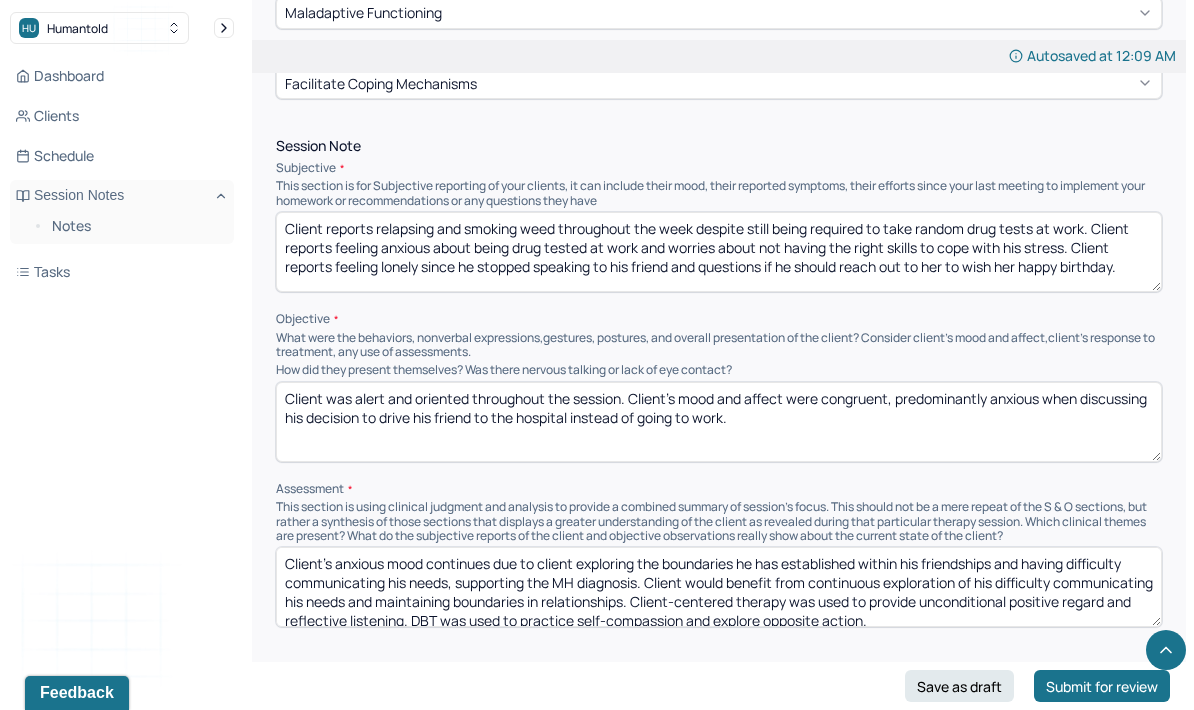 click on "Client was alert and oriented throughout the session. Client’s mood and affect were congruent, predominantly anxious when discussing his decision to drive his friend to the hospital instead of going to work." at bounding box center [719, 422] 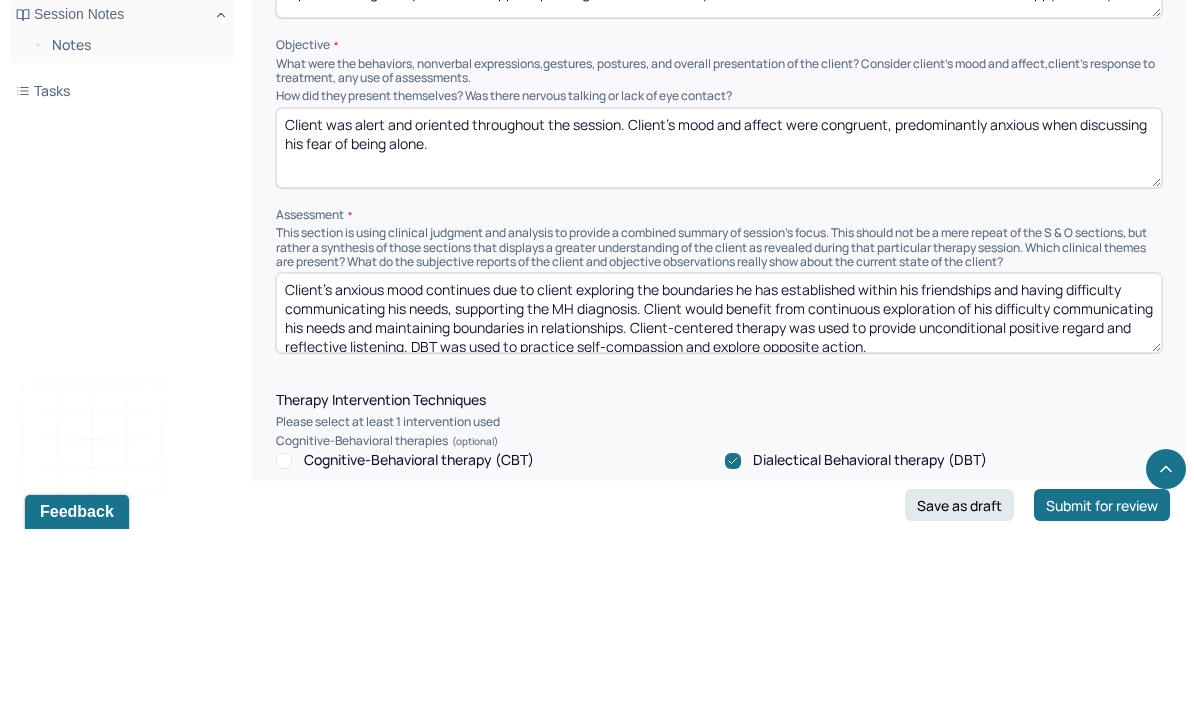 scroll, scrollTop: 1242, scrollLeft: 0, axis: vertical 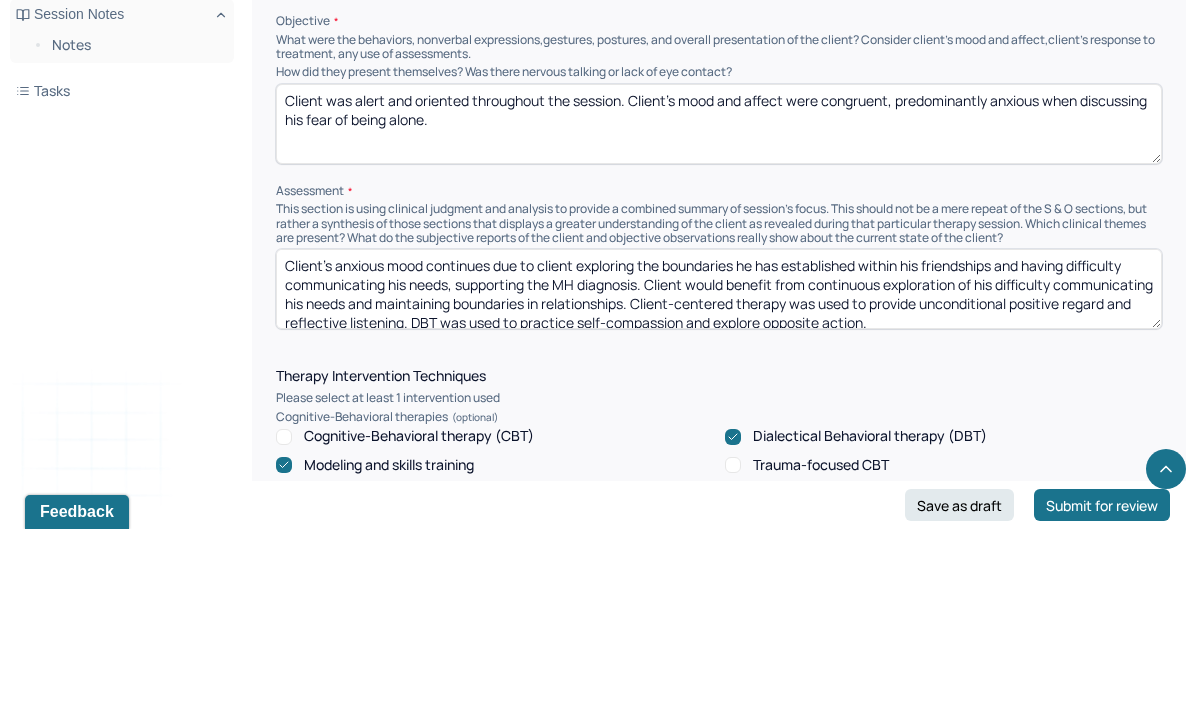 type on "Client was alert and oriented throughout the session. Client’s mood and affect were congruent, predominantly anxious when discussing his fear of being alone." 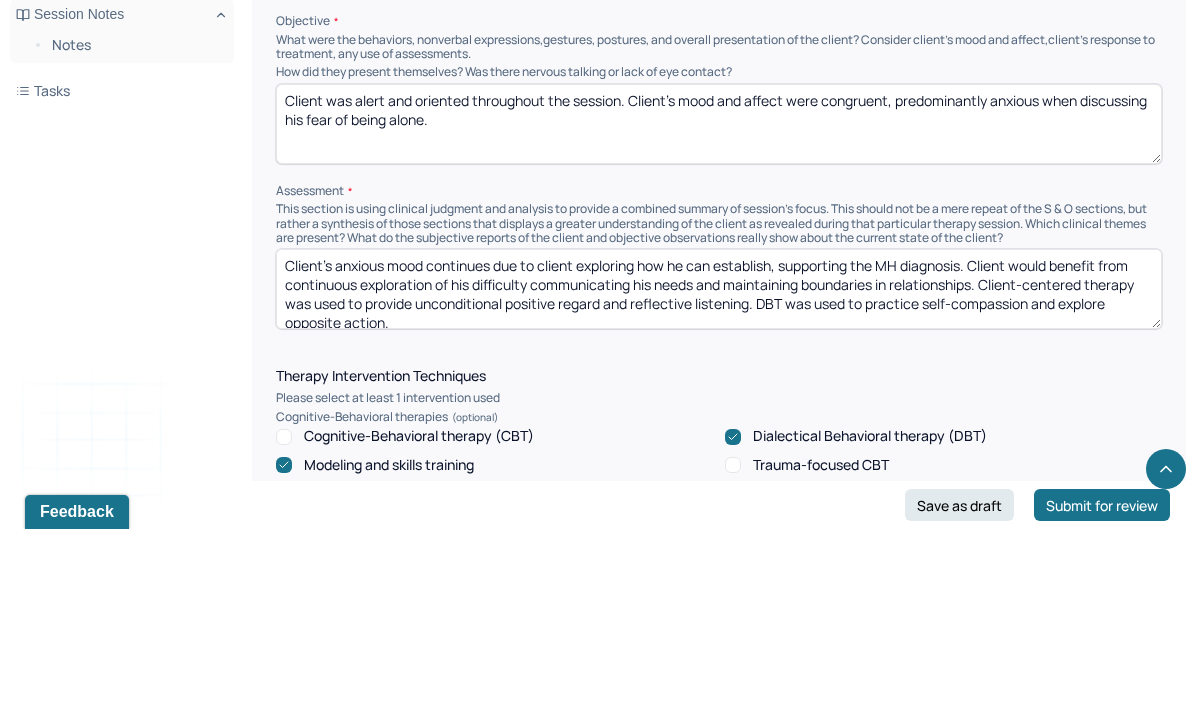 scroll, scrollTop: 1322, scrollLeft: 0, axis: vertical 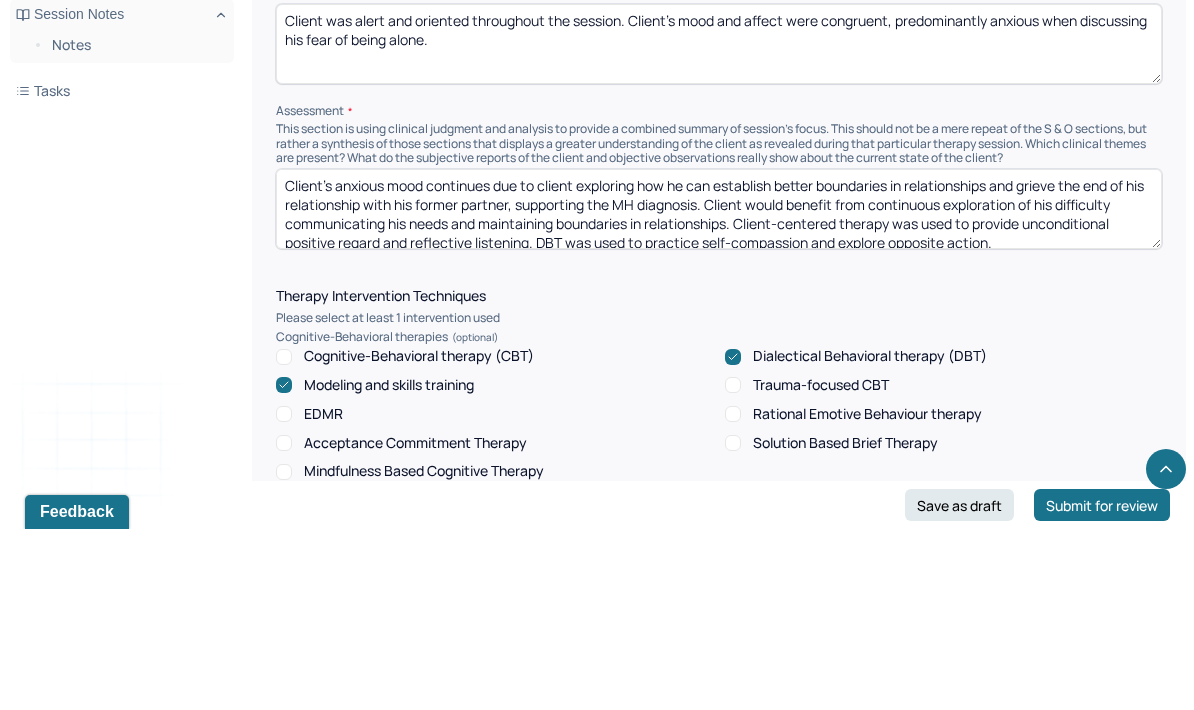 click on "Client’s anxious mood continues due to client exploring how he can establish better boundaries in relationships and grieve the end of his relationship with his former partner, supporting the MH diagnosis. Client would benefit from continuous exploration of his difficulty communicating his needs and maintaining boundaries in relationships. Client-centered therapy was used to provide unconditional positive regard and reflective listening. DBT was used to practice self-compassion and explore opposite action." at bounding box center [719, 390] 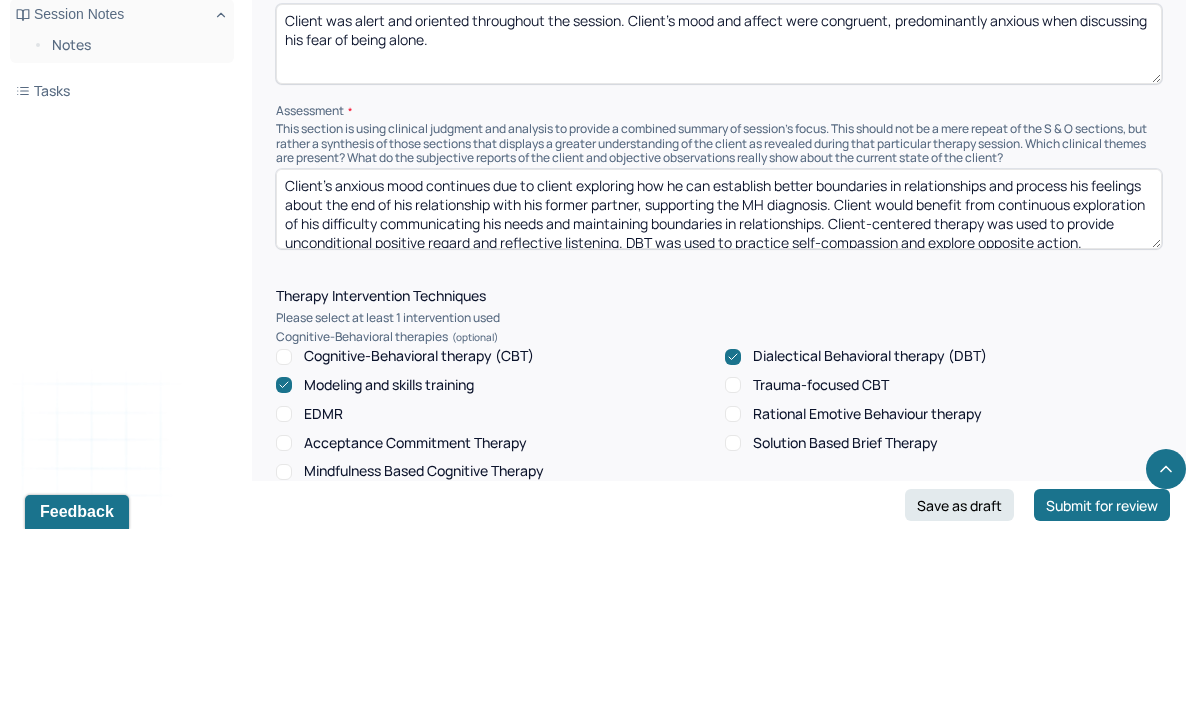 click on "Client’s anxious mood continues due to client exploring how he can establish better boundaries in relationships and process his feelings about the end of his relationship with his former partner, supporting the MH diagnosis. Client would benefit from continuous exploration of his difficulty communicating his needs and maintaining boundaries in relationships. Client-centered therapy was used to provide unconditional positive regard and reflective listening. DBT was used to practice self-compassion and explore opposite action." at bounding box center [719, 390] 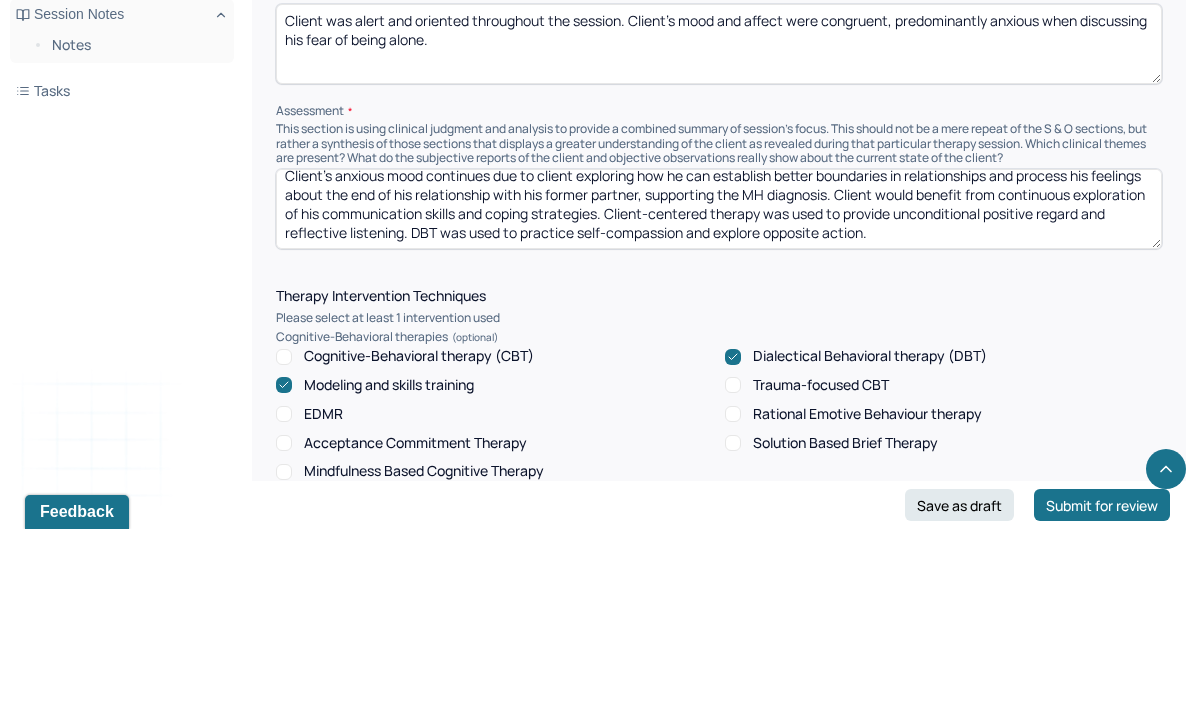 scroll, scrollTop: 13, scrollLeft: 0, axis: vertical 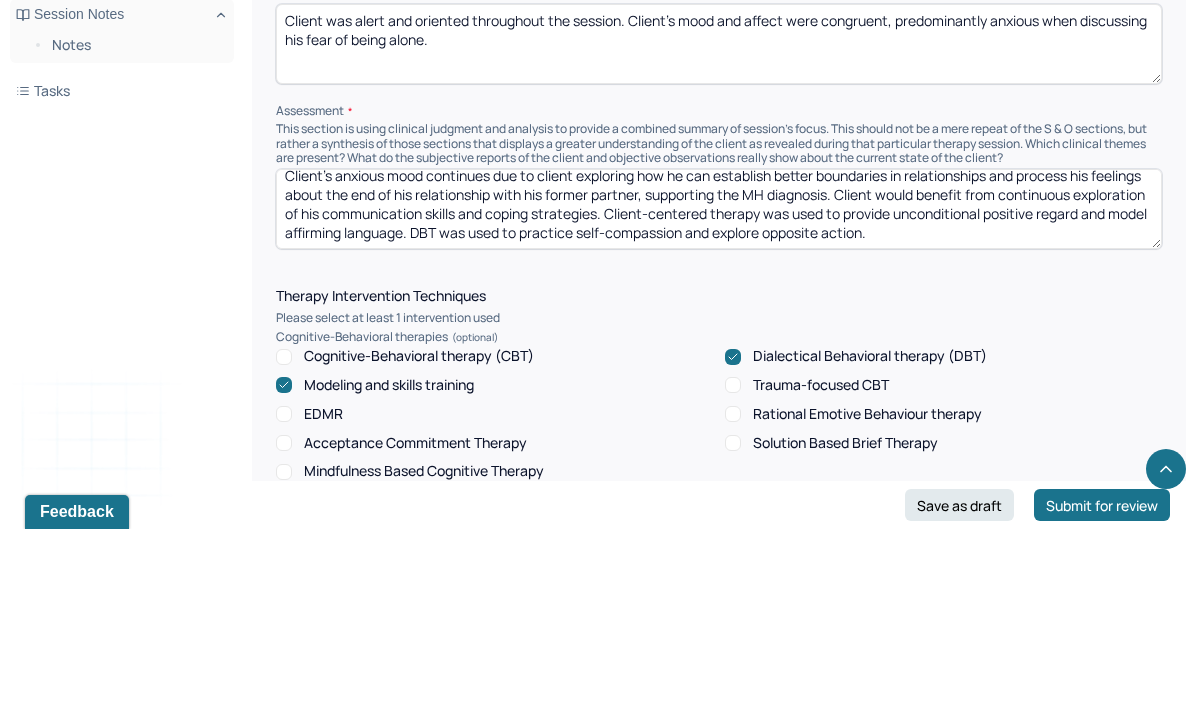 click on "Client’s anxious mood continues due to client exploring how he can establish better boundaries in relationships and process his feelings about the end of his relationship with his former partner, supporting the MH diagnosis. Client would benefit from continuous exploration of his communication skills and coping strategies. Client-centered therapy was used to provide unconditional positive regard and reflective listening. DBT was used to practice self-compassion and explore opposite action." at bounding box center (719, 390) 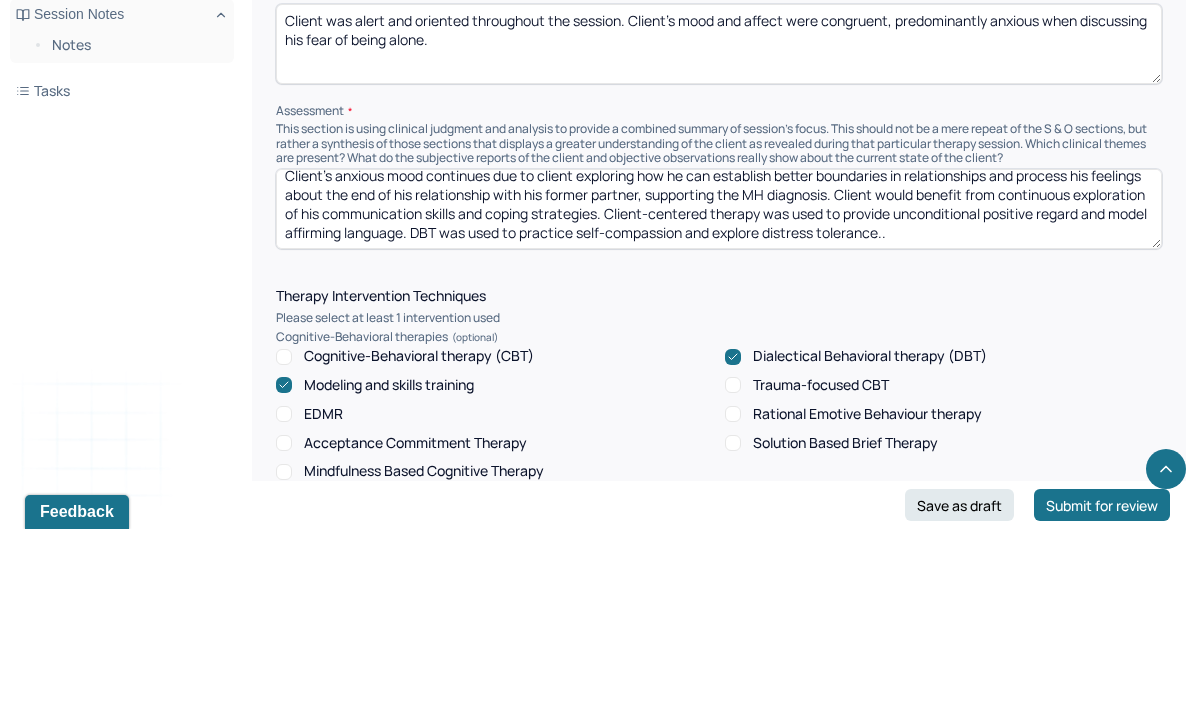 click on "Client’s anxious mood continues due to client exploring how he can establish better boundaries in relationships and process his feelings about the end of his relationship with his former partner, supporting the MH diagnosis. Client would benefit from continuous exploration of his communication skills and coping strategies. Client-centered therapy was used to provide unconditional positive regard and model affirming language. DBT was used to practice self-compassion and explore distress tolerance." at bounding box center [719, 390] 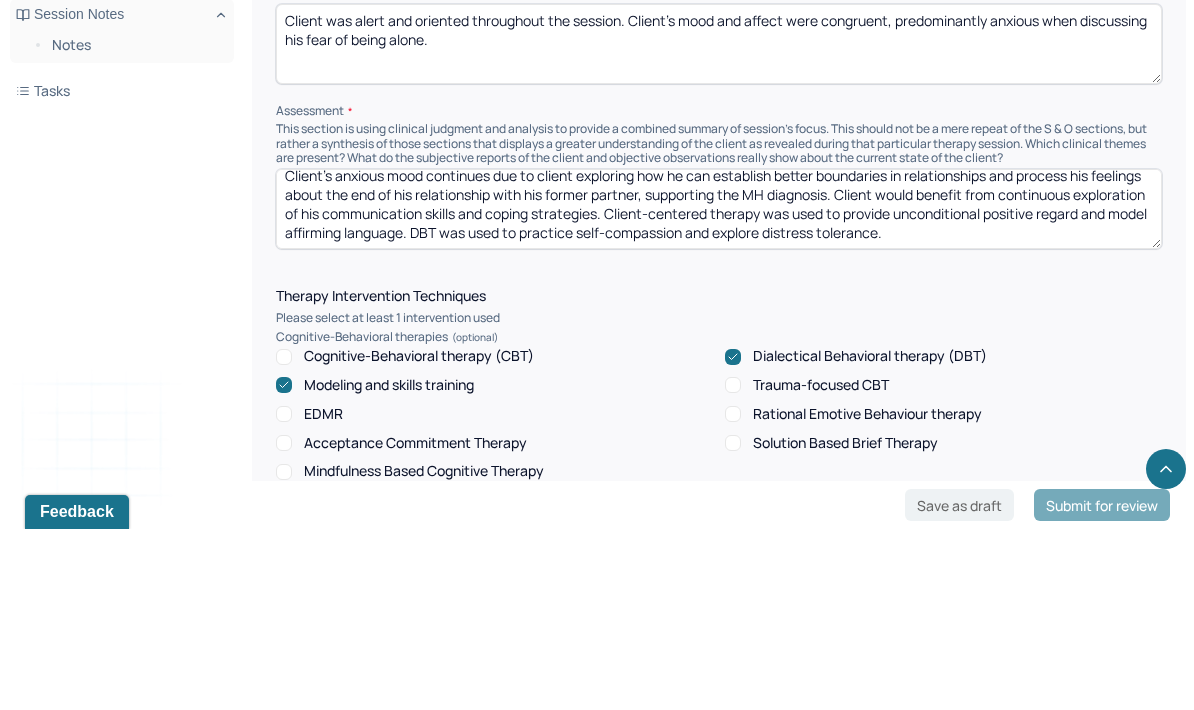 type on "Client’s anxious mood continues due to client exploring how he can establish better boundaries in relationships and process his feelings about the end of his relationship with his former partner, supporting the MH diagnosis. Client would benefit from continuous exploration of his communication skills and coping strategies. Client-centered therapy was used to provide unconditional positive regard and model affirming language. DBT was used to practice self-compassion and explore distress tolerance." 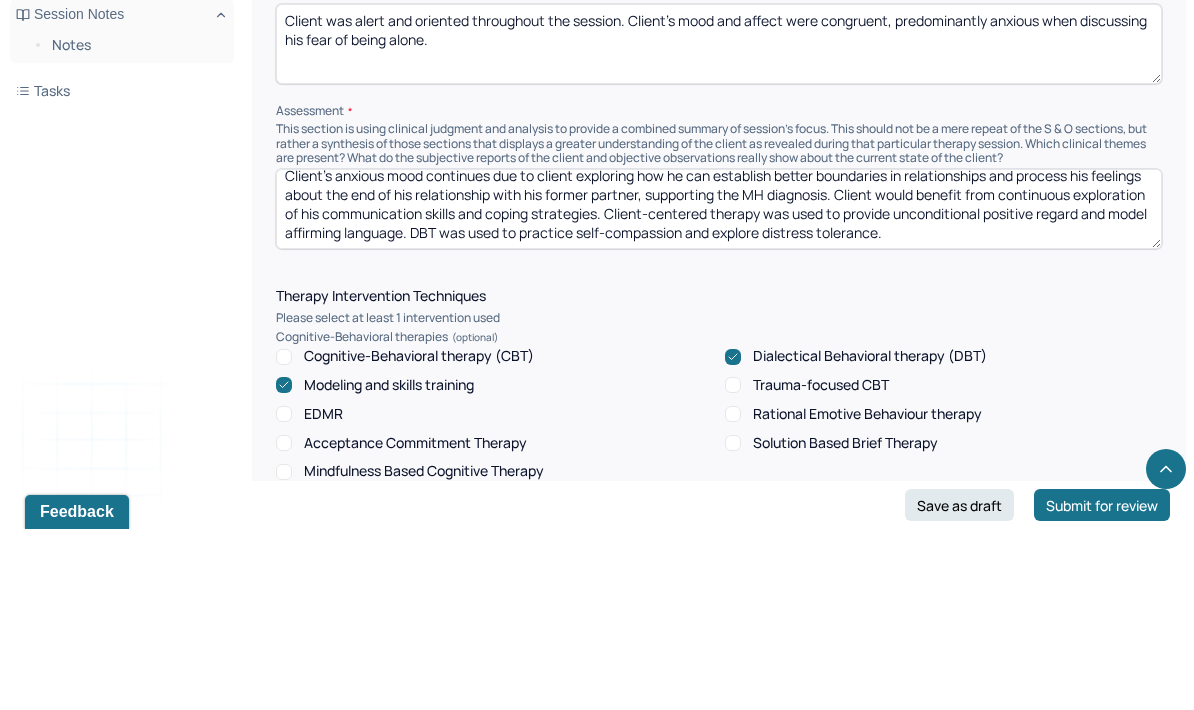 scroll, scrollTop: 1503, scrollLeft: 0, axis: vertical 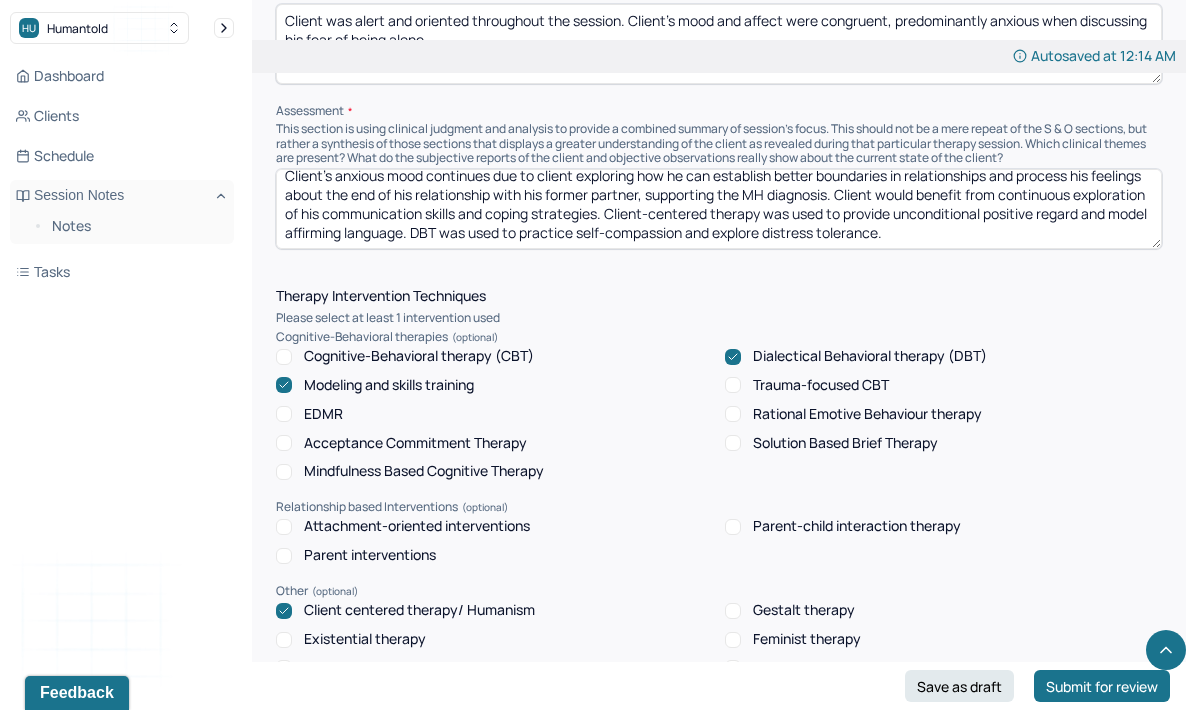 click on "Client’s anxious mood continues due to client exploring how he can establish better boundaries in relationships and process his feelings about the end of his relationship with his former partner, supporting the MH diagnosis. Client would benefit from continuous exploration of his communication skills and coping strategies. Client-centered therapy was used to provide unconditional positive regard and model affirming language. DBT was used to practice self-compassion and explore distress tolerance." at bounding box center (719, 209) 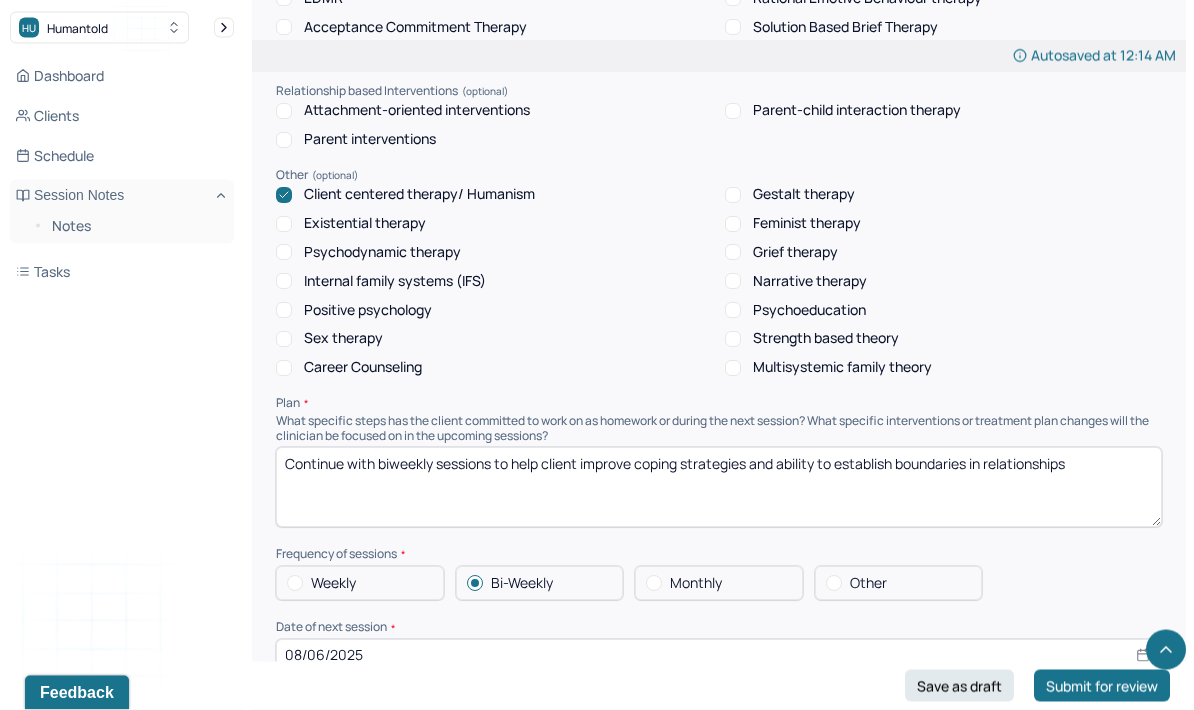 click on "08/06/2025" at bounding box center [719, 656] 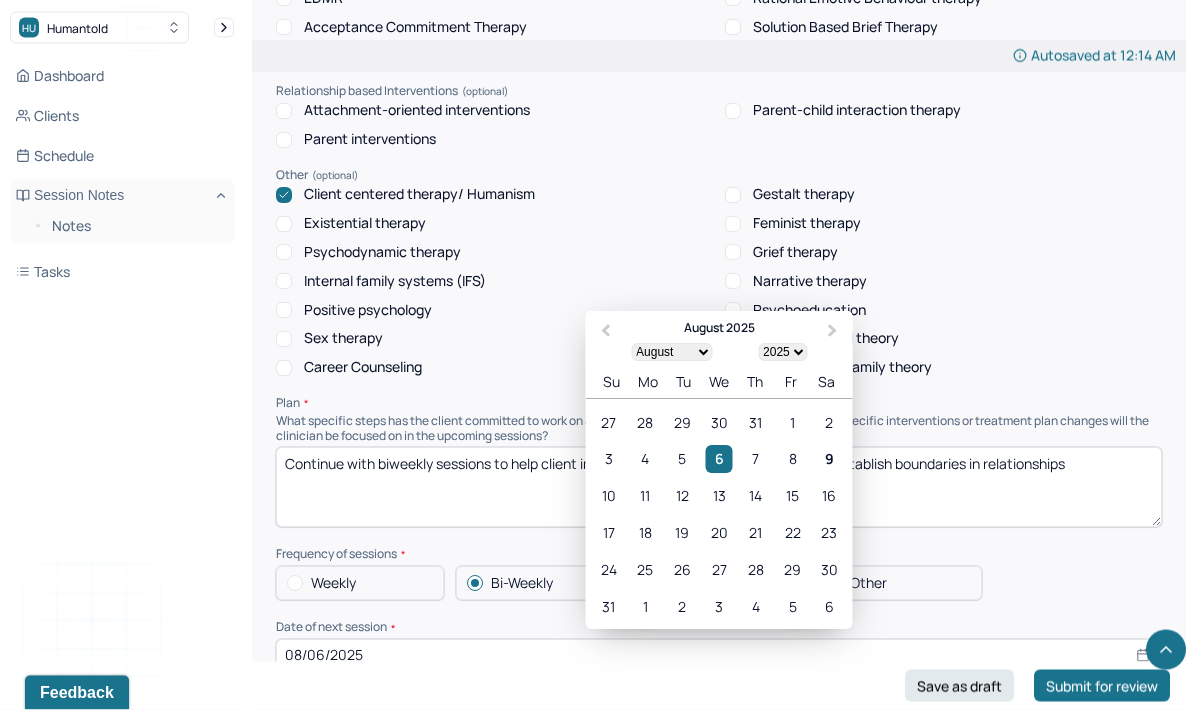 scroll, scrollTop: 2053, scrollLeft: 0, axis: vertical 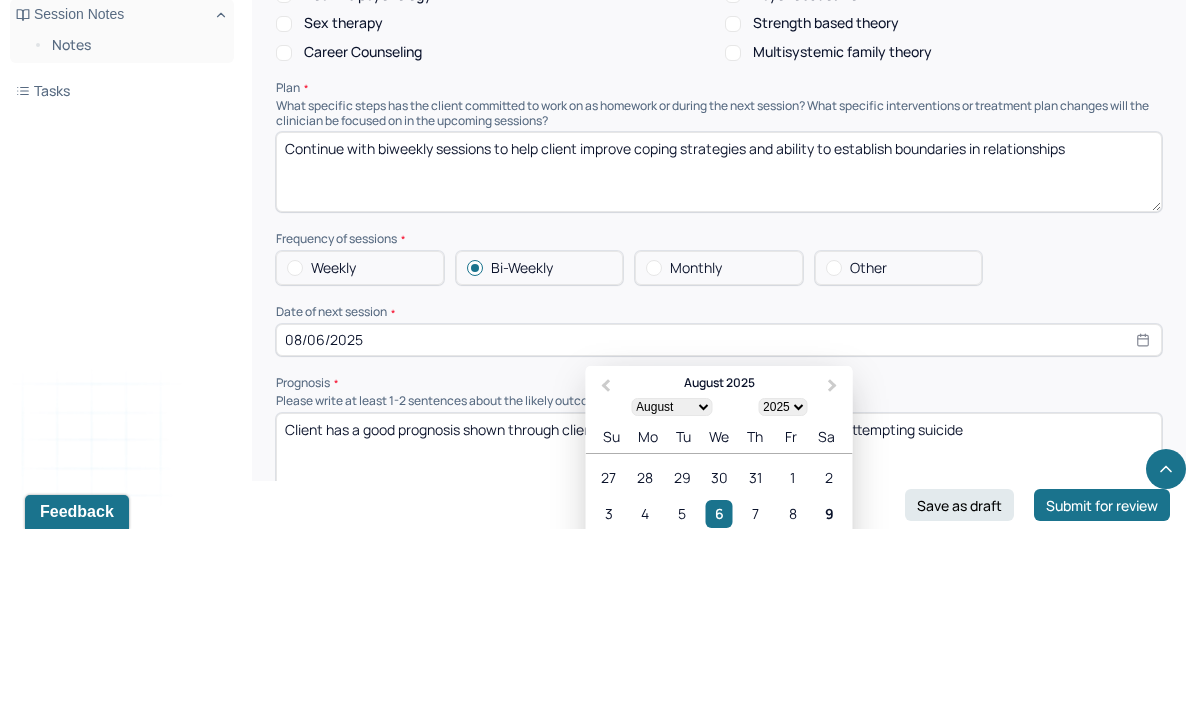 click on "20" at bounding box center (718, 768) 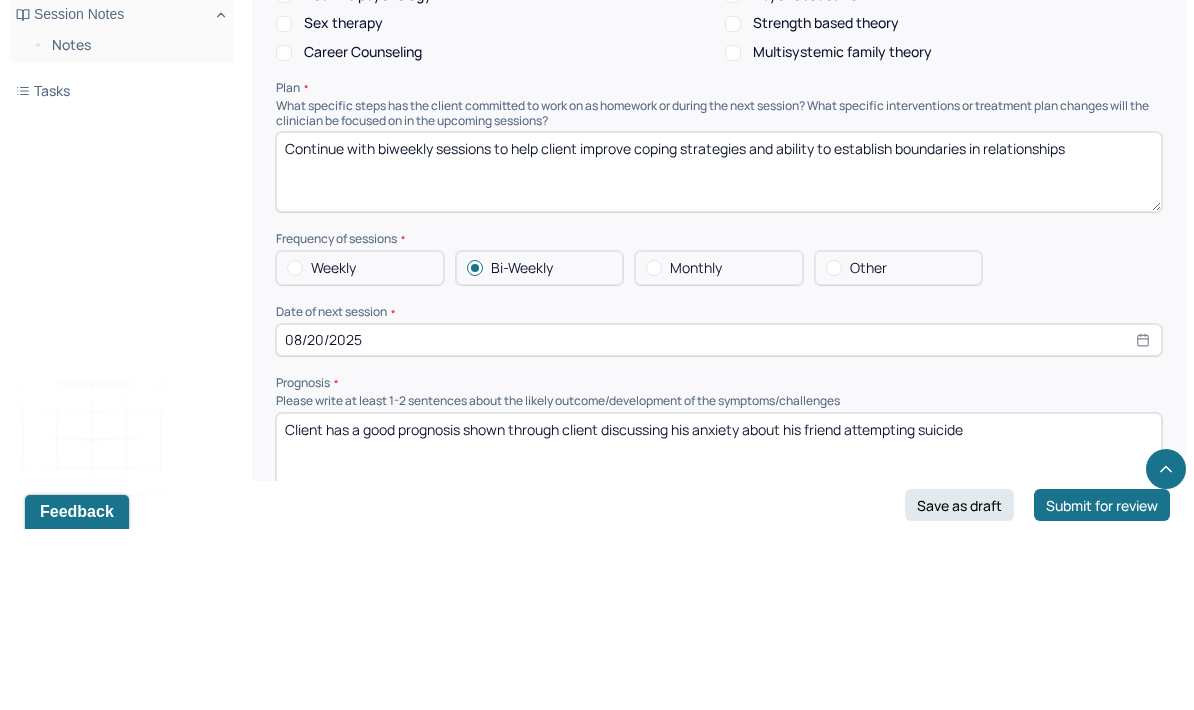scroll, scrollTop: 2133, scrollLeft: 0, axis: vertical 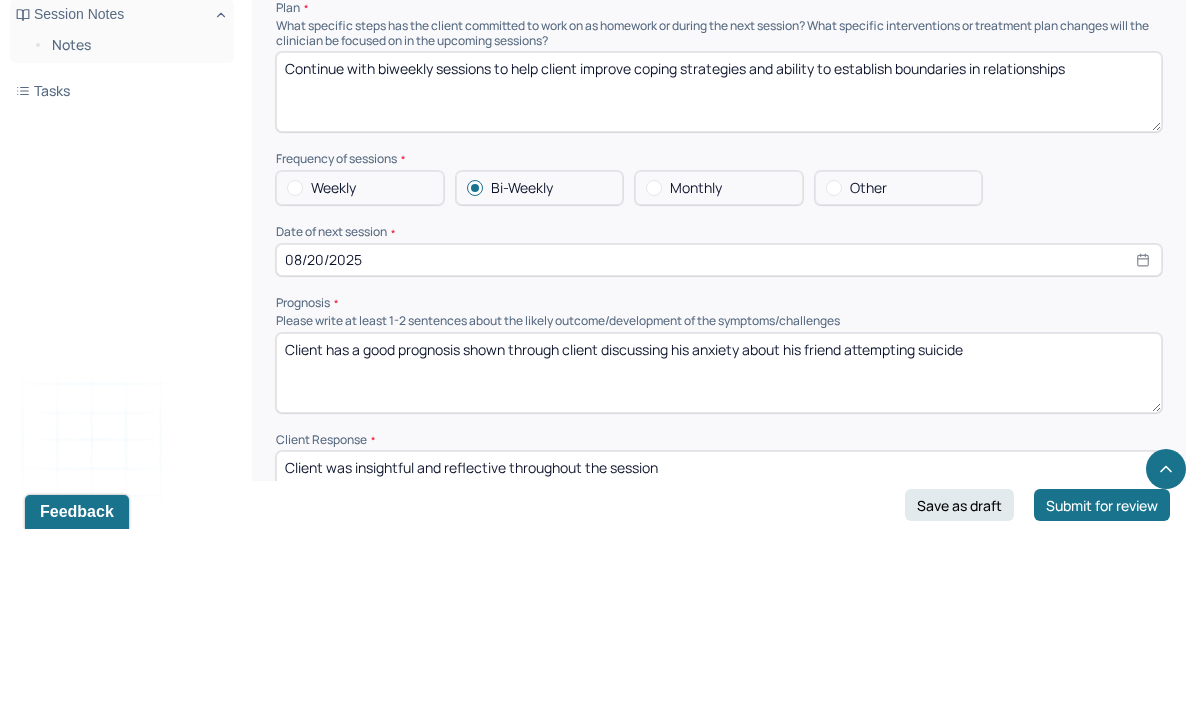 click on "Client has a good prognosis shown through client discussing his anxiety about his friend attempting suicide" at bounding box center (719, 554) 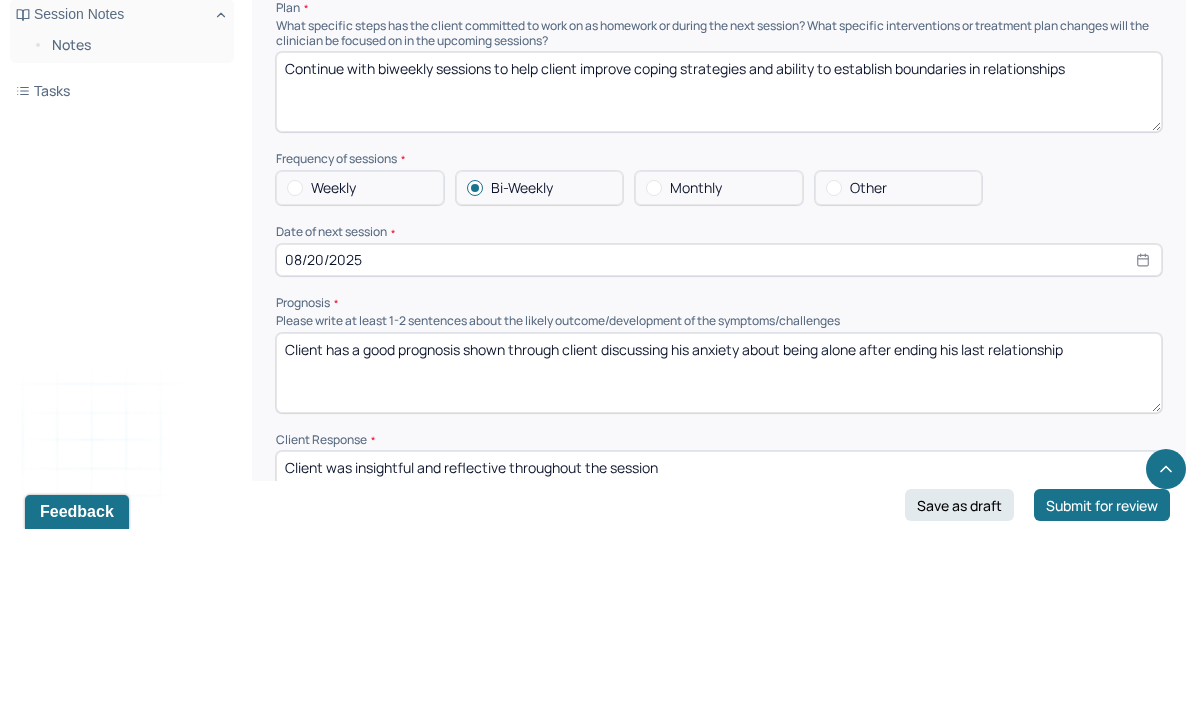 type on "Client has a good prognosis shown through client discussing his anxiety about being alone after ending his last relationship" 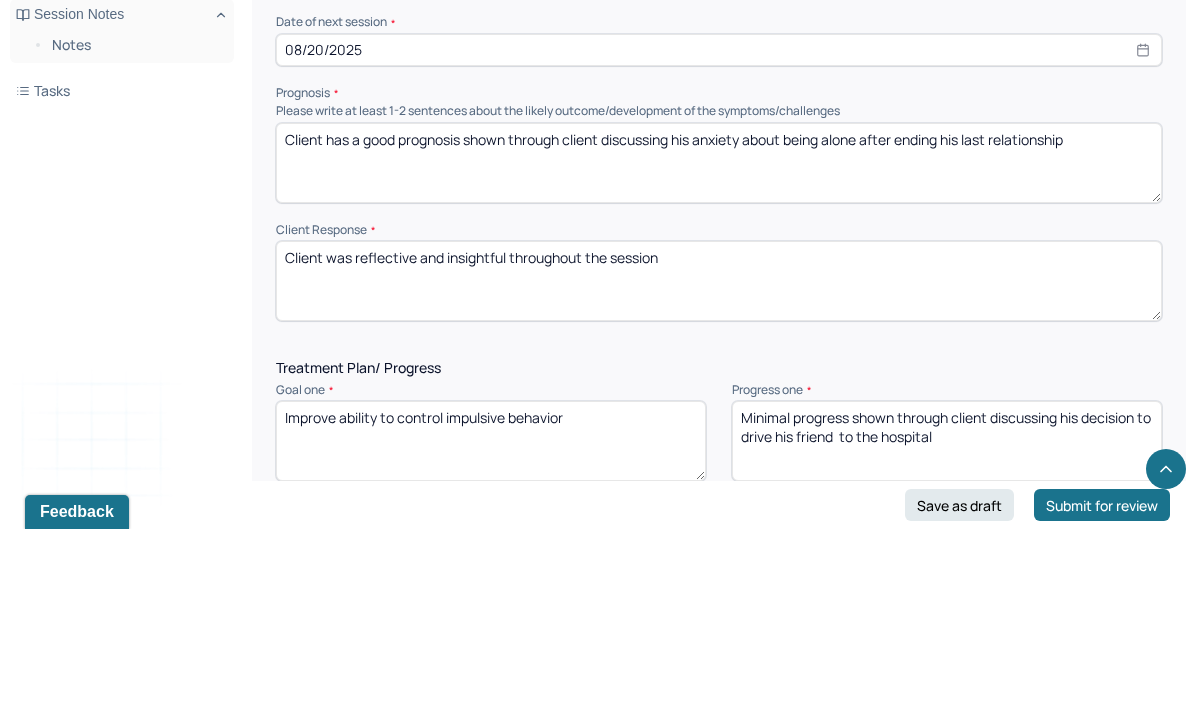 scroll, scrollTop: 2361, scrollLeft: 0, axis: vertical 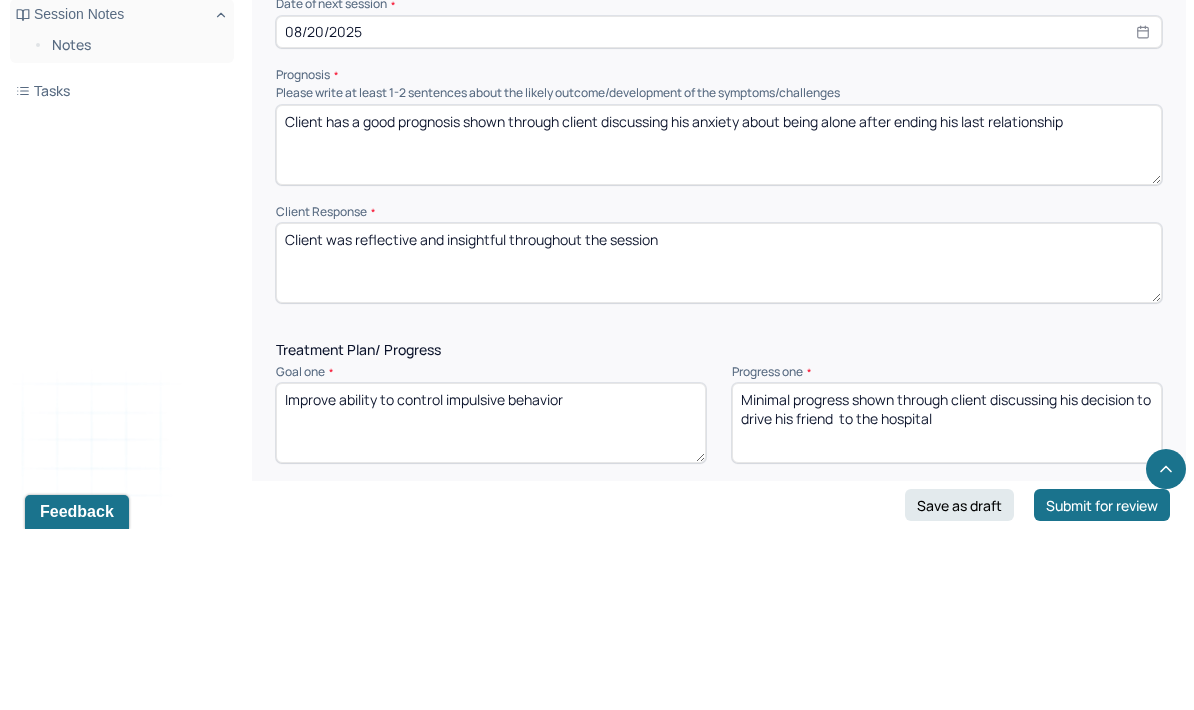 type on "Client was reflective and insightful throughout the session" 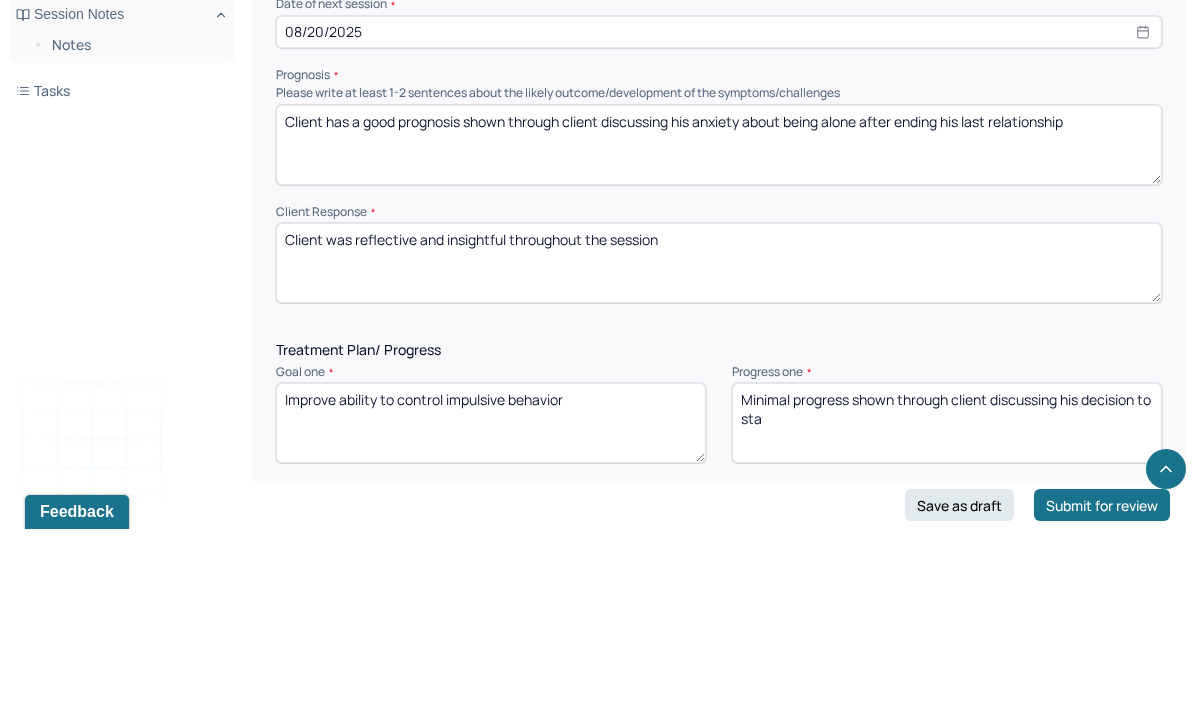 scroll, scrollTop: 2441, scrollLeft: 0, axis: vertical 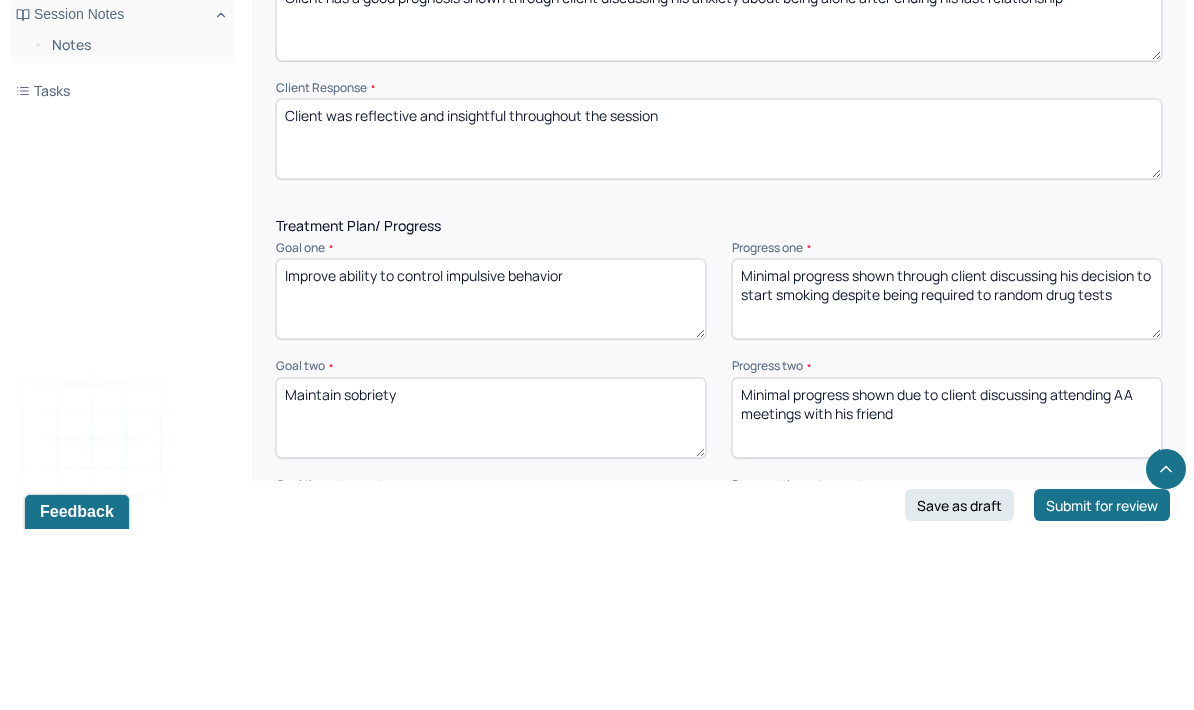 type on "Minimal progress shown through client discussing his decision to start smoking despite being required to random drug tests" 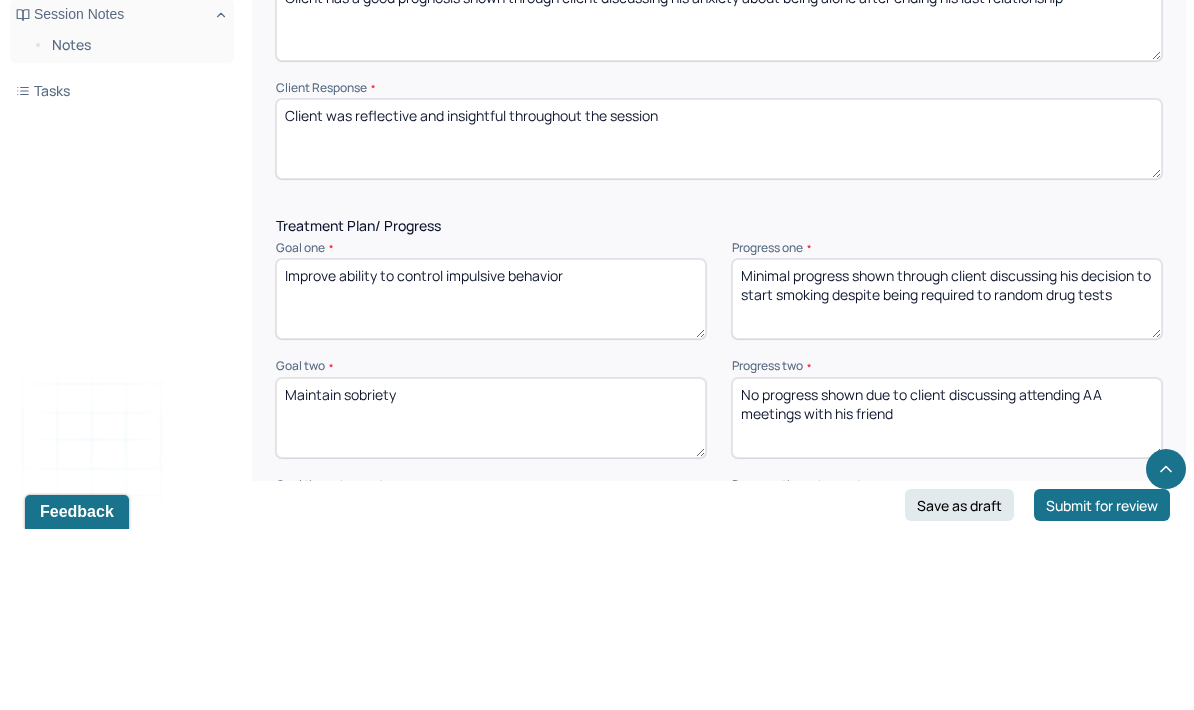 click on "progress shown due to client discussing attending AA meetings with his friend" at bounding box center (947, 599) 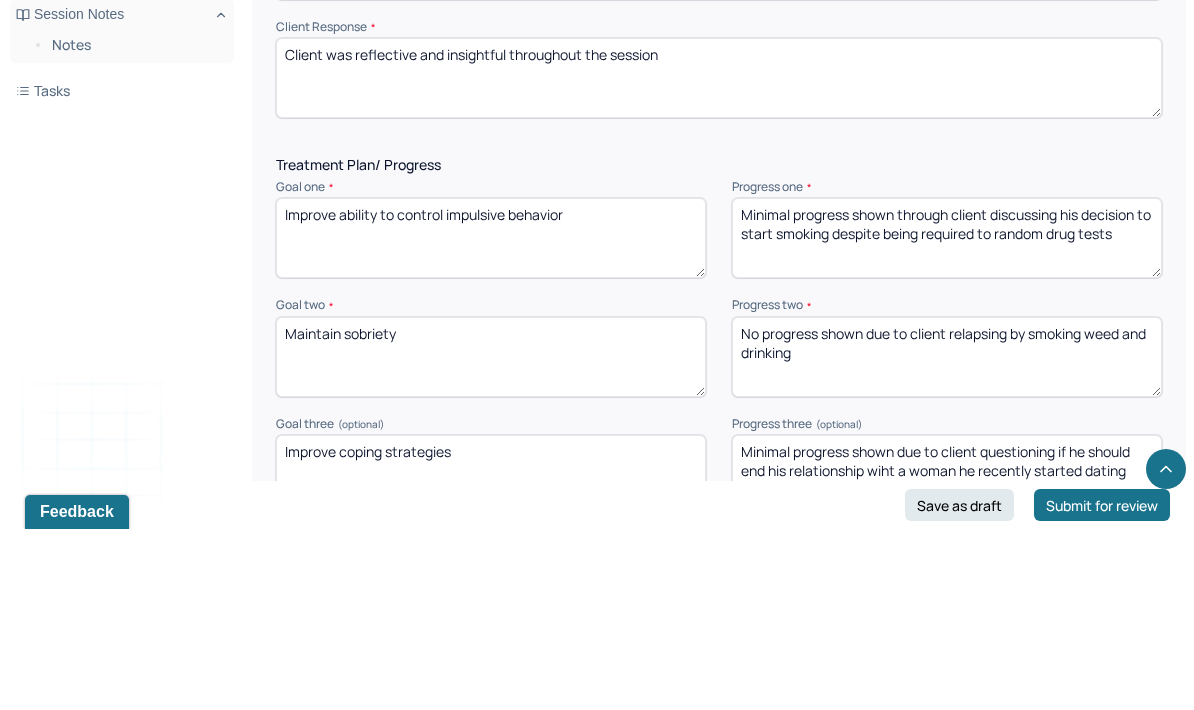 scroll, scrollTop: 2549, scrollLeft: 0, axis: vertical 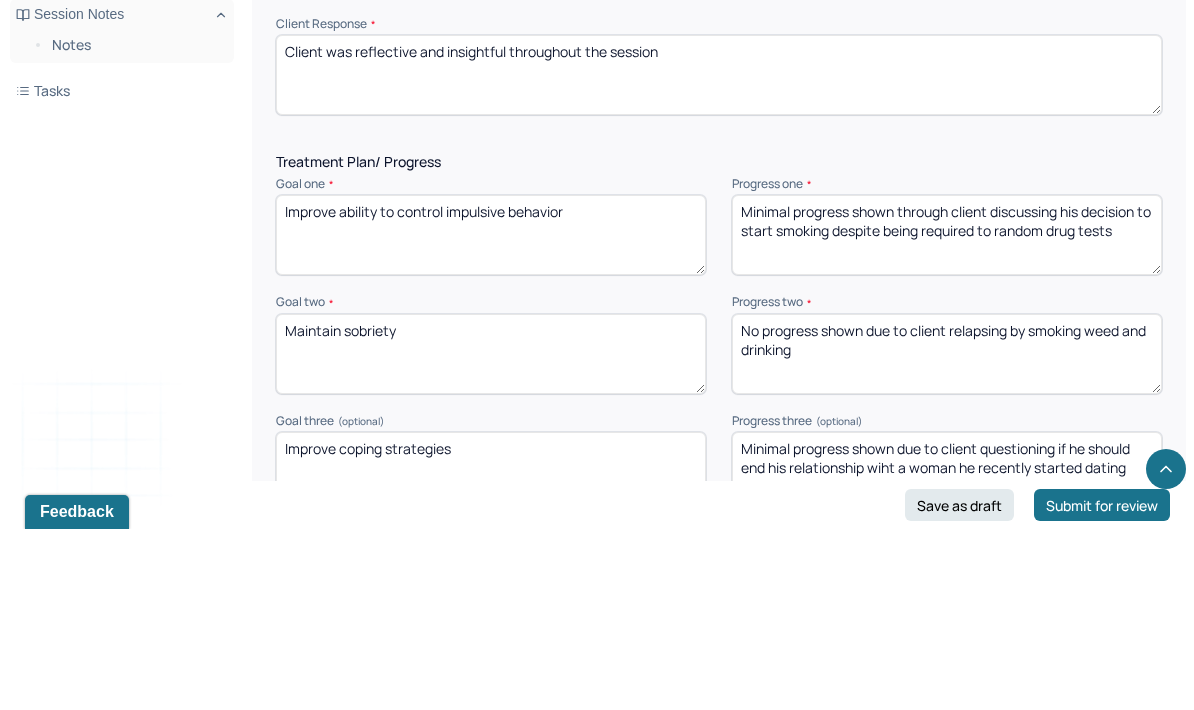 type on "No progress shown due to client relapsing by smoking weed and drinking" 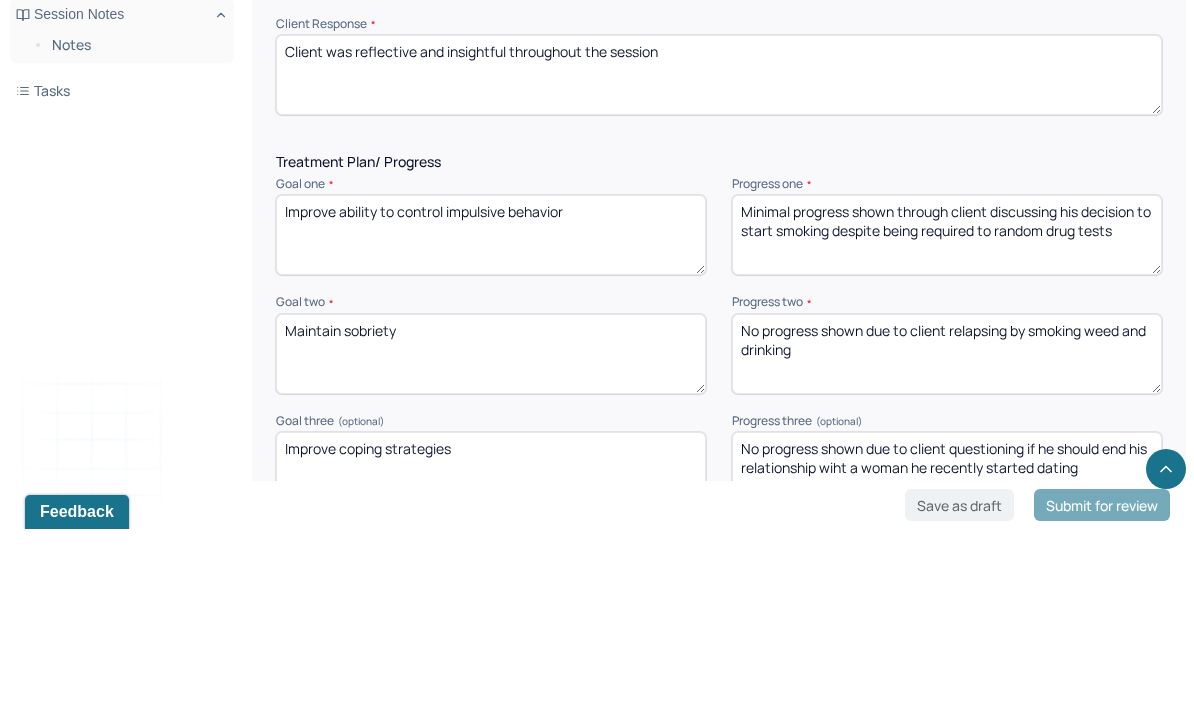 click on "Minimal progress shown due to client questioning if he should end his relationship wiht a woman he recently started dating" at bounding box center [947, 653] 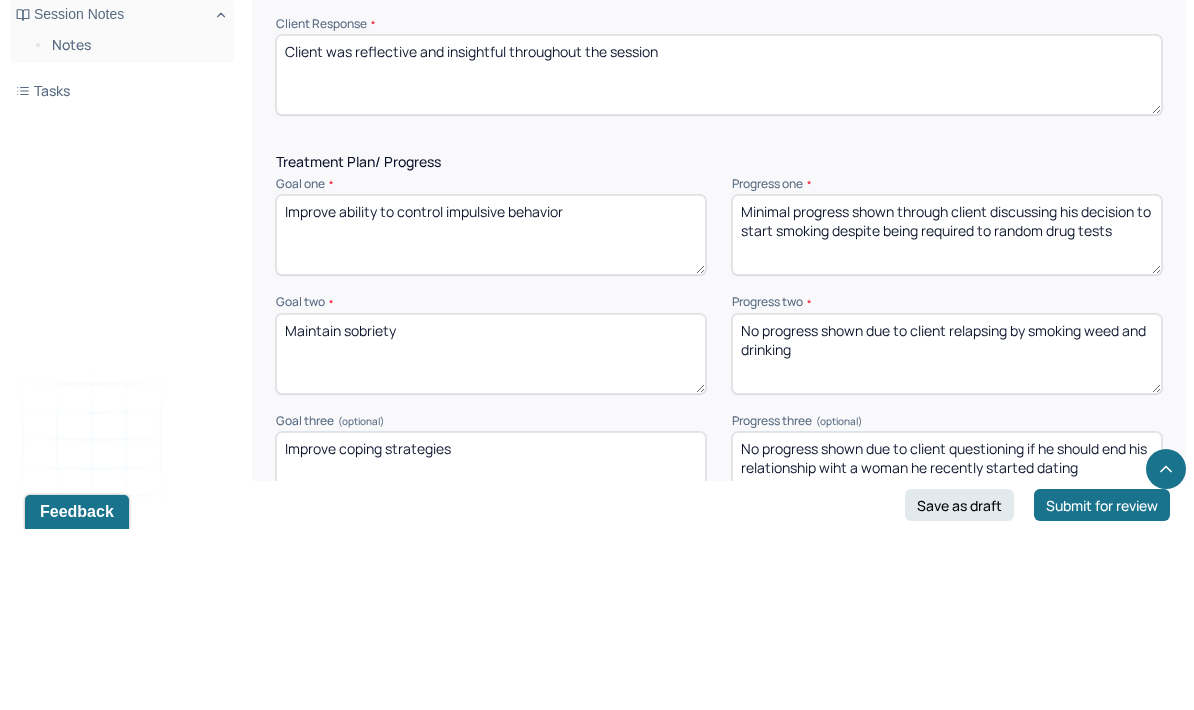 scroll, scrollTop: 2629, scrollLeft: 0, axis: vertical 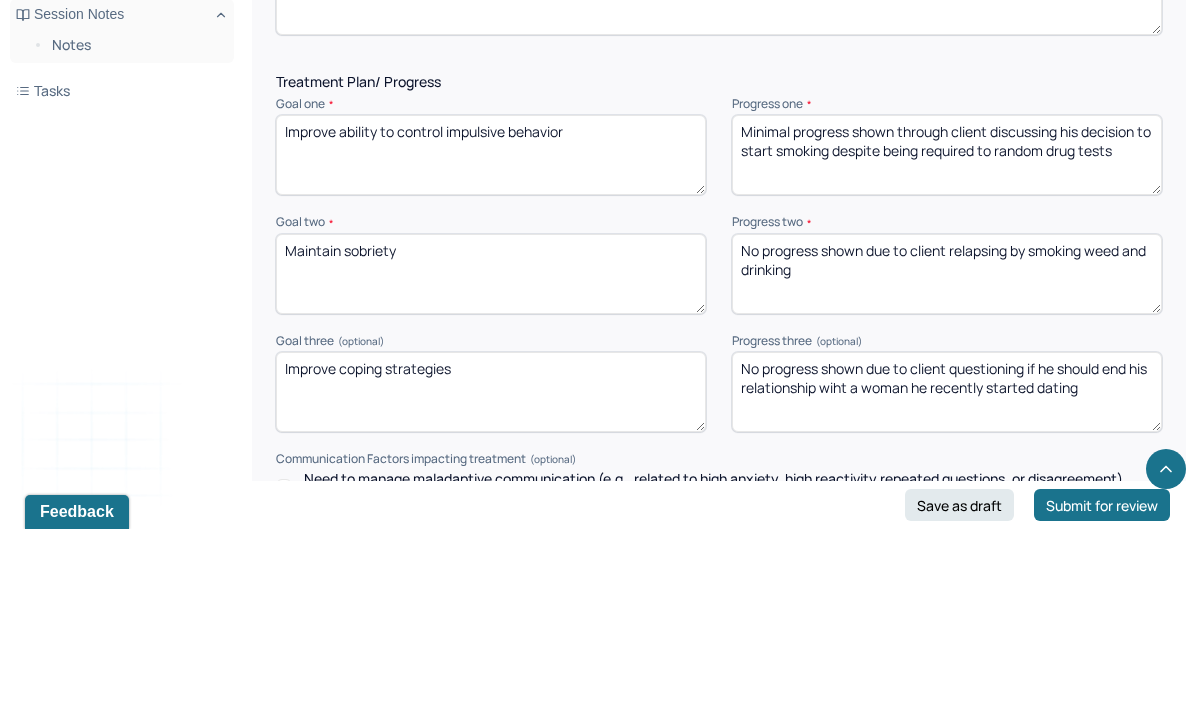 click on "No progress shown due to client questioning if he should end his relationship wiht a woman he recently started dating" at bounding box center (947, 573) 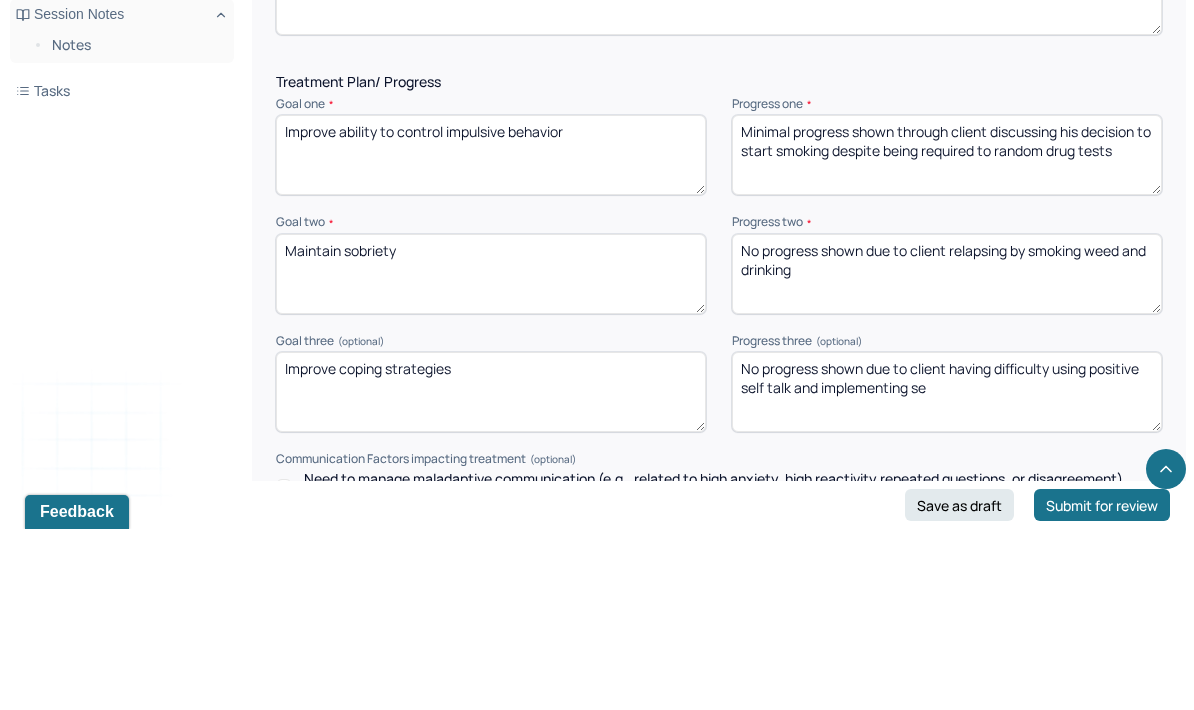 type on "No progress shown due to client having difficulty using positive self talk and implementing sef" 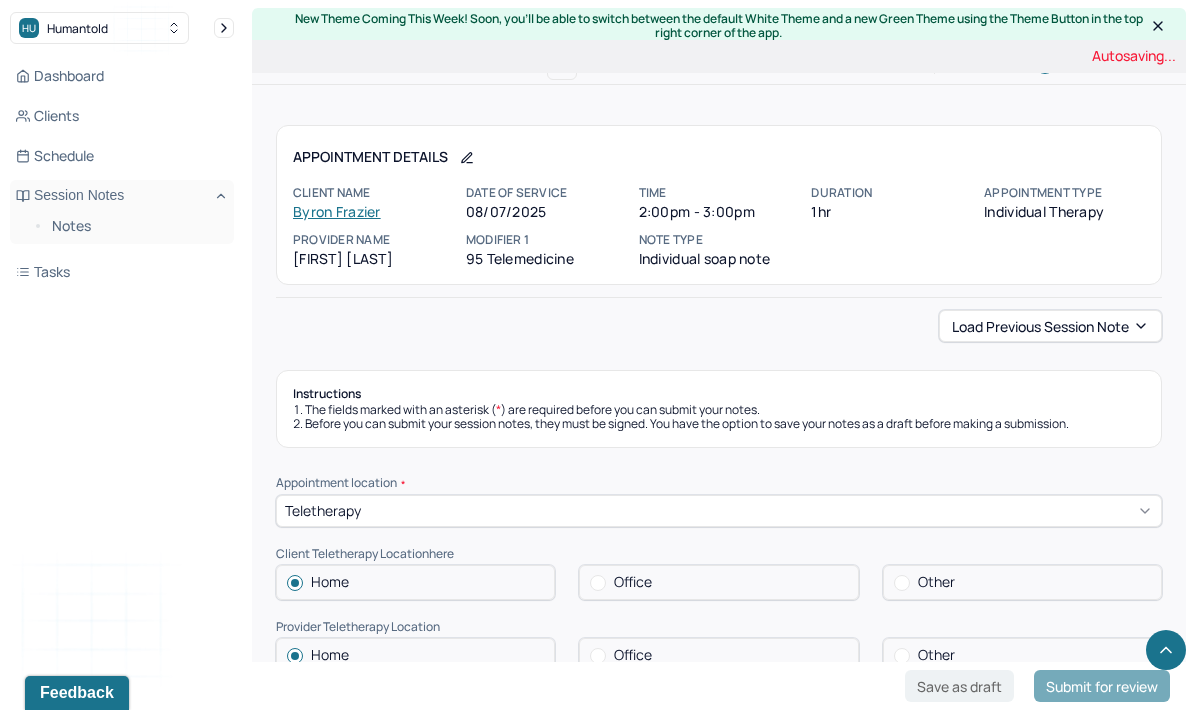 scroll, scrollTop: 2810, scrollLeft: 0, axis: vertical 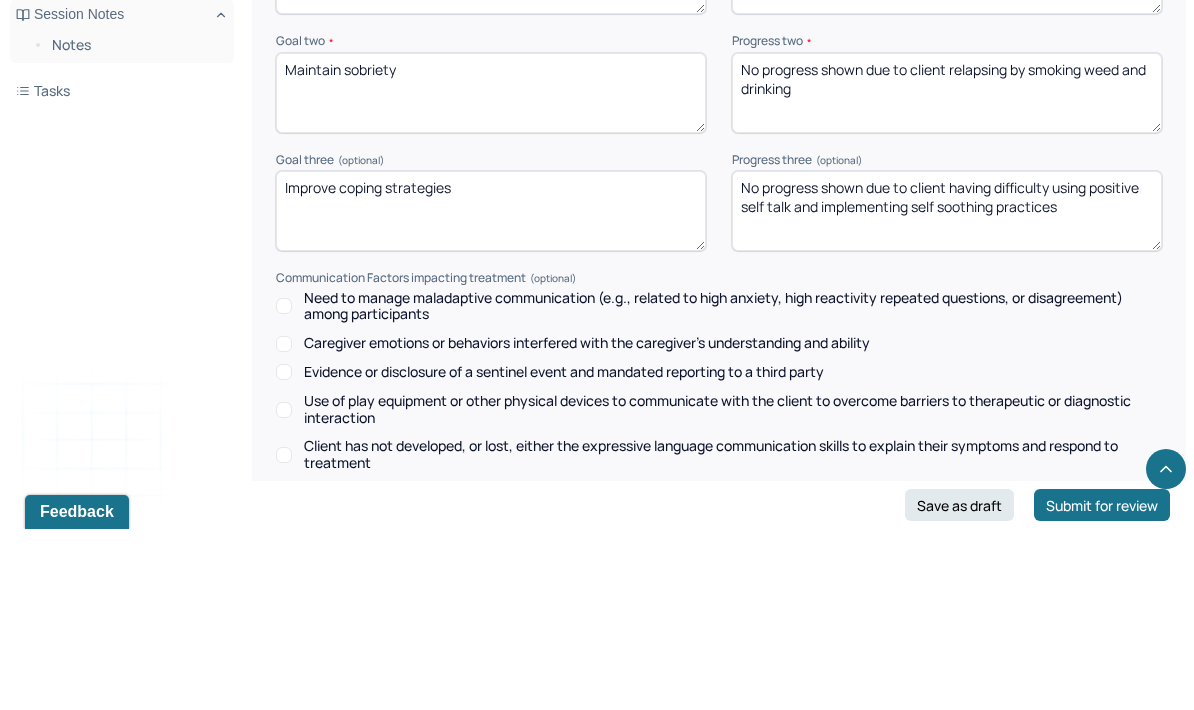 type on "No progress shown due to client having difficulty using positive self talk and implementing self soothing practices" 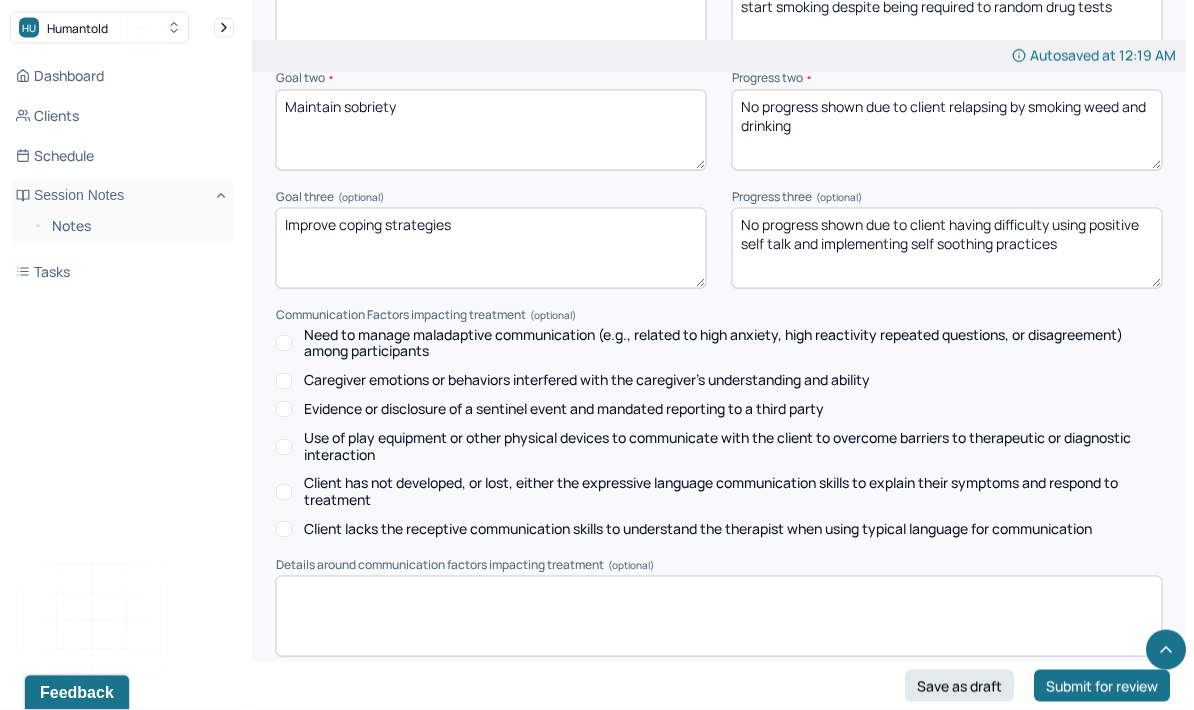 scroll, scrollTop: 2990, scrollLeft: 0, axis: vertical 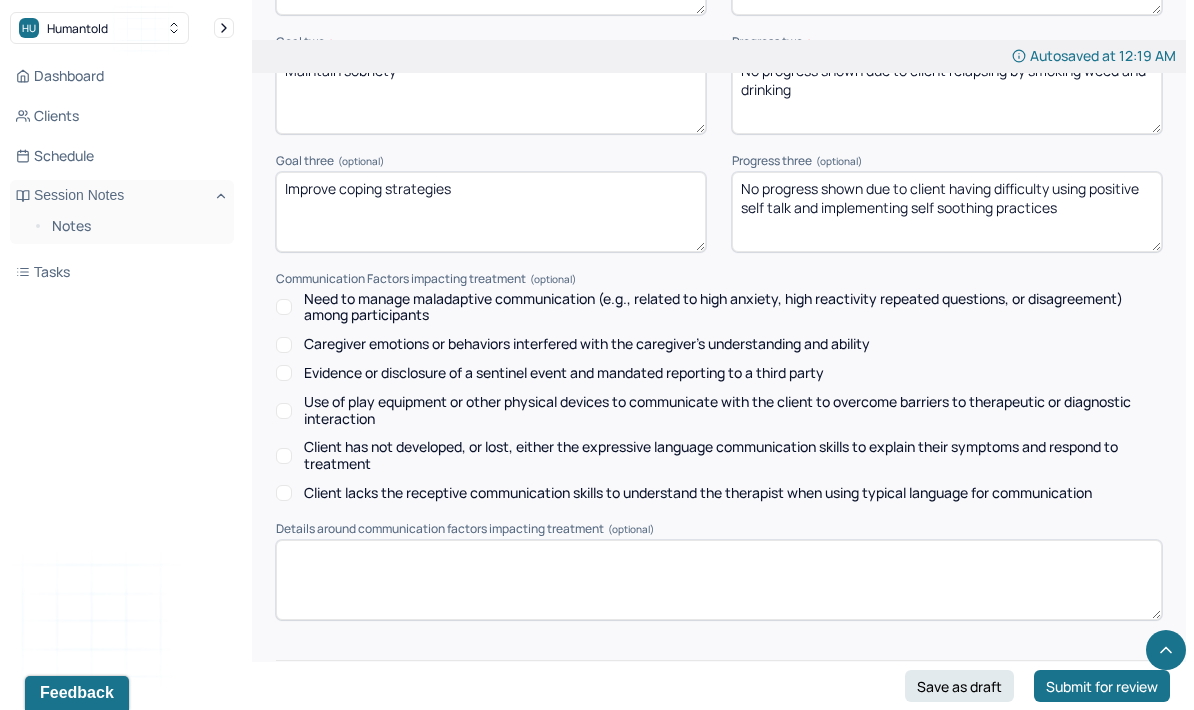 click at bounding box center (719, 744) 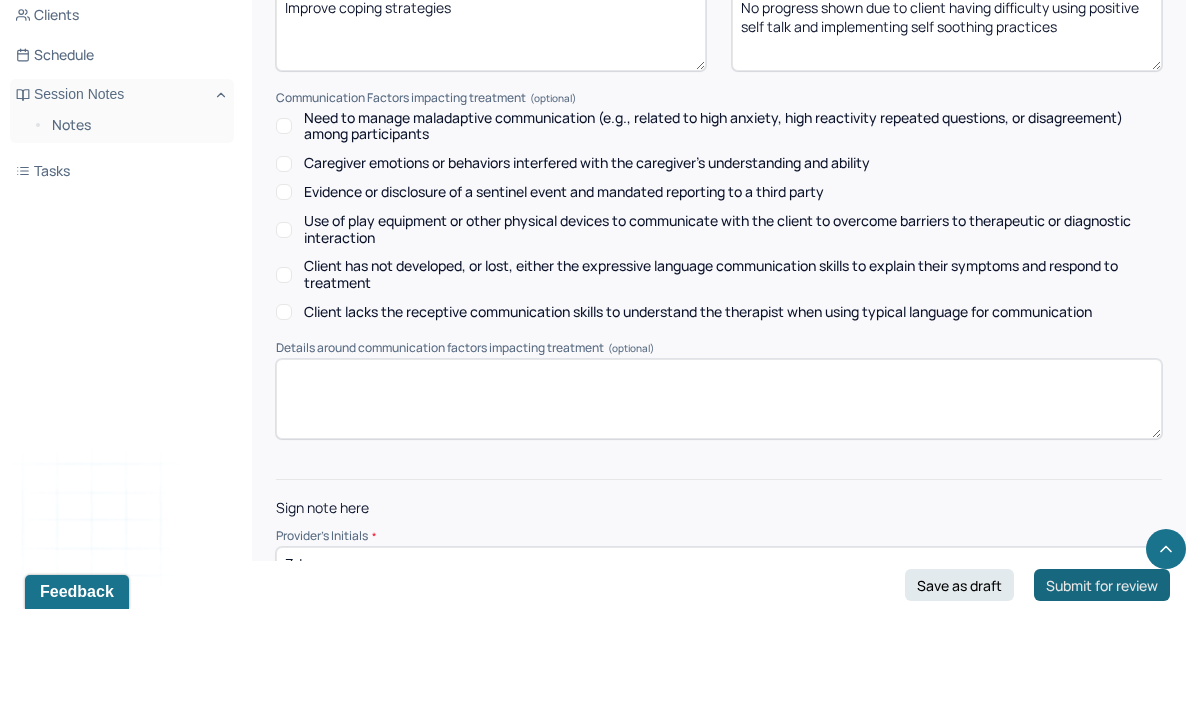 type on "Zd" 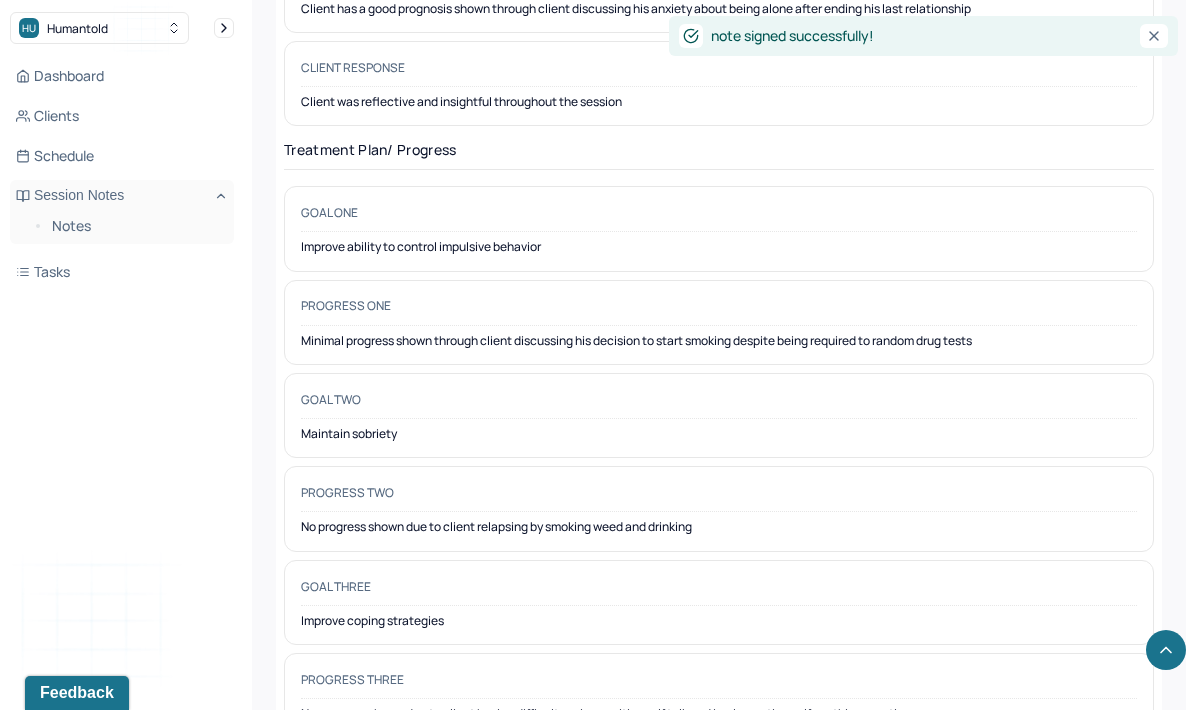 scroll, scrollTop: 3070, scrollLeft: 0, axis: vertical 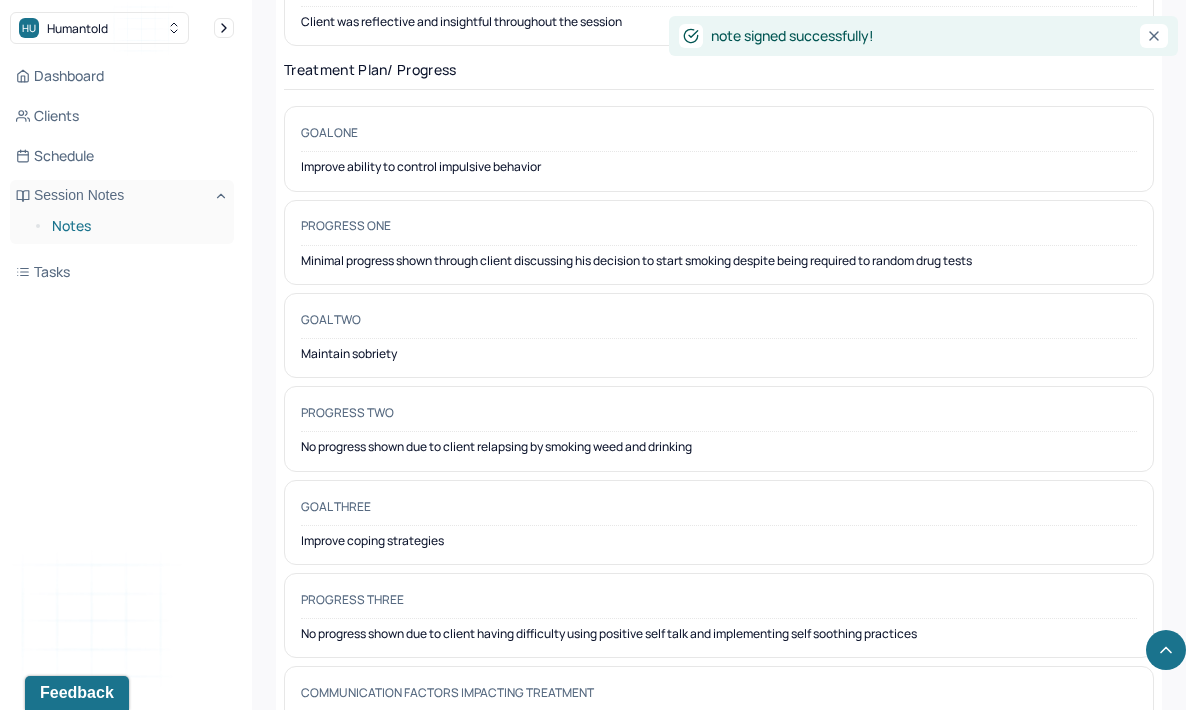 click on "Notes" at bounding box center [135, 226] 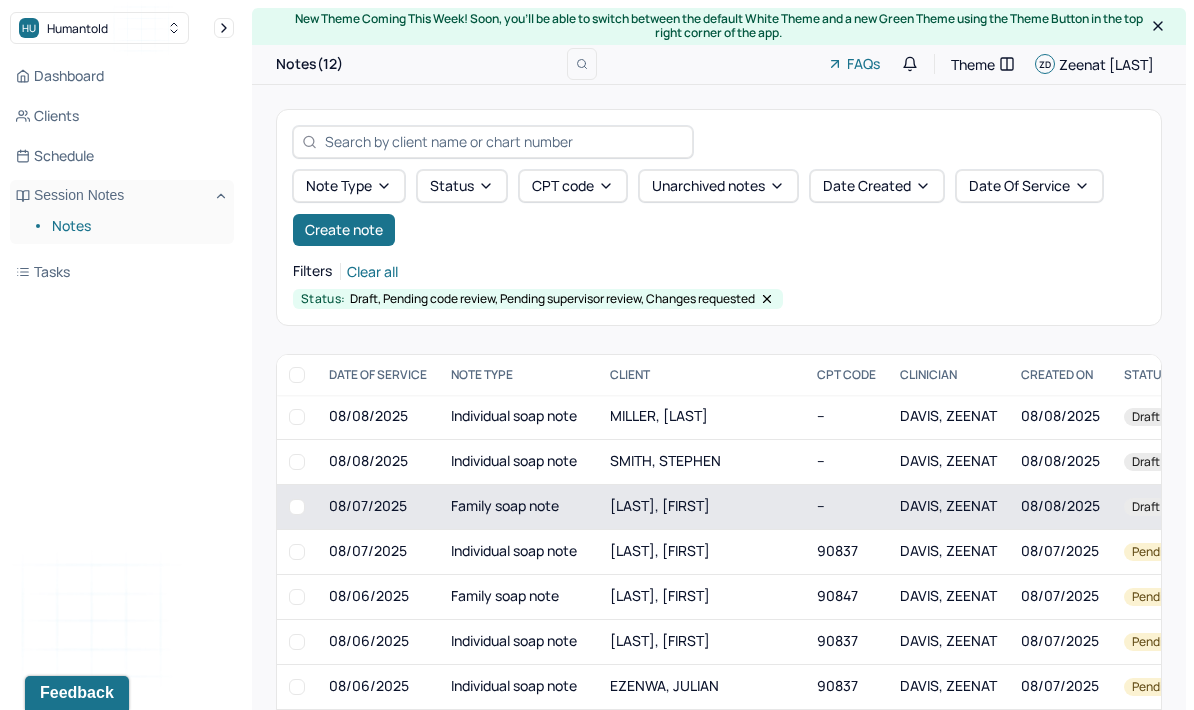 click on "[LAST], [FIRST]" at bounding box center [701, 506] 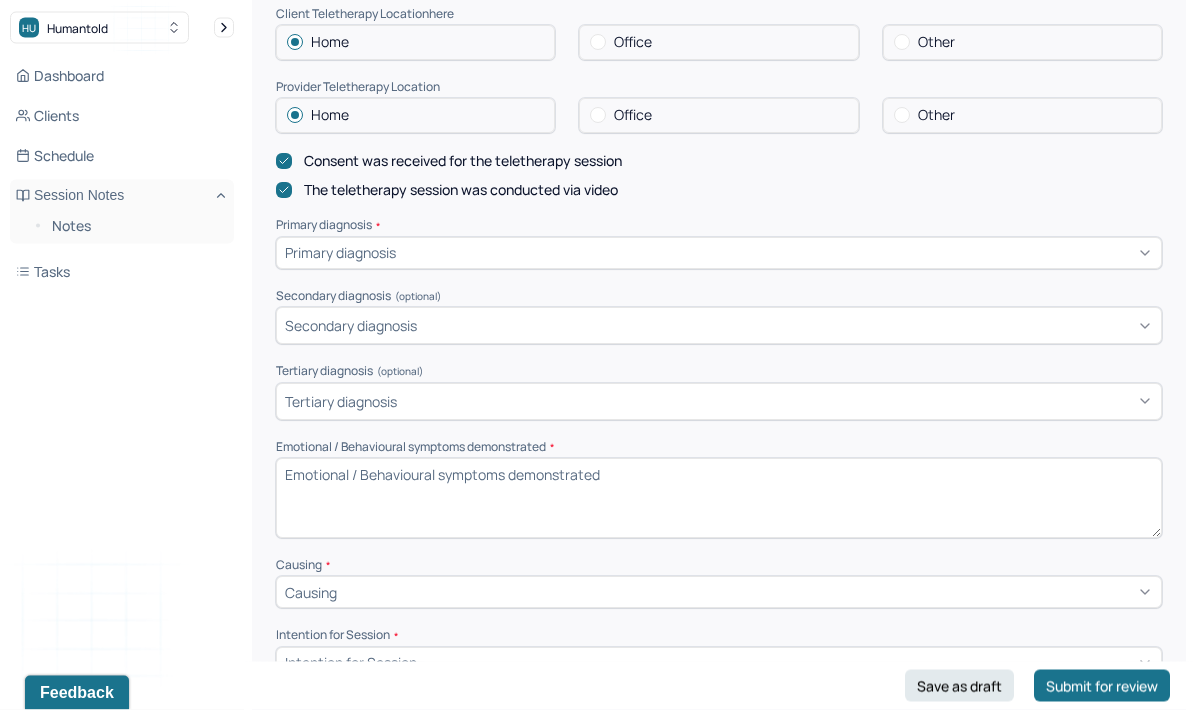 scroll, scrollTop: 556, scrollLeft: 0, axis: vertical 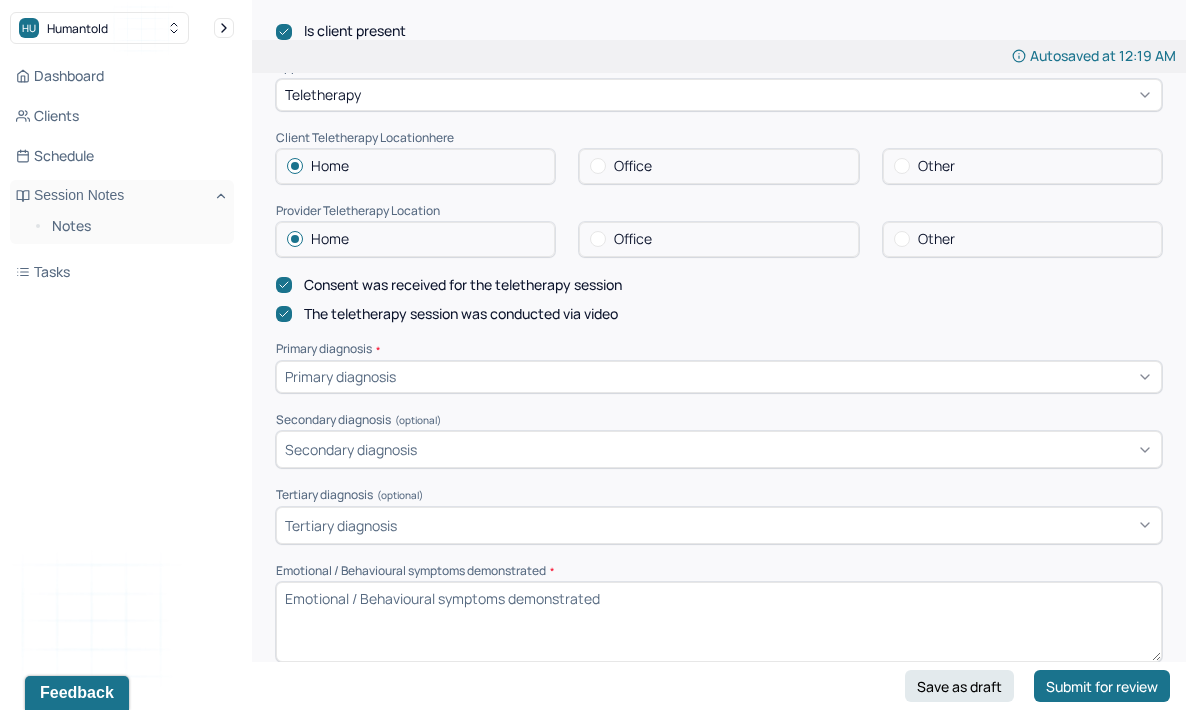 click at bounding box center (776, 376) 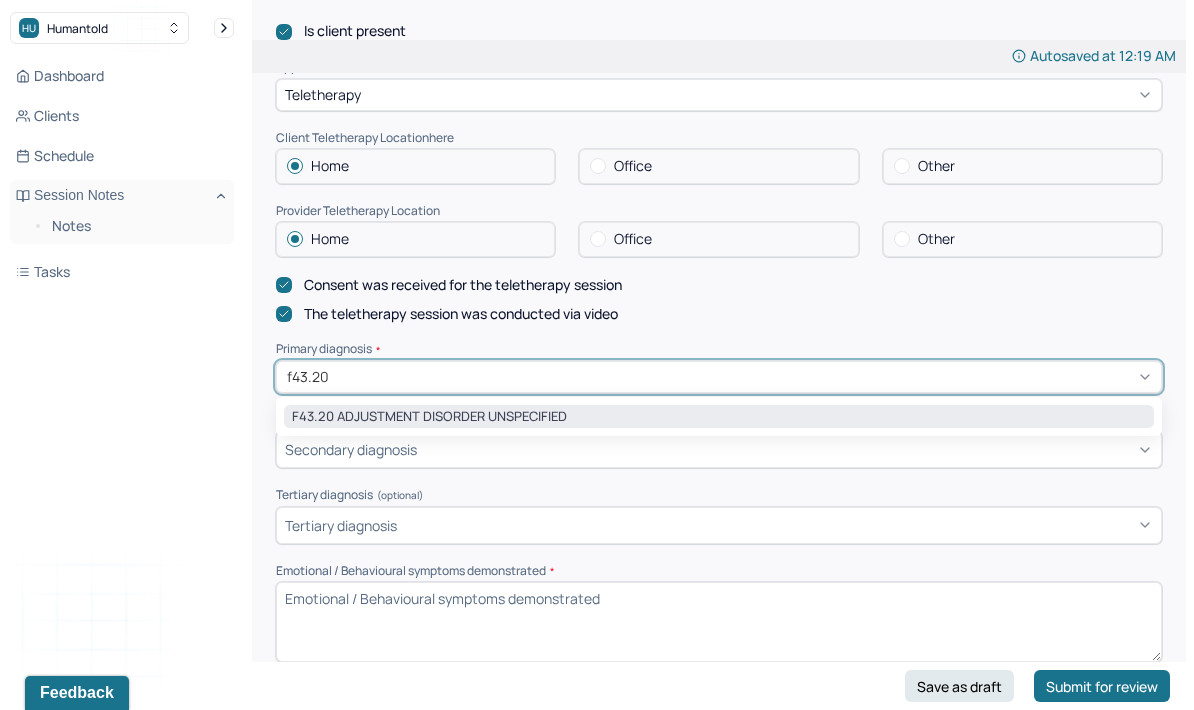 click on "F43.20 ADJUSTMENT DISORDER UNSPECIFIED" at bounding box center (719, 417) 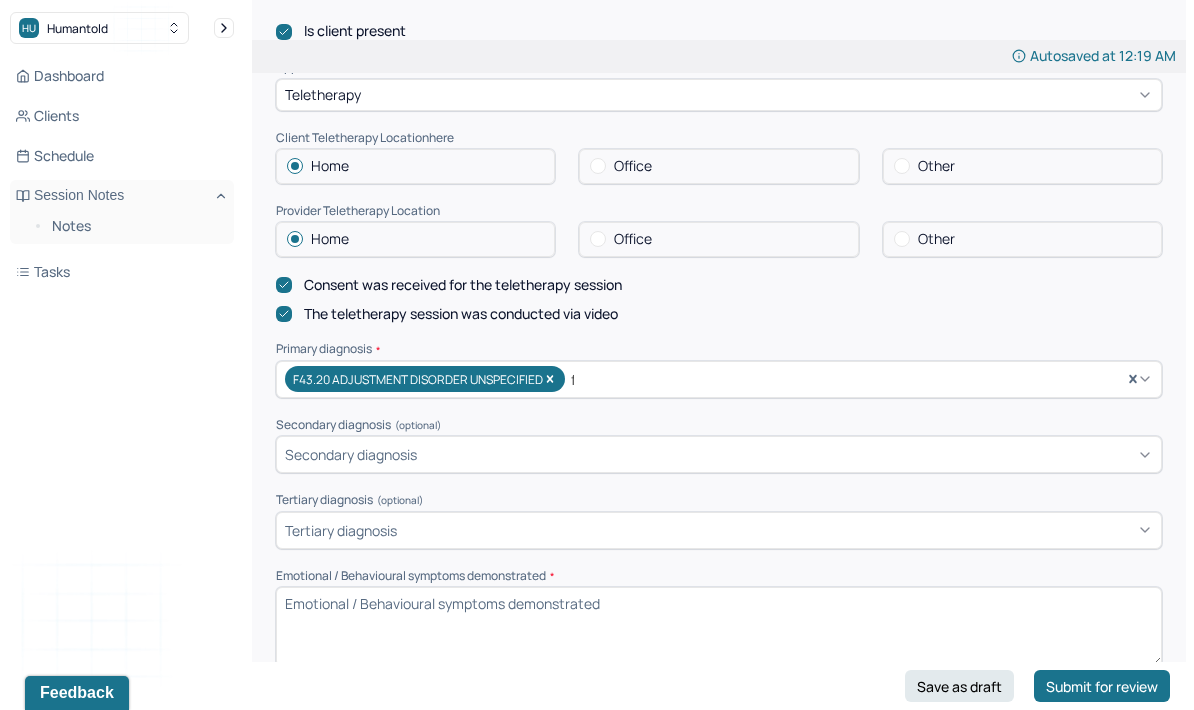 type 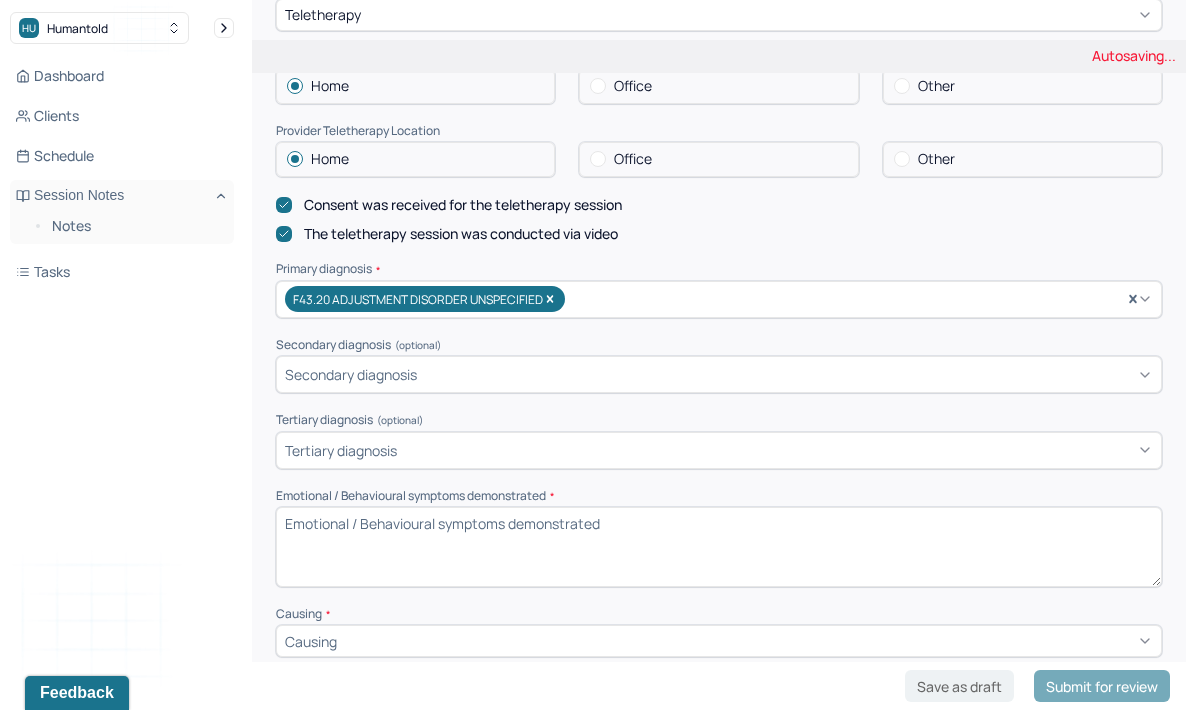 click on "Emotional / Behavioural symptoms demonstrated *" at bounding box center [719, 547] 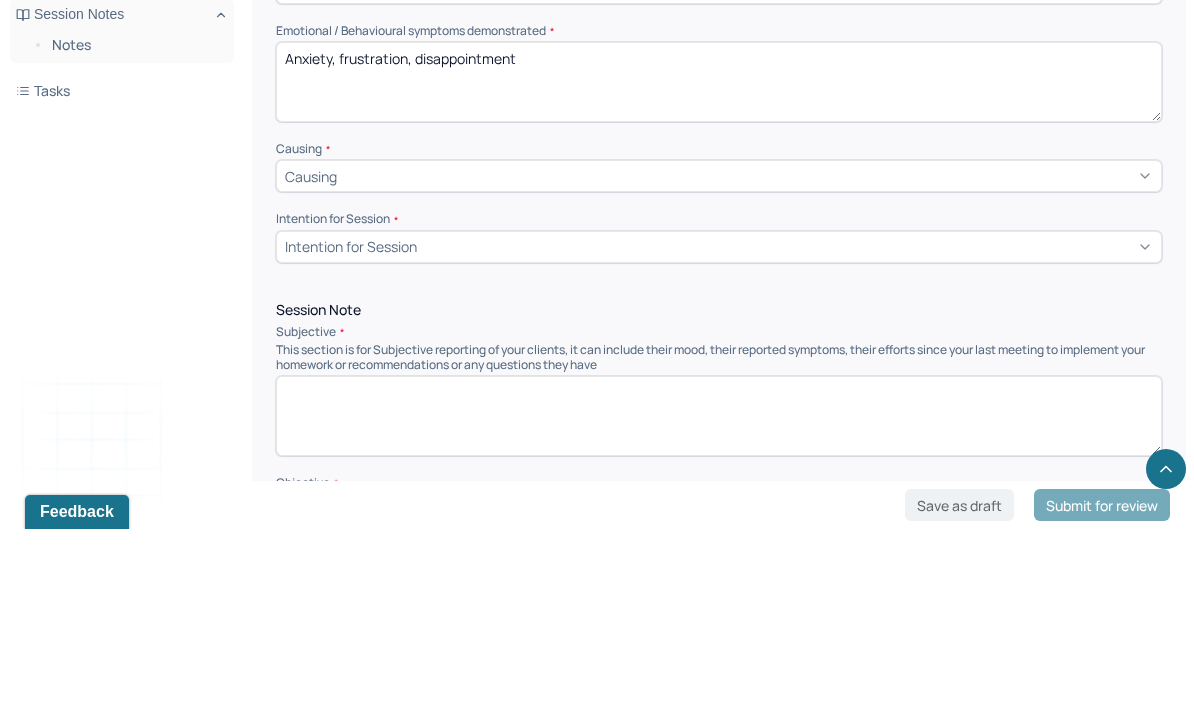 scroll, scrollTop: 763, scrollLeft: 0, axis: vertical 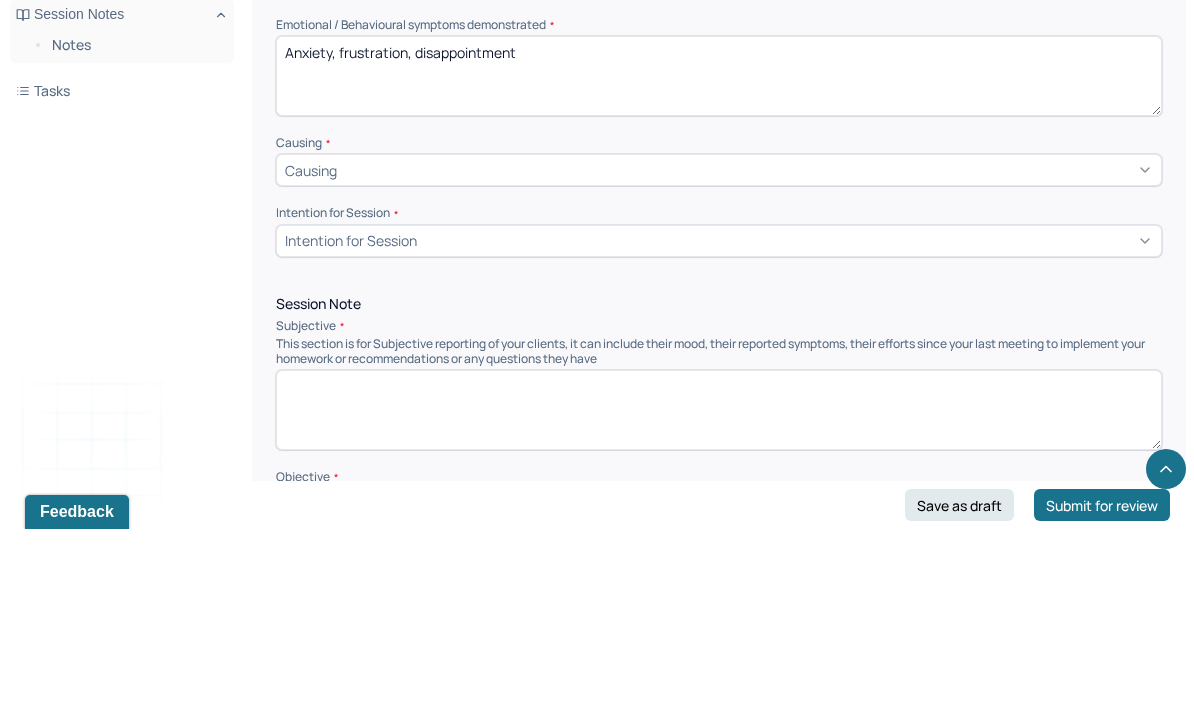 type on "Anxiety, frustration, disappointment" 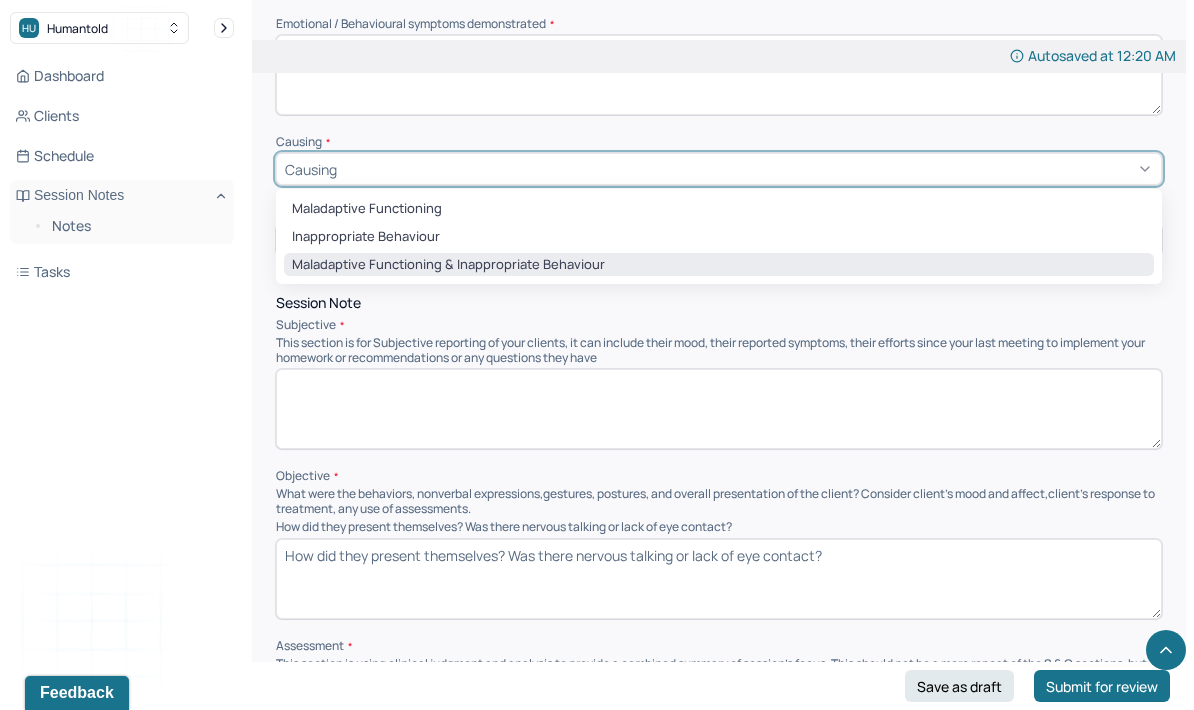 click on "Maladaptive Functioning & Inappropriate Behaviour" at bounding box center [719, 265] 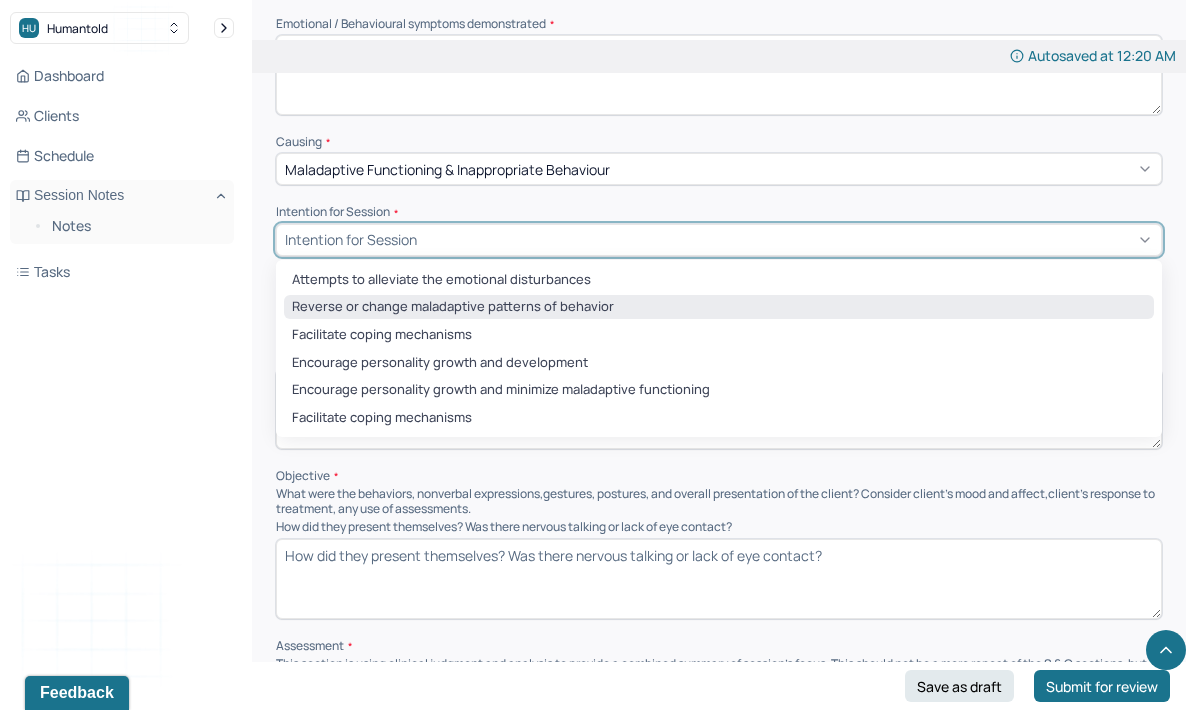 click on "Reverse or change maladaptive patterns of behavior" at bounding box center [719, 307] 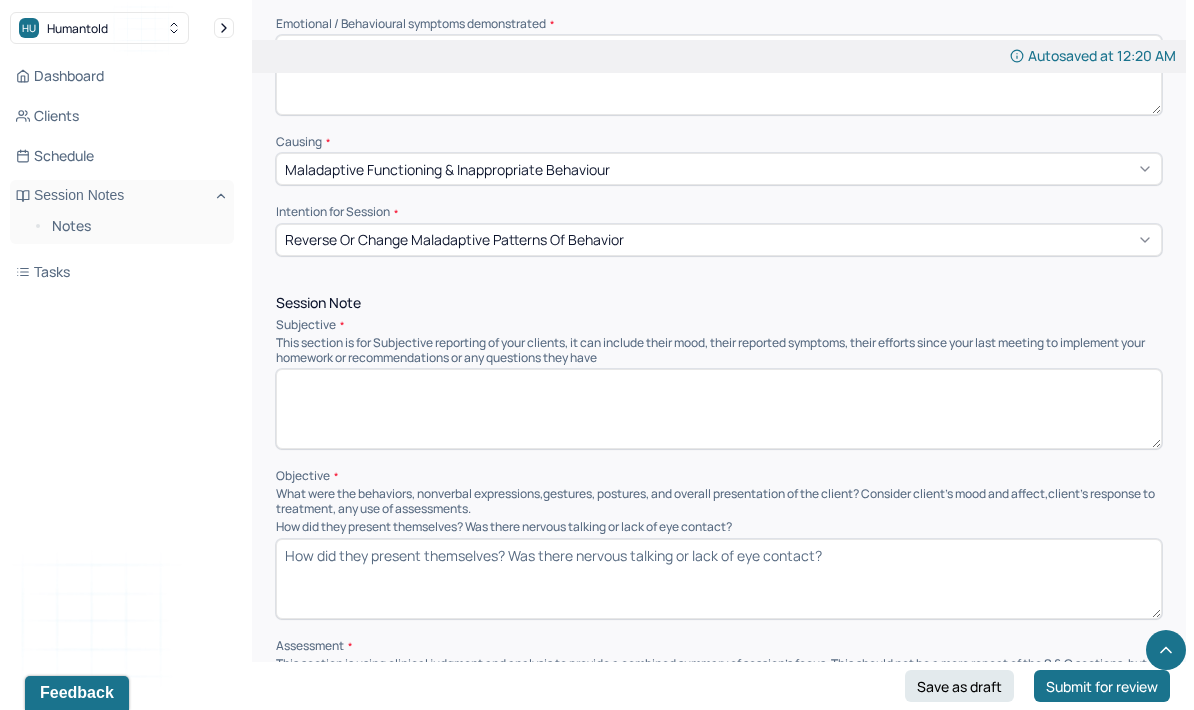 click at bounding box center (719, 409) 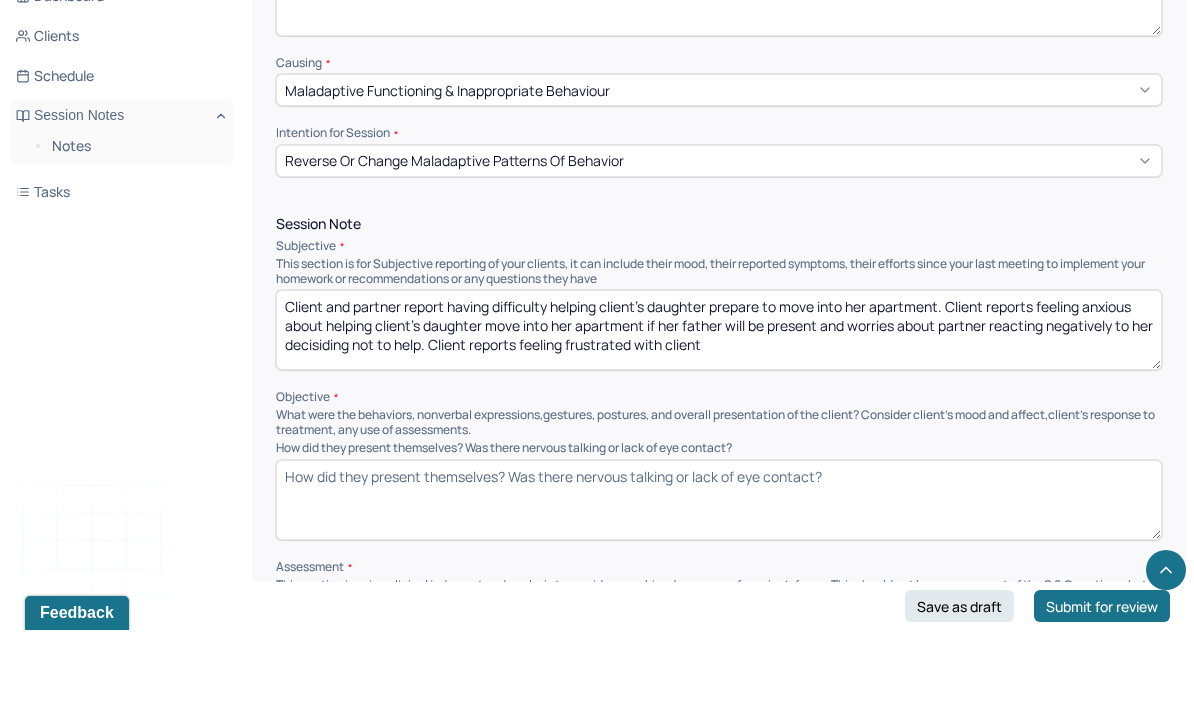 click on "Client and partner report having difficulty helping client’s daughter prepare to move into her apartment. Client reports feeling anxious about helping client’s daughter move into her apartment if her father will be present and worries about partner reacting negatively to her decisiding not to help. Client reports feeling frustrated with client" at bounding box center (719, 410) 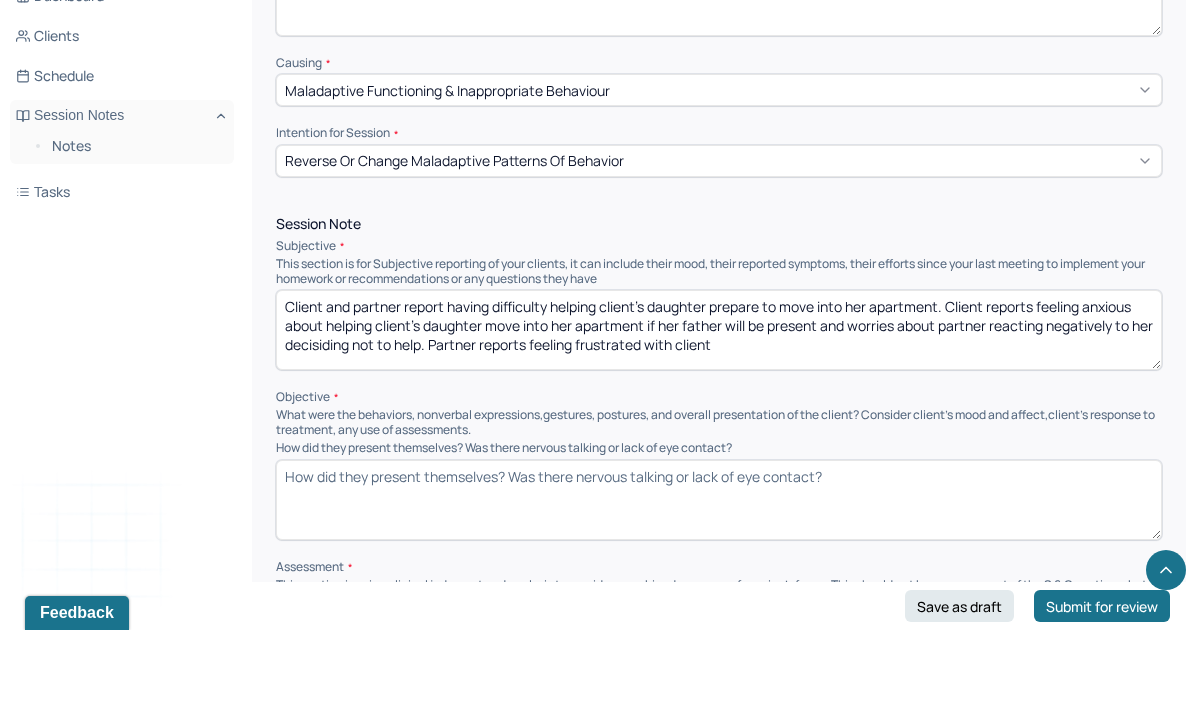 click on "Client and partner report having difficulty helping client’s daughter prepare to move into her apartment. Client reports feeling anxious about helping client’s daughter move into her apartment if her father will be present and worries about partner reacting negatively to her decisiding not to help.  reports feeling frustrated with client" at bounding box center [719, 410] 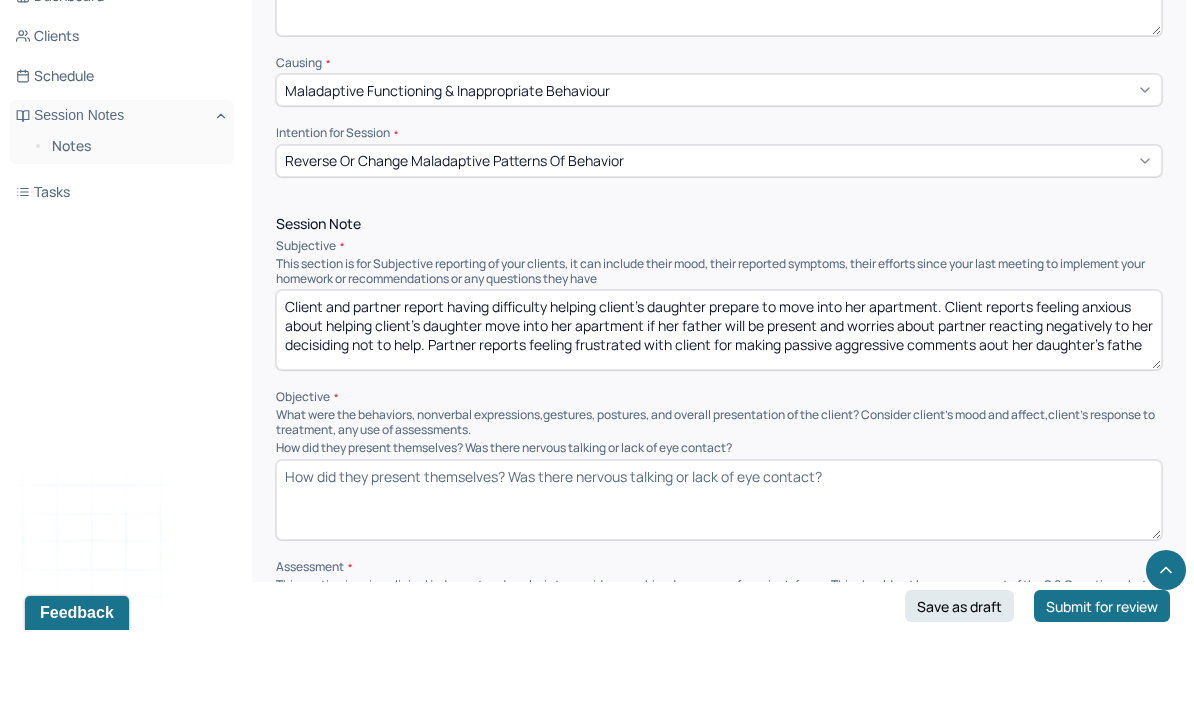scroll, scrollTop: 8, scrollLeft: 0, axis: vertical 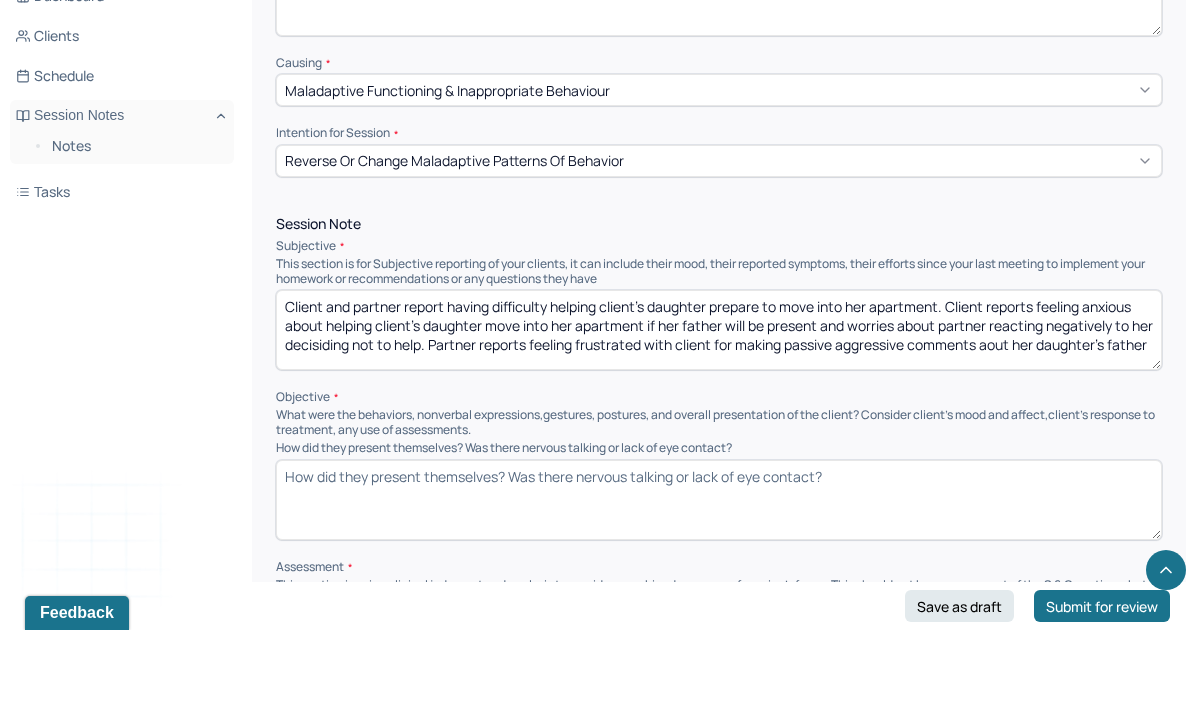 click on "Client and partner report having difficulty helping client’s daughter prepare to move into her apartment. Client reports feeling anxious about helping client’s daughter move into her apartment if her father will be present and worries about partner reacting negatively to her decisiding not to help. Partner reports feeling frustrated with client for making passive aggressive comments aout her daughter’s father" at bounding box center (719, 410) 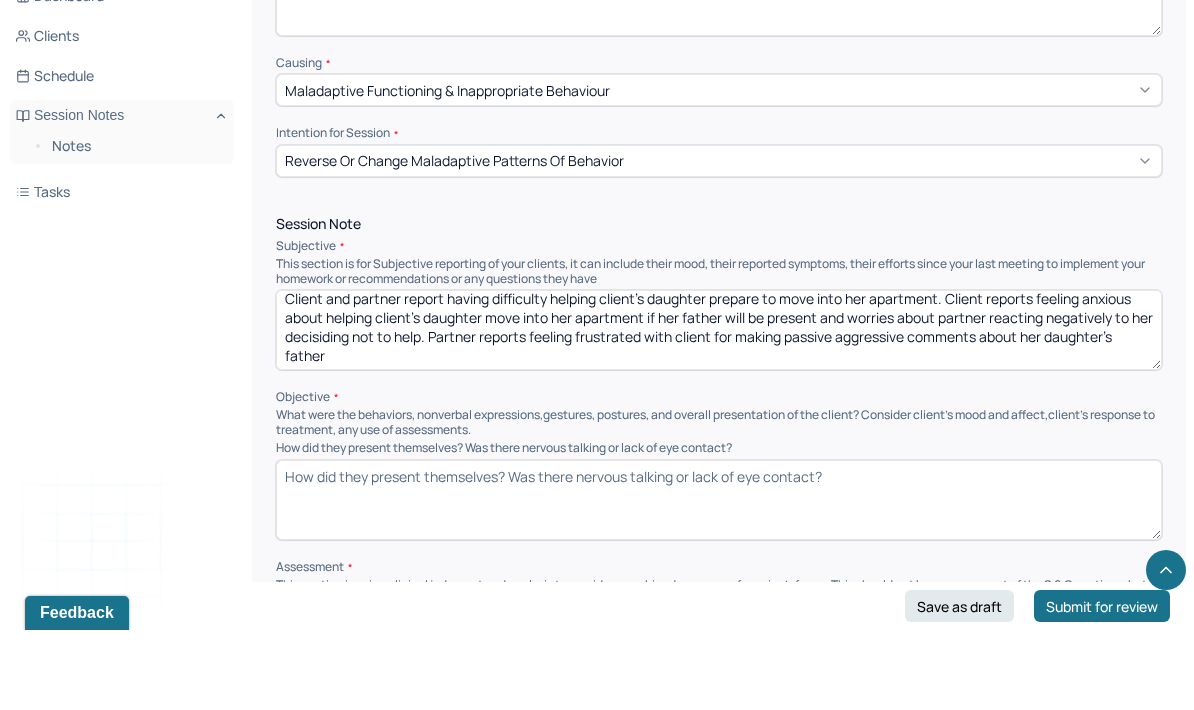 click on "Client and partner report having difficulty helping client’s daughter prepare to move into her apartment. Client reports feeling anxious about helping client’s daughter move into her apartment if her father will be present and worries about partner reacting negatively to her decisiding not to help. Partner reports feeling frustrated with client for making passive aggressive comments aout her daughter’s father" at bounding box center (719, 410) 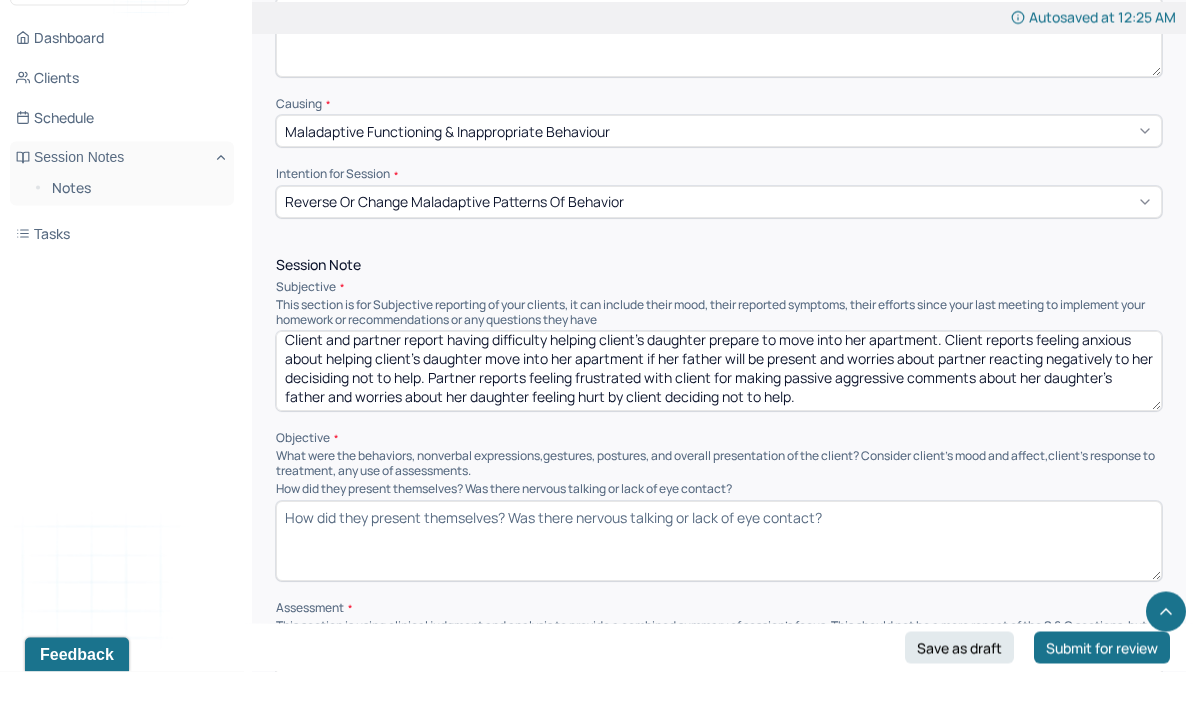 type on "Client and partner report having difficulty helping client’s daughter prepare to move into her apartment. Client reports feeling anxious about helping client’s daughter move into her apartment if her father will be present and worries about partner reacting negatively to her decisiding not to help. Partner reports feeling frustrated with client for making passive aggressive comments about her daughter’s father and worries about her daughter feeling hurt by client deciding not to help." 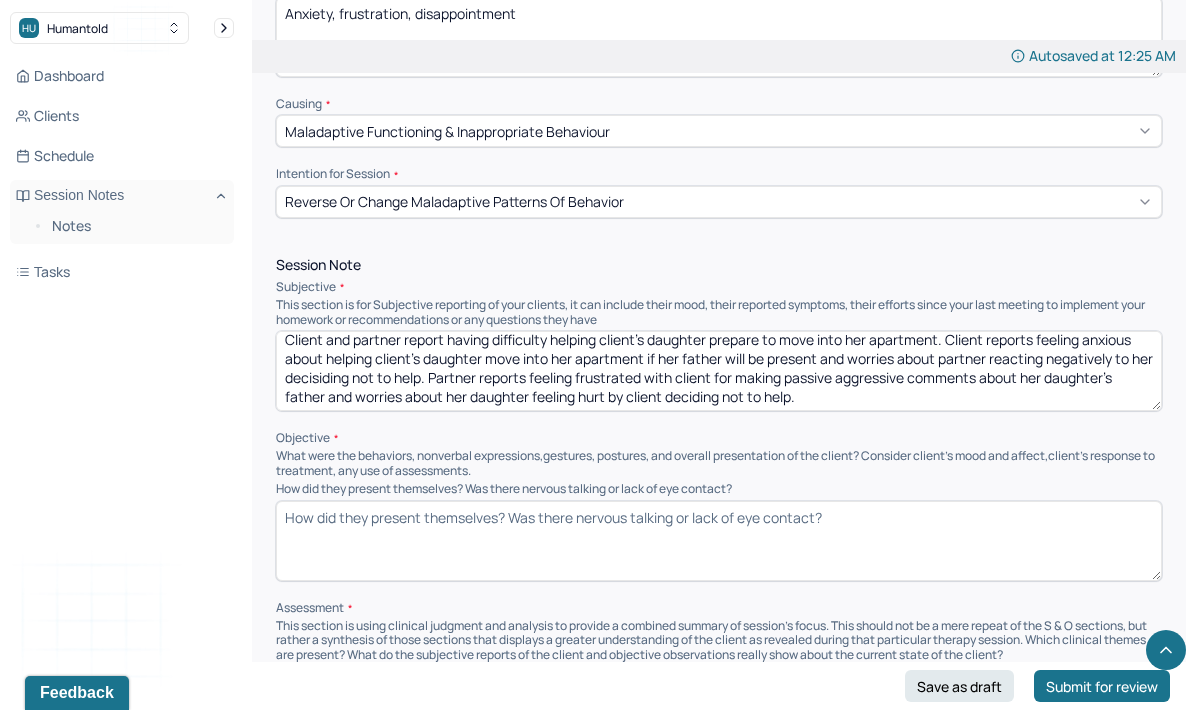 click on "How did they present themselves? Was there nervous talking or lack of eye contact?" at bounding box center [719, 541] 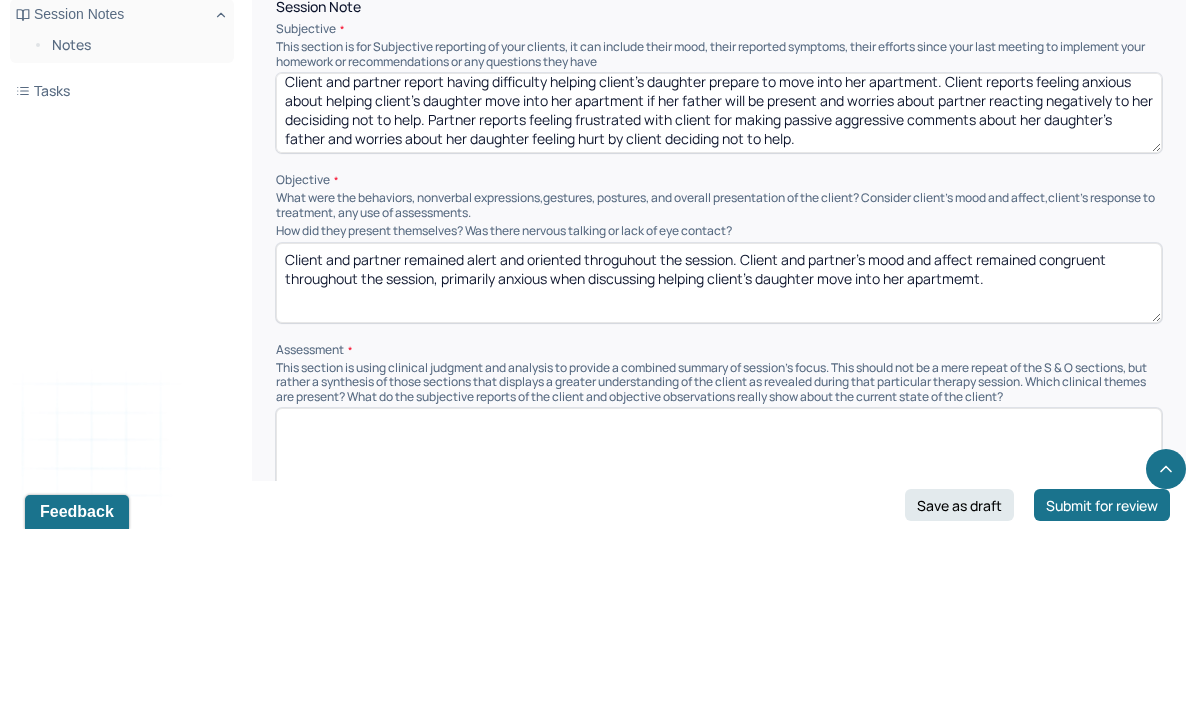 type on "Client and partner remained alert and oriented throguhout the session. Client and partner’s mood and affect remained congruent throughout the session, primarily anxious when discussing helping client’s daughter move into her apartmemt." 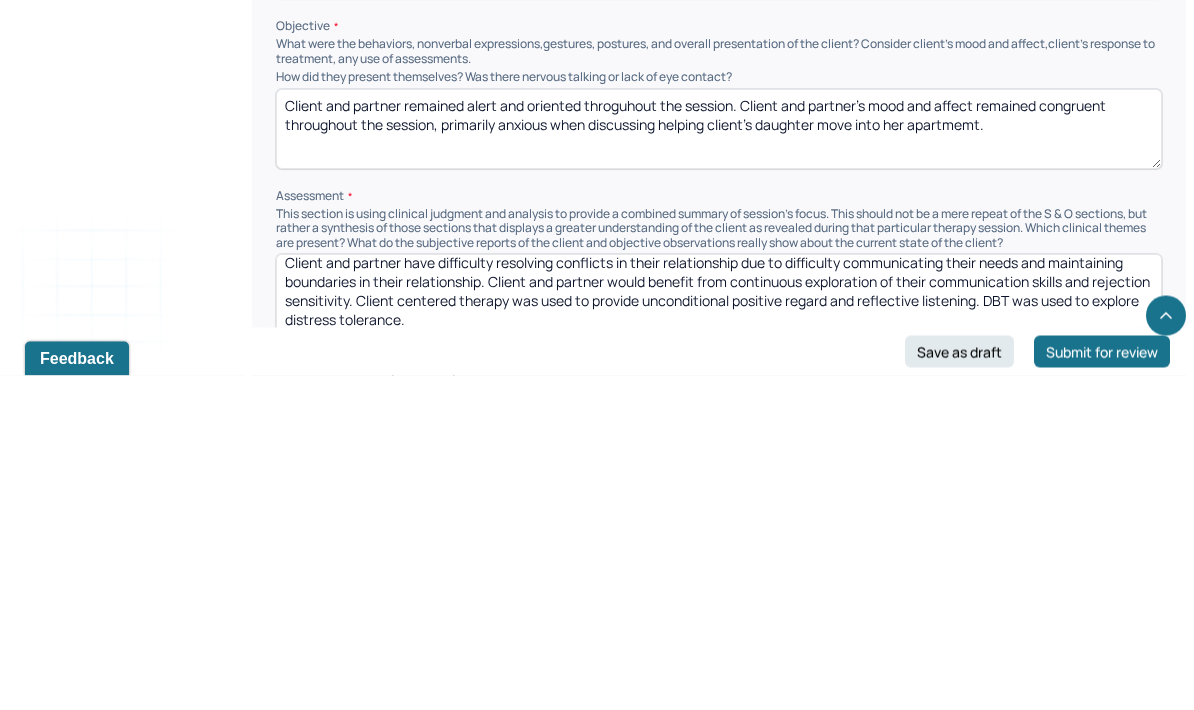 scroll, scrollTop: 6, scrollLeft: 0, axis: vertical 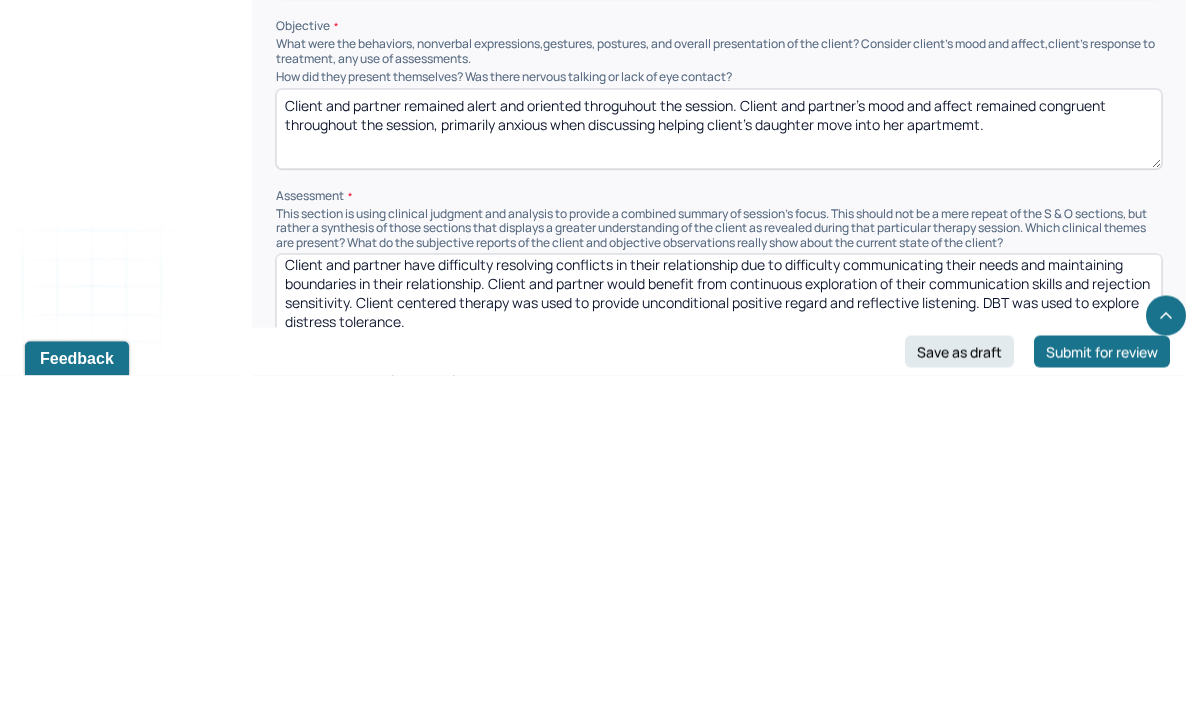 type on "Client and partner have difficulty resolving conflicts in their relationship due to difficulty communicating their needs and maintaining boundaries in their relationship. Client and partner would benefit from continuous exploration of their communication skills and rejection sensitivity. Client centered therapy was used to provide unconditional positive regard and reflective listening. DBT was used to explore distress tolerance." 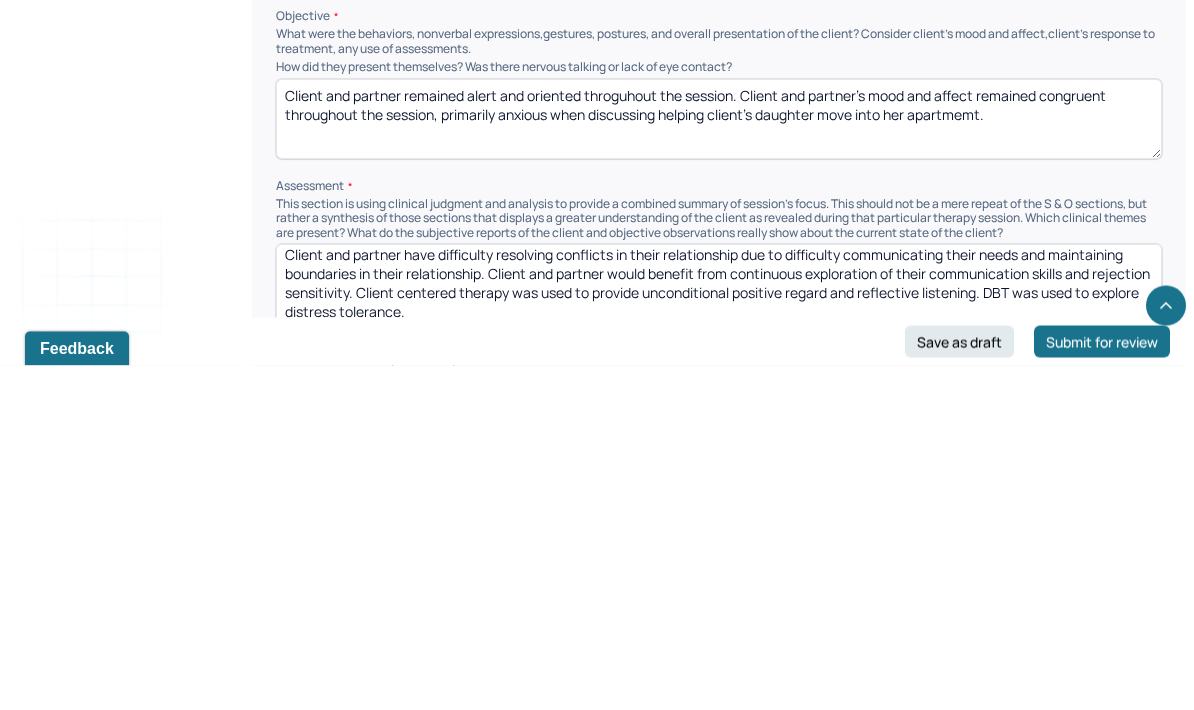 click on "Client and partner remained alert and oriented throguhout the session. Client and partner’s mood and affect remained congruent throughout the session, primarily anxious when discussing helping client’s daughter move into her apartmemt." at bounding box center [719, 464] 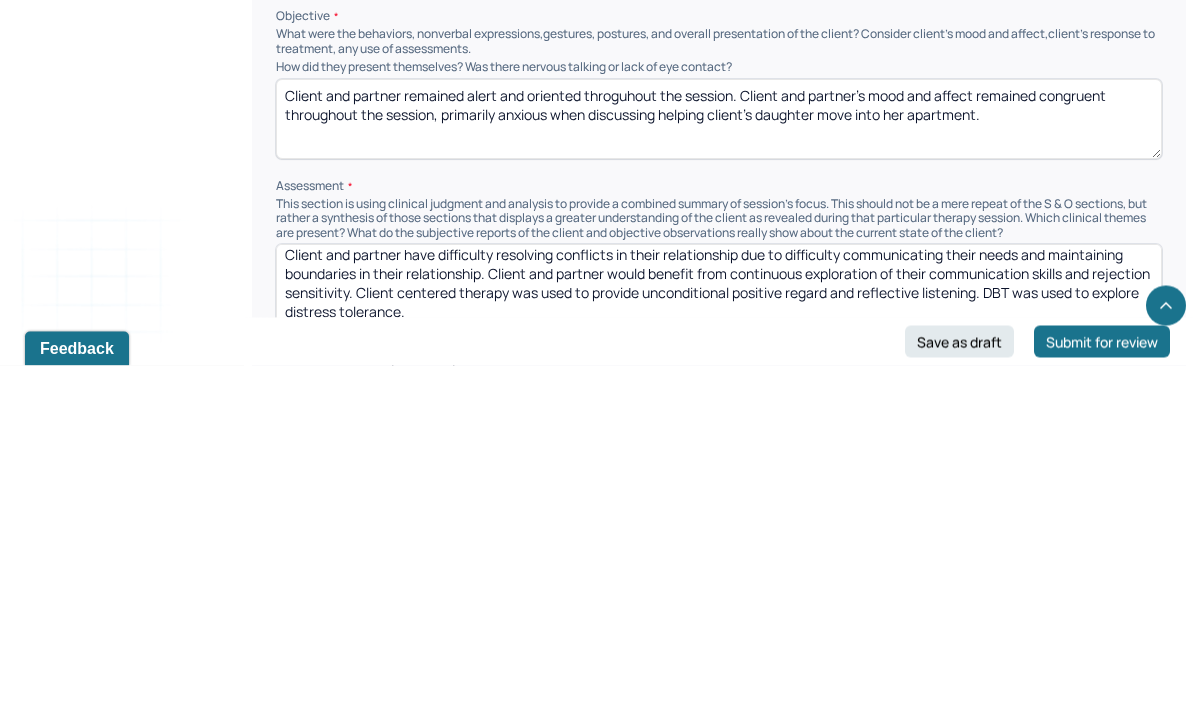 type on "Client and partner remained alert and oriented throguhout the session. Client and partner’s mood and affect remained congruent throughout the session, primarily anxious when discussing helping client’s daughter move into her apartment." 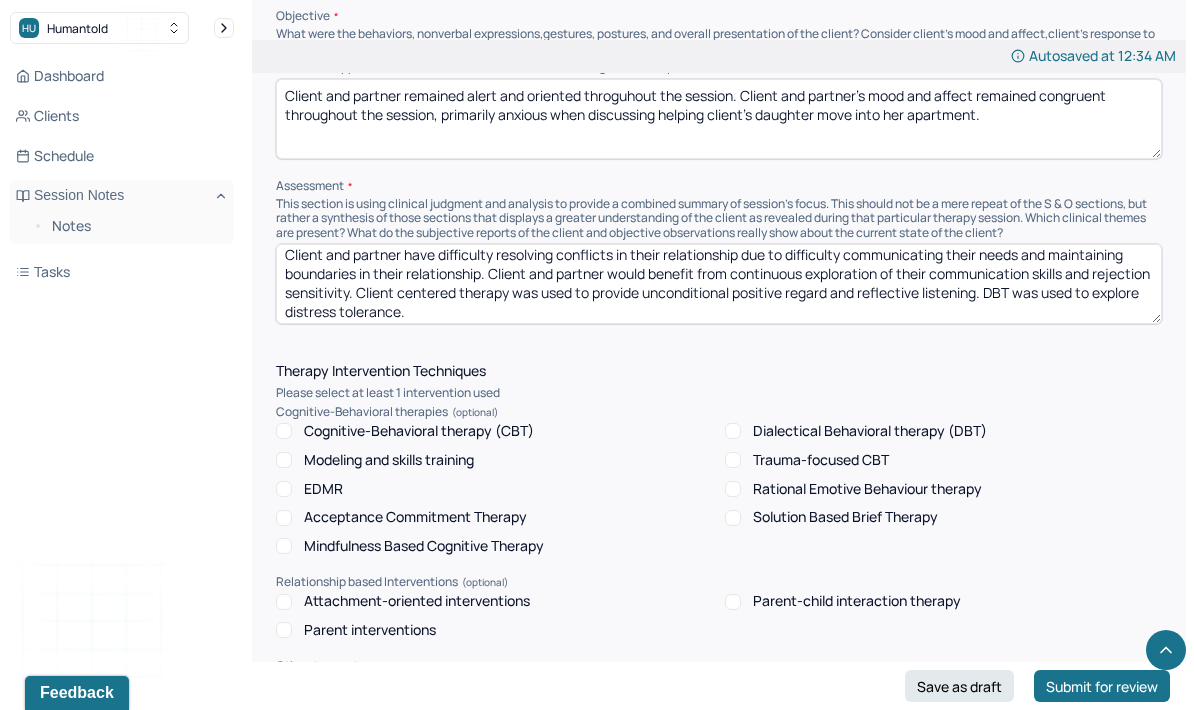 click on "Dialectical Behavioral therapy (DBT)" at bounding box center (870, 431) 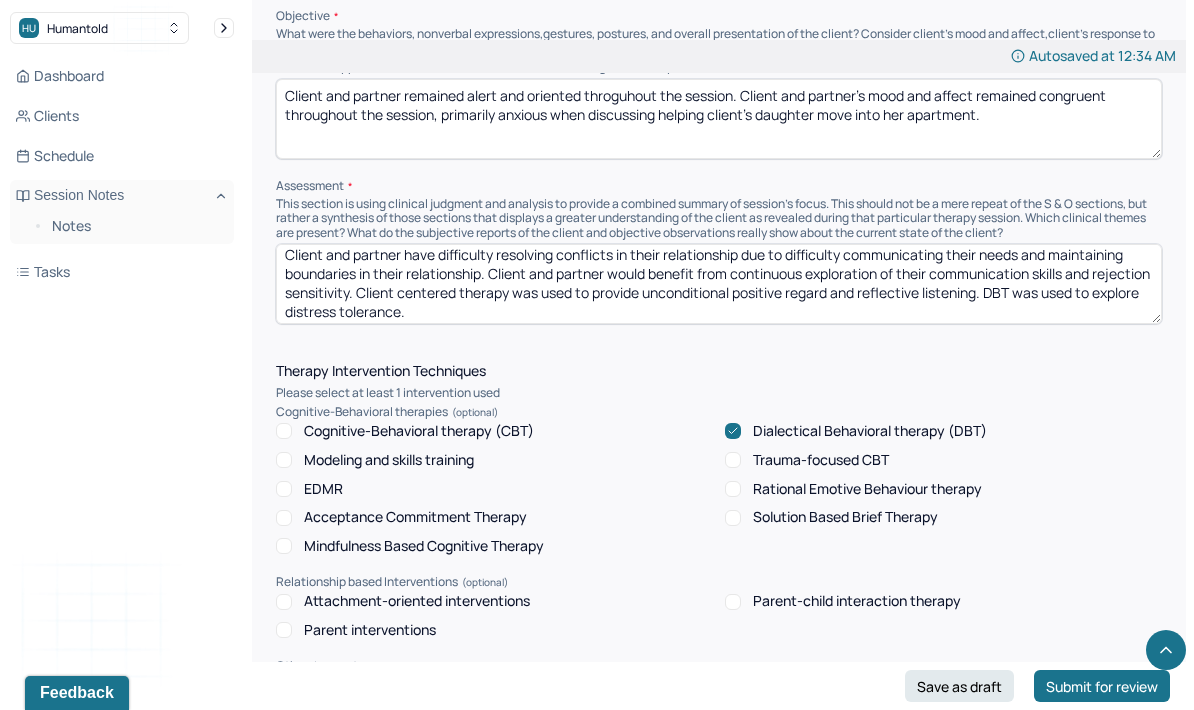 click on "Modeling and skills training" at bounding box center [389, 460] 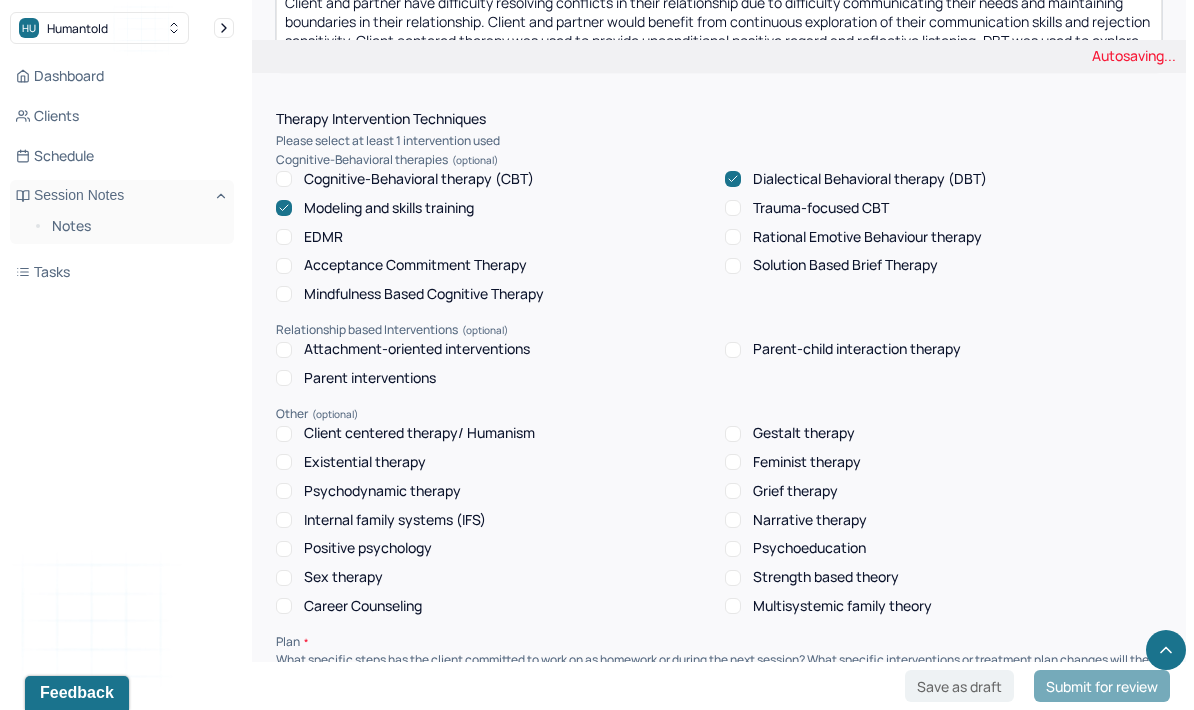scroll, scrollTop: 1658, scrollLeft: 0, axis: vertical 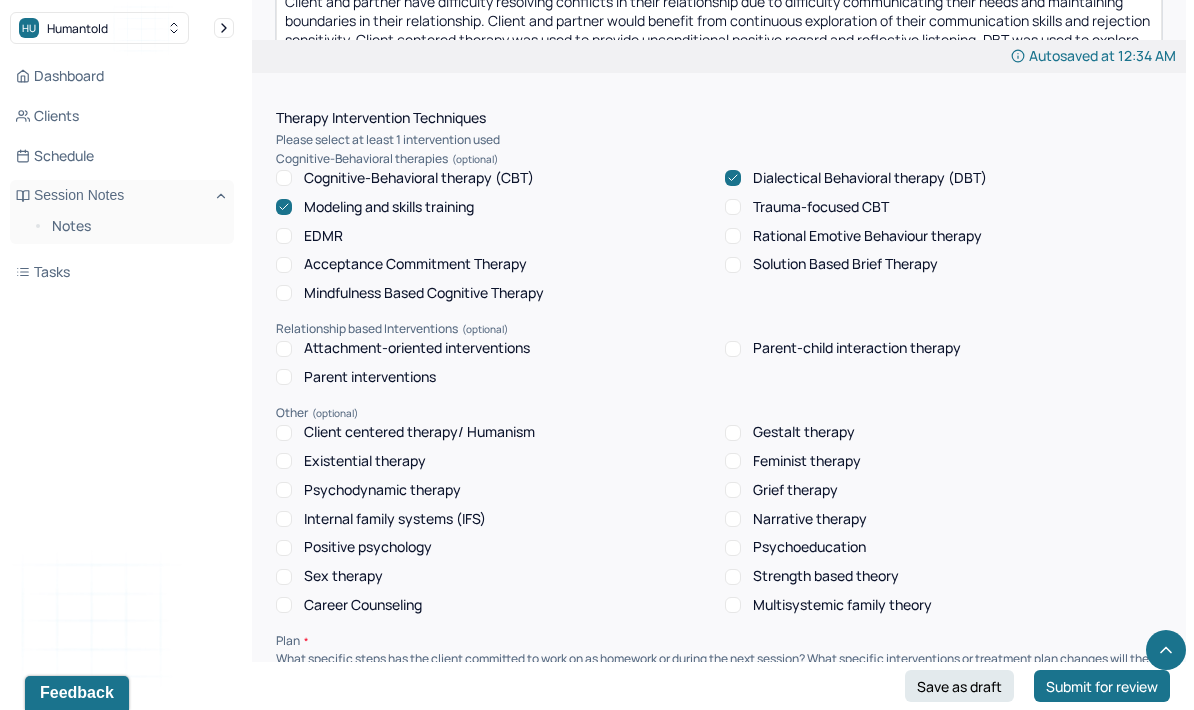 click on "Client centered therapy/ Humanism" at bounding box center [419, 432] 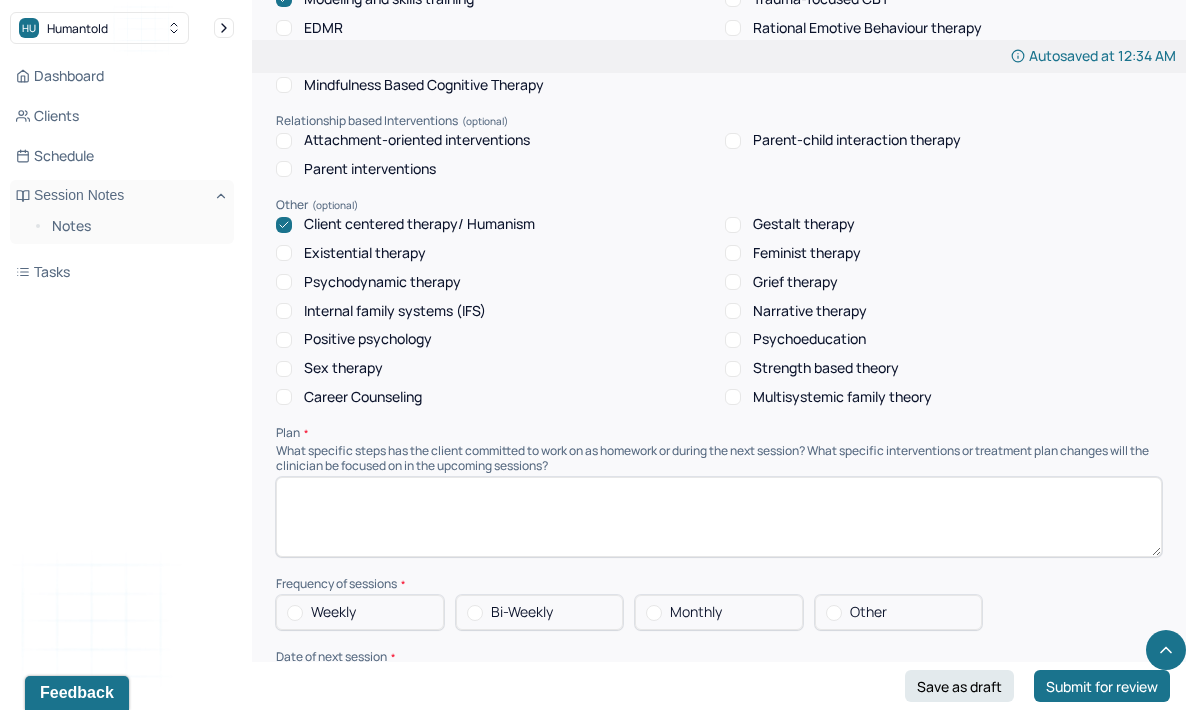click at bounding box center (719, 517) 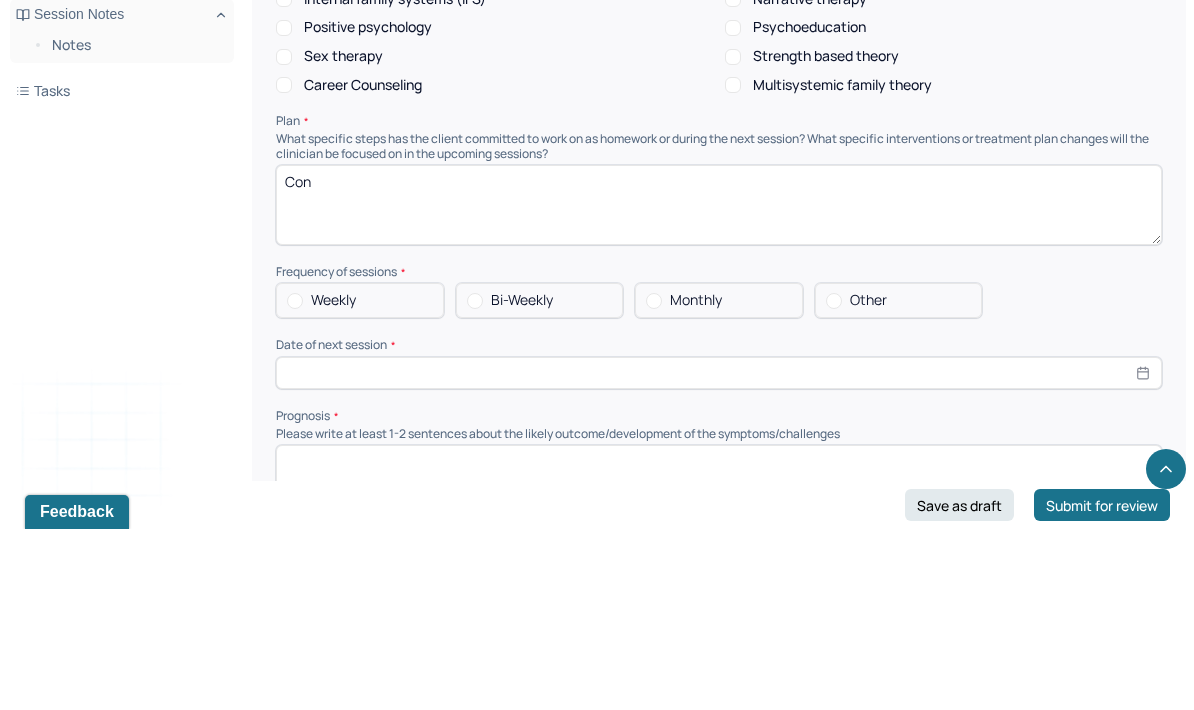 scroll, scrollTop: 2077, scrollLeft: 0, axis: vertical 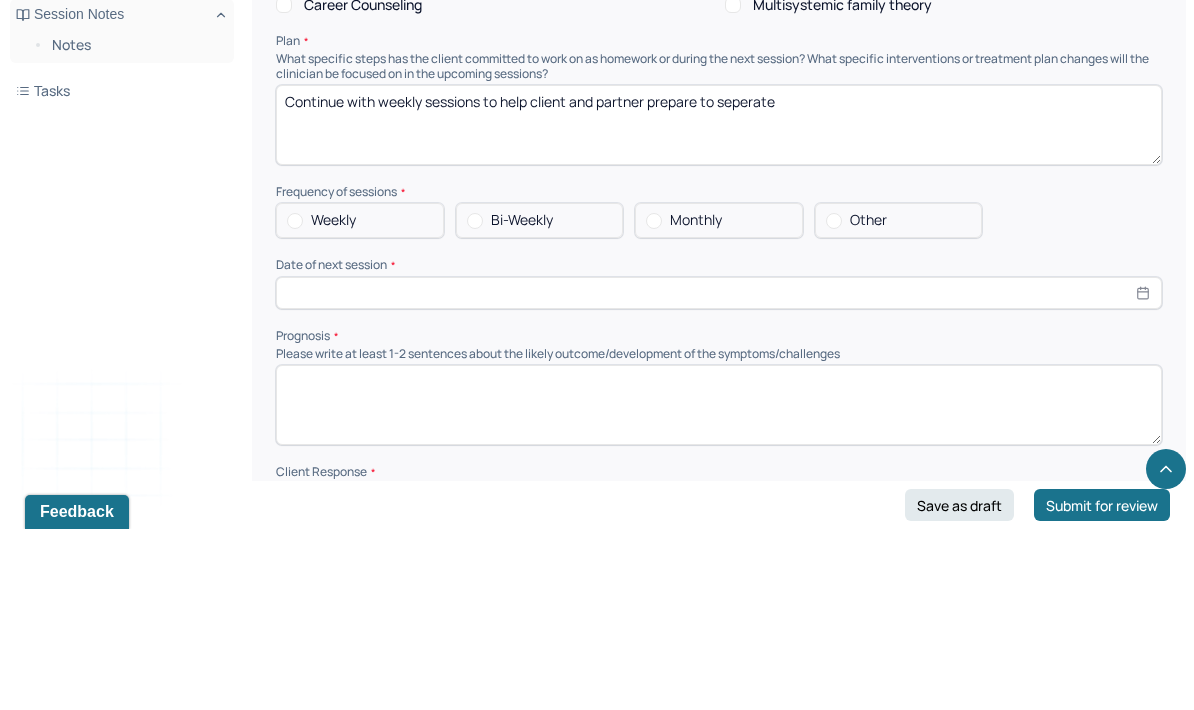 type on "Continue with weekly sessions to help client and partner prepare to seperate" 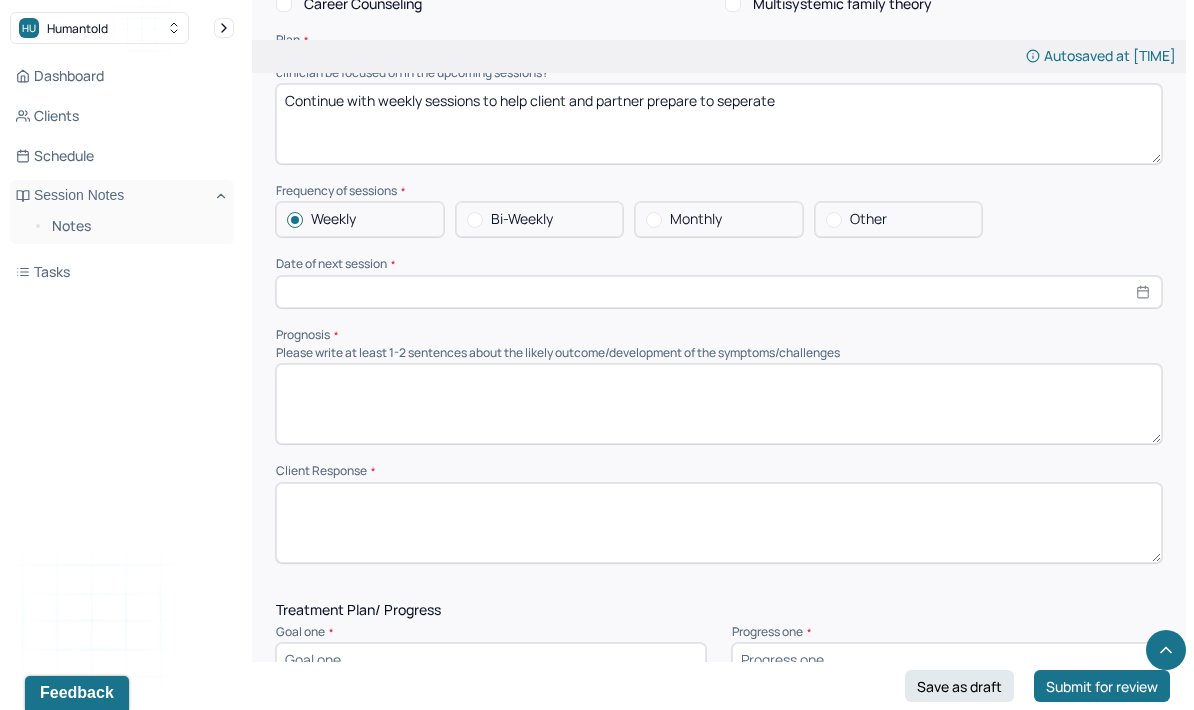click at bounding box center (719, 292) 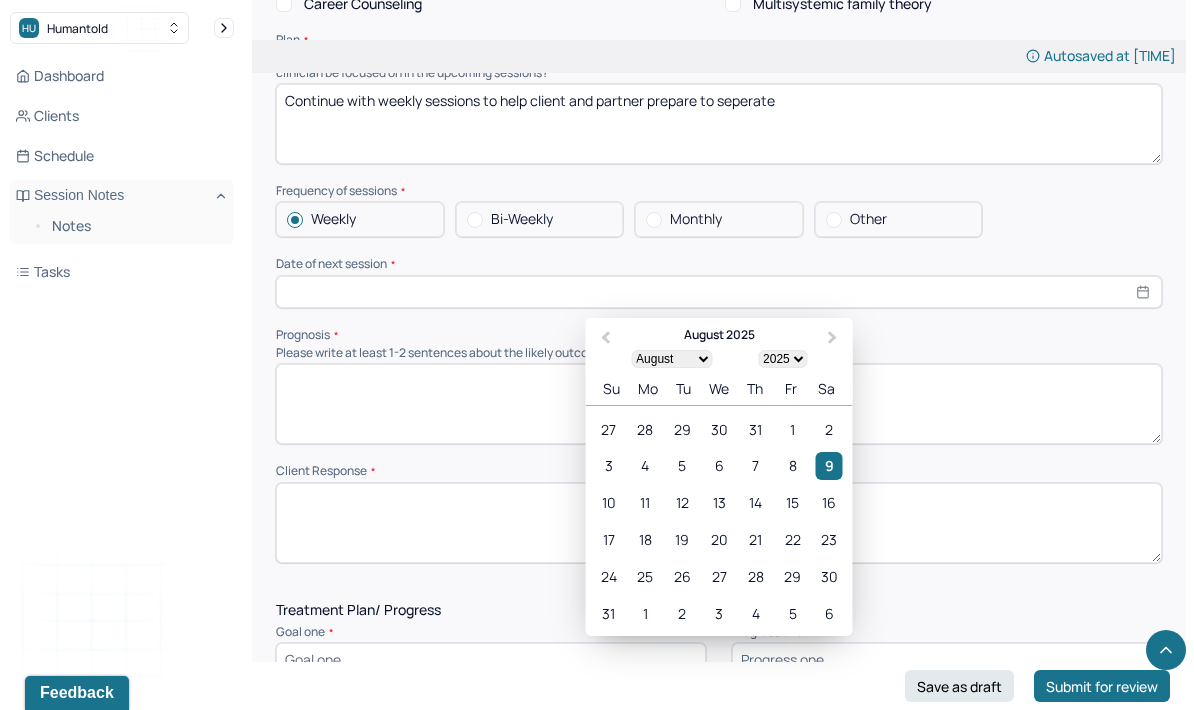 scroll, scrollTop: 2258, scrollLeft: 0, axis: vertical 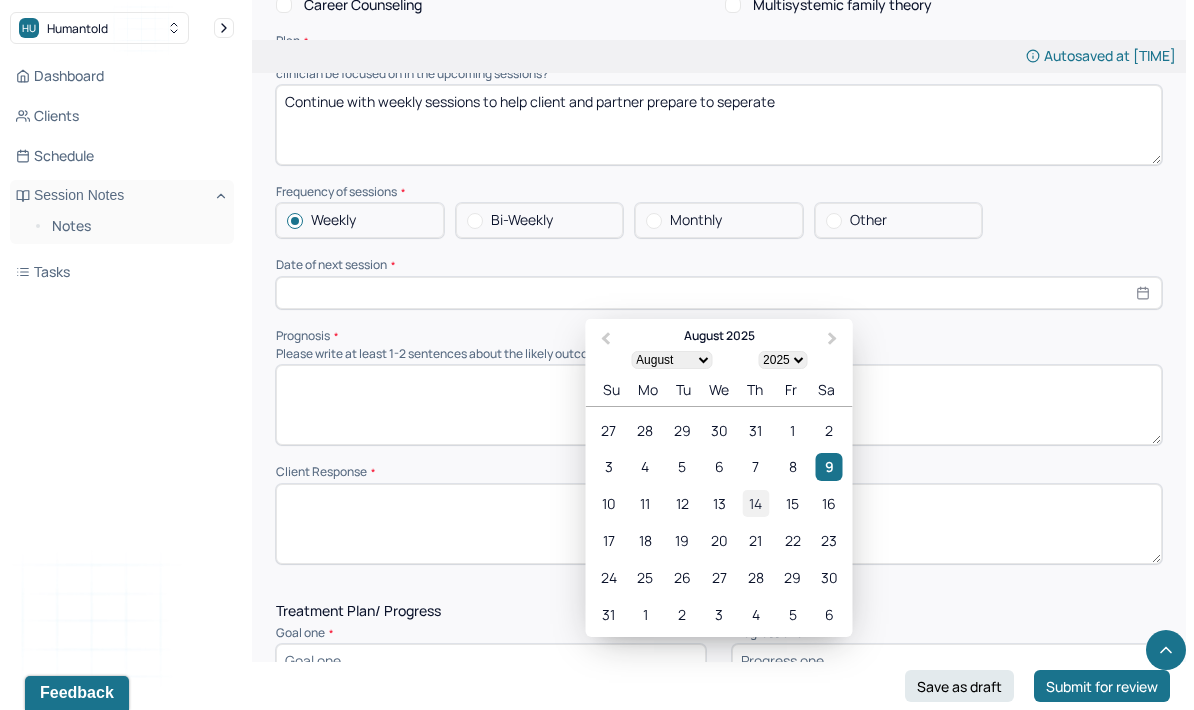 click on "14" at bounding box center [755, 503] 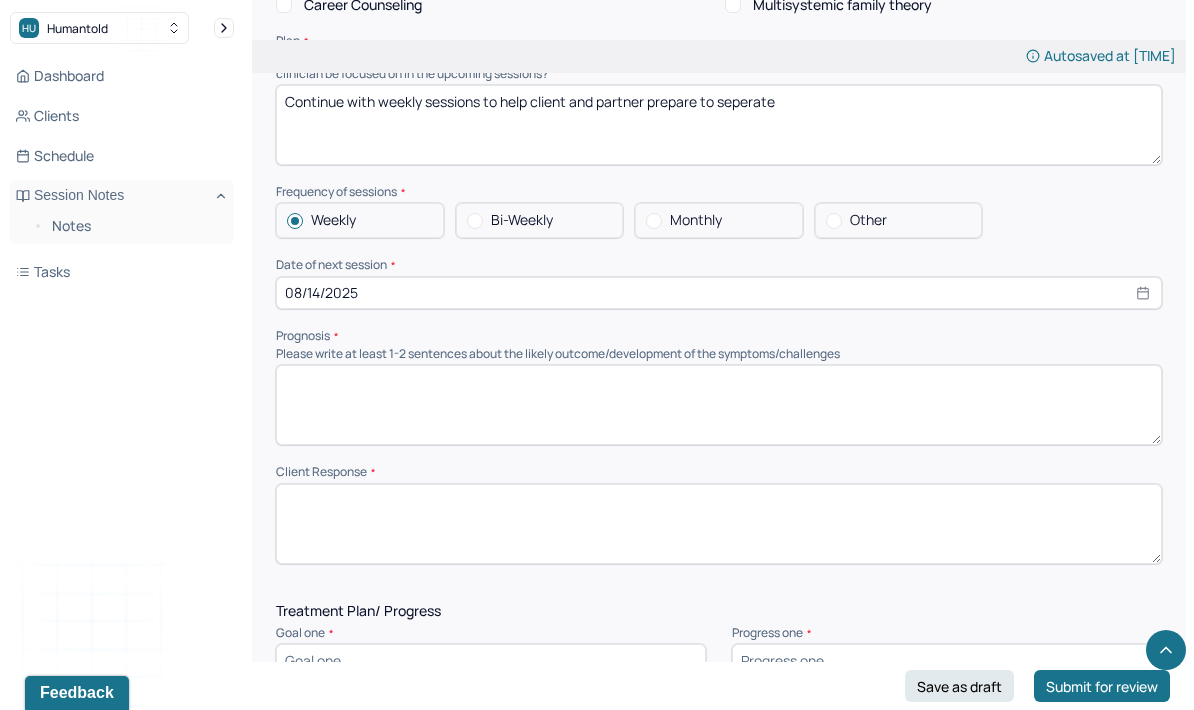 click at bounding box center [719, 405] 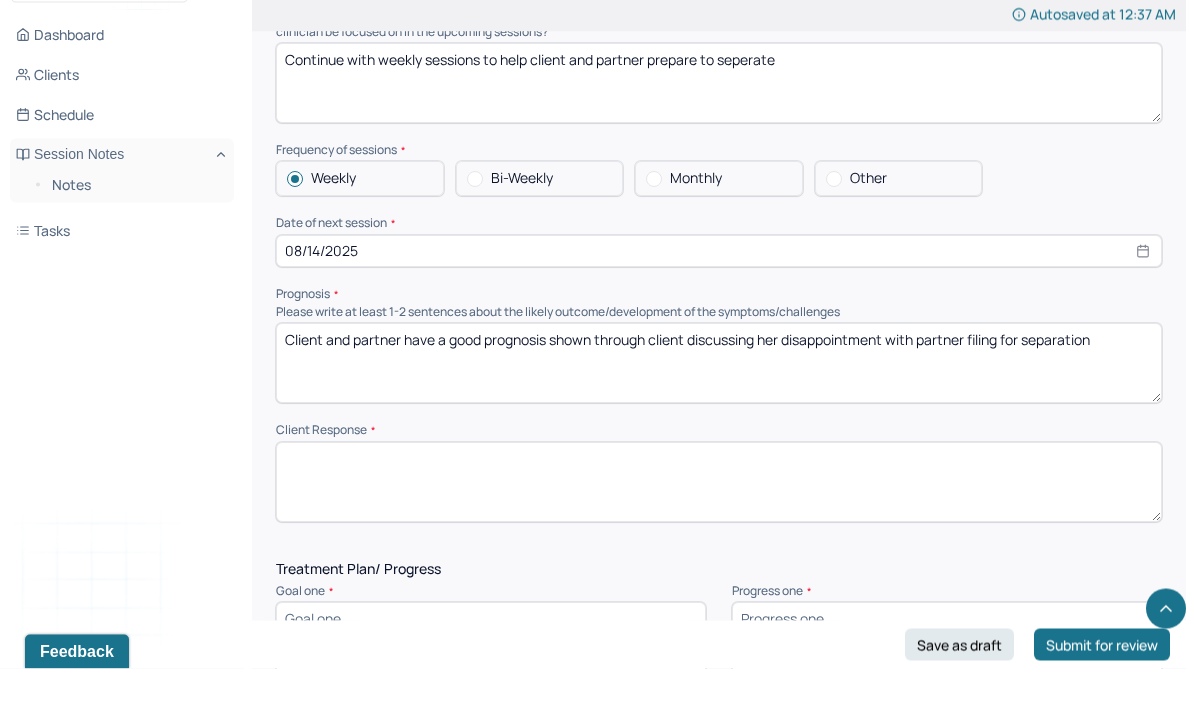 type on "Client and partner have a good prognosis shown through client discussing her disappointment with partner filing for separation" 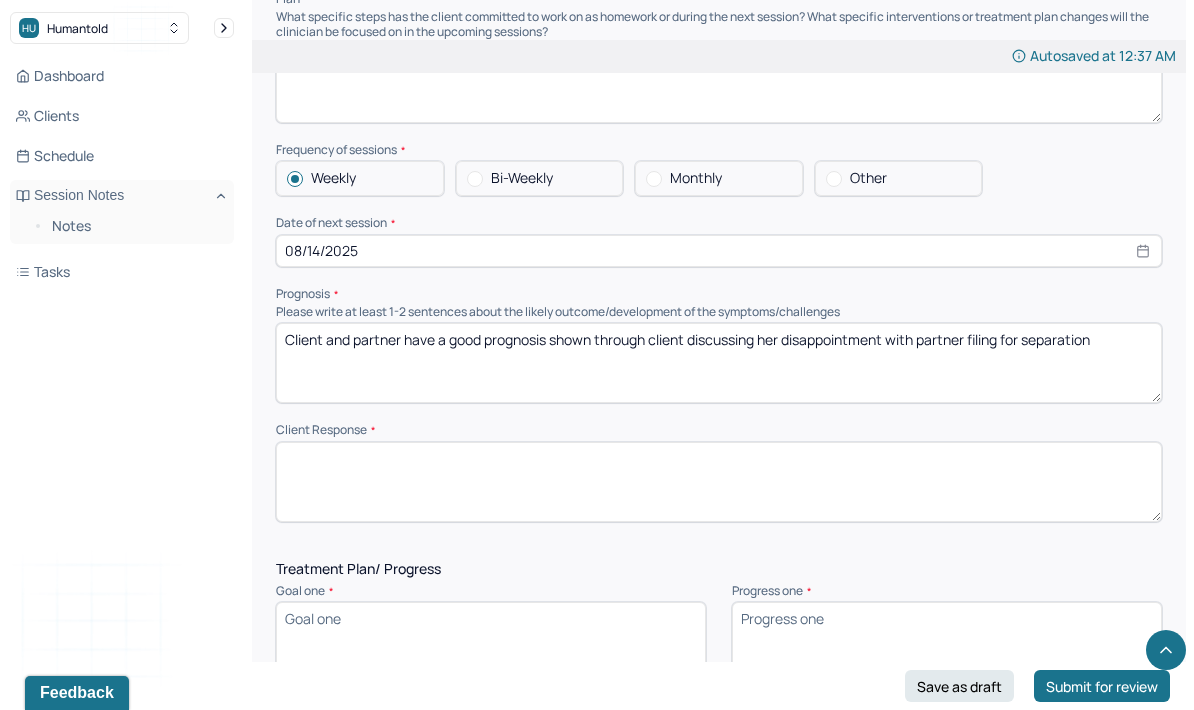 click at bounding box center [719, 482] 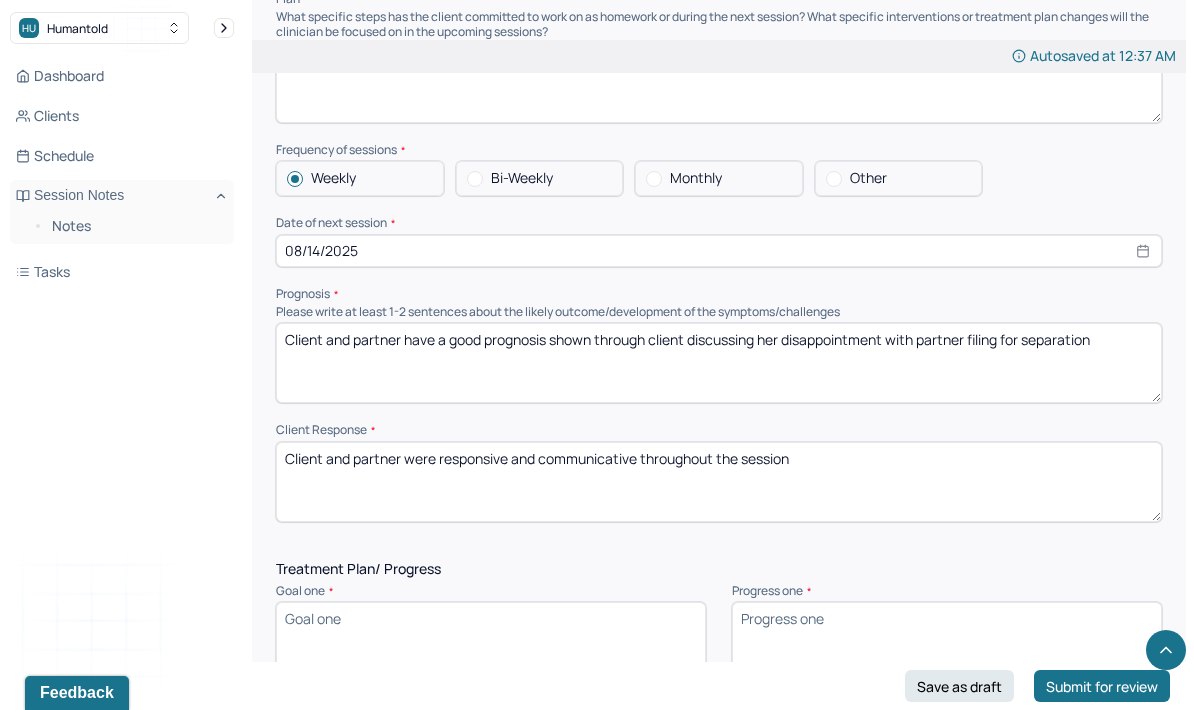 type on "Client and partner were responsive and communicative throughout the session" 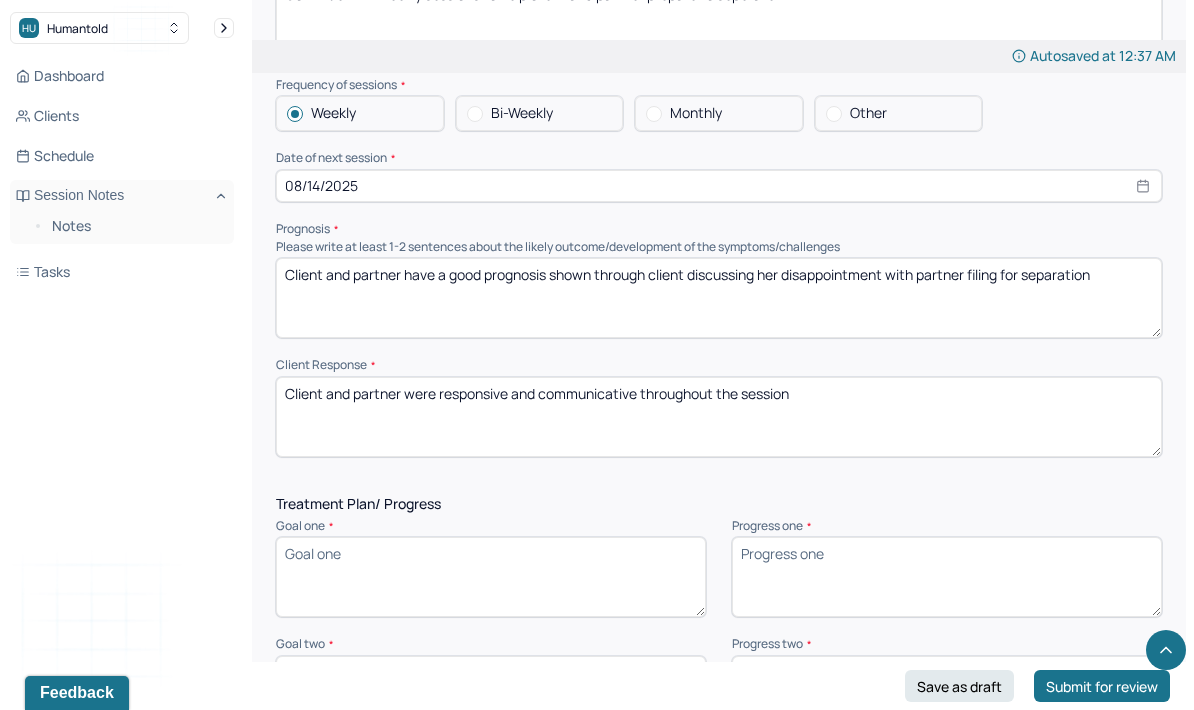 scroll, scrollTop: 2374, scrollLeft: 0, axis: vertical 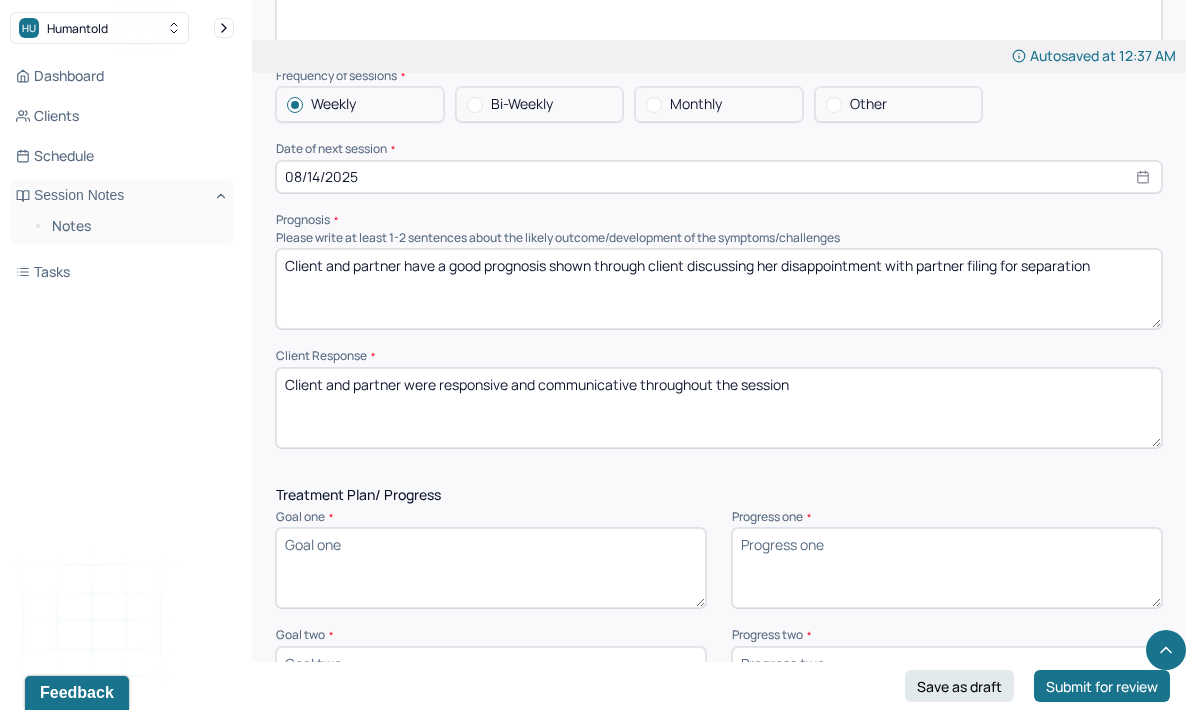 click on "Goal one *" at bounding box center [491, 568] 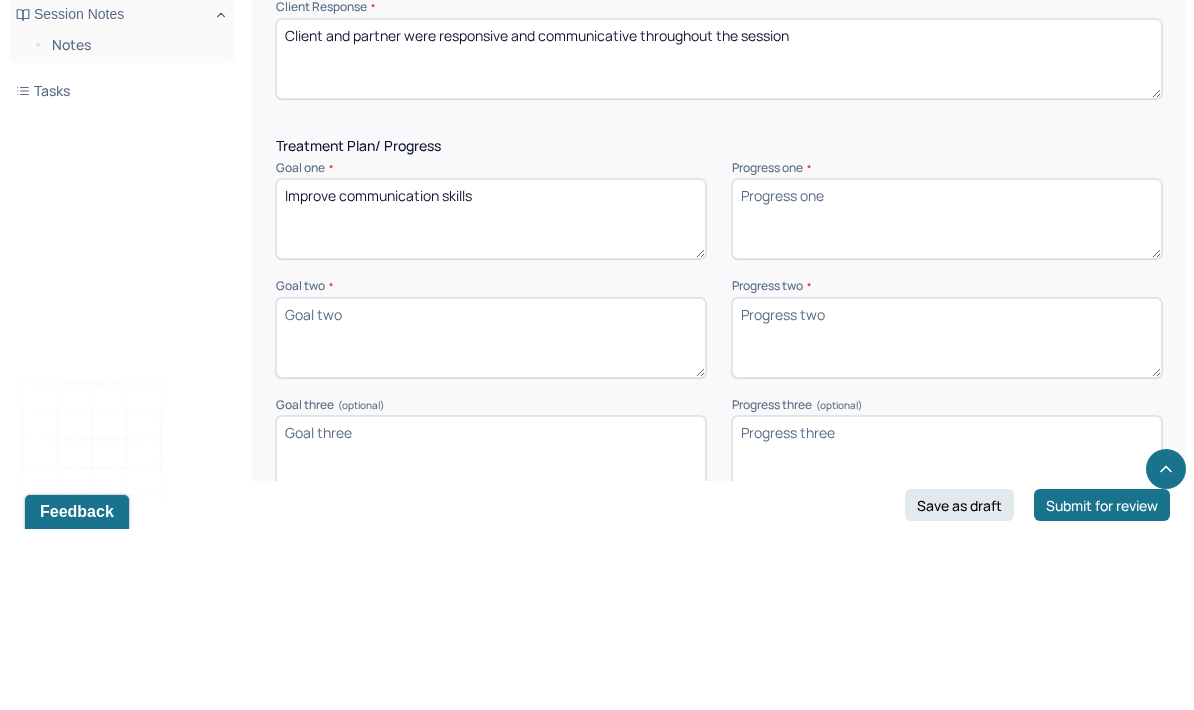 type on "Improve communication skills" 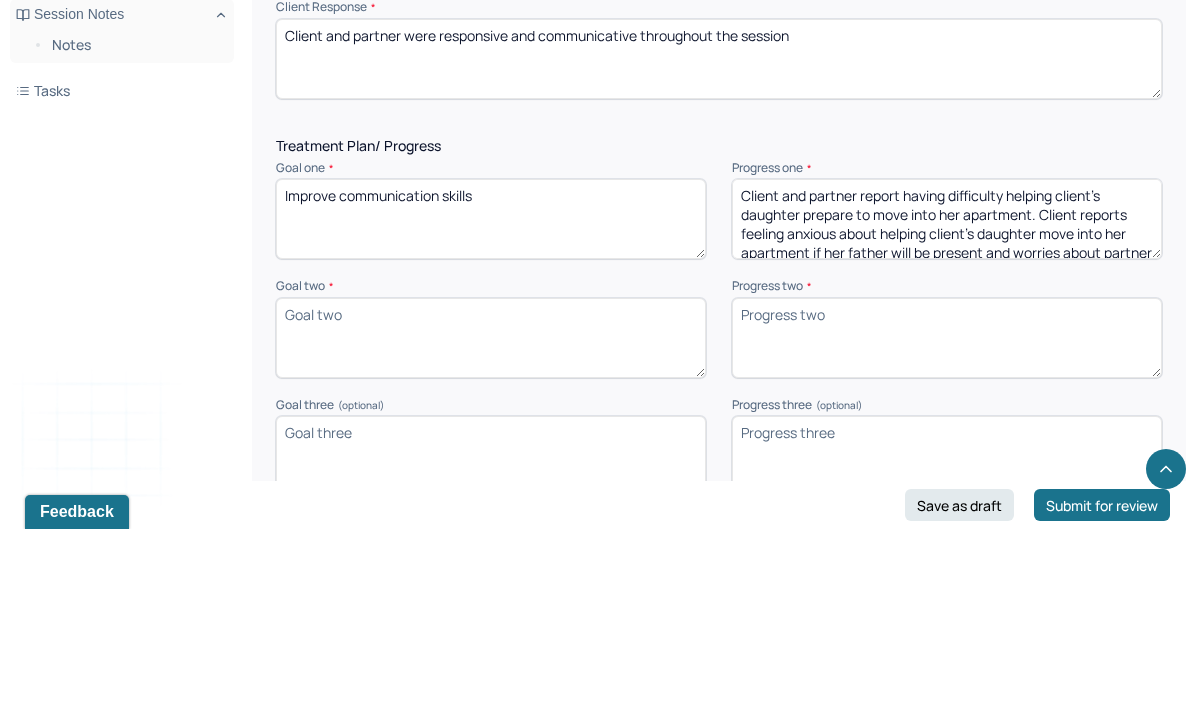 type on "No progress shown through partner insulting client after client made a sarcastic comment about her daughter’s father" 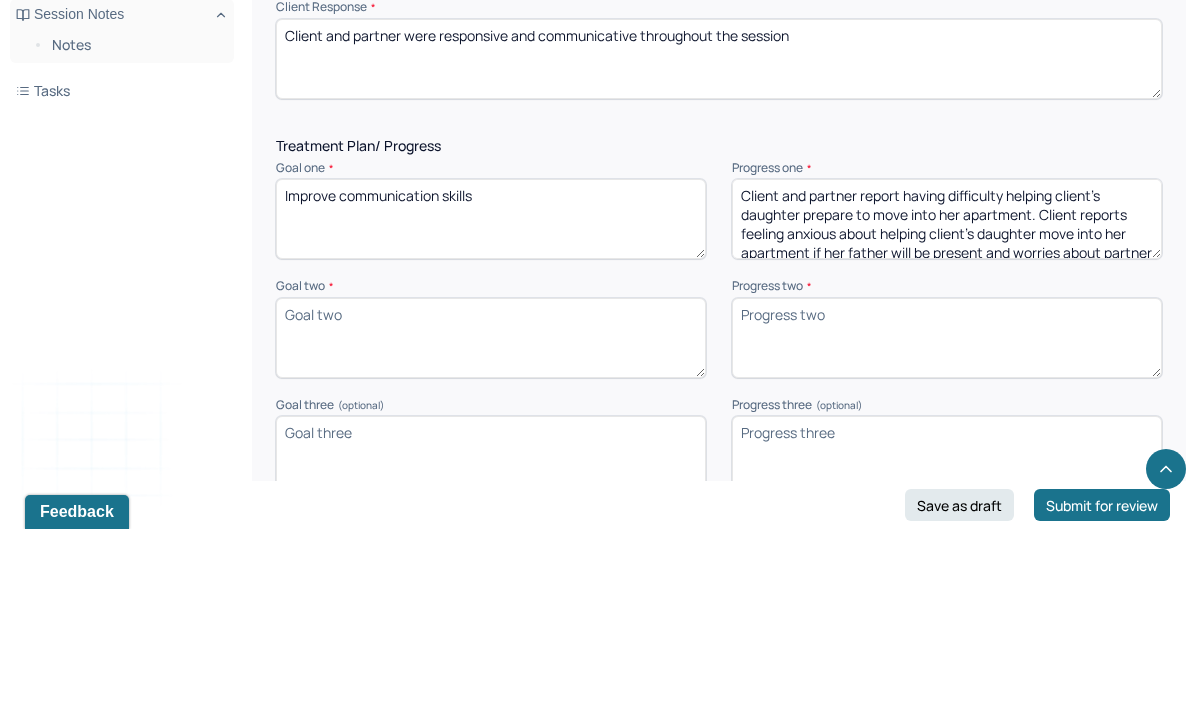 scroll, scrollTop: 2723, scrollLeft: 0, axis: vertical 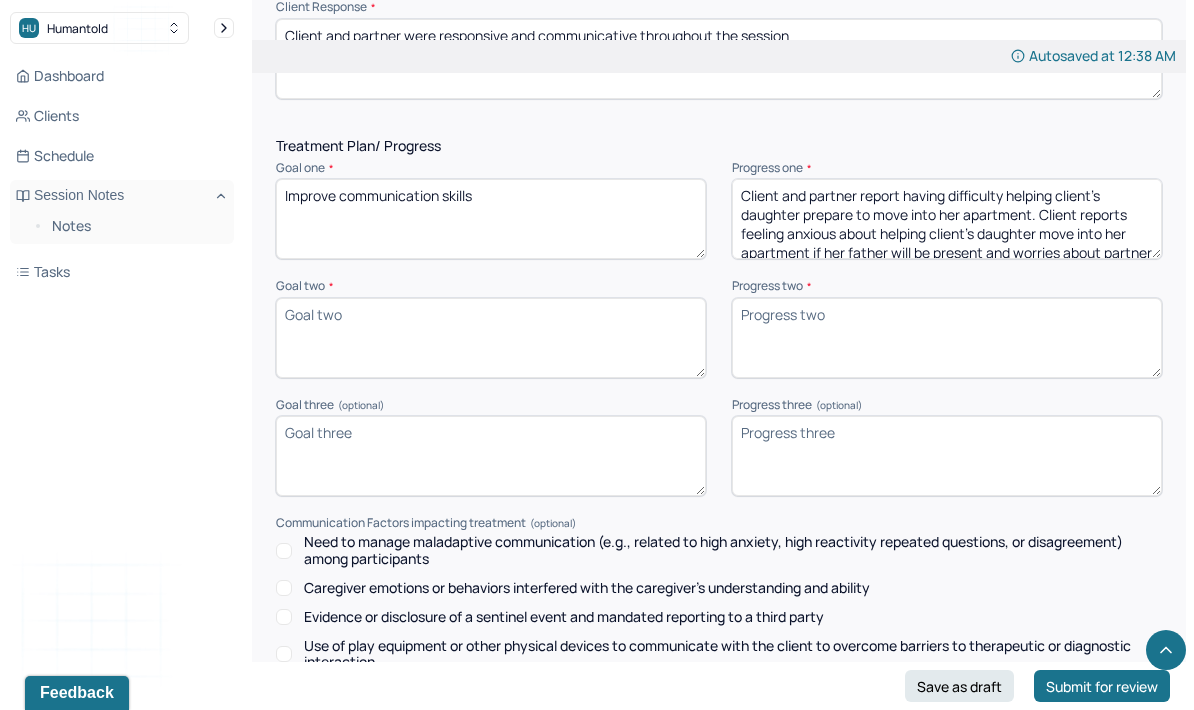 click on "Goal two *" at bounding box center (491, 338) 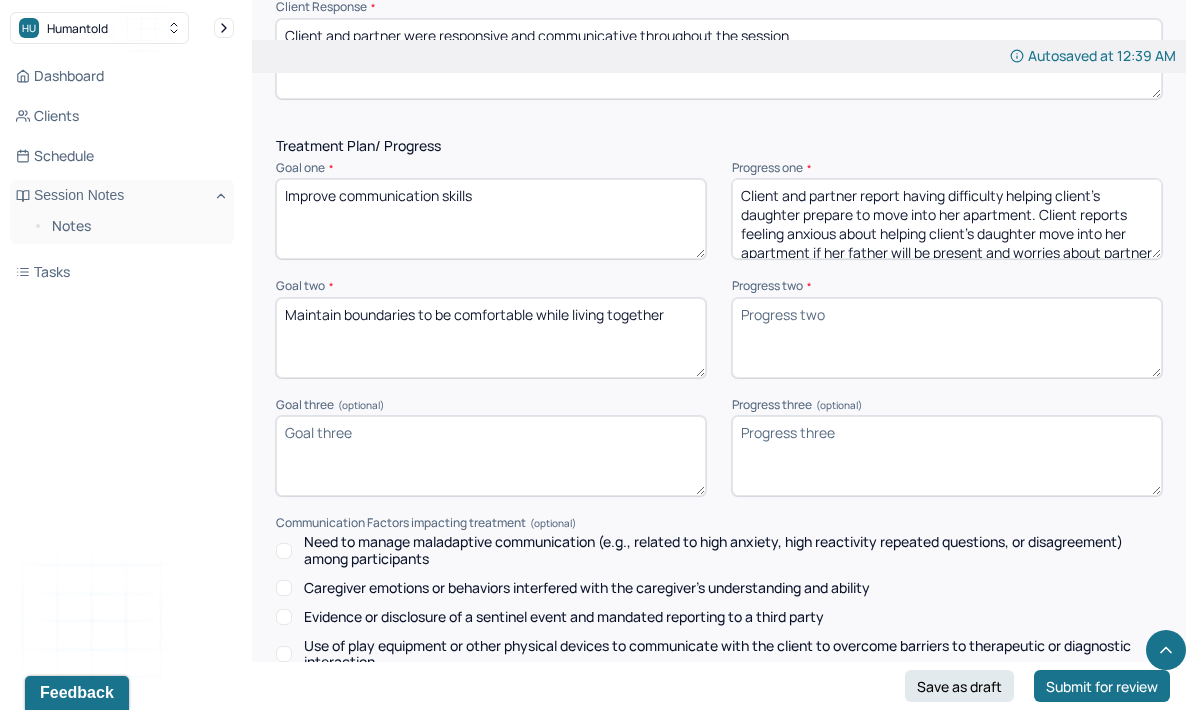 type on "Maintain boundaries to be comfortable while living together" 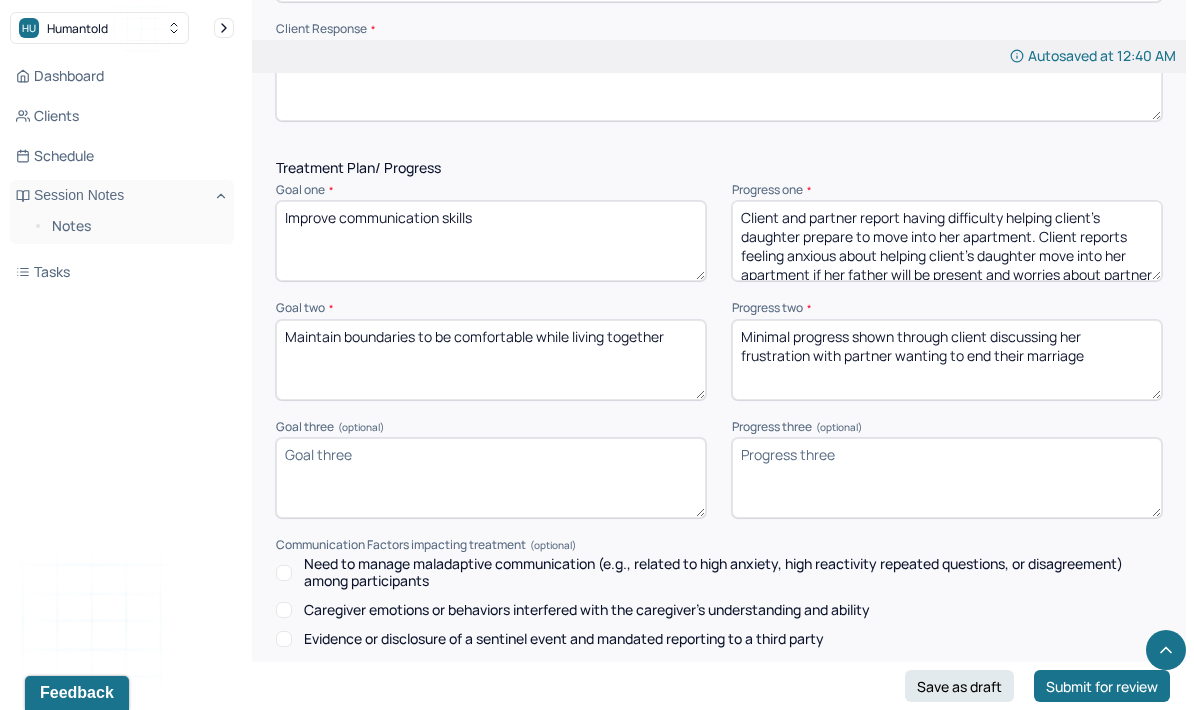 scroll, scrollTop: 2697, scrollLeft: 0, axis: vertical 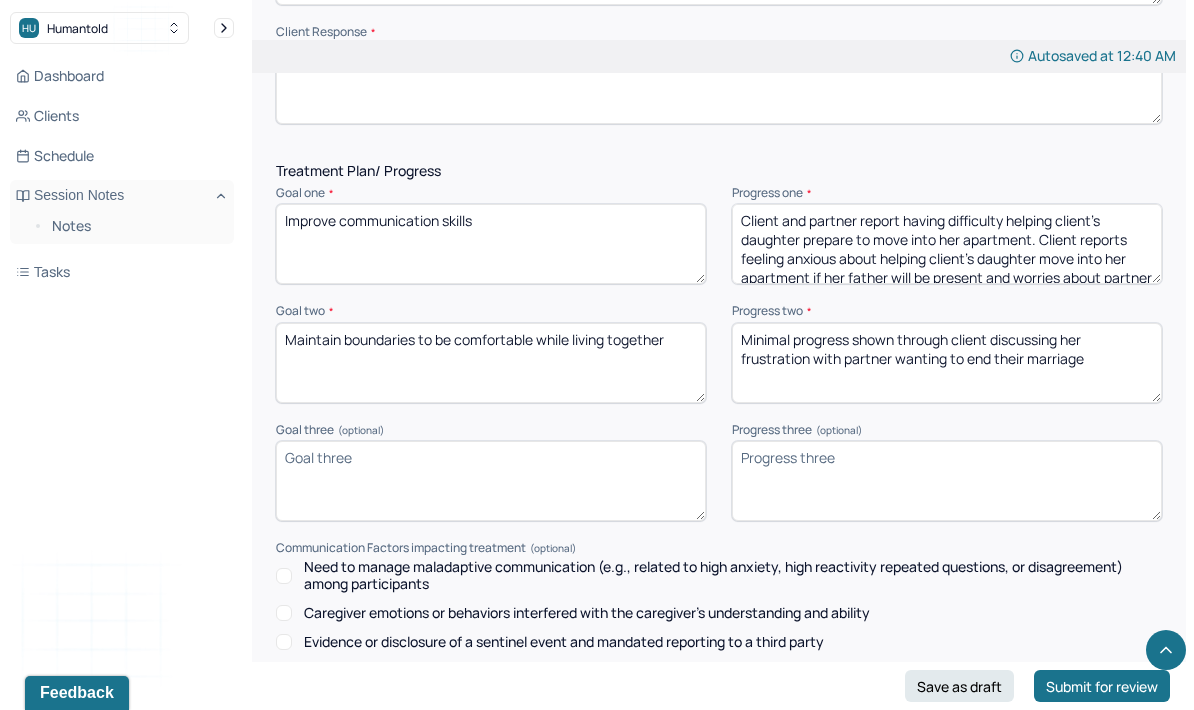 type on "Minimal progress shown through client discussing her frustration with partner wanting to end their marriage" 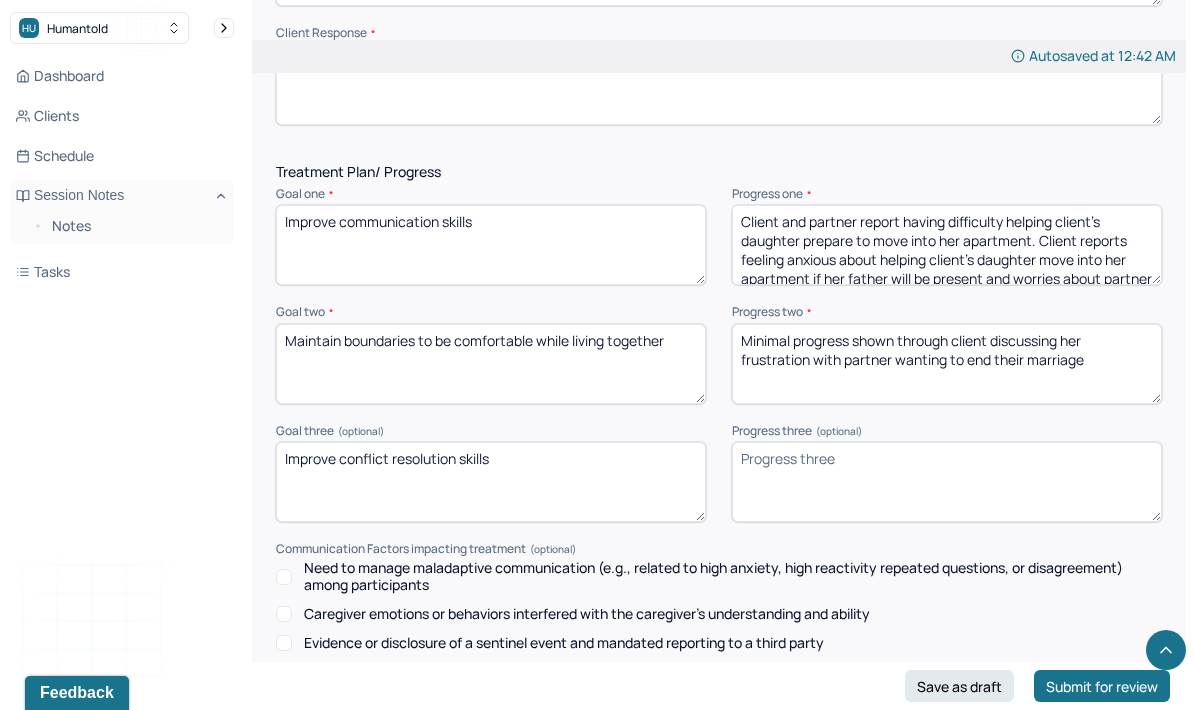 type on "Improve conflict resolution skills" 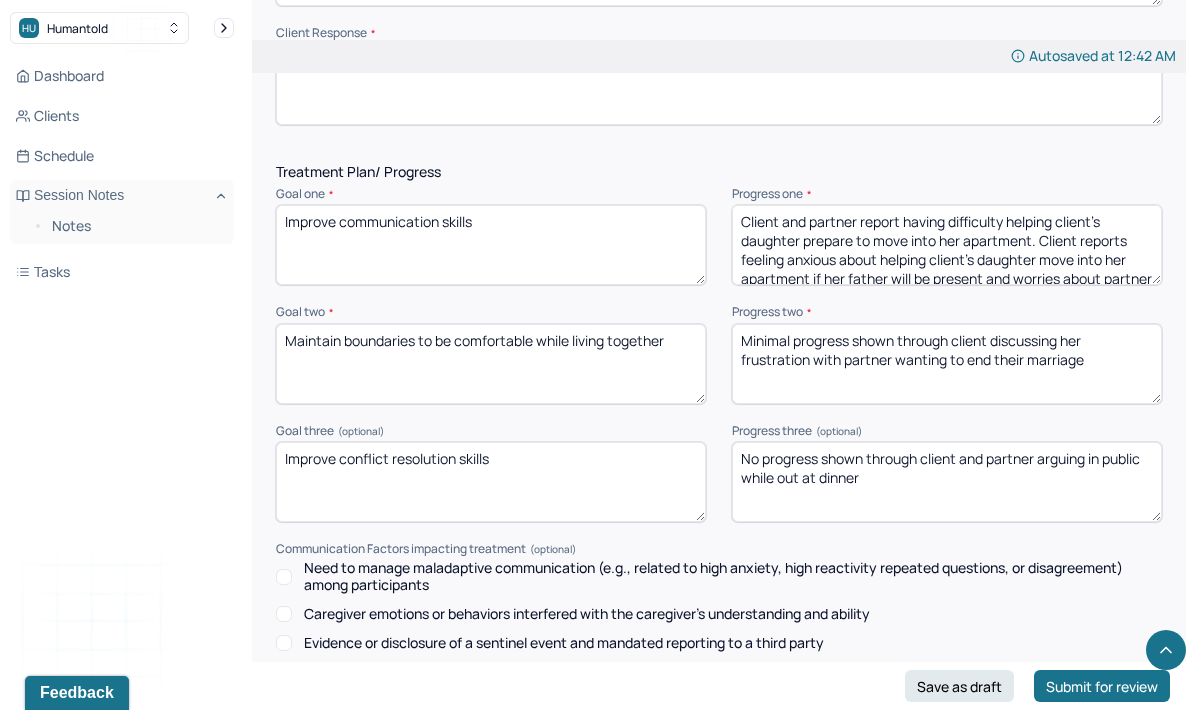 type on "No progress shown through client and partner arguing in public while out at dinner" 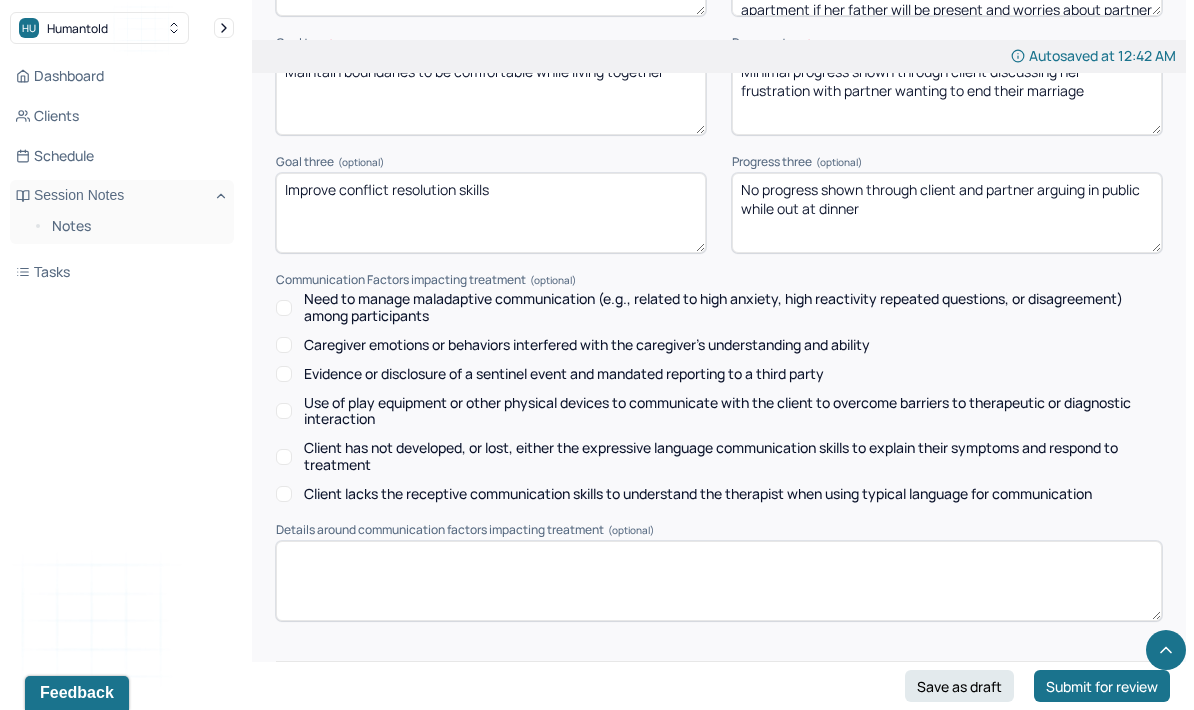 click at bounding box center (719, 745) 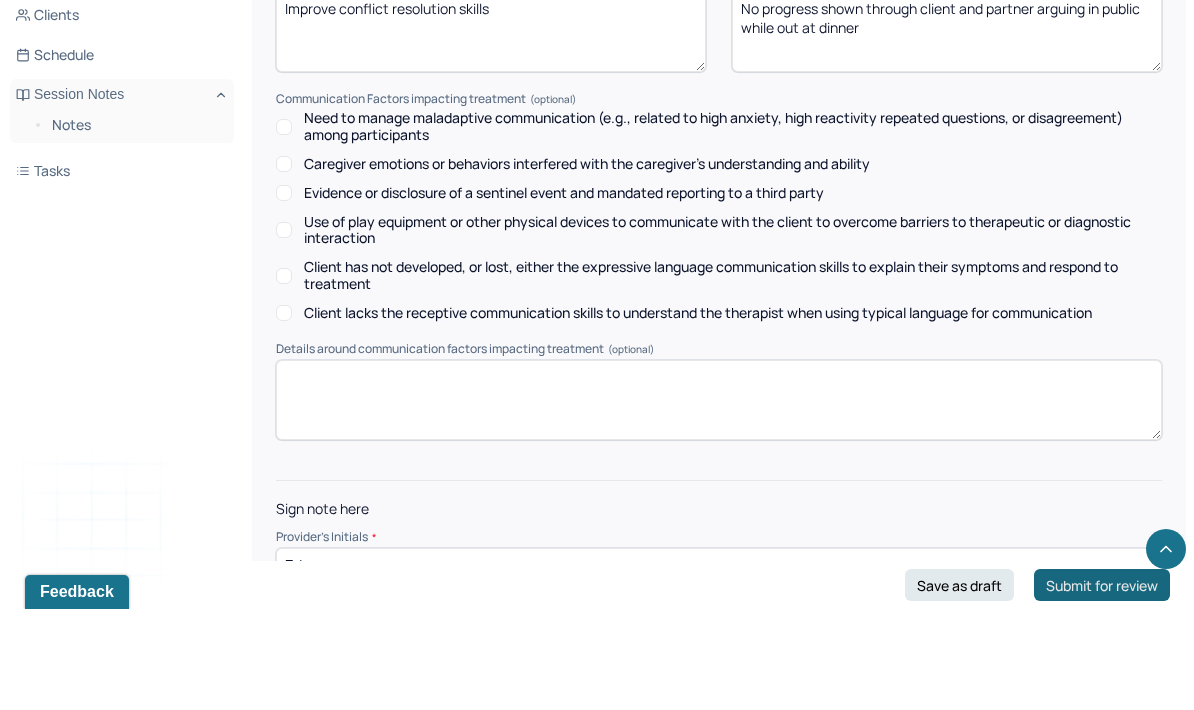 type on "Zd" 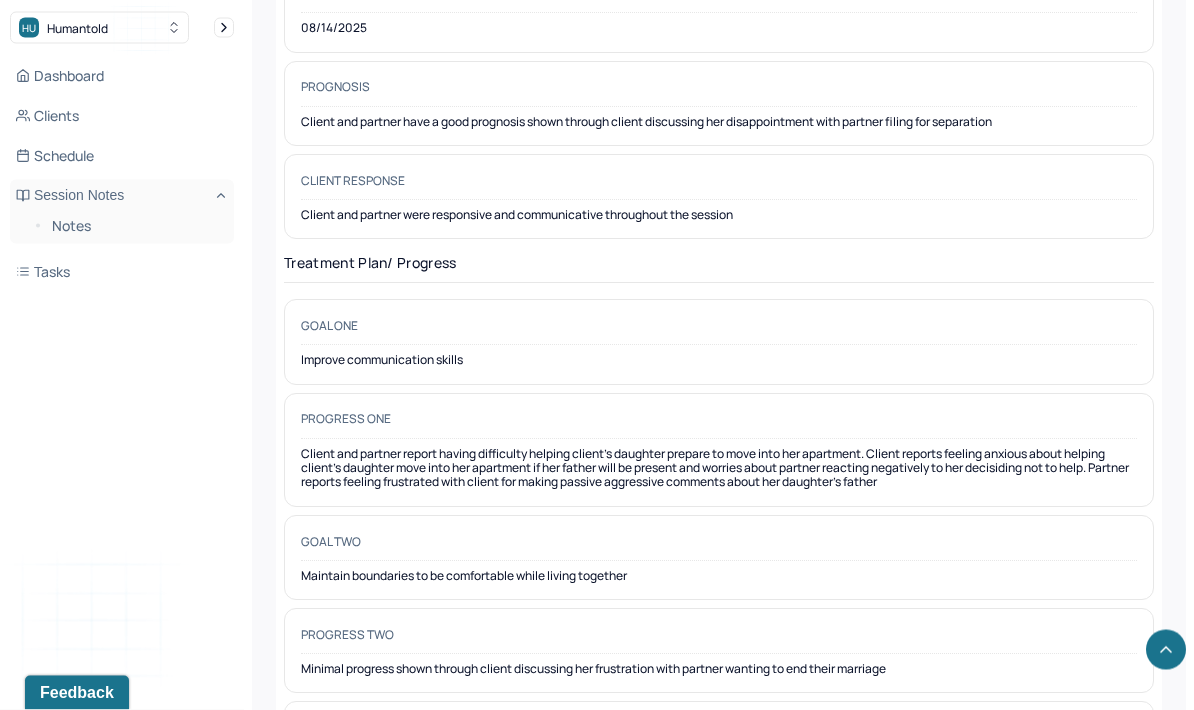 scroll, scrollTop: 2936, scrollLeft: 0, axis: vertical 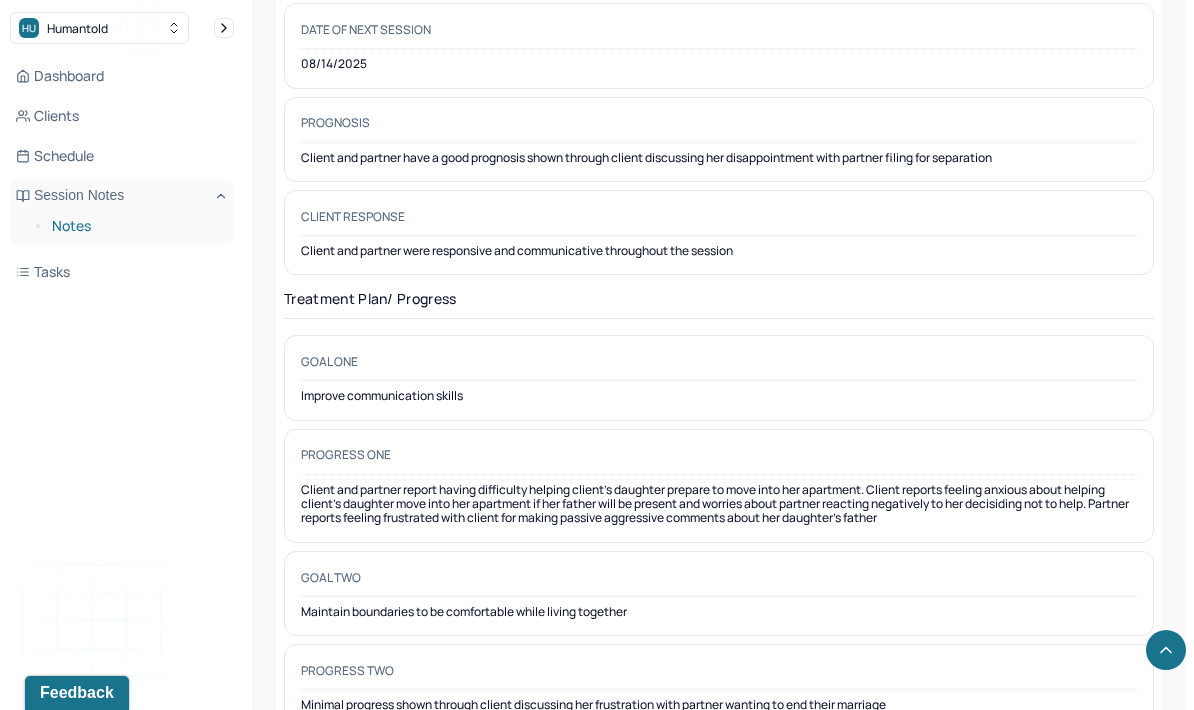 click on "Notes" at bounding box center (135, 226) 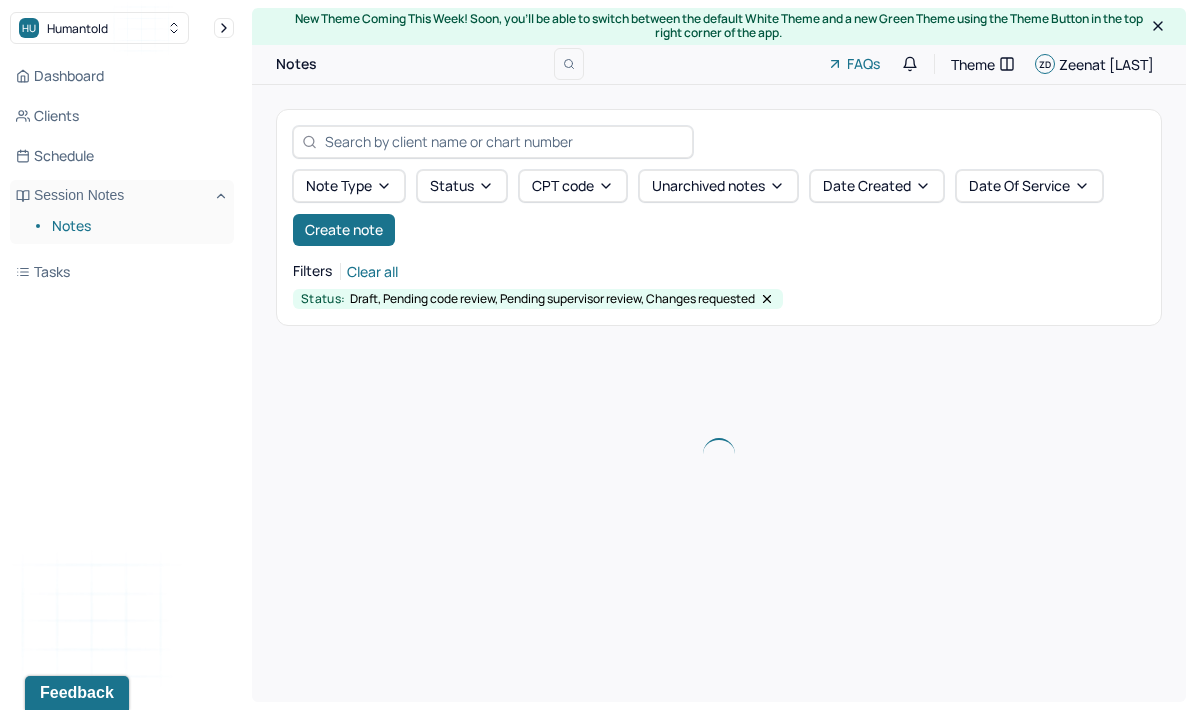 scroll, scrollTop: 0, scrollLeft: 0, axis: both 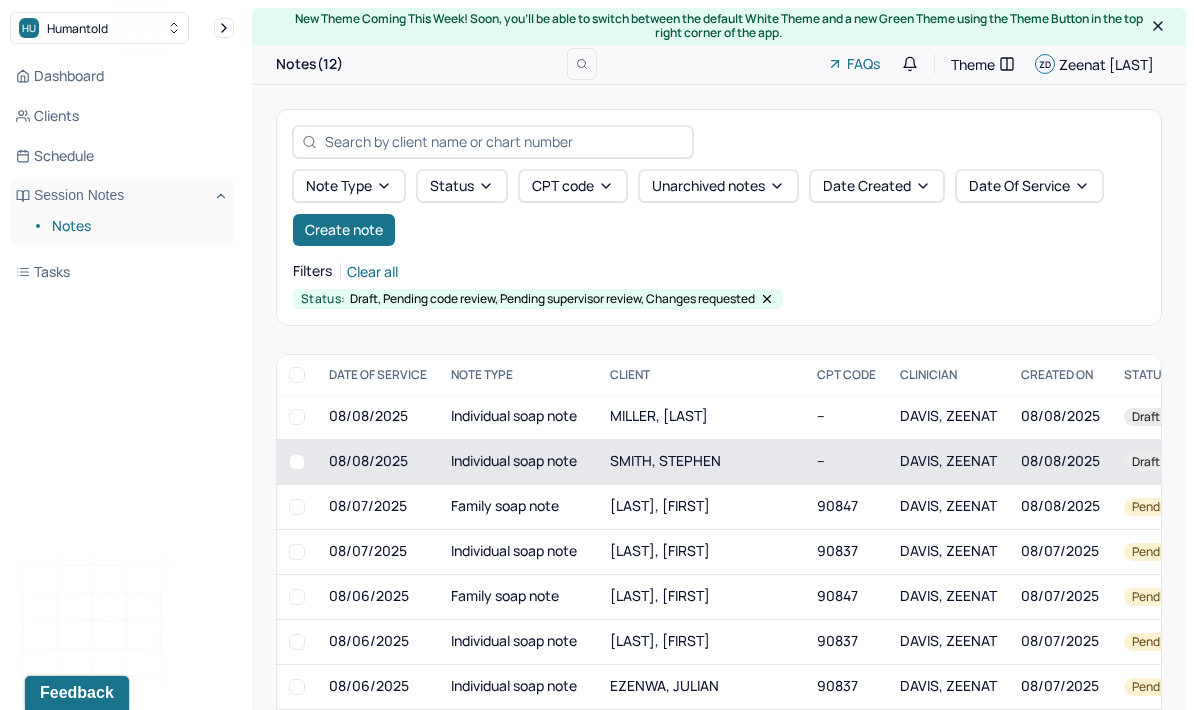 click on "SMITH, STEPHEN" at bounding box center (701, 461) 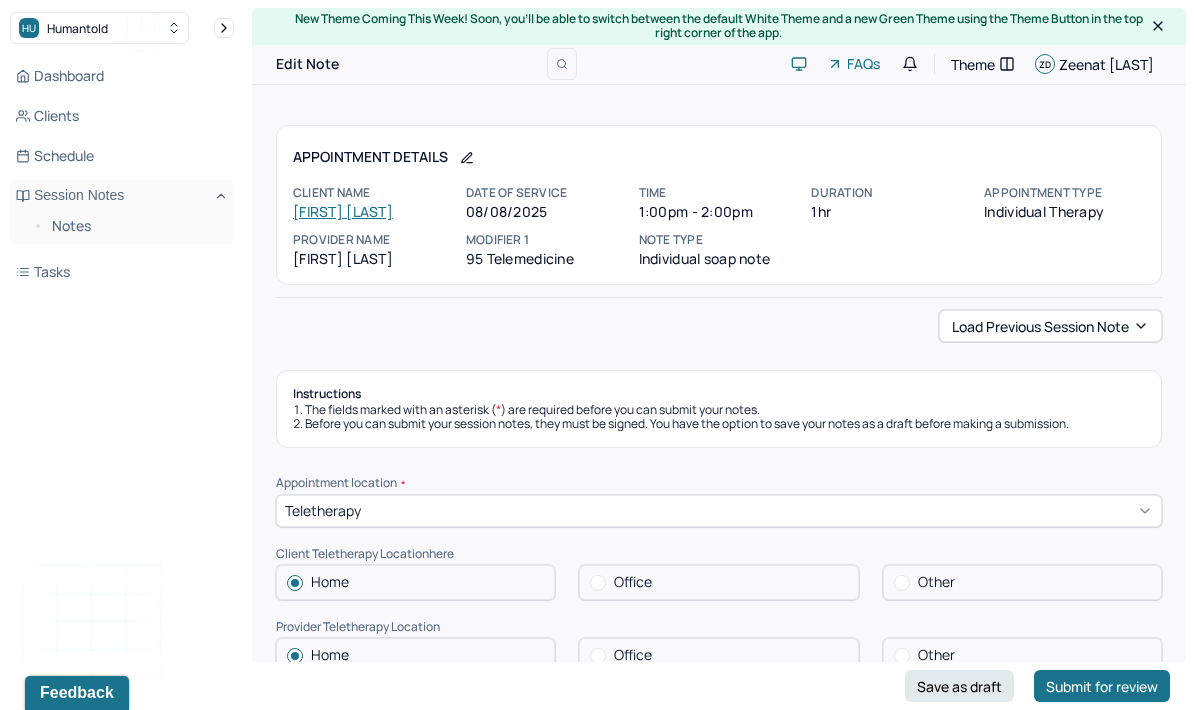 click on "Client name" at bounding box center [373, 193] 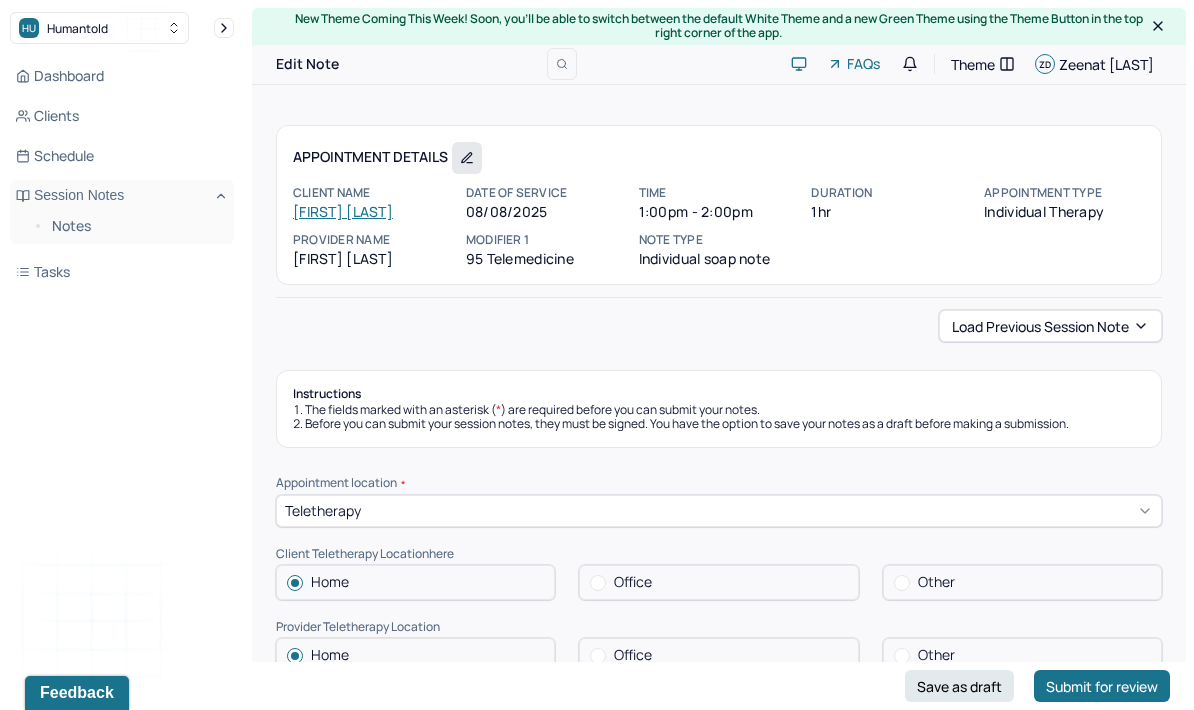 click 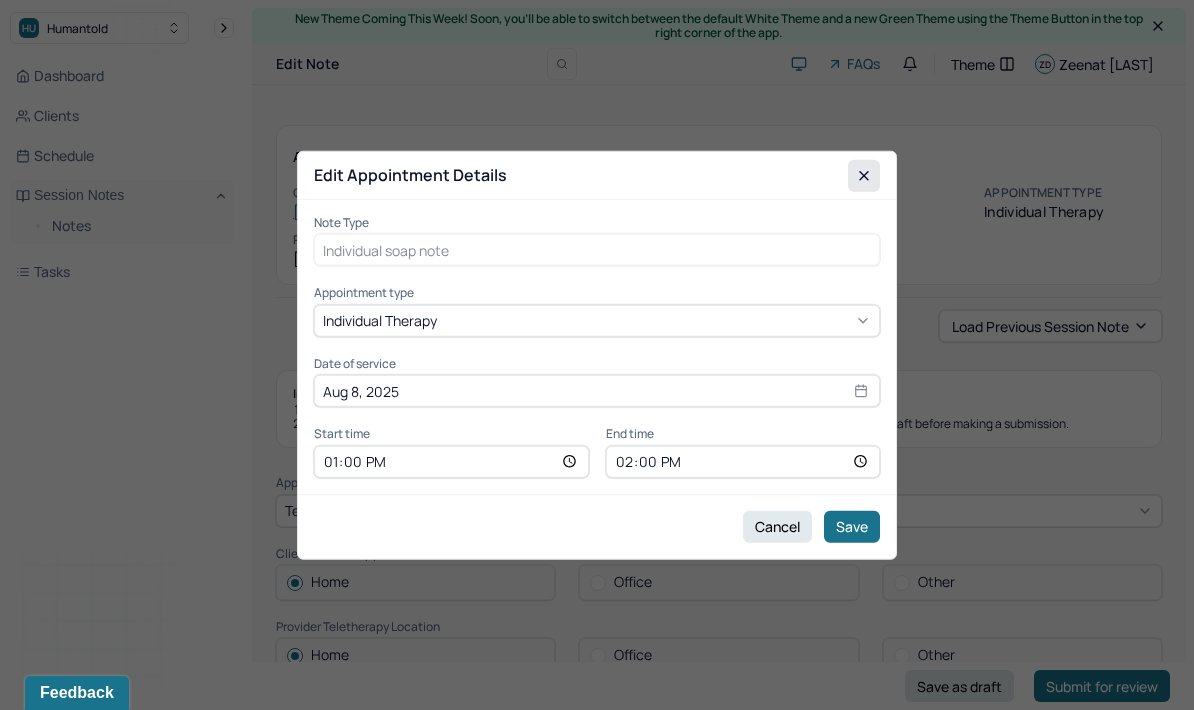 click at bounding box center (864, 175) 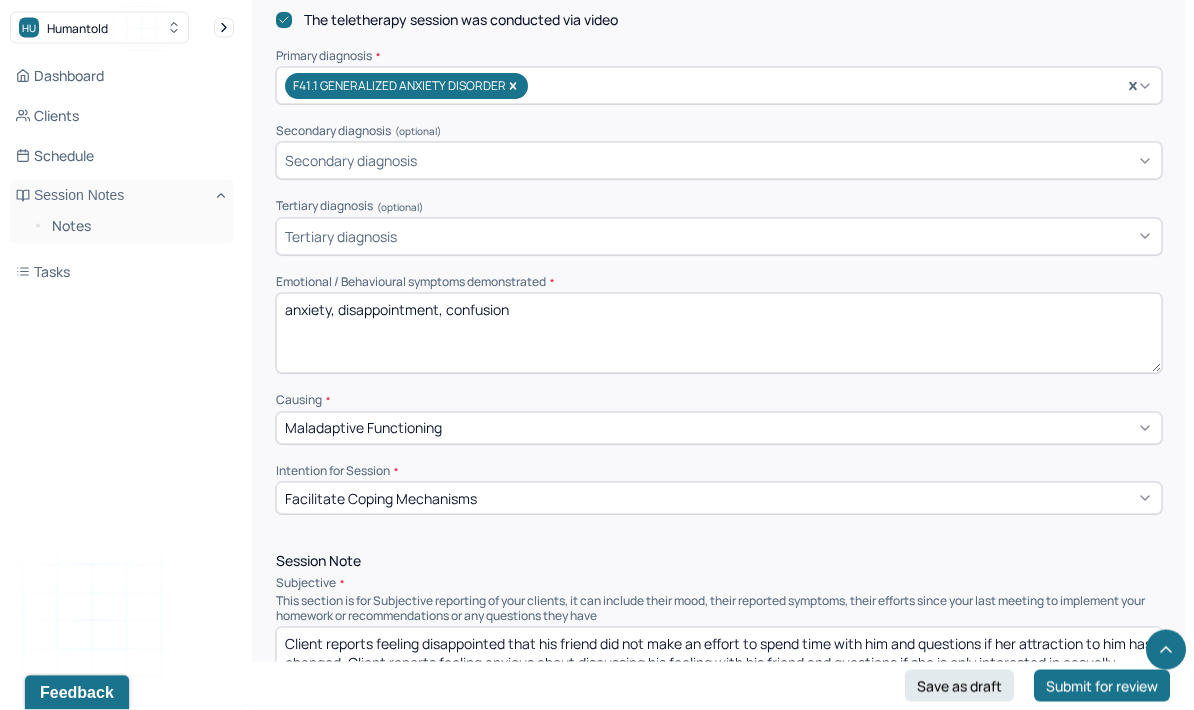 scroll, scrollTop: 711, scrollLeft: 0, axis: vertical 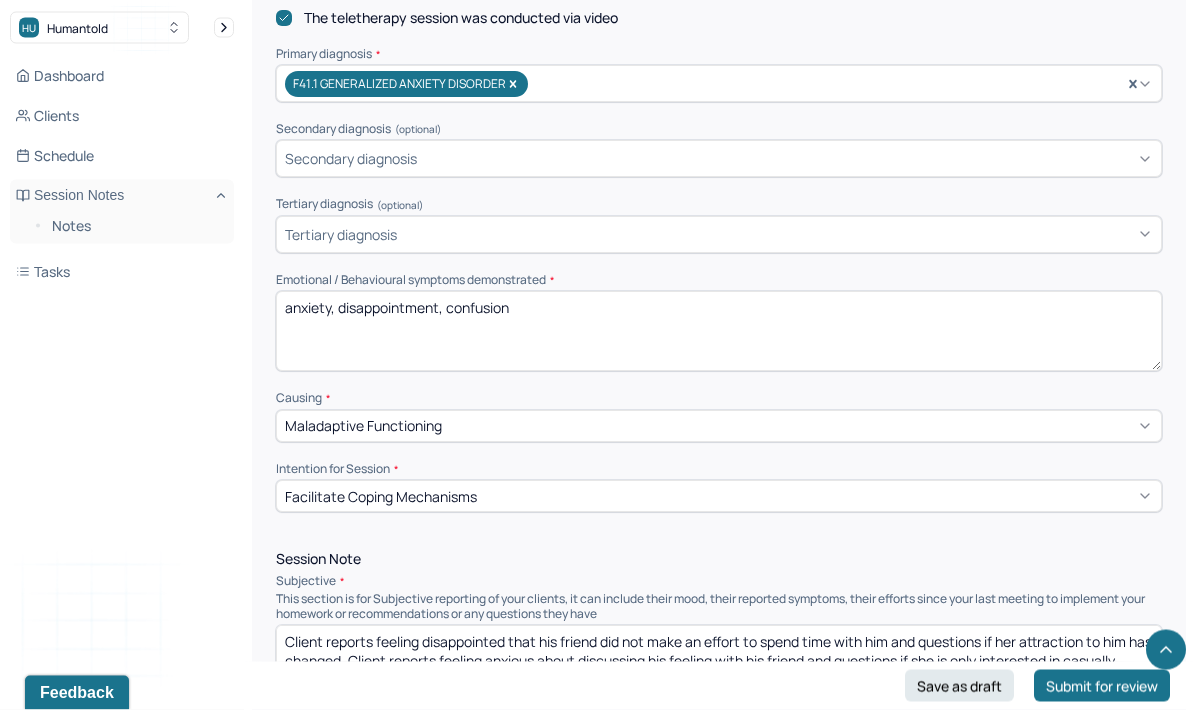 click on "anxiety, disappointment, confusion" at bounding box center [719, 332] 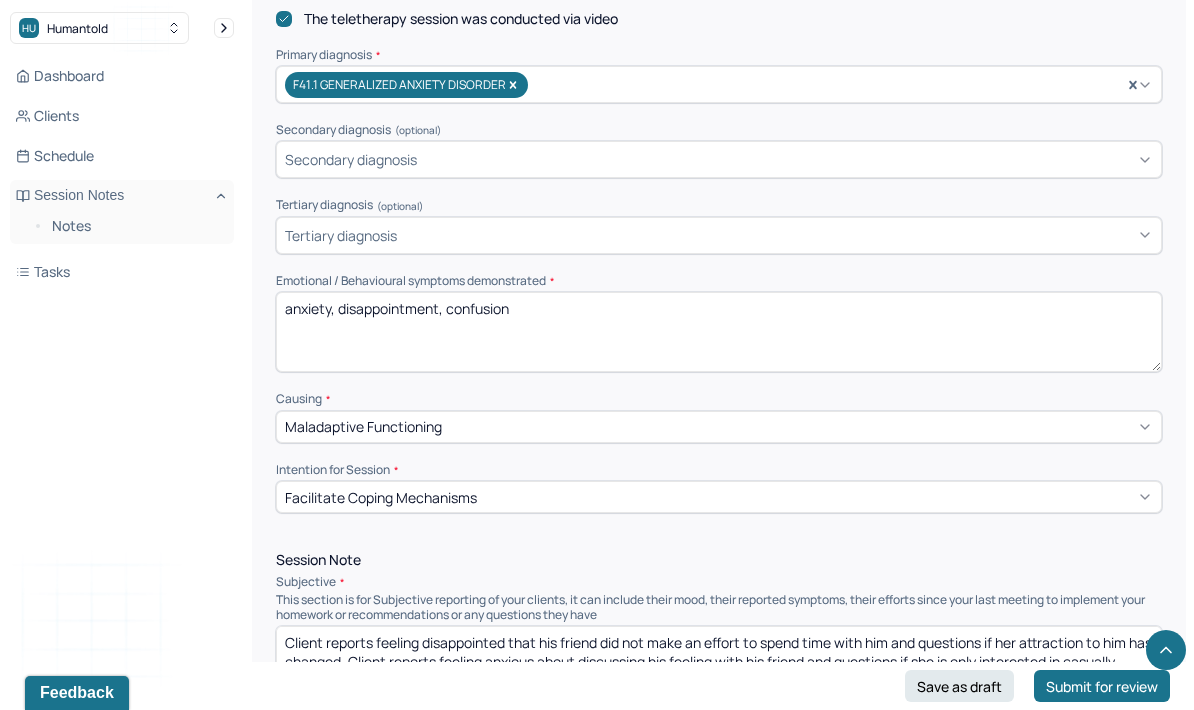 click on "Facilitate coping mechanisms" at bounding box center [719, 497] 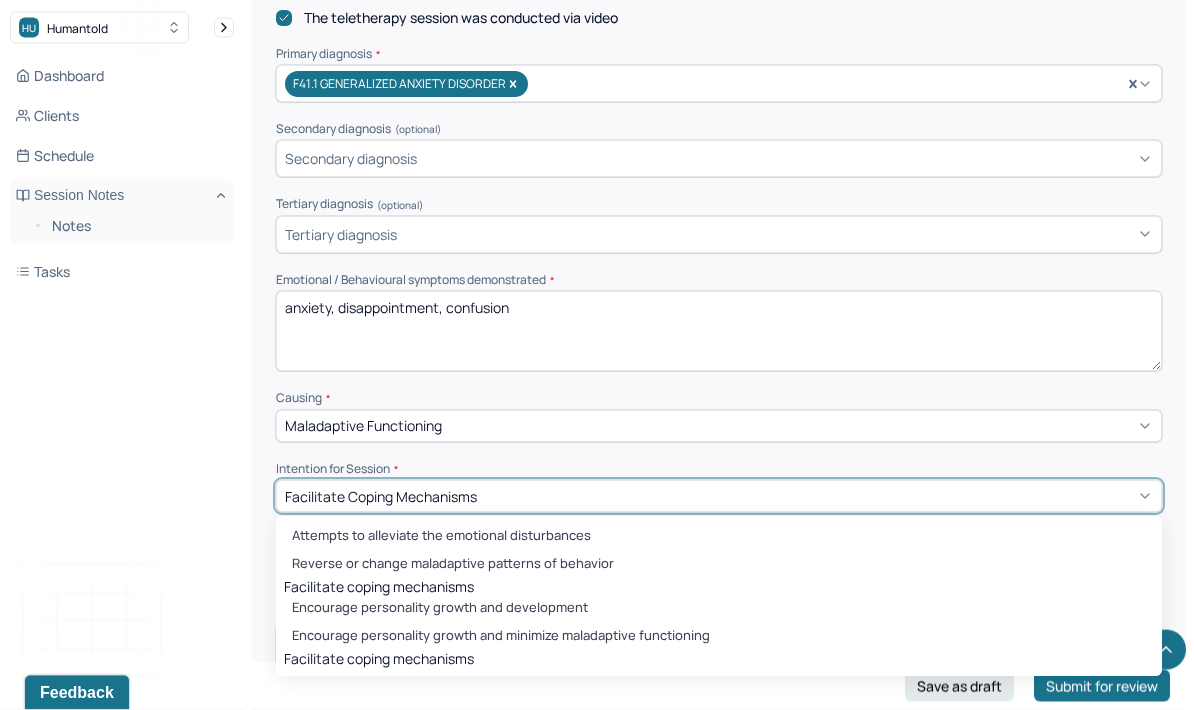 scroll, scrollTop: 712, scrollLeft: 0, axis: vertical 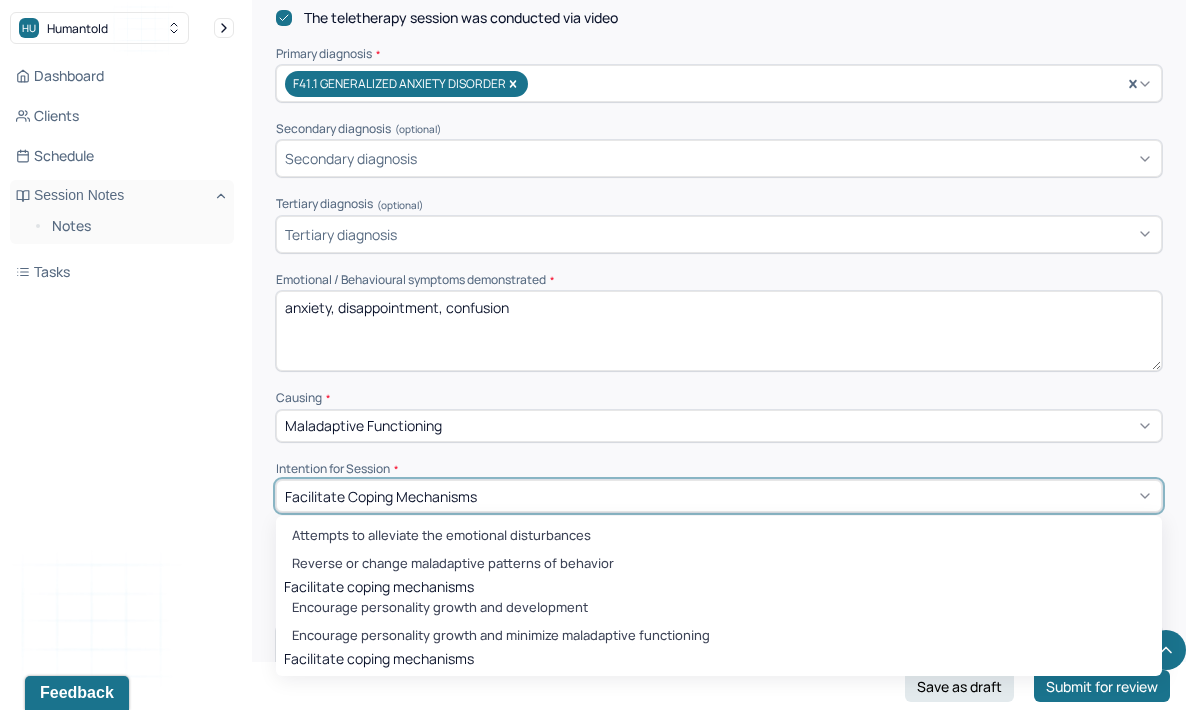 click on "anxiety, disappointment, confusion" at bounding box center [719, 331] 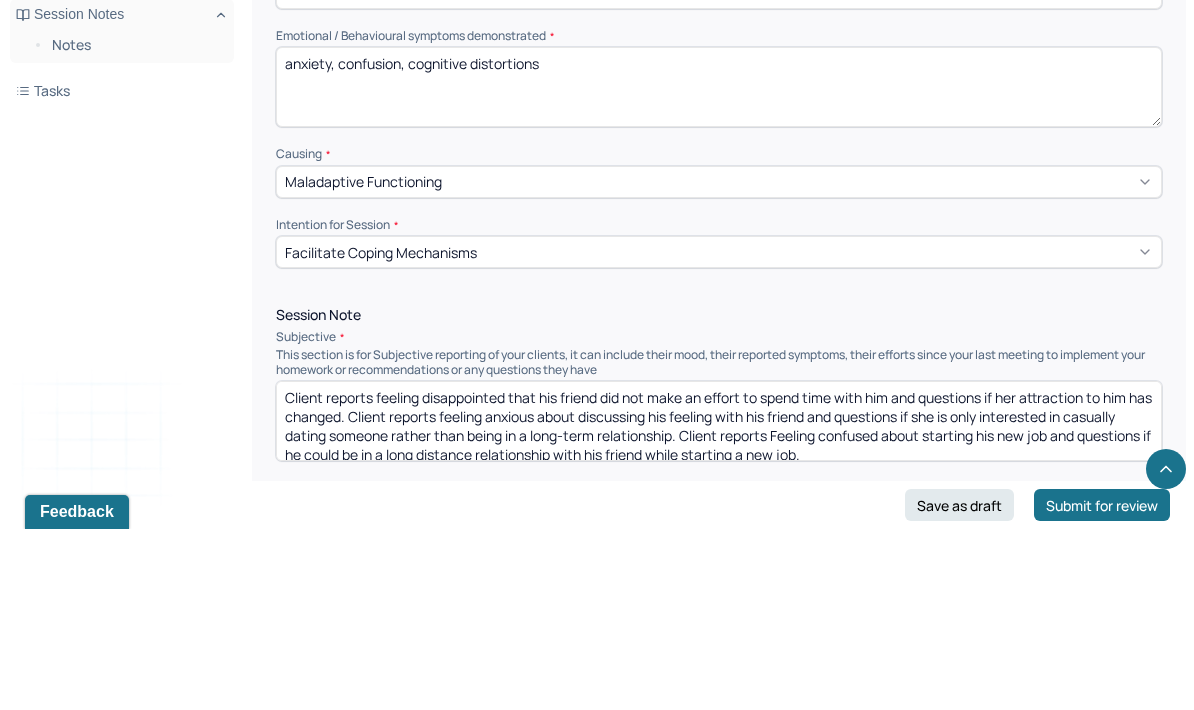 scroll, scrollTop: 791, scrollLeft: 0, axis: vertical 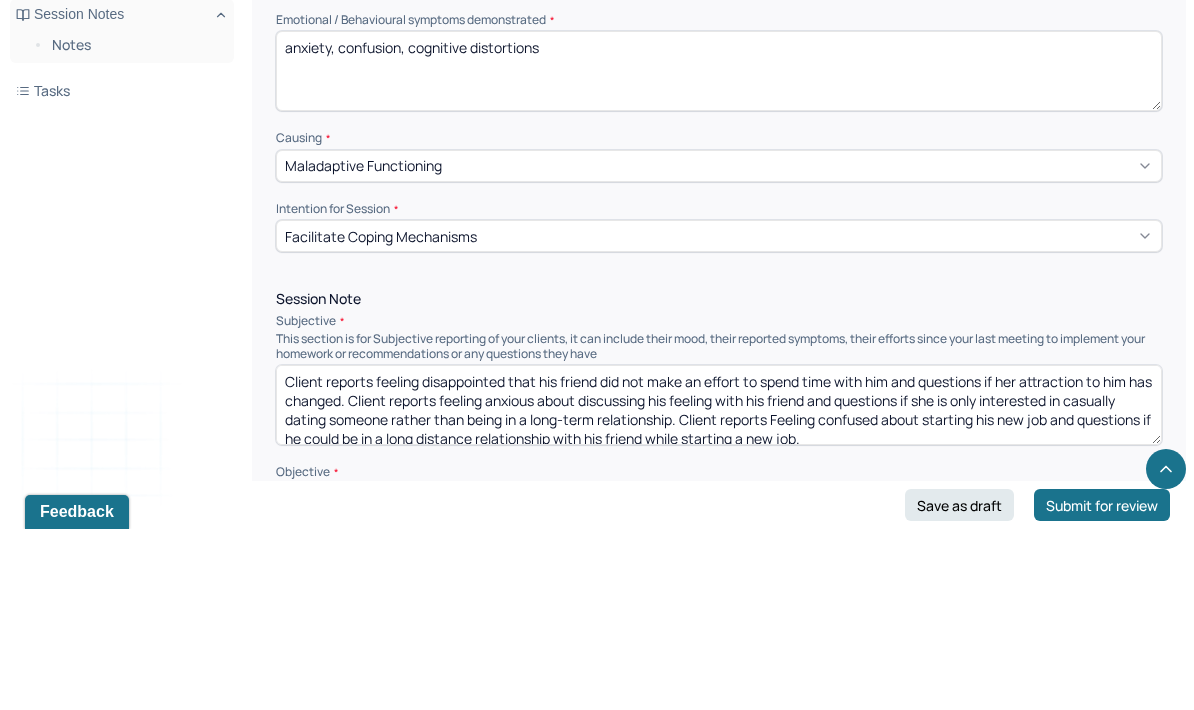 type on "anxiety, confusion, cognitive distortions" 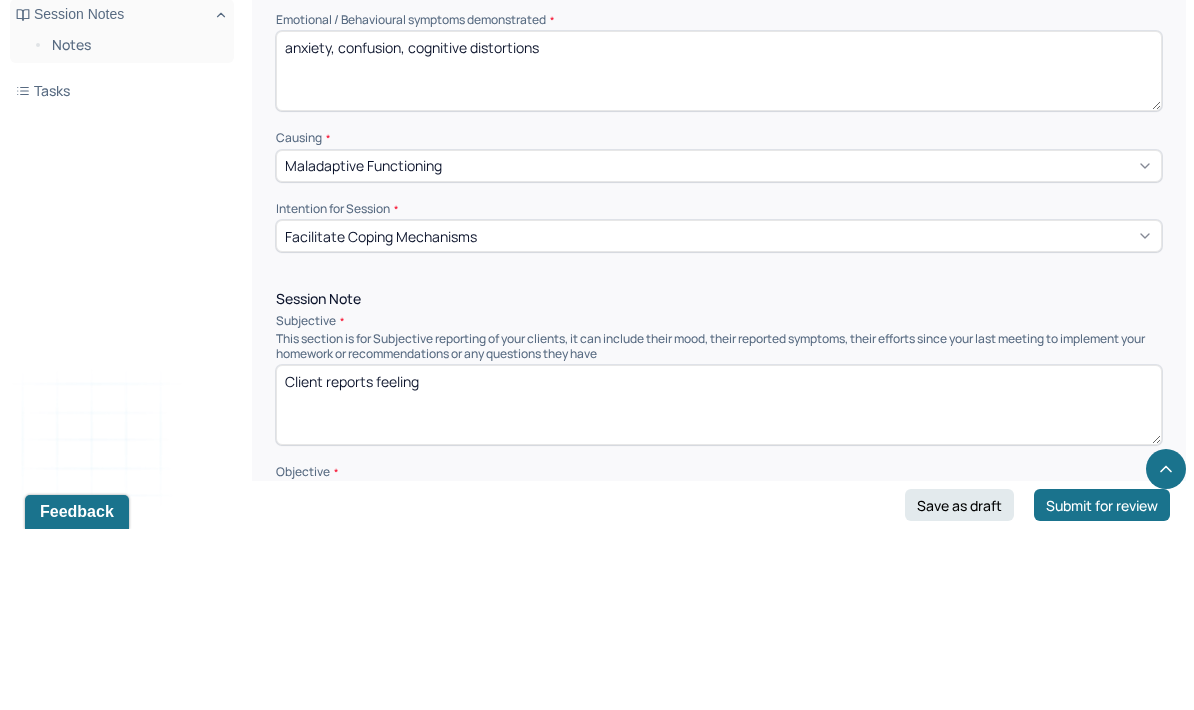 scroll, scrollTop: 0, scrollLeft: 0, axis: both 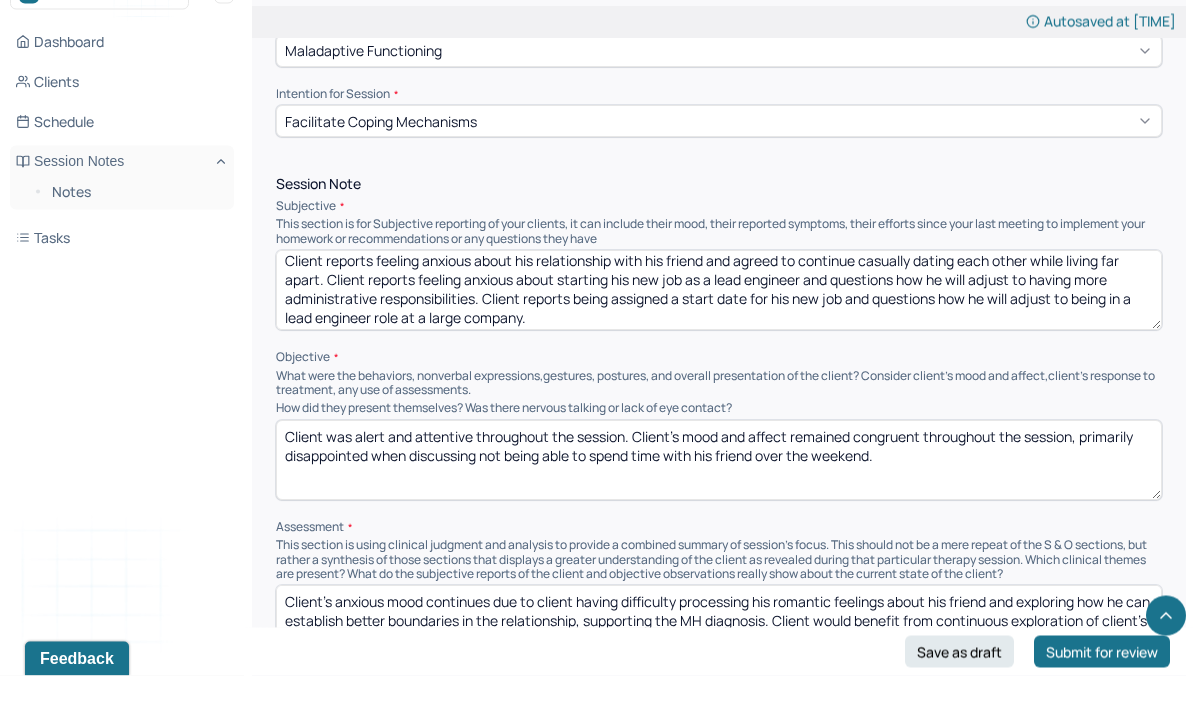 type on "Client reports feeling anxious about his relationship with his friend and agreed to continue casually dating each other while living far apart. Client reports feeling anxious about starting his new job as a lead engineer and questions how he will adjust to having more administrative responsibilities. Client reports being assigned a start date for his new job and questions how he will adjust to being in a lead engineer role at a large company." 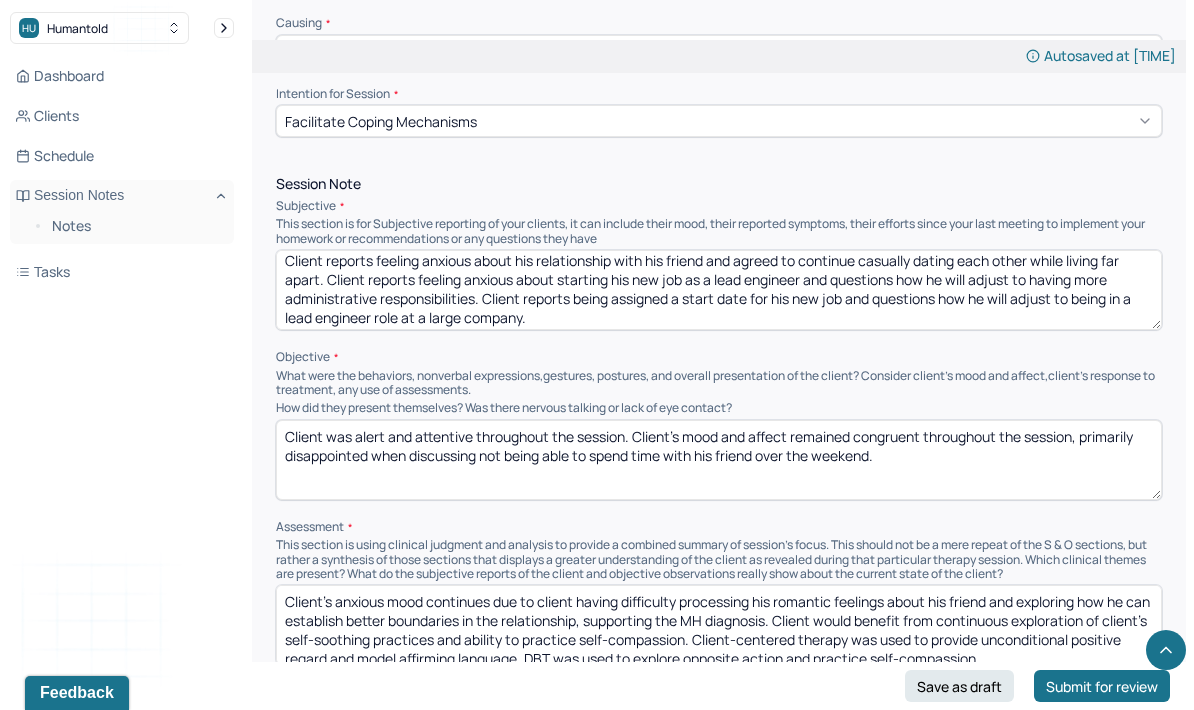 click on "Client was alert and attentive throughout the session. Client's mood and affect remained congruent throughout the session, primarily disappointed when discussing not being able to spend time with his friend over the weekend." at bounding box center [719, 460] 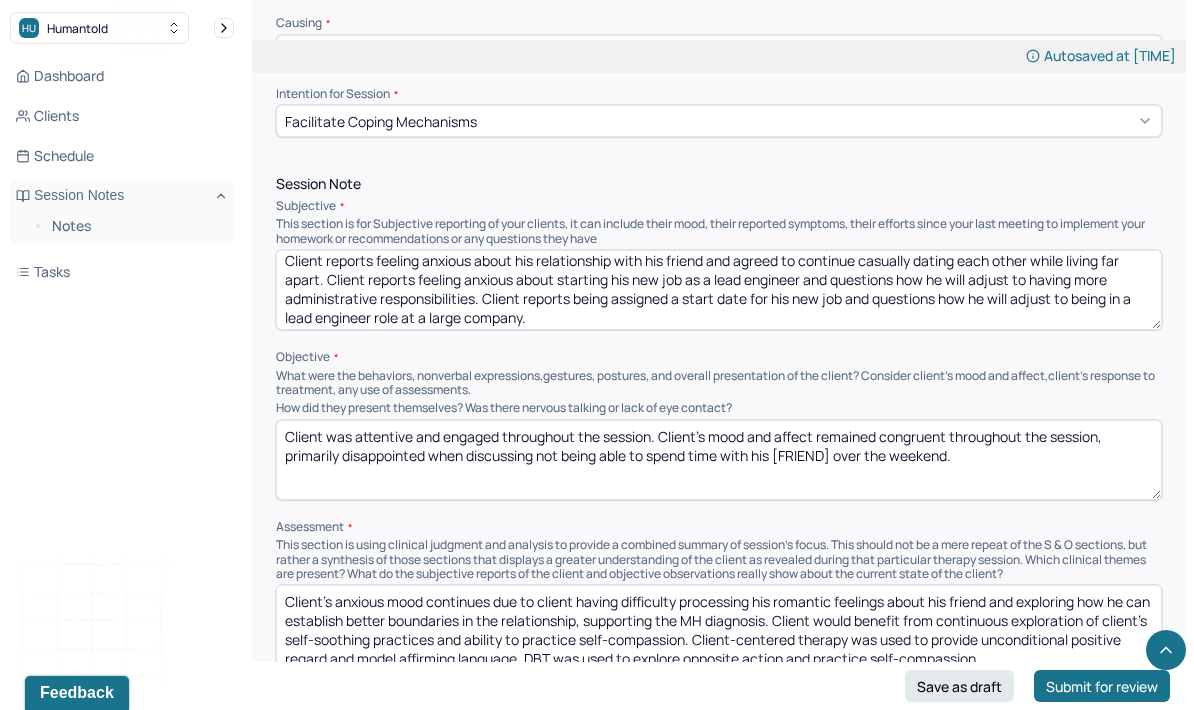 click on "Client was attentive and engaged throughout the session. Client's mood and affect remained congruent throughout the session, primarily disappointed when discussing not being able to spend time with his friend over the weekend." at bounding box center [719, 460] 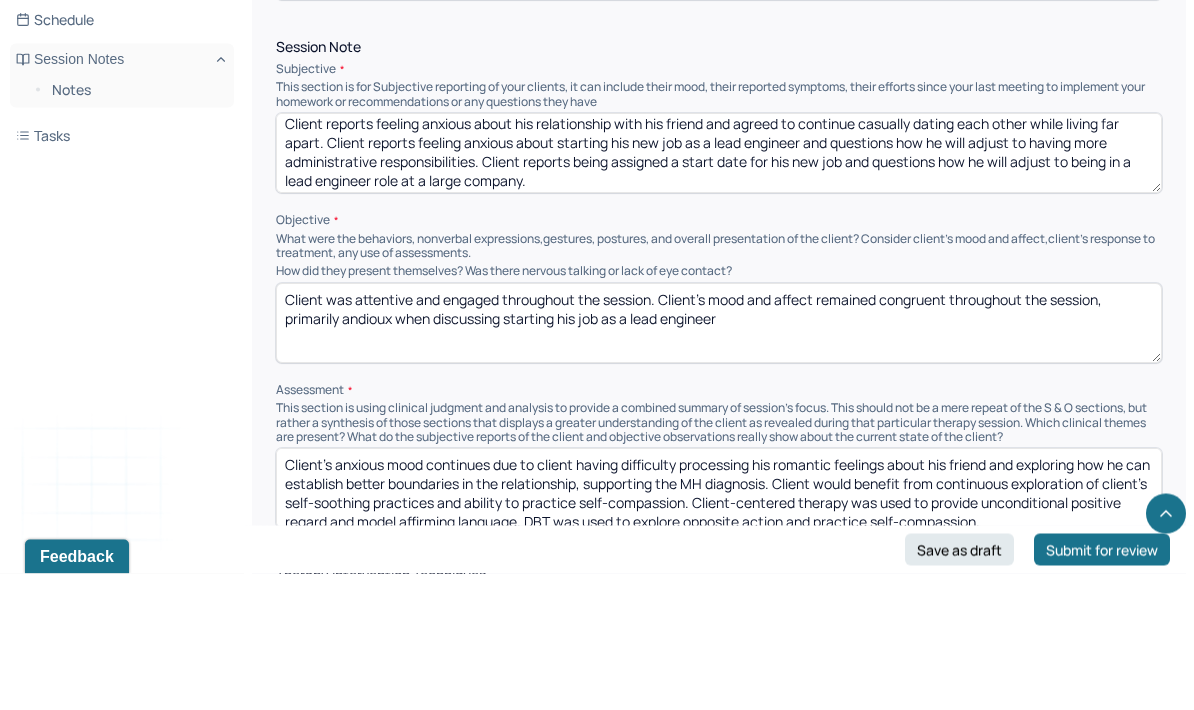 type on "Client was attentive and engaged throughout the session. Client's mood and affect remained congruent throughout the session, primarily andioux when discussing starting his job as a lead engineer" 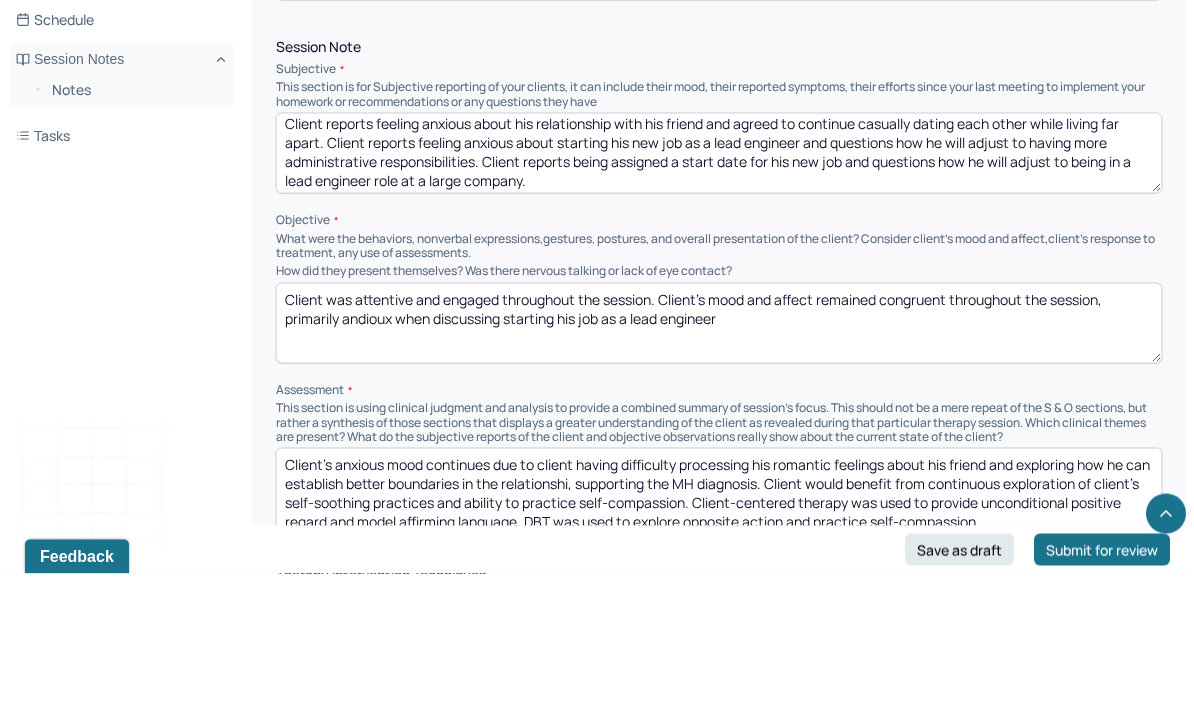 scroll, scrollTop: 1122, scrollLeft: 0, axis: vertical 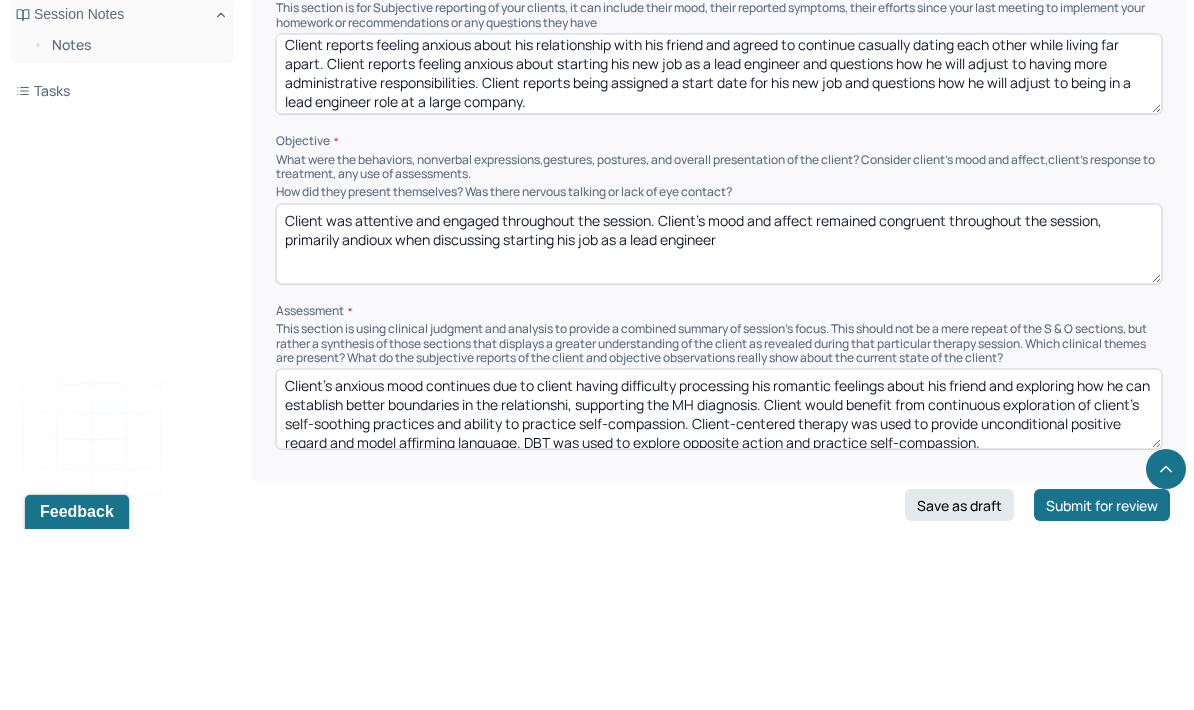 click on "Client’s anxious mood continues due to client having difficulty processing his romantic feelings about his friend and exploring how he can establish better boundaries in the relationshi, supporting the MH diagnosis. Client would benefit from continuous exploration of client’s self-soothing practices and ability to practice self-compassion. Client-centered therapy was used to provide unconditional positive regard and model affirming language. DBT was used to explore opposite action and practice self-compassion." at bounding box center [719, 590] 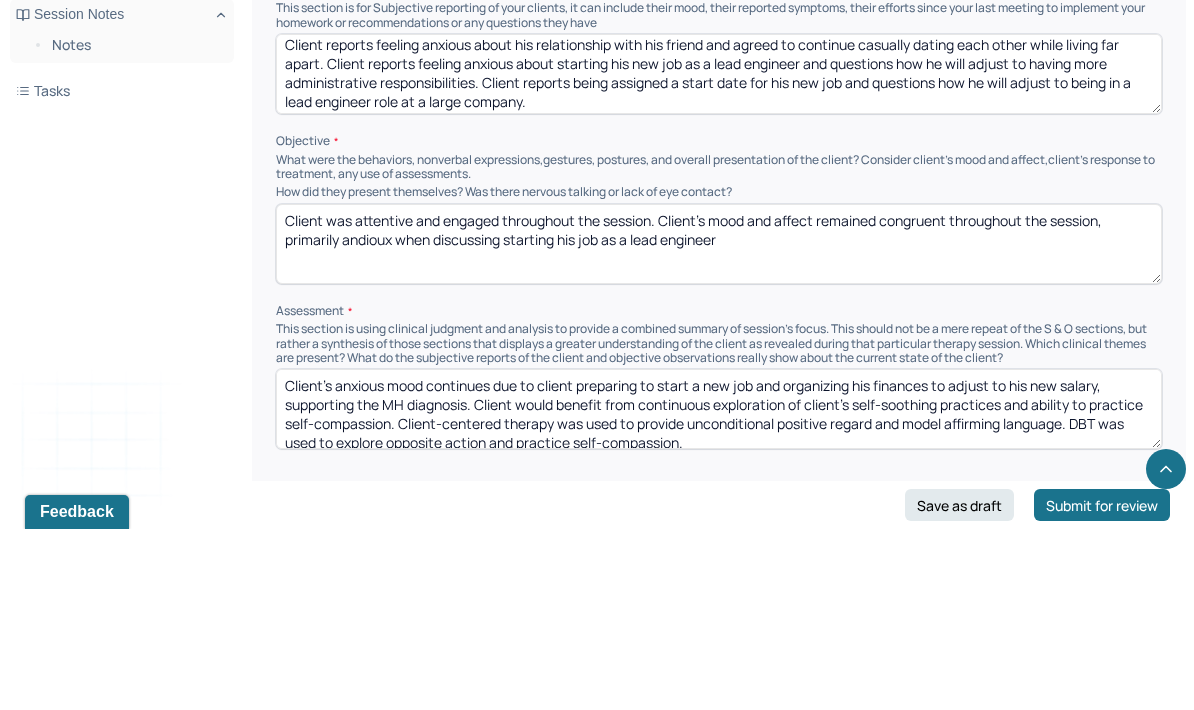 click on "Client’s anxious mood continues due to client preparing to start a new job and organizing his finances to adjust to his new salary, supporting the MH diagnosis. Client would benefit from continuous exploration of client’s self-soothing practices and ability to practice self-compassion. Client-centered therapy was used to provide unconditional positive regard and model affirming language. DBT was used to explore opposite action and practice self-compassion." at bounding box center [719, 590] 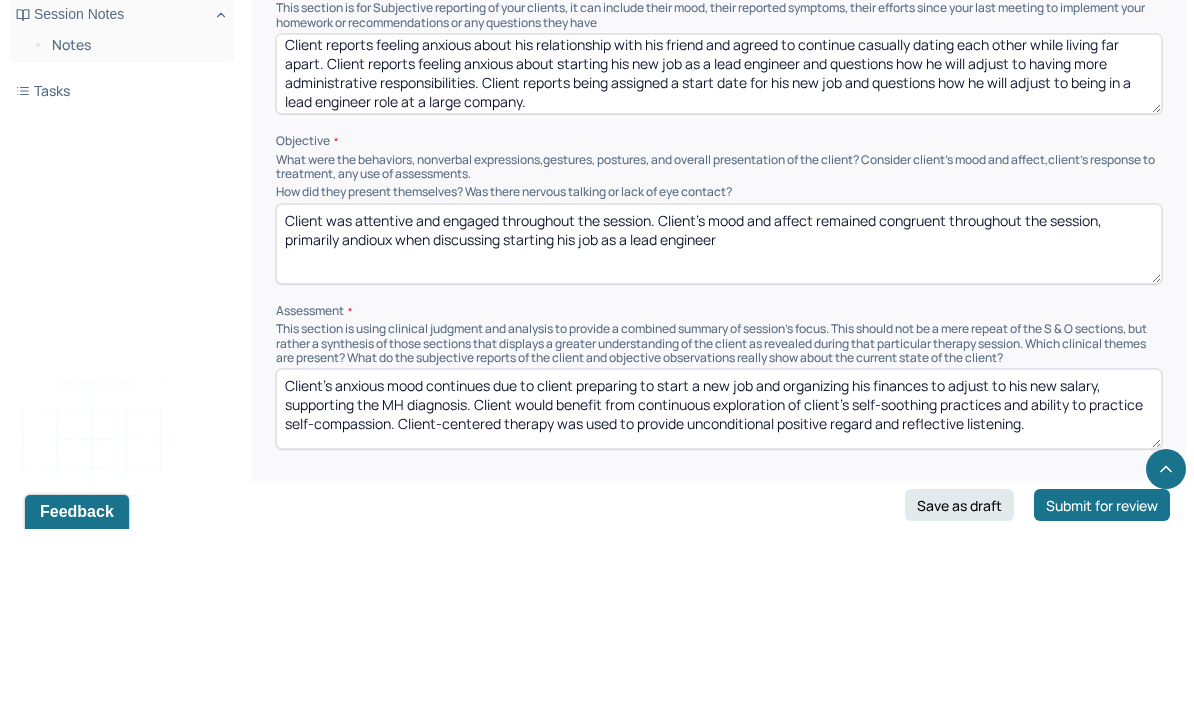 scroll, scrollTop: 0, scrollLeft: 0, axis: both 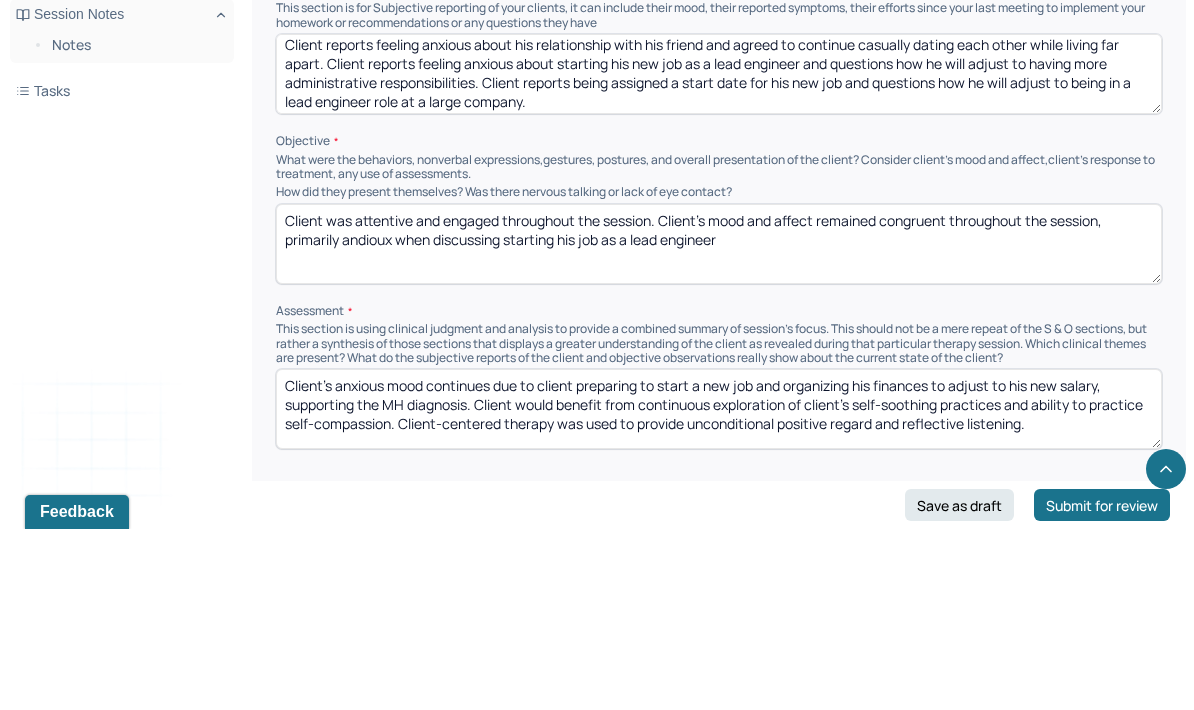 click on "Client’s anxious mood continues due to client preparing to start a new job and organizing his finances to adjust to his new salary, supporting the MH diagnosis. Client would benefit from continuous exploration of client’s self-soothing practices and ability to practice self-compassion. Client-centered therapy was used to provide unconditional positive regard and reflective listening." at bounding box center (719, 590) 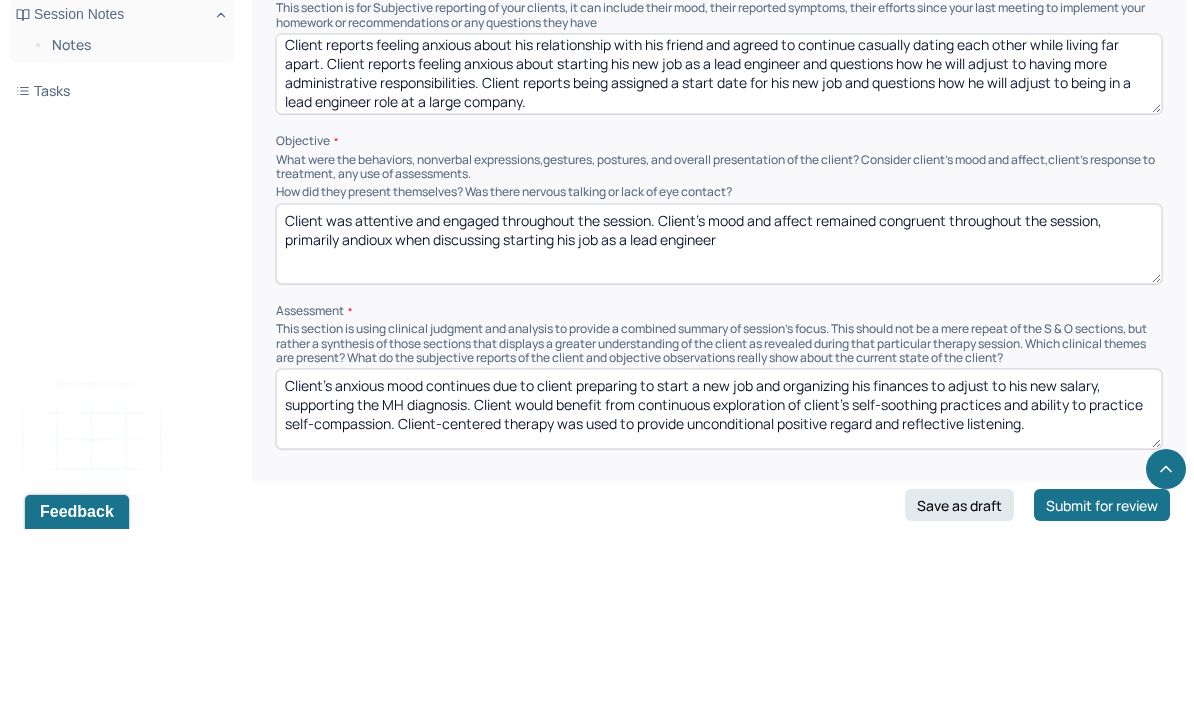 scroll, scrollTop: 1124, scrollLeft: 0, axis: vertical 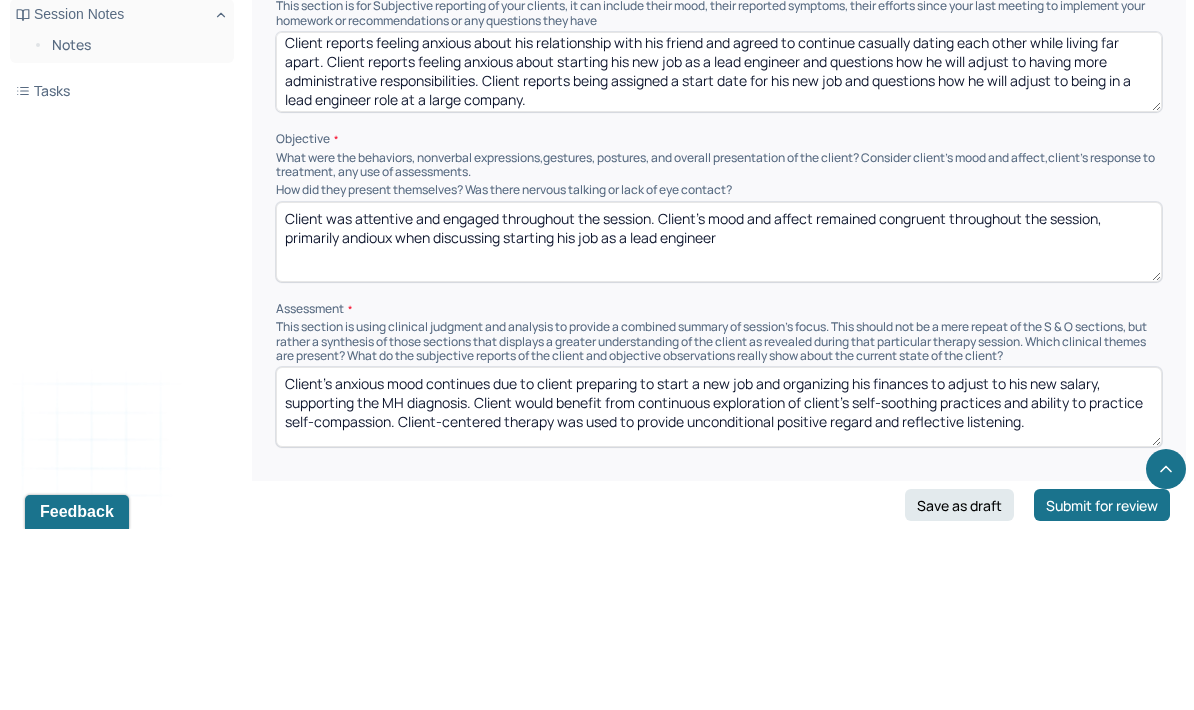 click on "Client’s anxious mood continues due to client preparing to start a new job and organizing his finances to adjust to his new salary, supporting the MH diagnosis. Client would benefit from continuous exploration of client’s self-soothing practices and ability to practice self-compassion. Client-centered therapy was used to provide unconditional positive regard and reflective listening." at bounding box center (719, 588) 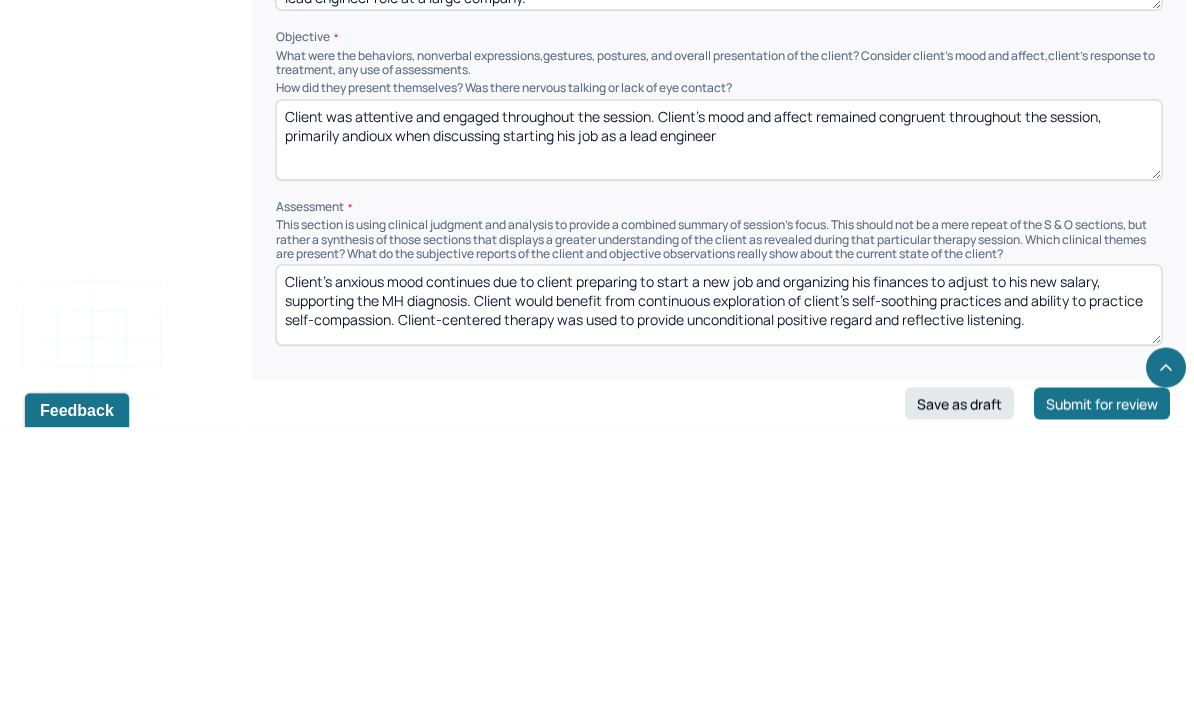 type on "Client’s anxious mood continues due to client preparing to start a new job and organizing his finances to adjust to his new salary, supporting the MH diagnosis. Client would benefit from continuous exploration of client’s self-soothing practices and ability to practice self-compassion. Client-centered therapy was used to provide unconditional positive regard and reflective listening." 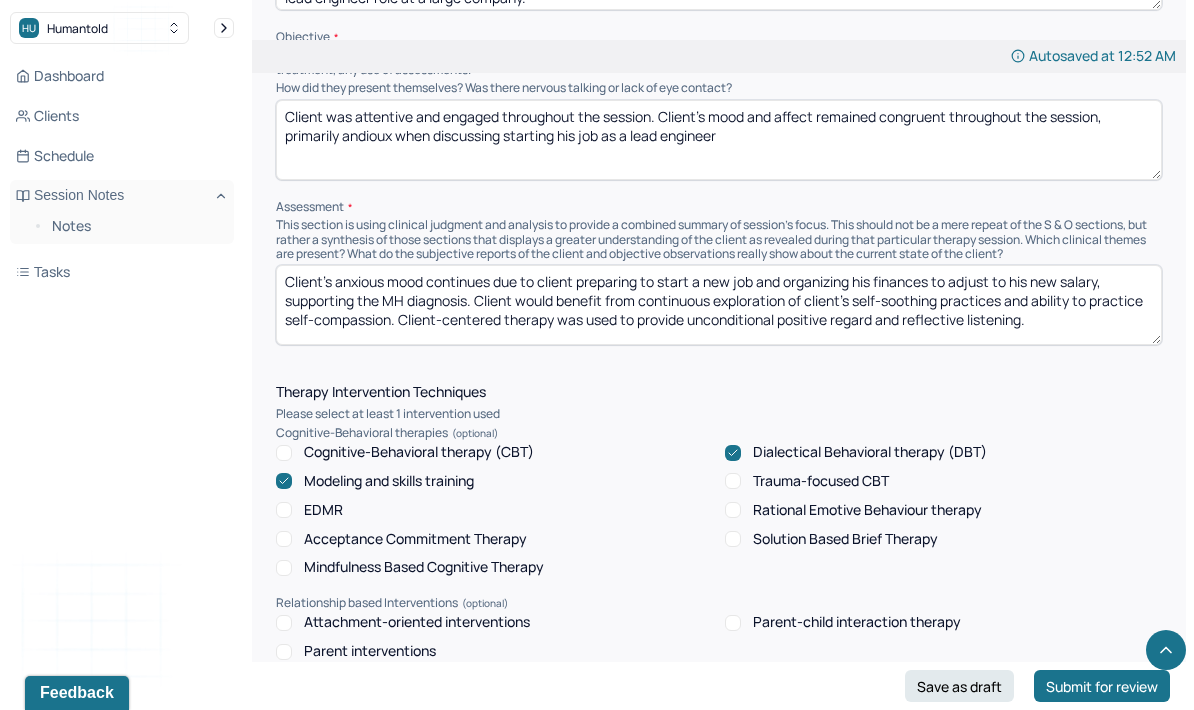 click on "Dialectical Behavioral therapy (DBT)" at bounding box center (870, 452) 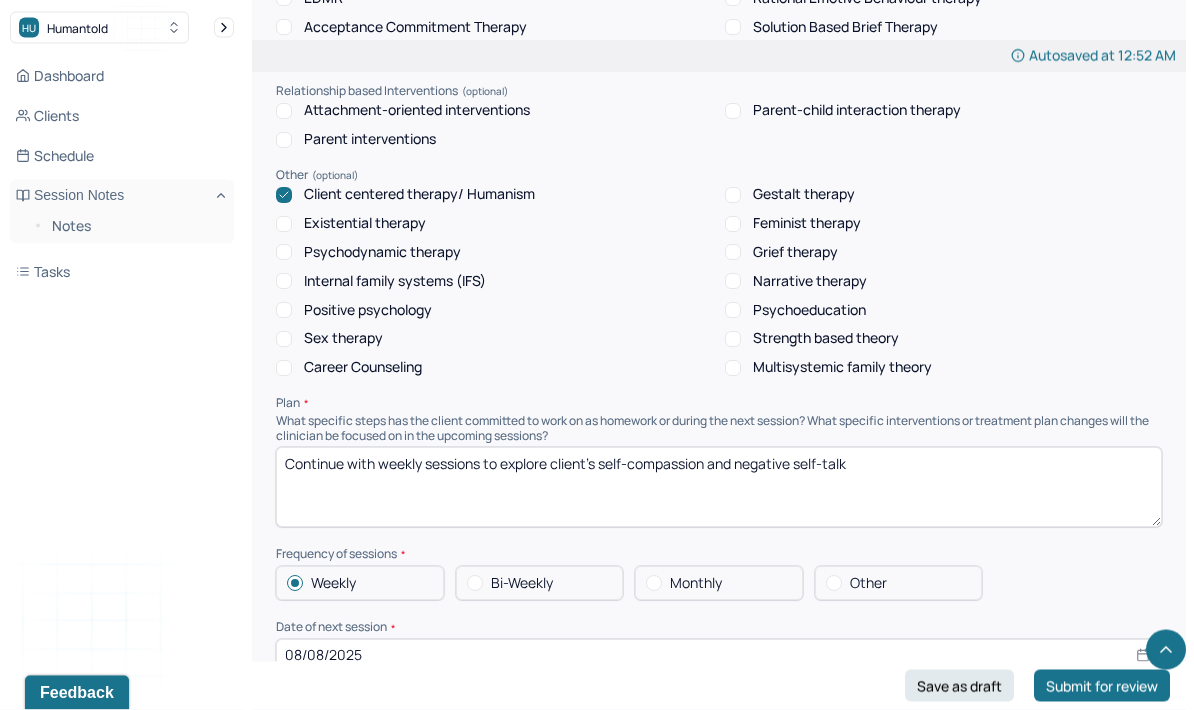 scroll, scrollTop: 1938, scrollLeft: 0, axis: vertical 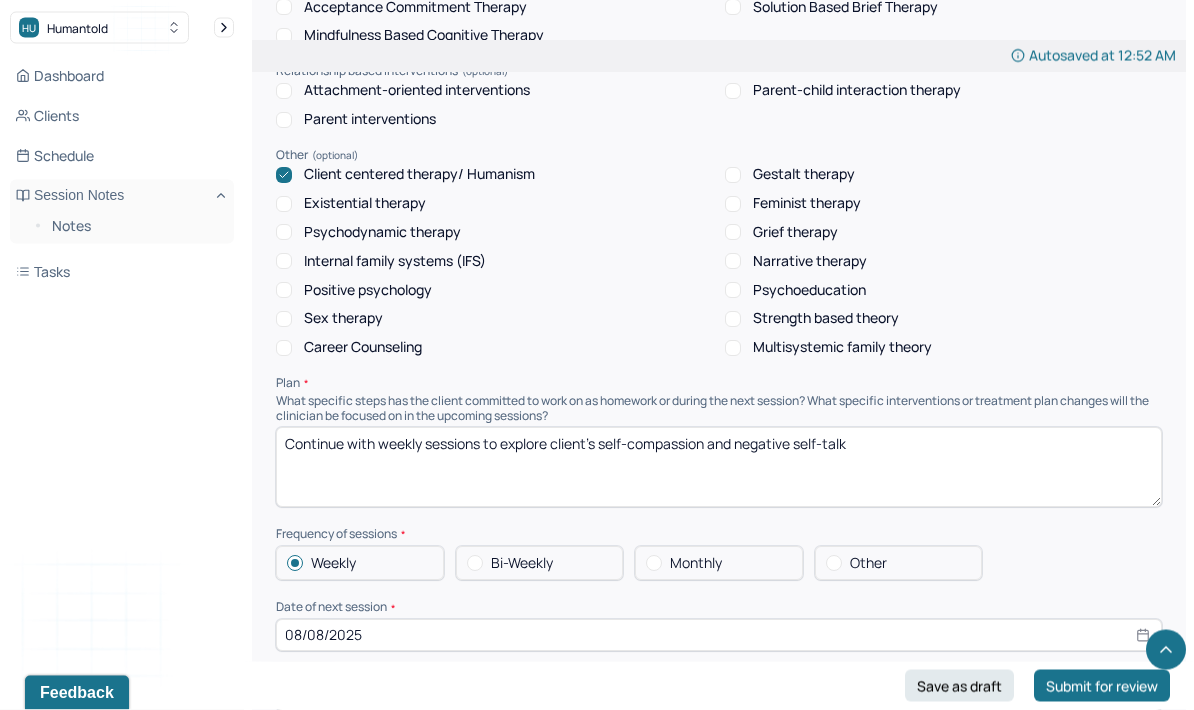 click on "08/08/2025" at bounding box center (719, 636) 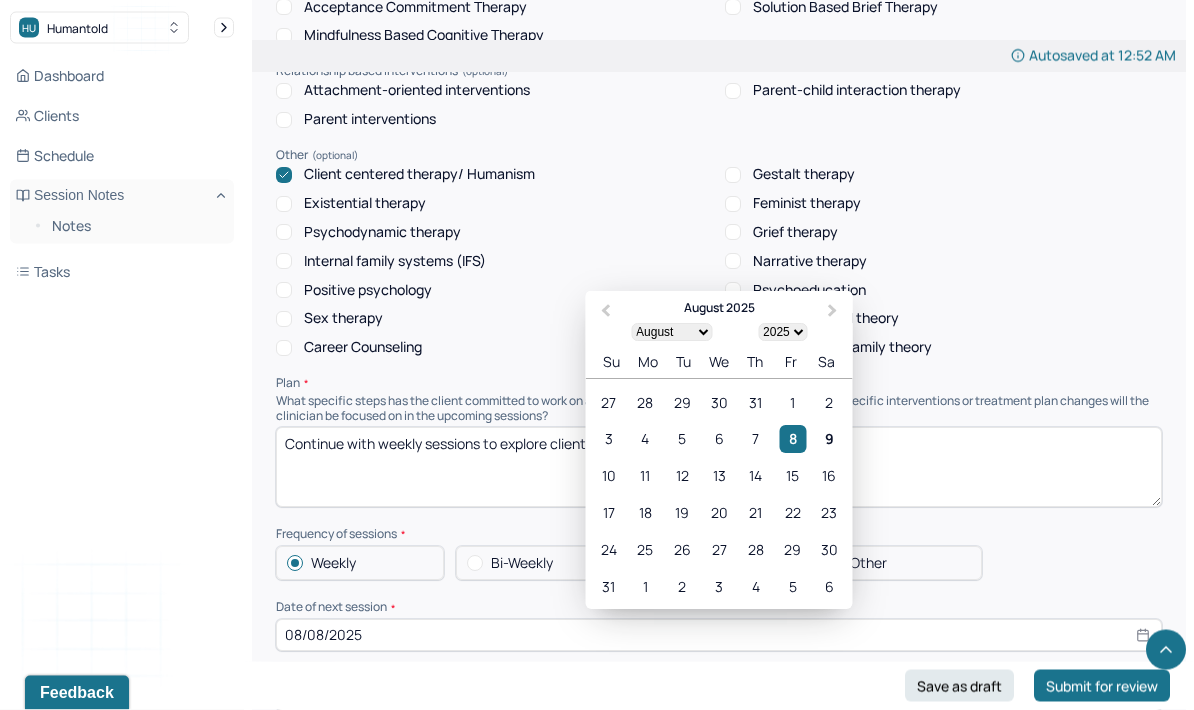 scroll, scrollTop: 2214, scrollLeft: 0, axis: vertical 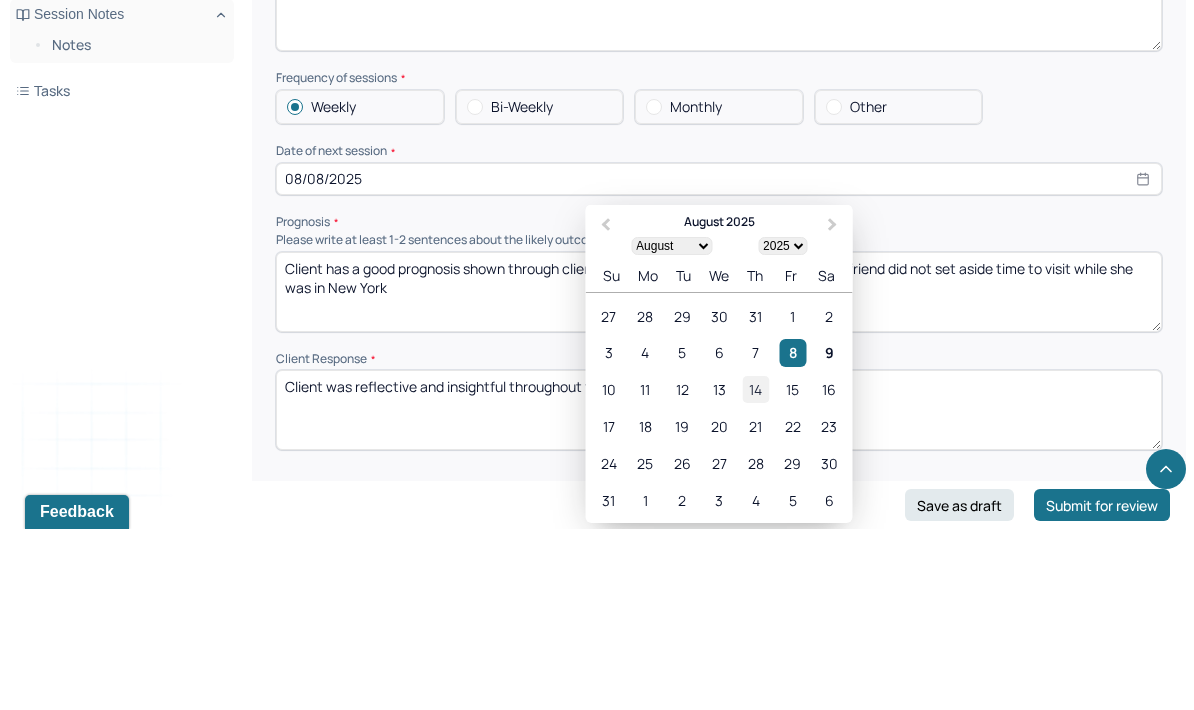 click on "14" at bounding box center [755, 570] 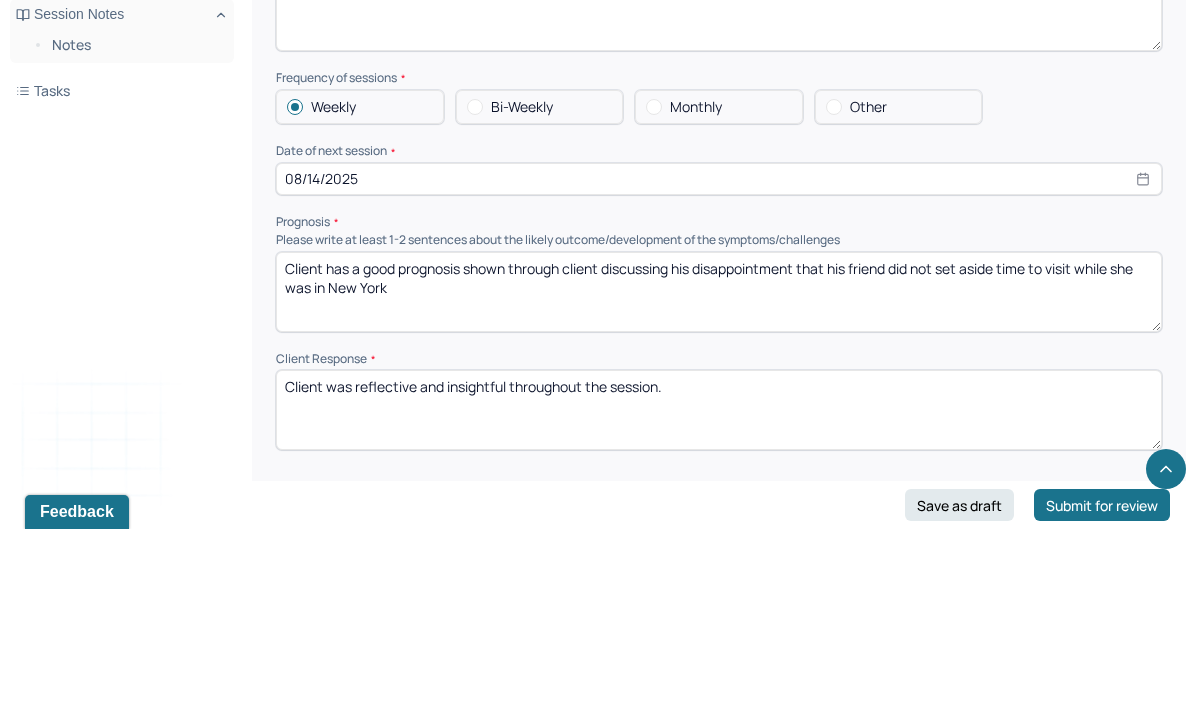 type on "08/14/2025" 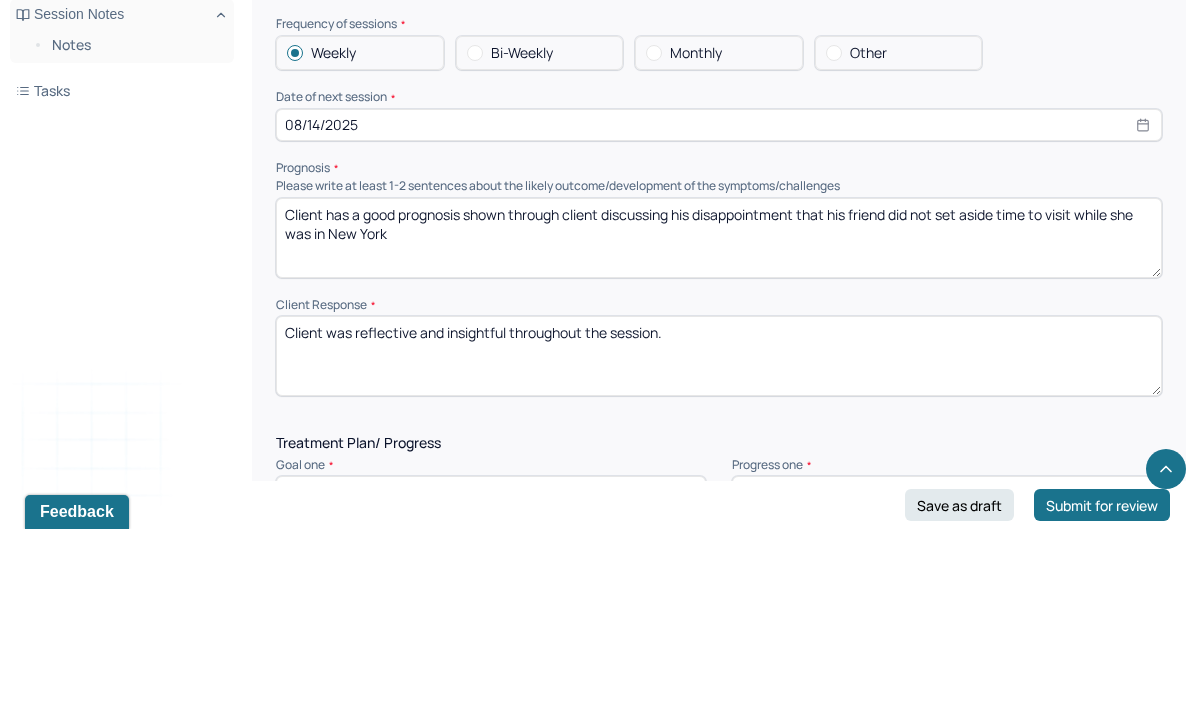 scroll, scrollTop: 2348, scrollLeft: 0, axis: vertical 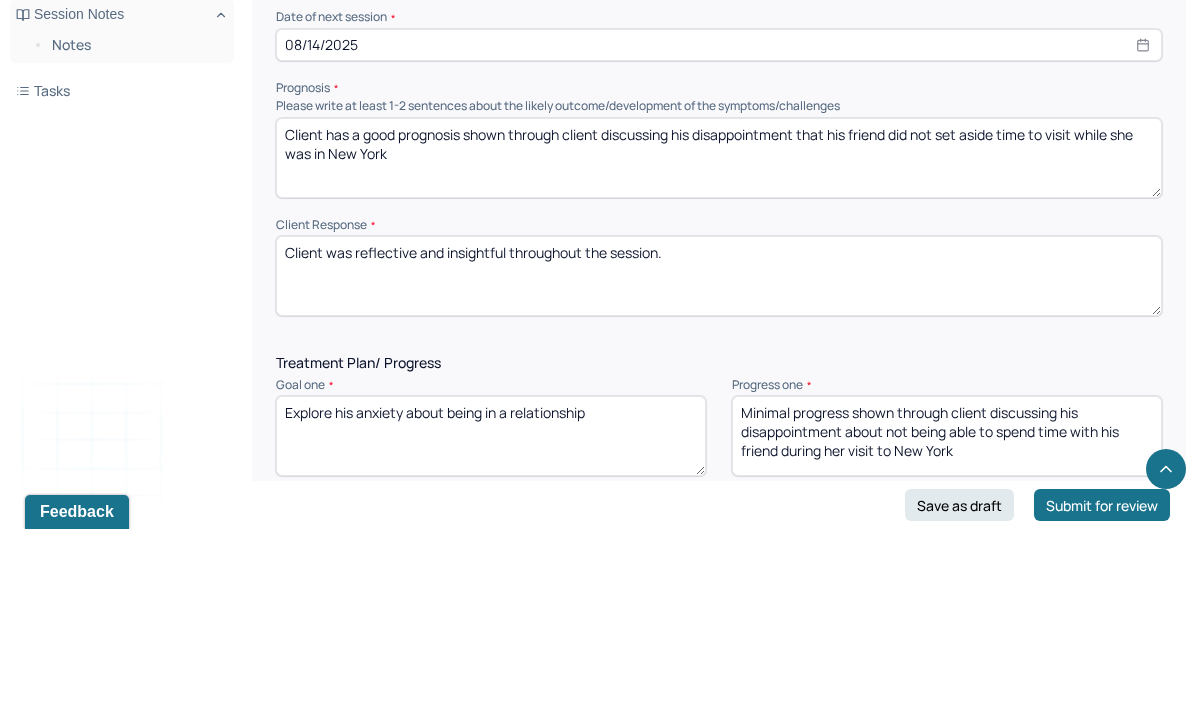 click on "Client has a good prognosis shown through client discussing his disappointment that his friend did not set aside time to visit while she was in New York" at bounding box center (719, 339) 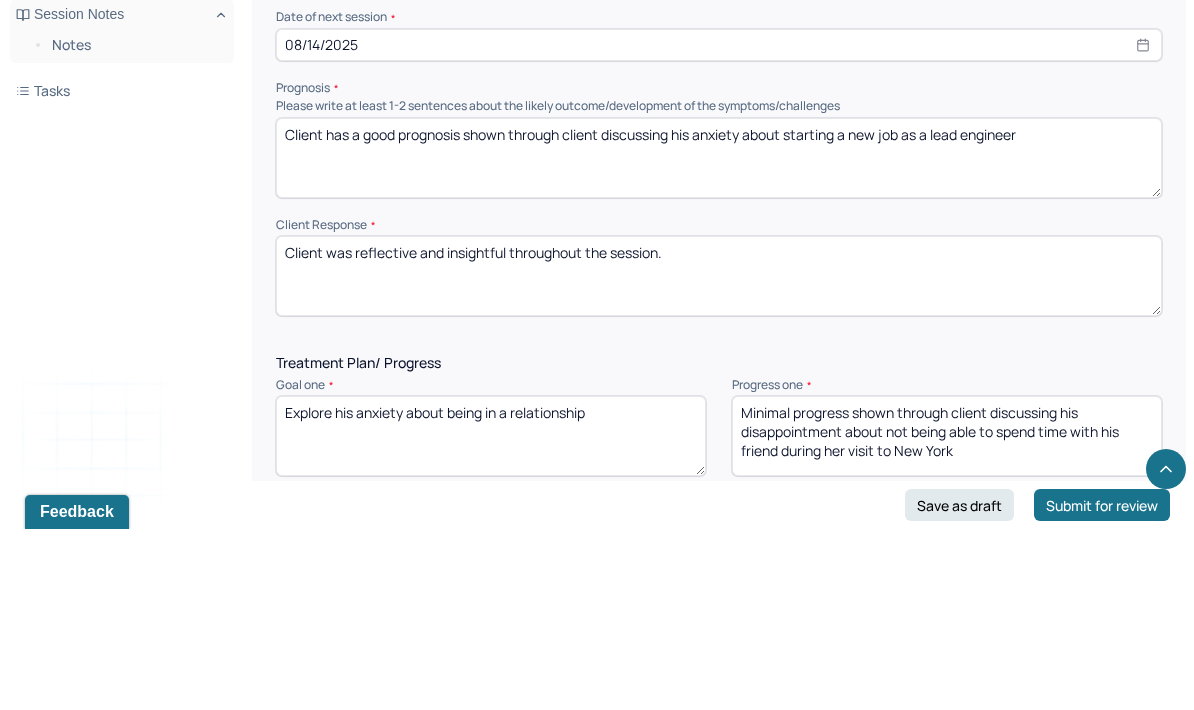 type on "Client has a good prognosis shown through client discussing his anxiety about starting a new job as a lead engineer" 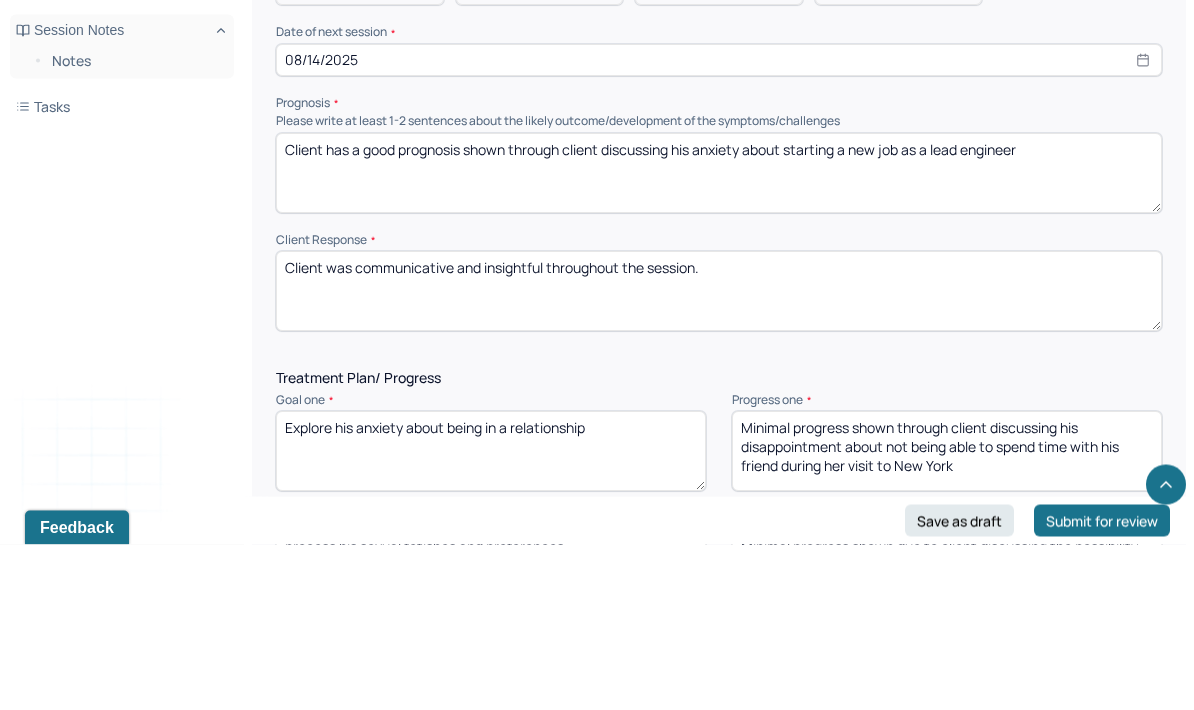 type on "Client was communicative and insightful throughout the session." 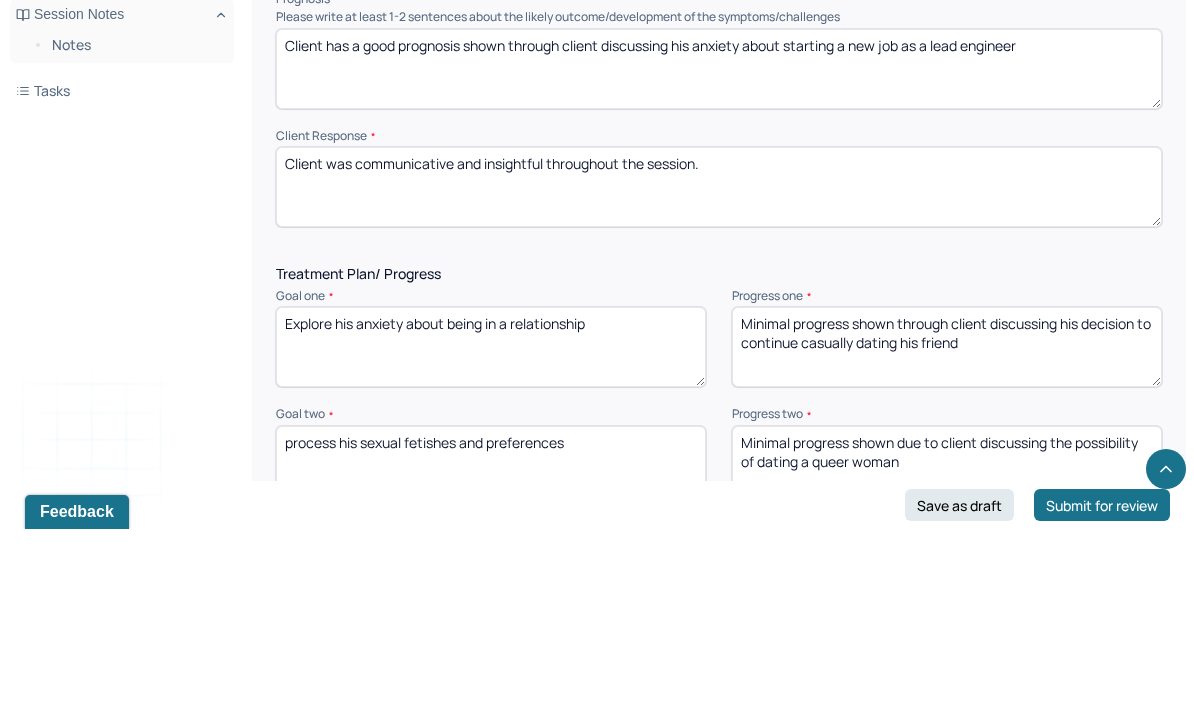 scroll, scrollTop: 2447, scrollLeft: 0, axis: vertical 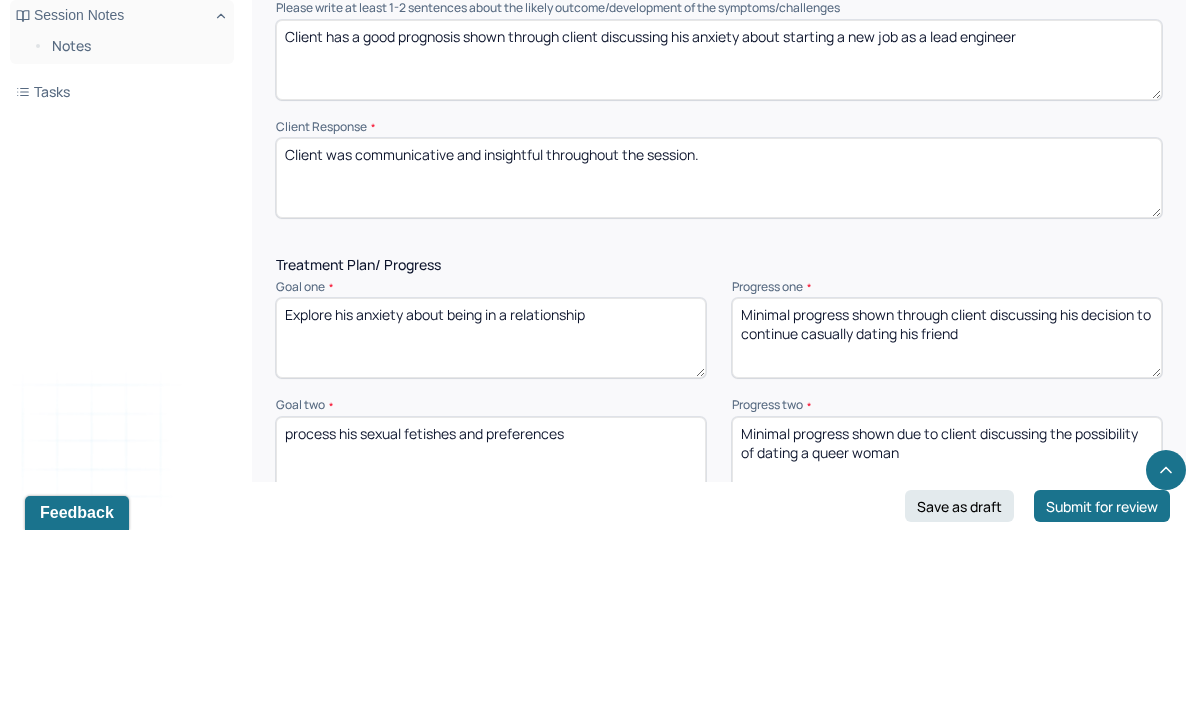 type on "Minimal progress shown through client discussing his decision to continue casually dating his friend" 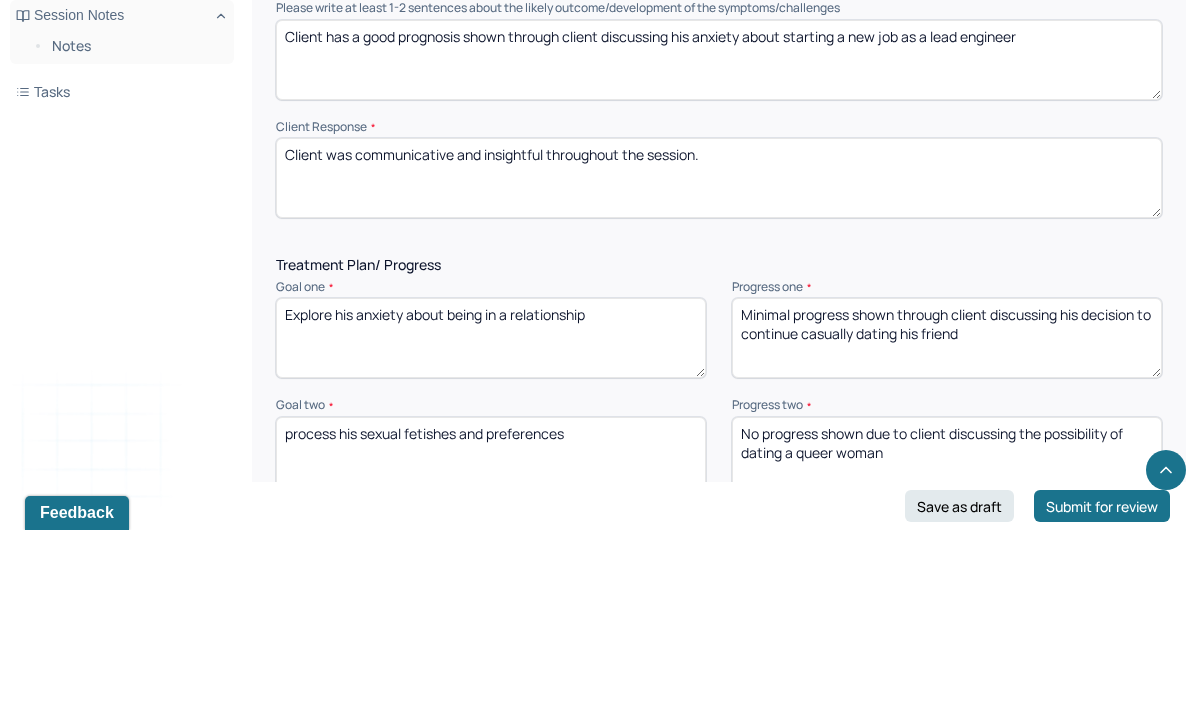 scroll, scrollTop: 2526, scrollLeft: 0, axis: vertical 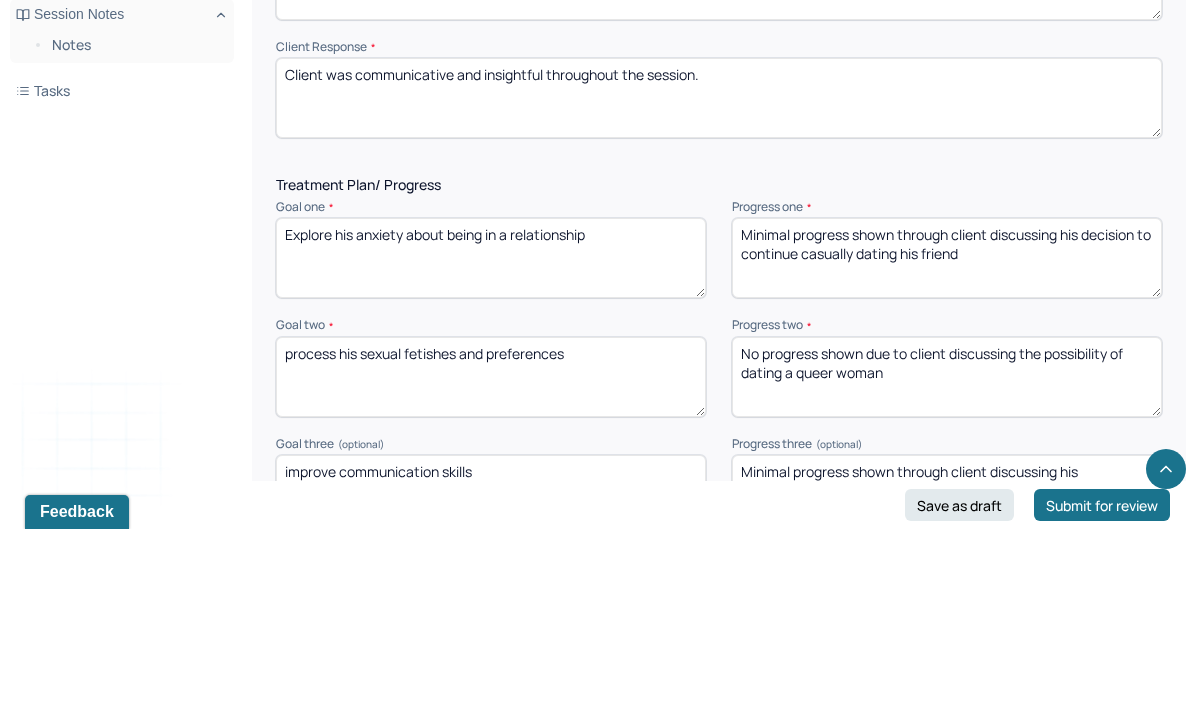 click on "No progress shown due to client discussing the possibility of dating a queer woman" at bounding box center (947, 558) 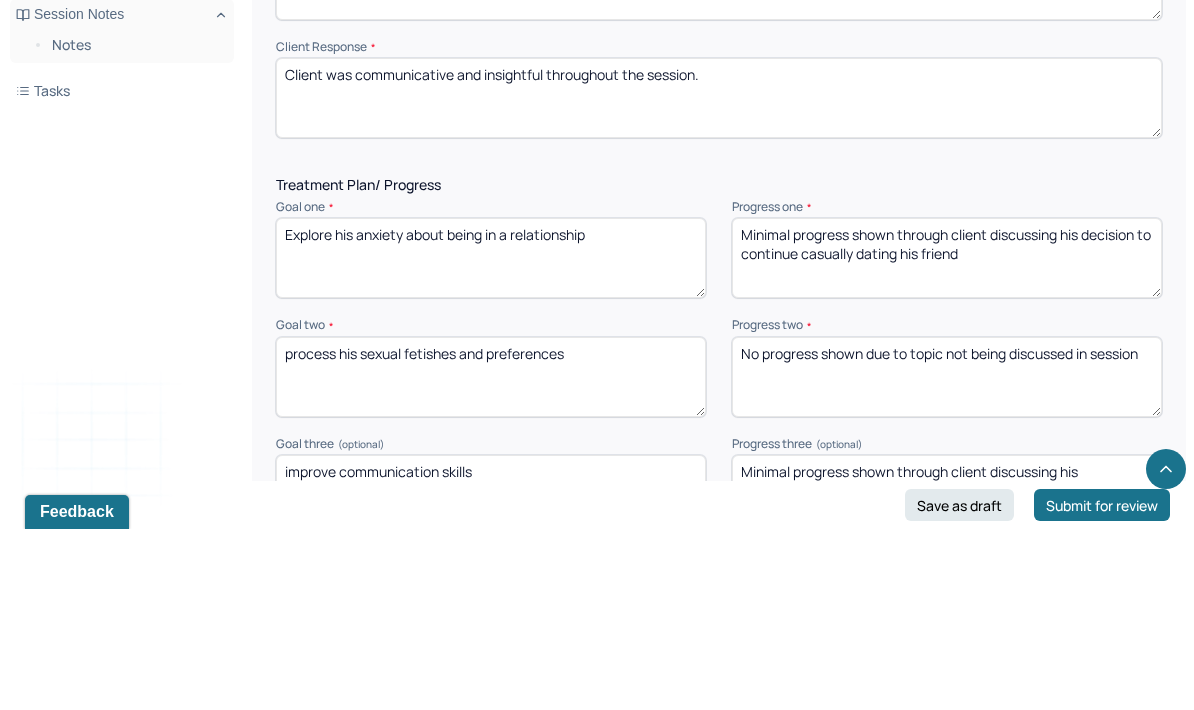 scroll, scrollTop: 2545, scrollLeft: 0, axis: vertical 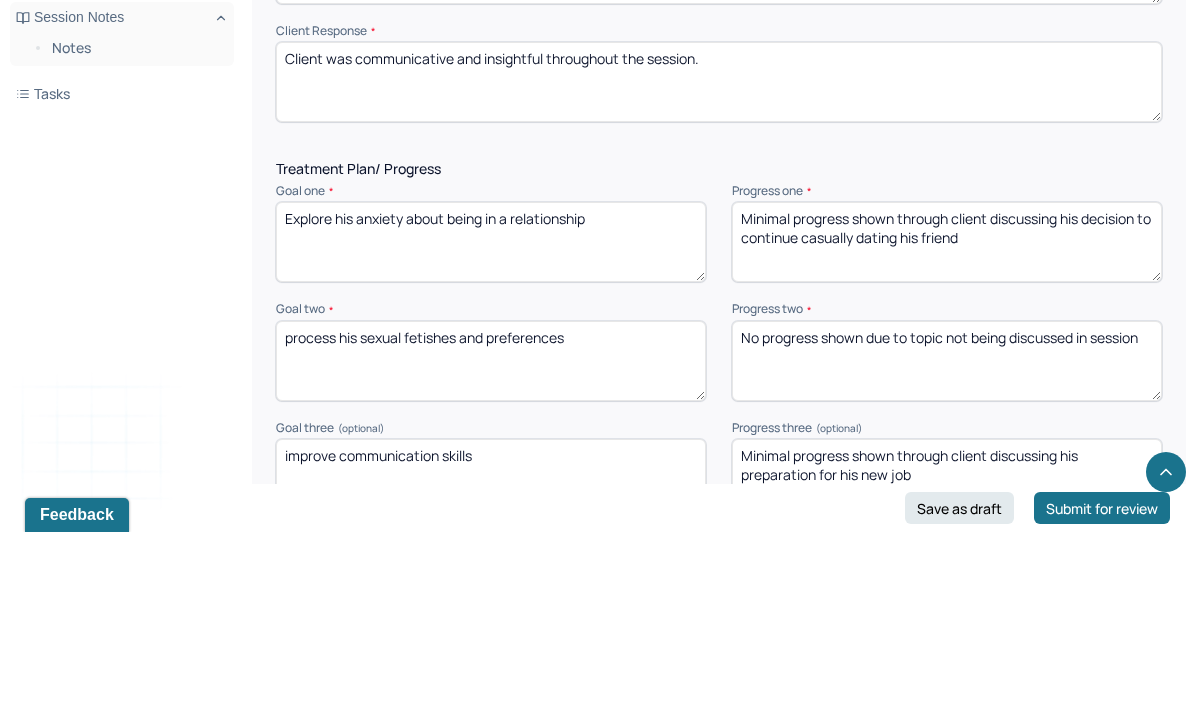 type on "No progress shown due to topic not being discussed in session" 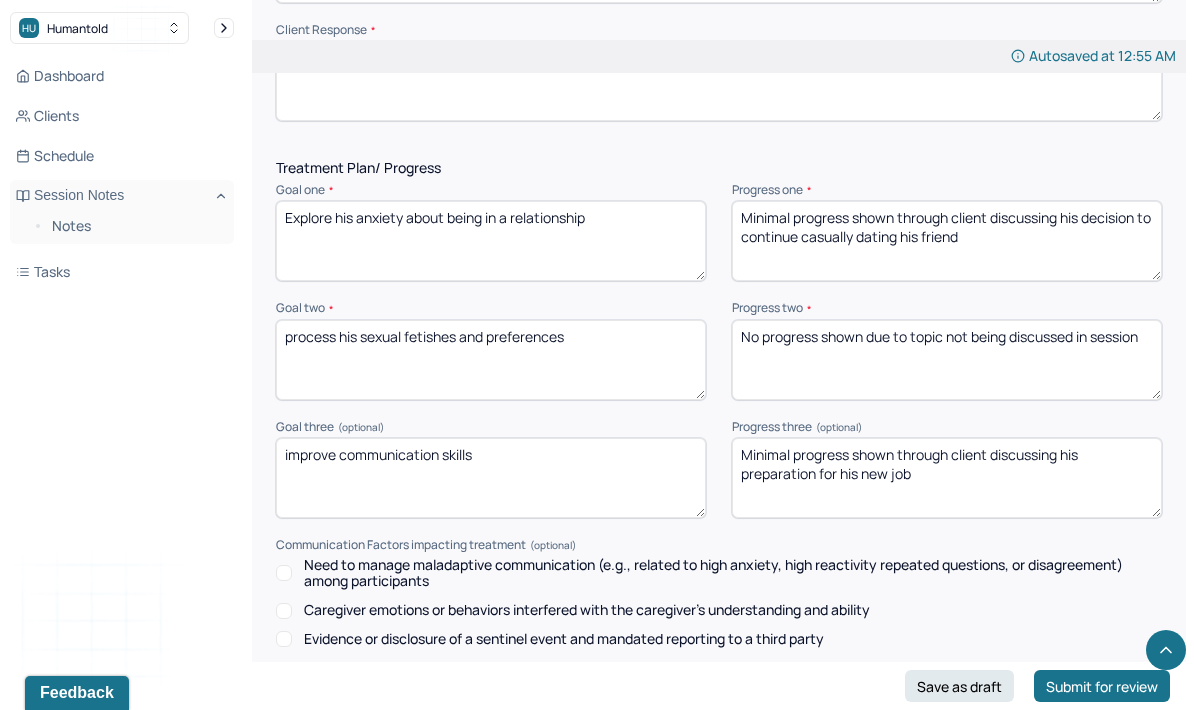 click on "Minimal progress shown through client discussing his preparation for his new job" at bounding box center (947, 478) 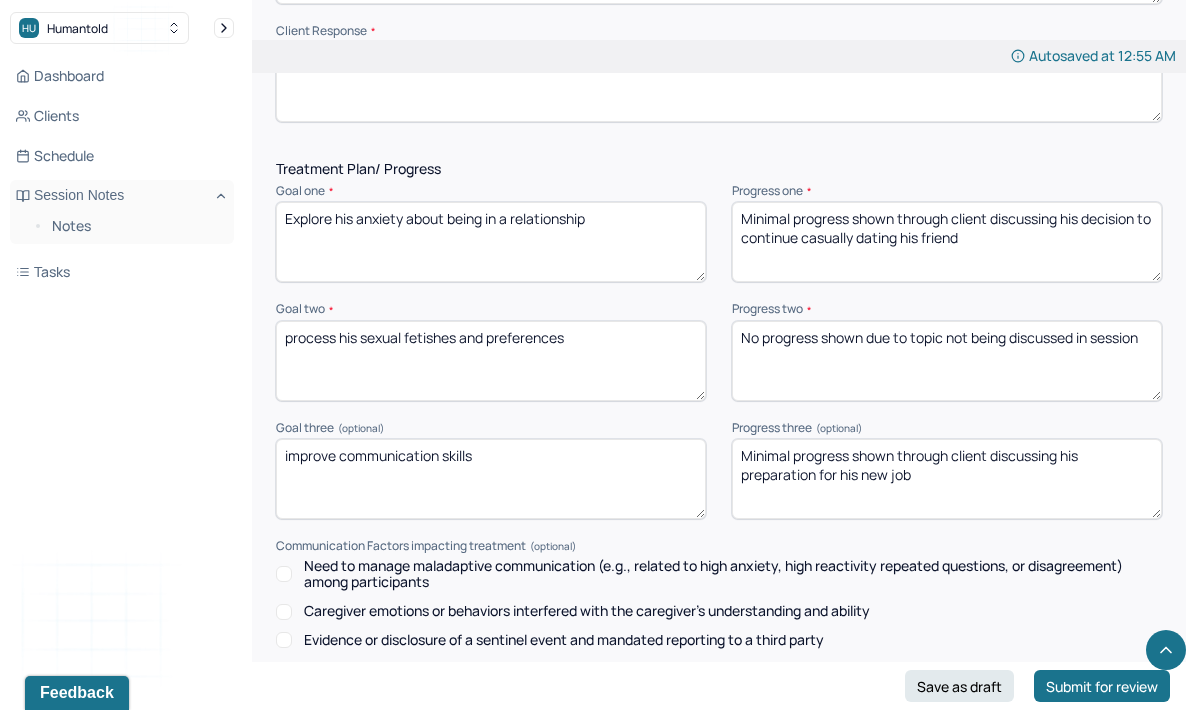 click on "Minimal progress shown through client discussing his preparation for his new job" at bounding box center (947, 479) 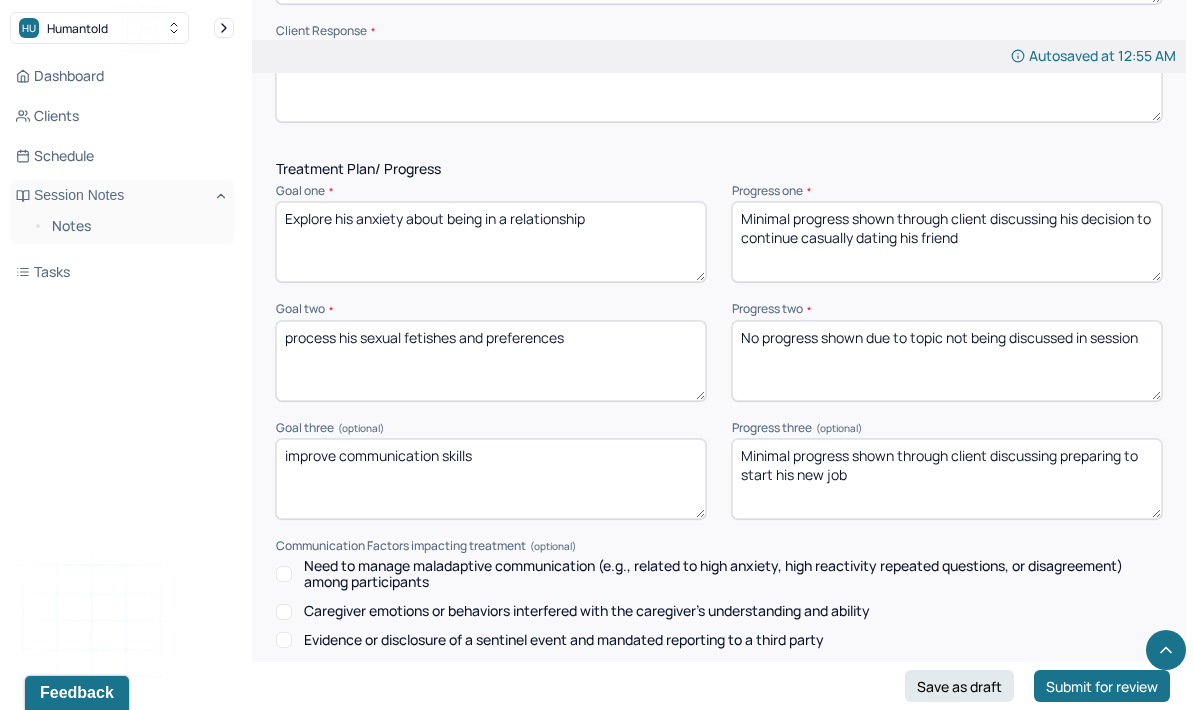 type on "Minimal progress shown through client discussing preparing to start his new job" 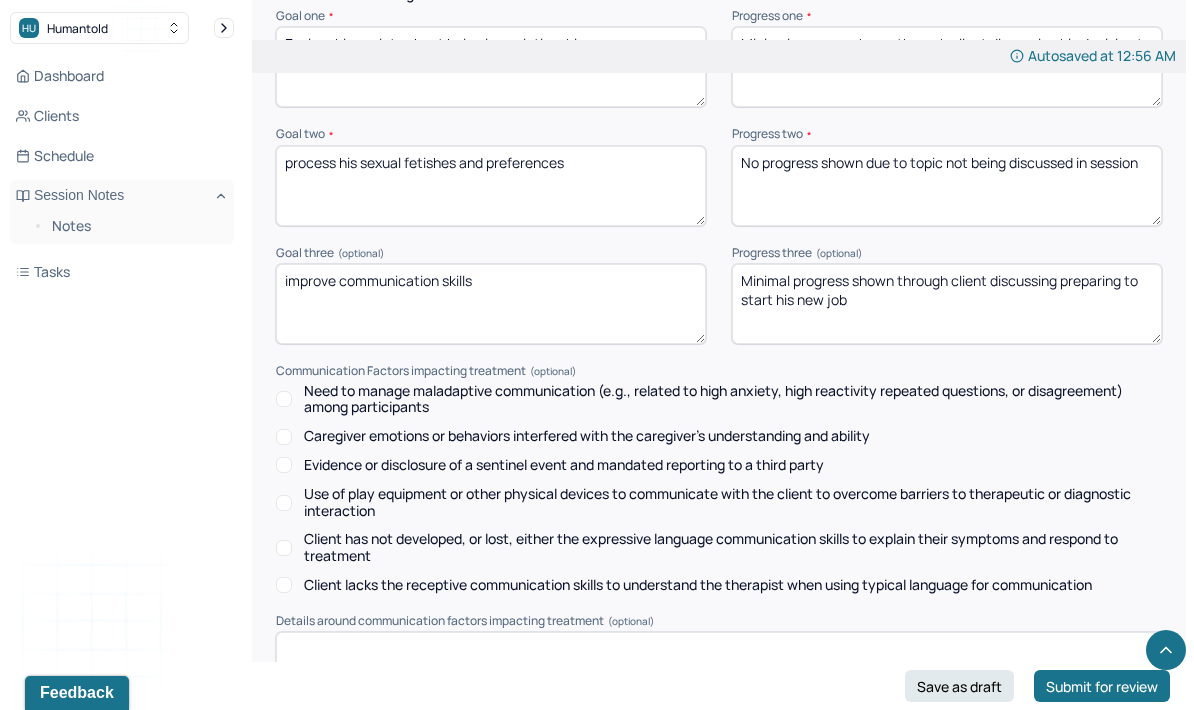 scroll, scrollTop: 3070, scrollLeft: 0, axis: vertical 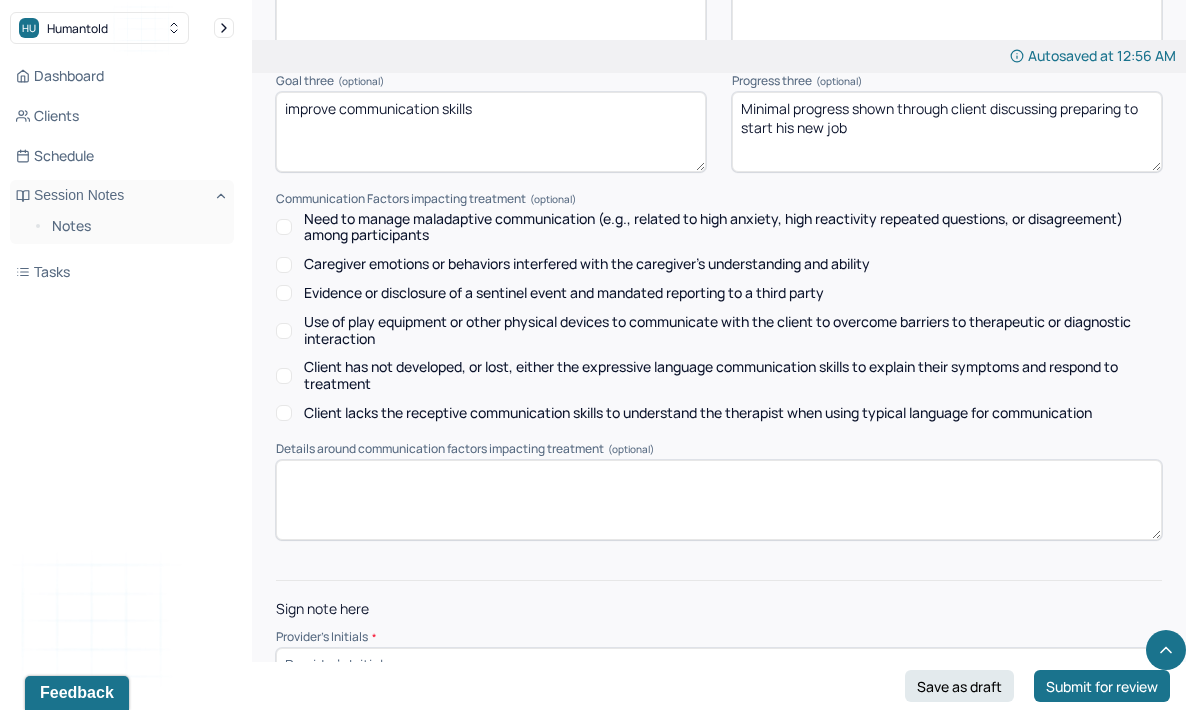 click at bounding box center [719, 664] 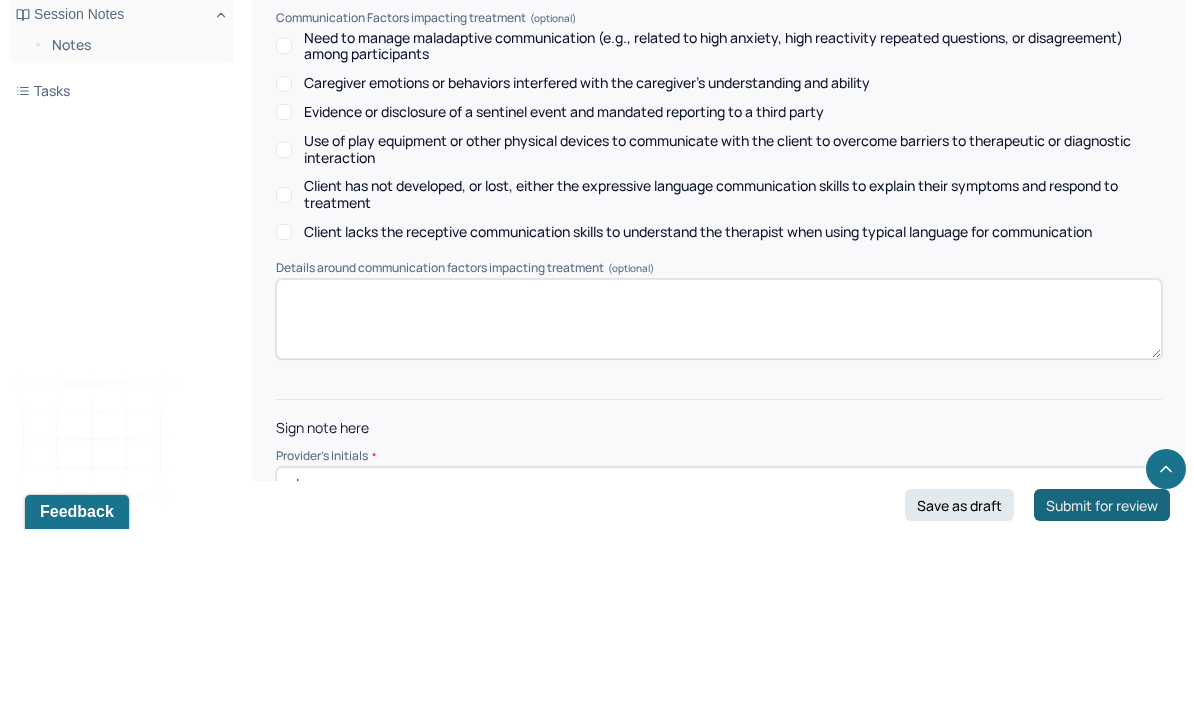 type on "zd" 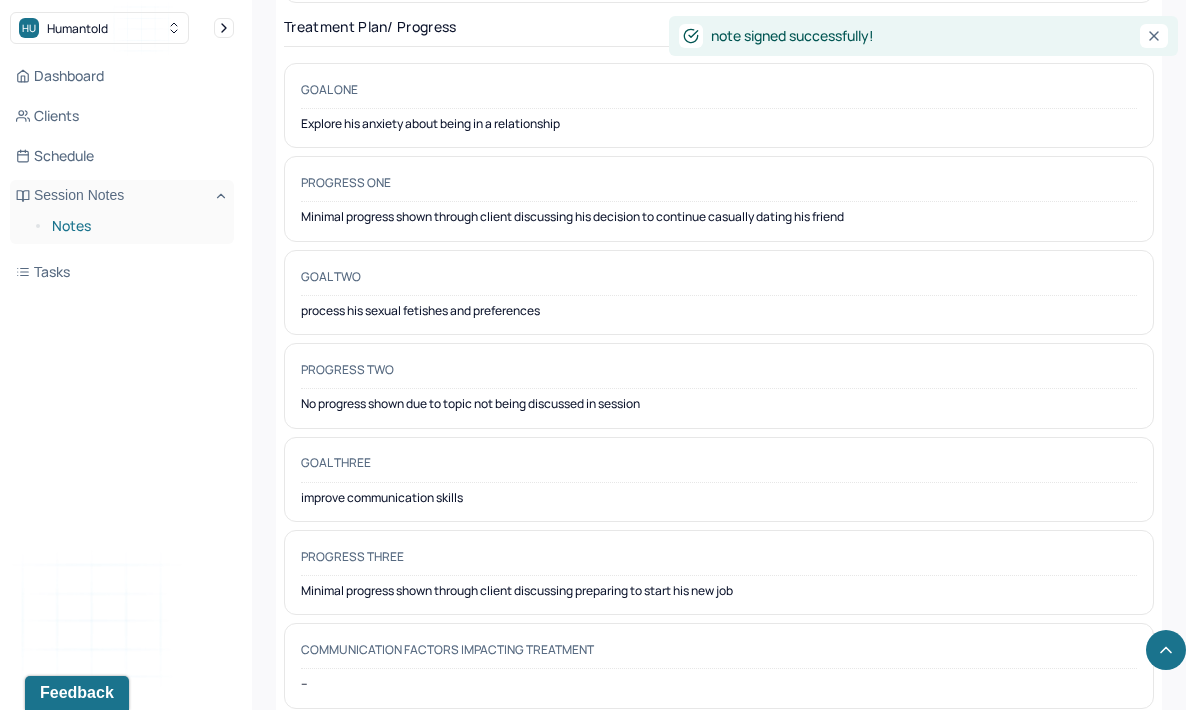 click on "Notes" at bounding box center (135, 226) 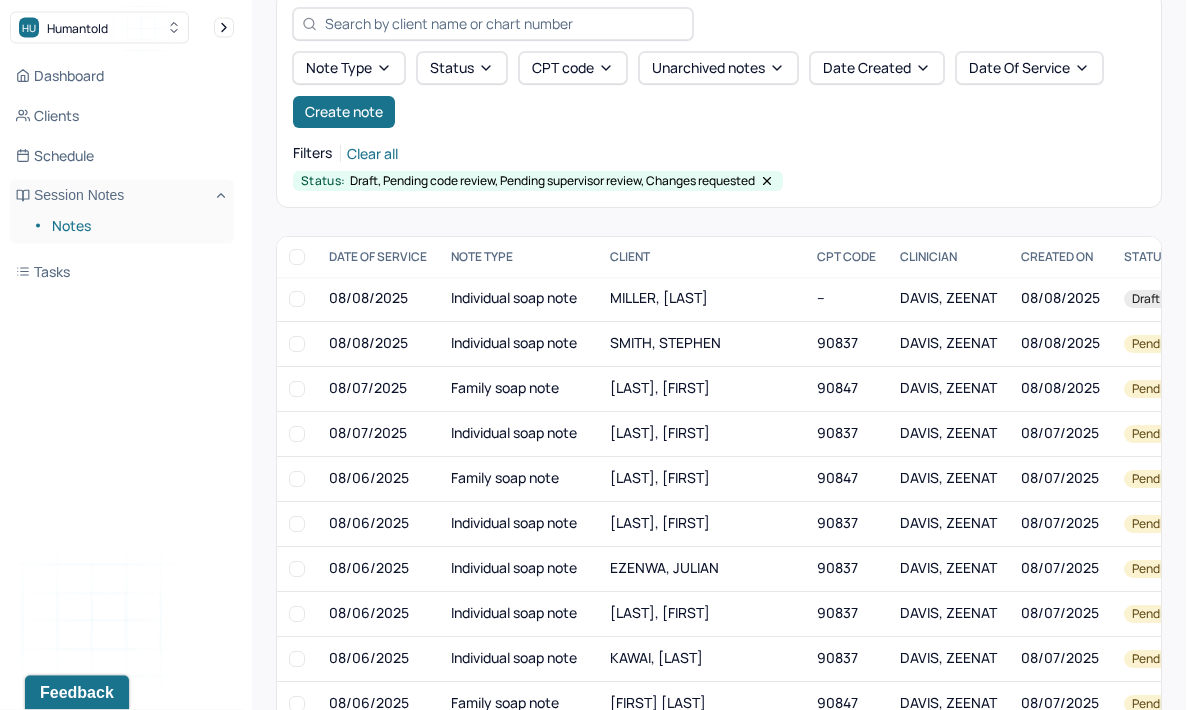 scroll, scrollTop: 176, scrollLeft: 0, axis: vertical 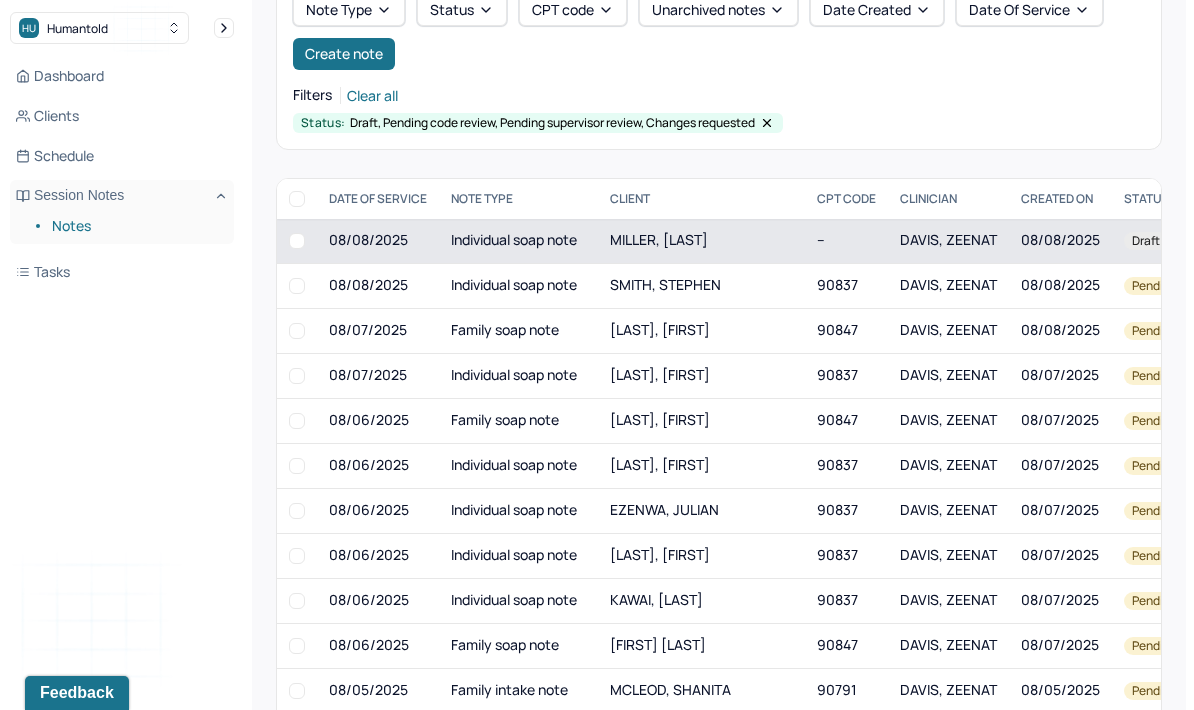 click on "[LAST], [FIRST]" at bounding box center [701, 241] 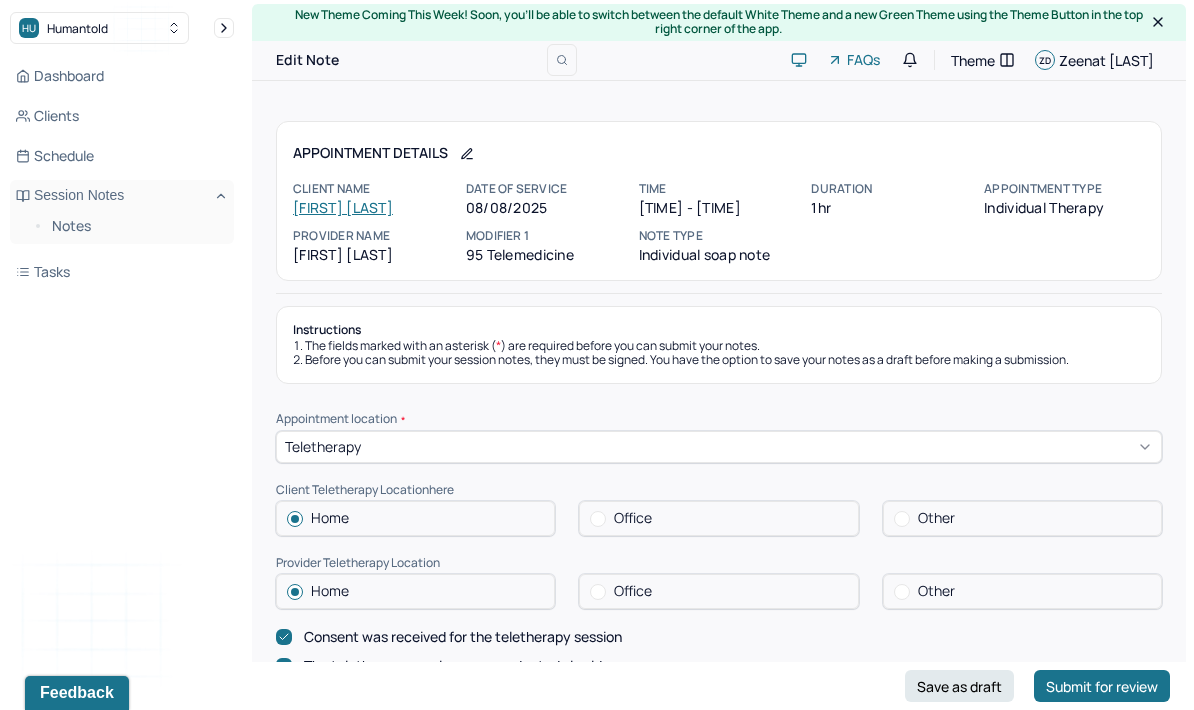 scroll, scrollTop: 0, scrollLeft: 0, axis: both 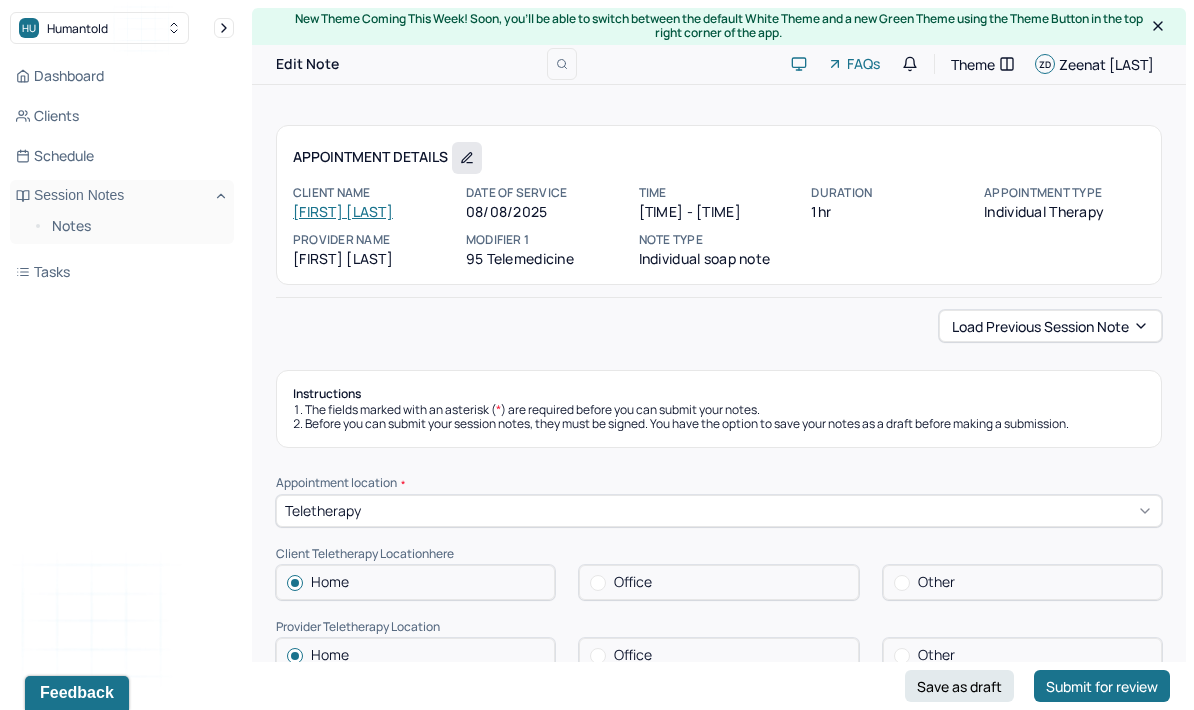 click 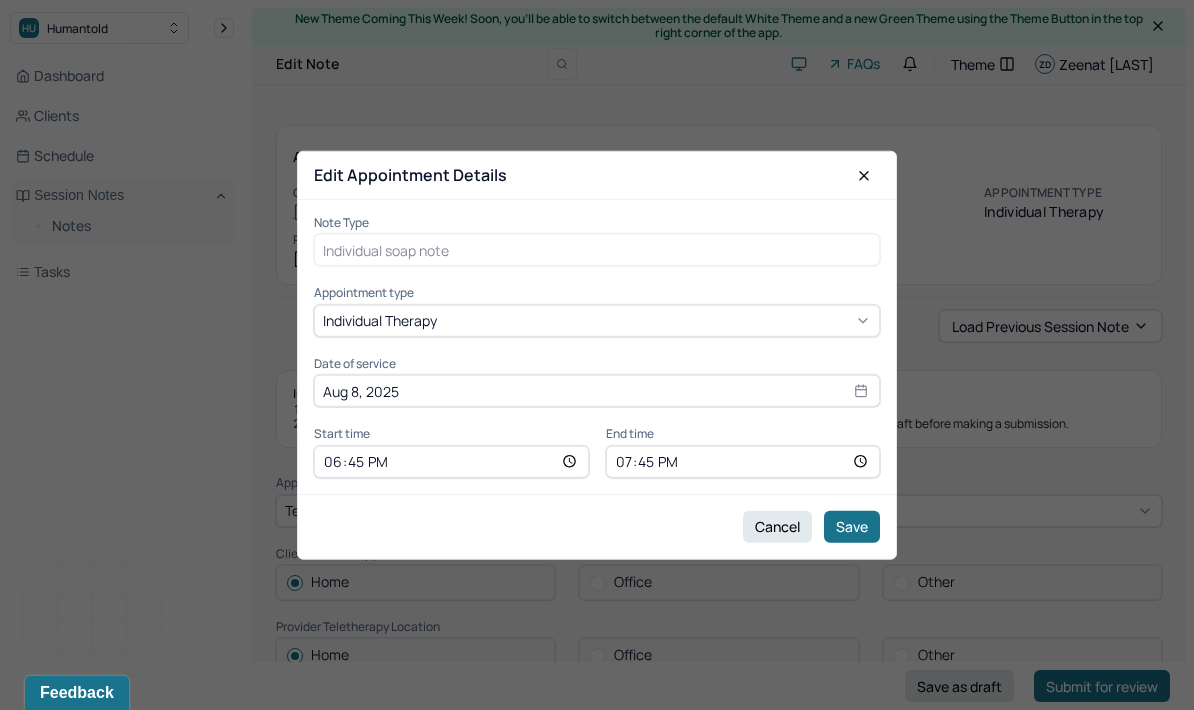 click on "Aug 8, 2025" at bounding box center (597, 391) 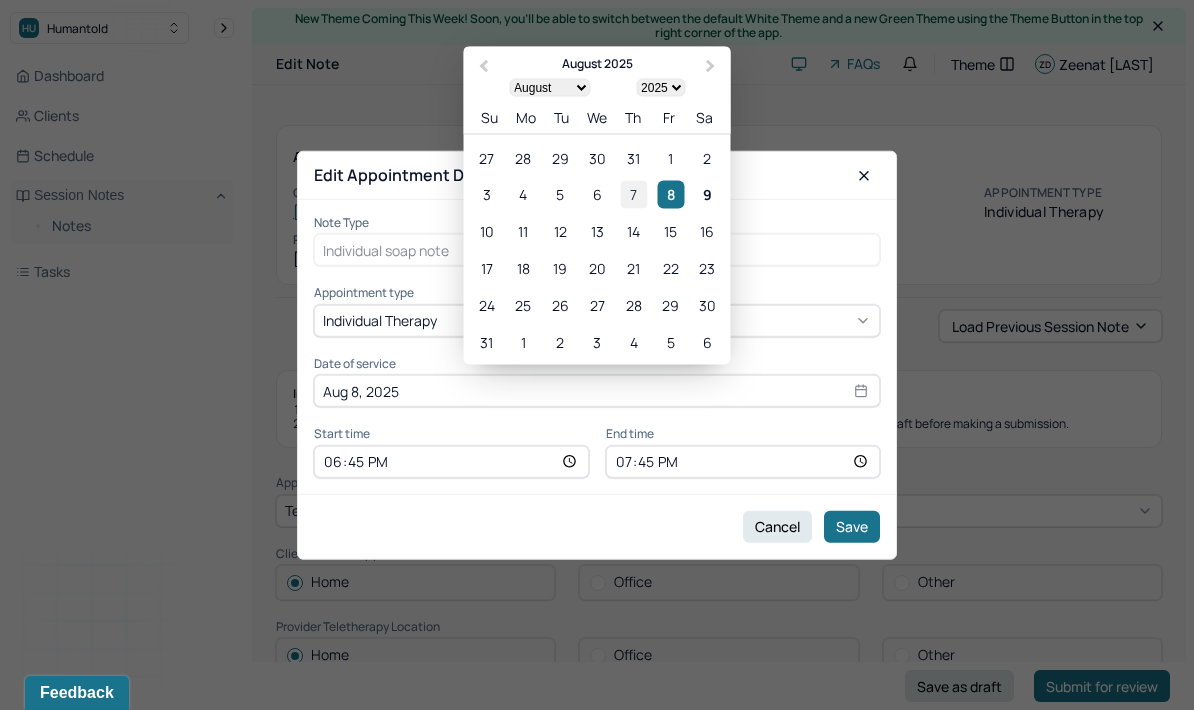 click on "7" at bounding box center (633, 194) 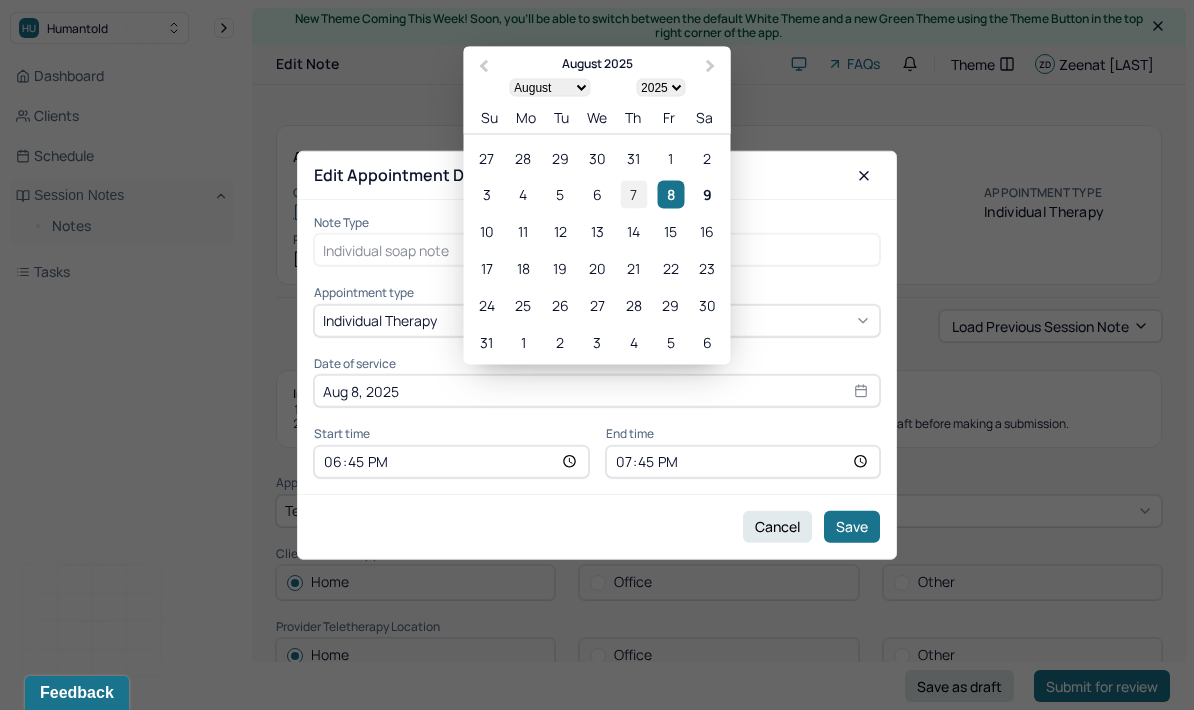 type on "Aug 7, 2025" 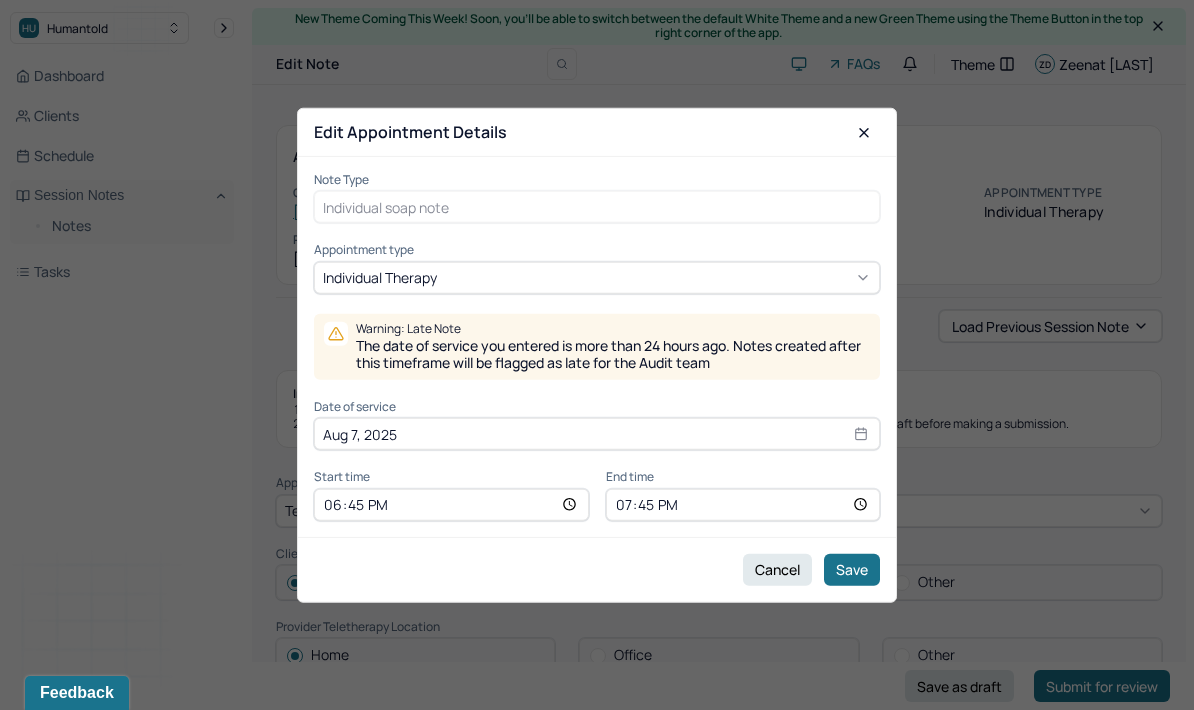 click on "18:45" at bounding box center [451, 504] 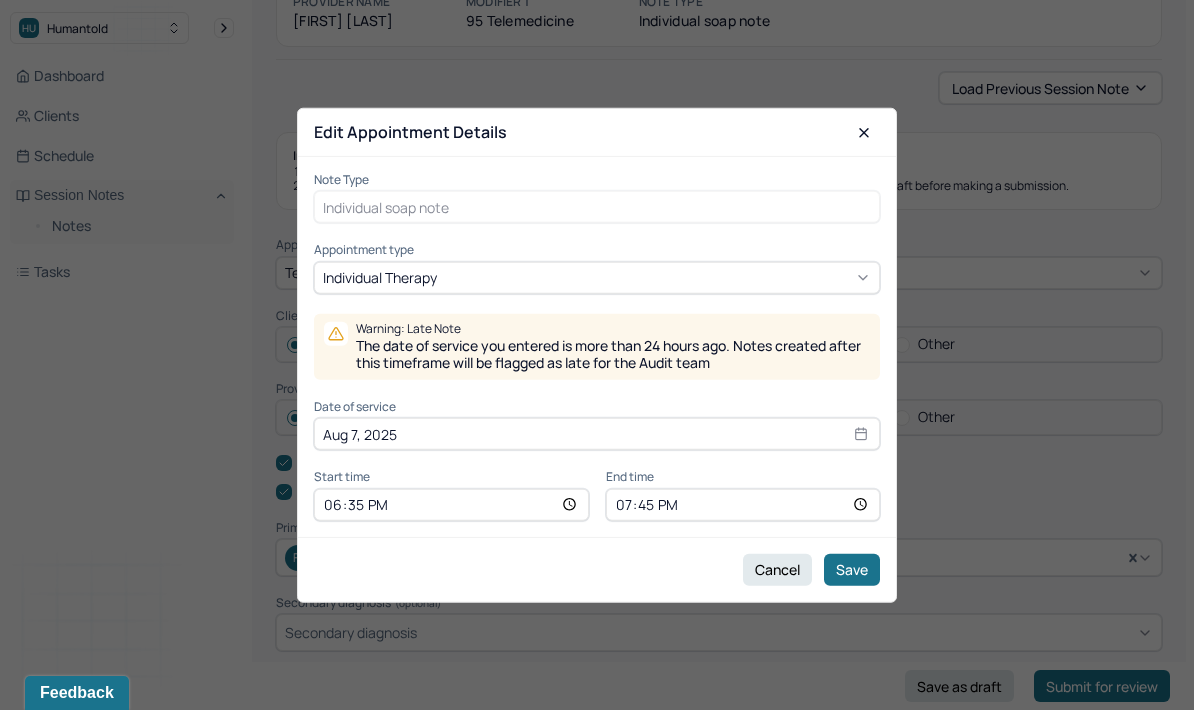 click on "18:35" at bounding box center (451, 504) 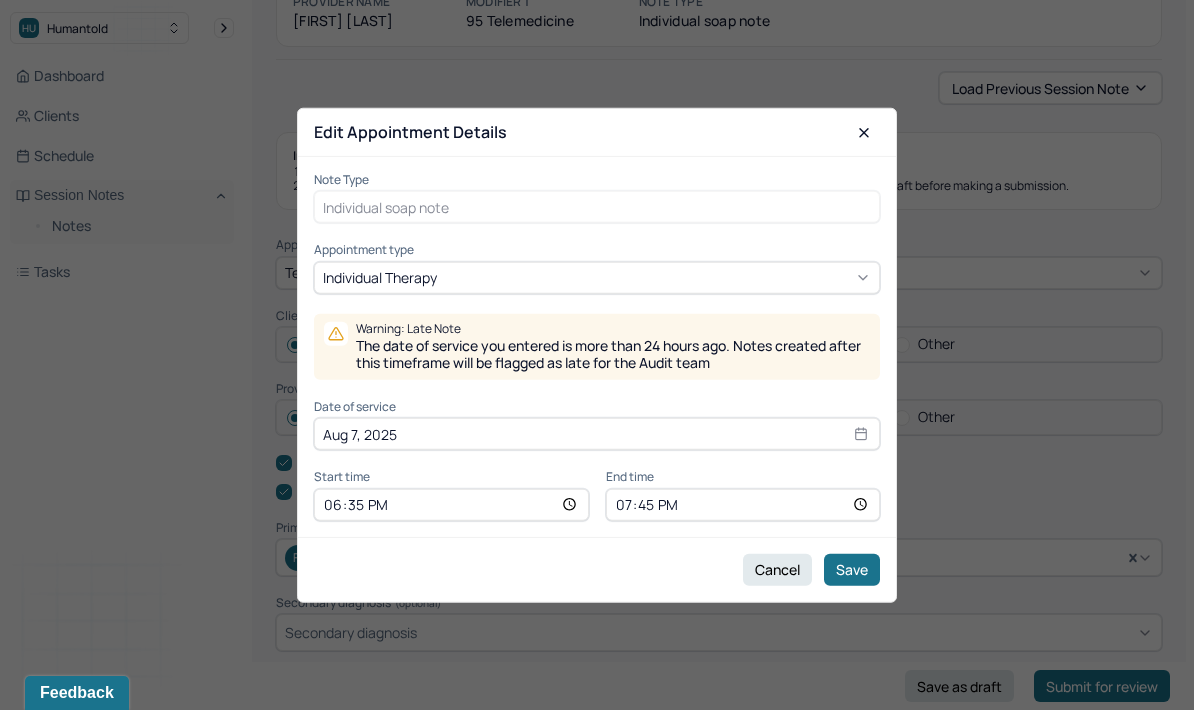 type on "18:30" 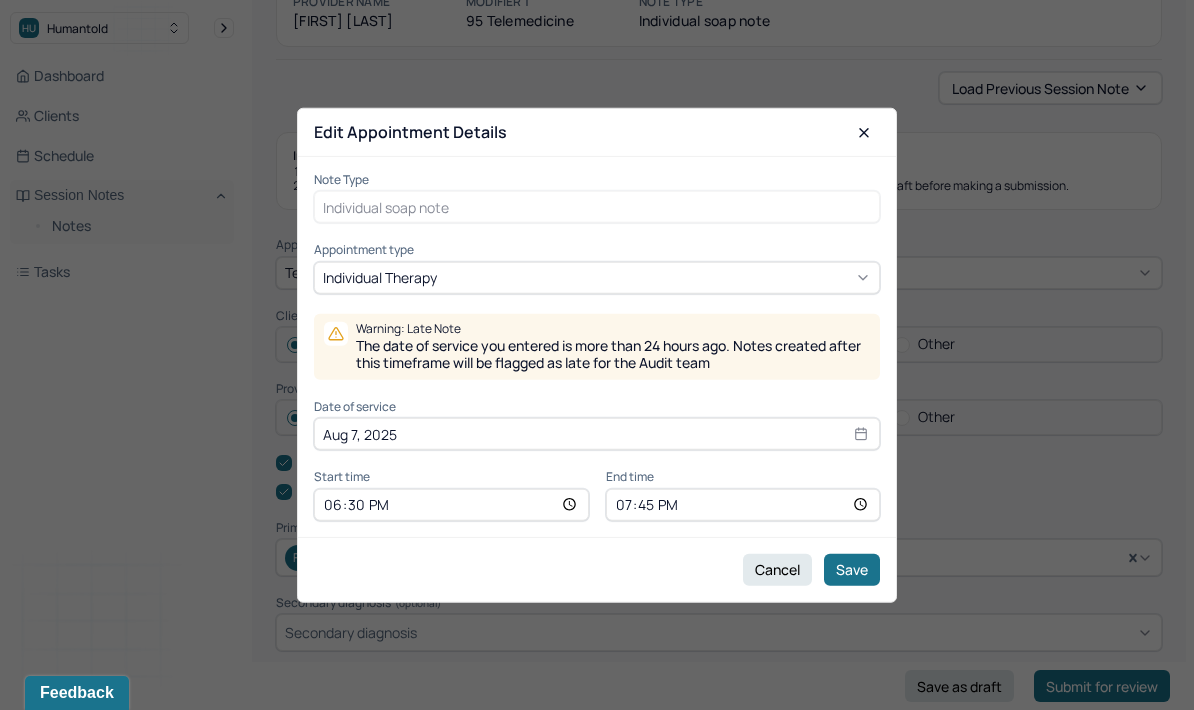 click on "19:45" at bounding box center (743, 504) 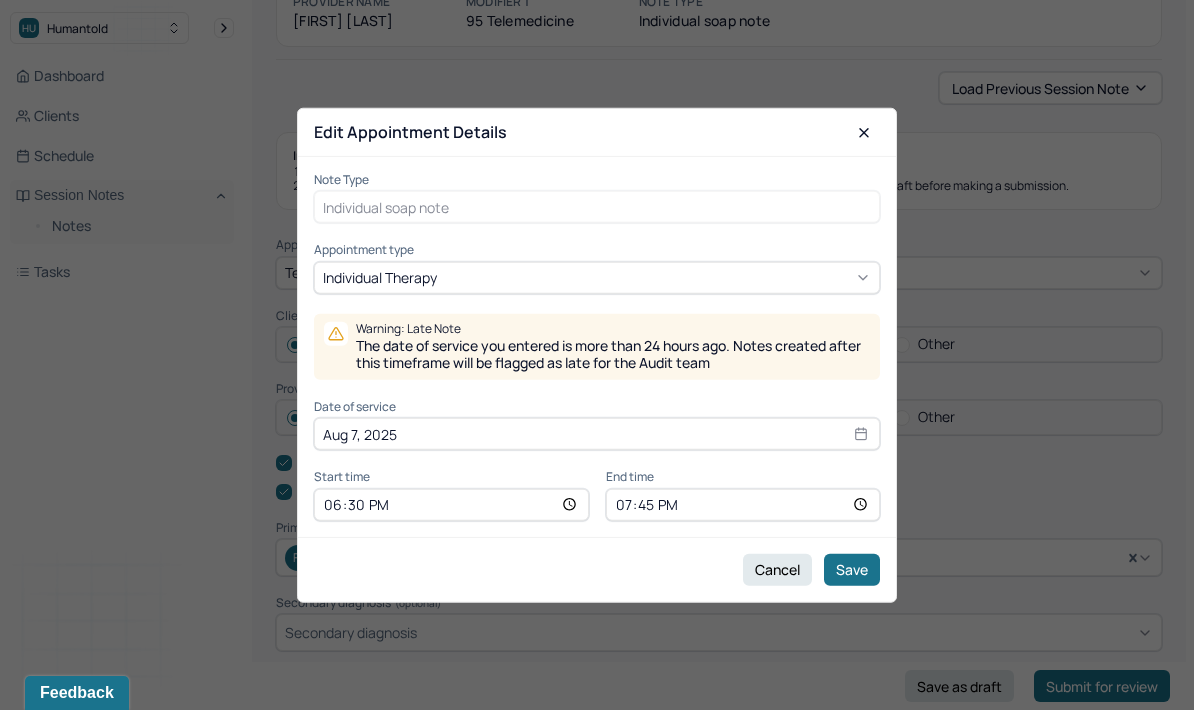 type on "19:30" 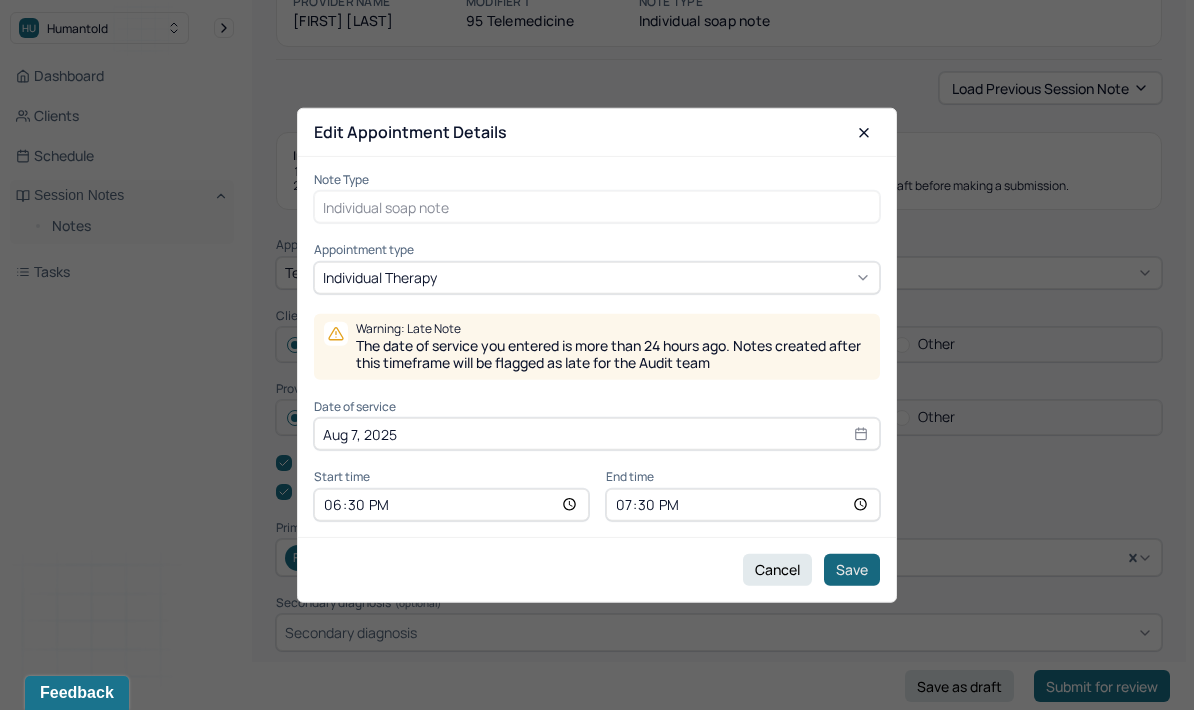 click on "Save" at bounding box center (852, 569) 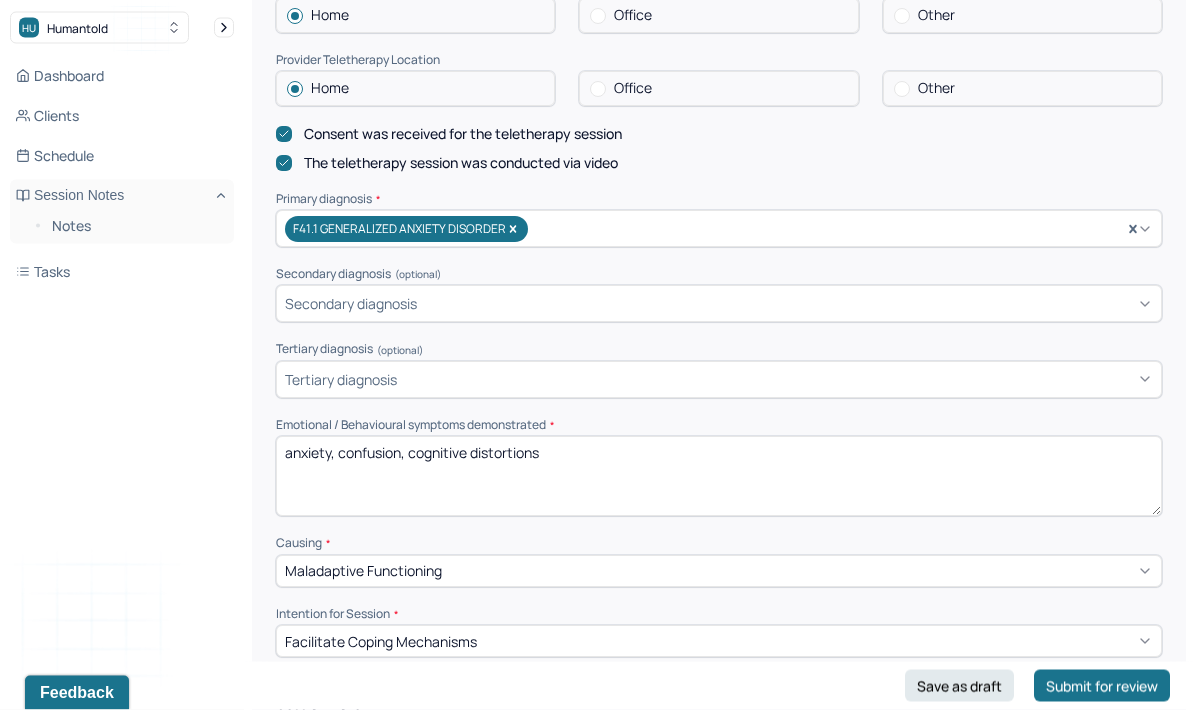 scroll, scrollTop: 567, scrollLeft: 0, axis: vertical 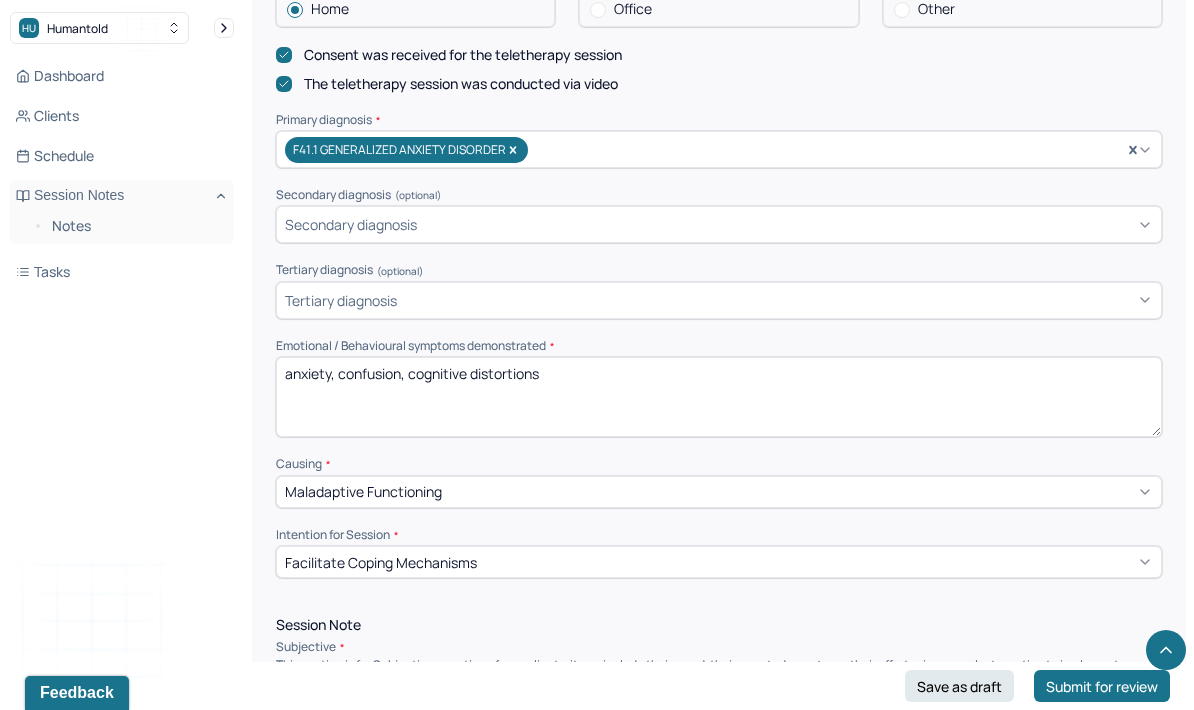 click on "anxiety, confusion, cognitive distortions" at bounding box center (719, 397) 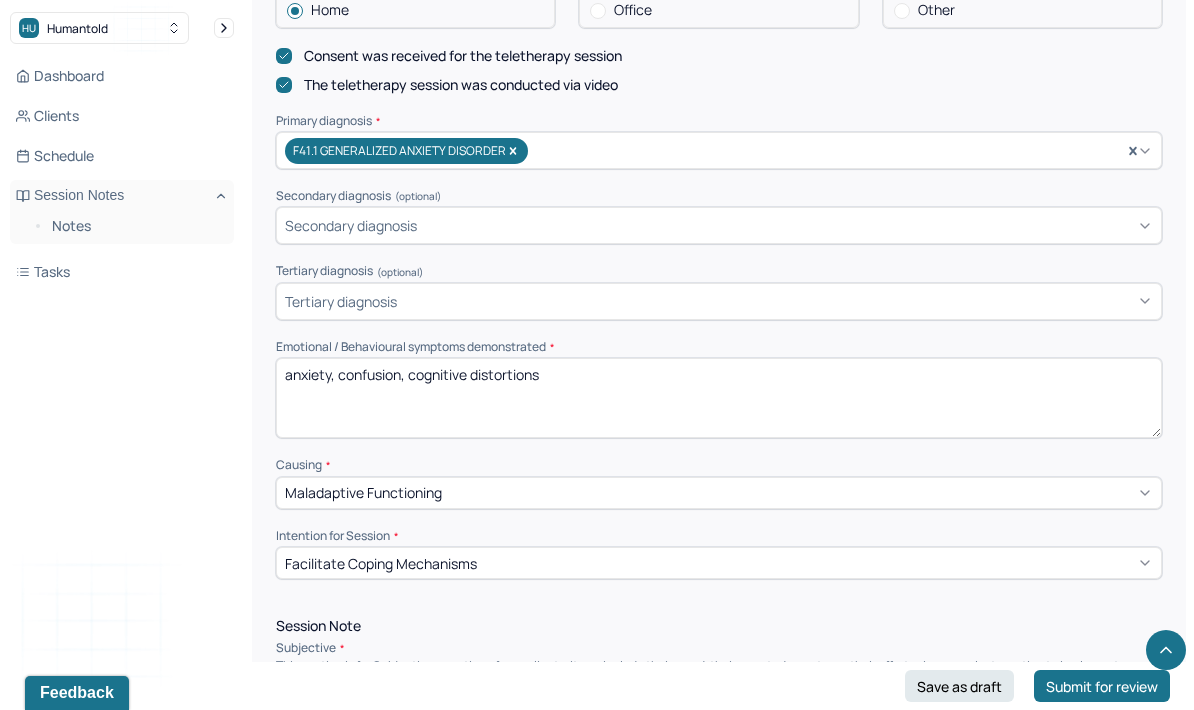 click on "Instructions The fields marked with an asterisk ( * ) are required before you can submit your notes. Before you can submit your session notes, they must be signed. You have the option to save your notes as a draft before making a submission. Appointment location * Teletherapy Client Teletherapy Location here Home Office Other Provider Teletherapy Location Home Office Other Consent was received for the teletherapy session The teletherapy session was conducted via video Primary diagnosis * F41.1 GENERALIZED ANXIETY DISORDER Secondary diagnosis (optional) Secondary diagnosis Tertiary diagnosis (optional) Tertiary diagnosis Emotional / Behavioural symptoms demonstrated * anxiety, confusion, cognitive distortions Causing * Maladaptive Functioning Intention for Session * Facilitate coping mechanisms Session Note Subjective Objective How did they present themselves? Was there nervous talking or lack of eye contact? Assessment Therapy Intervention Techniques Please select at least 1 intervention used EDMR Other Plan" at bounding box center (719, 1415) 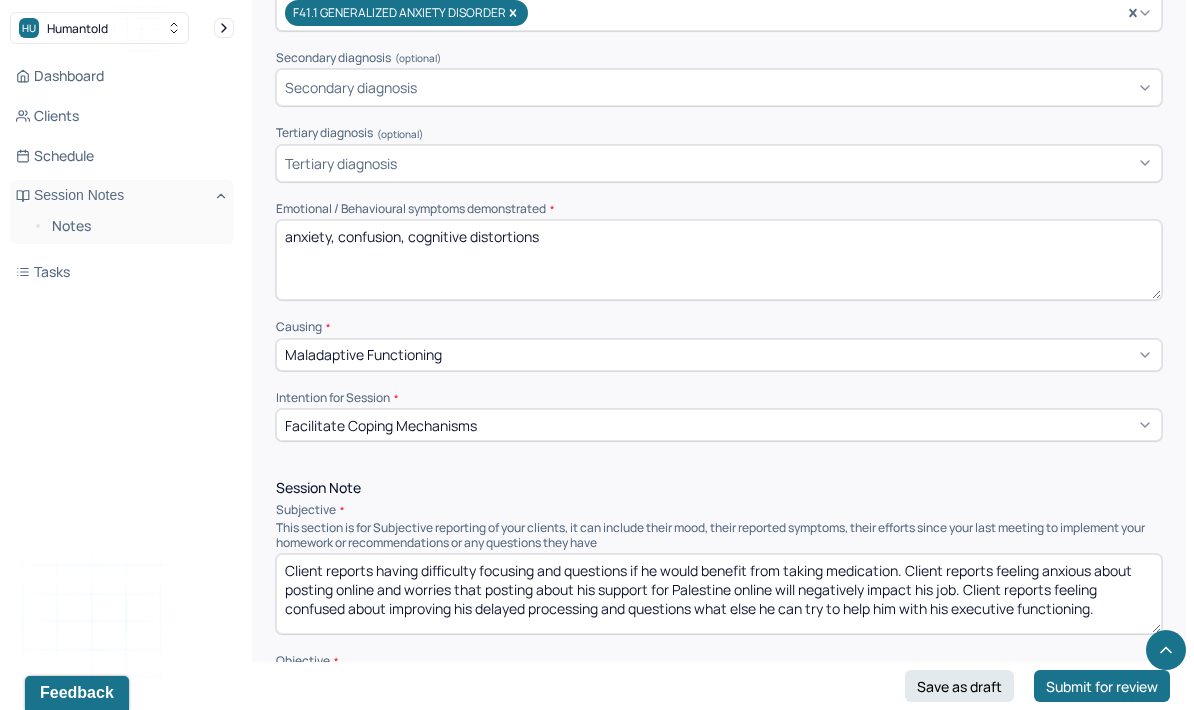 scroll, scrollTop: 807, scrollLeft: 0, axis: vertical 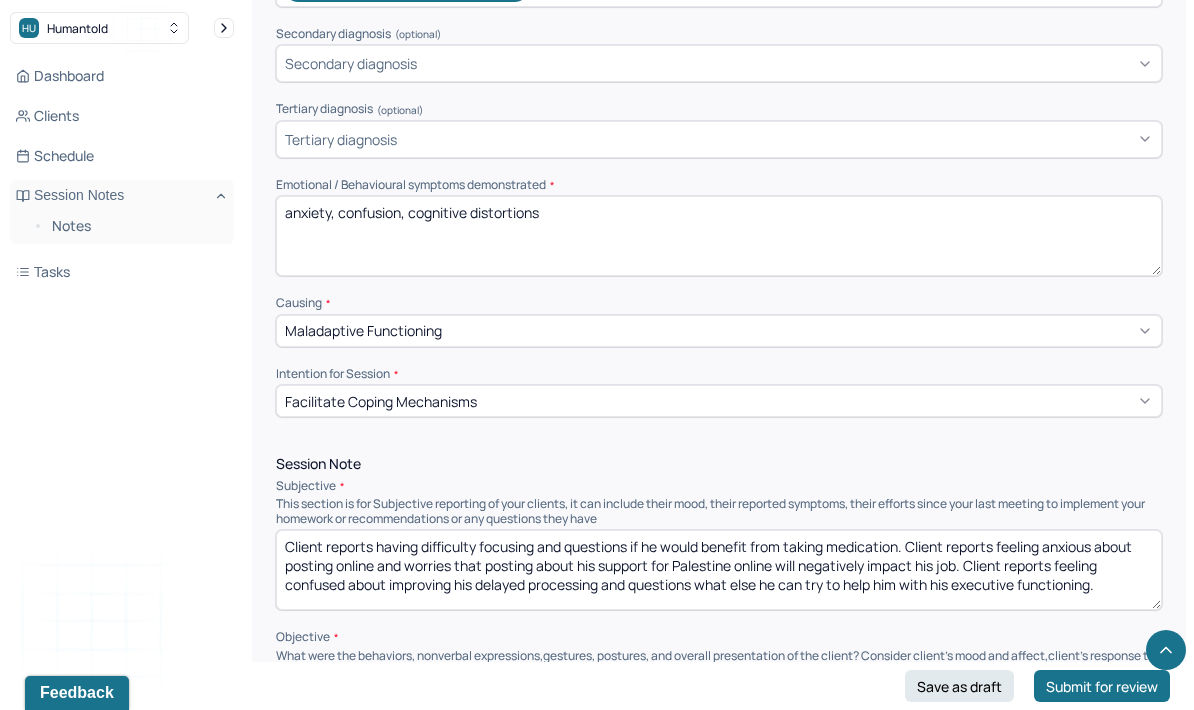 click on "Client reports having difficulty focusing and questions if he would benefit from taking medication. Client reports feeling anxious about posting online and worries that posting about his support for Palestine online will negatively impact his job. Client reports feeling confused about improving his delayed processing and questions what else he can try to help him with his executive functioning." at bounding box center [719, 570] 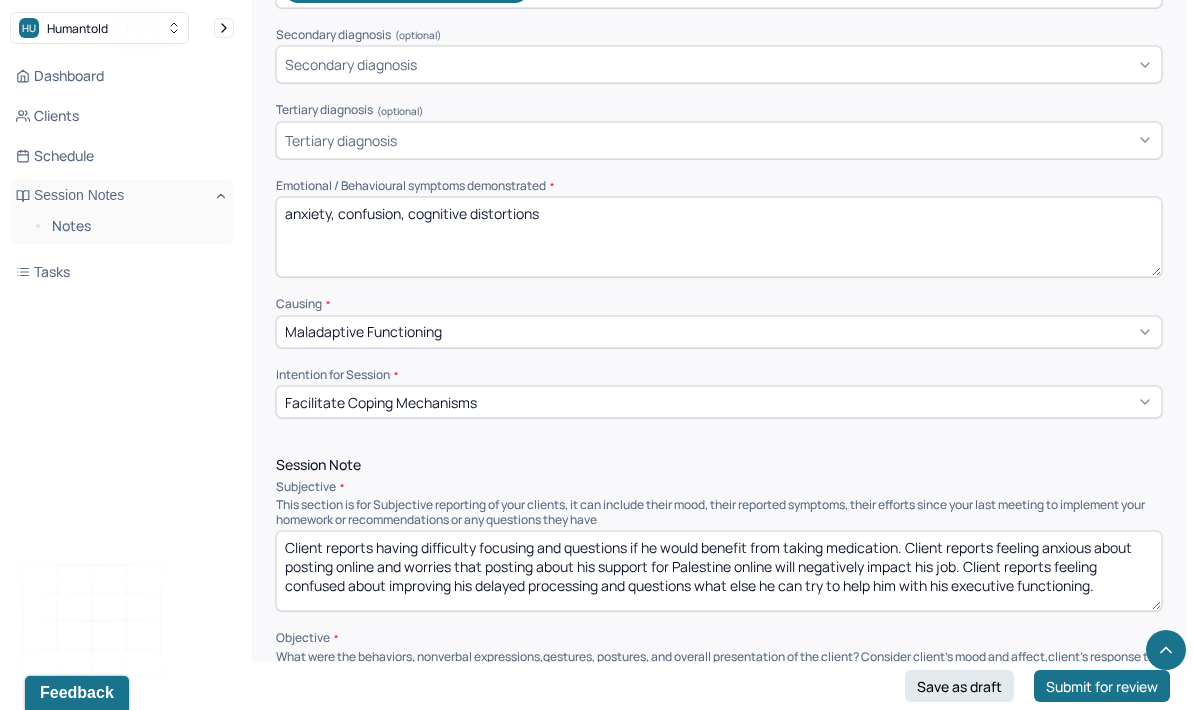 click on "Client reports having difficulty focusing and questions if he would benefit from taking medication. Client reports feeling anxious about posting online and worries that posting about his support for Palestine online will negatively impact his job. Client reports feeling confused about improving his delayed processing and questions what else he can try to help him with his executive functioning." at bounding box center [719, 571] 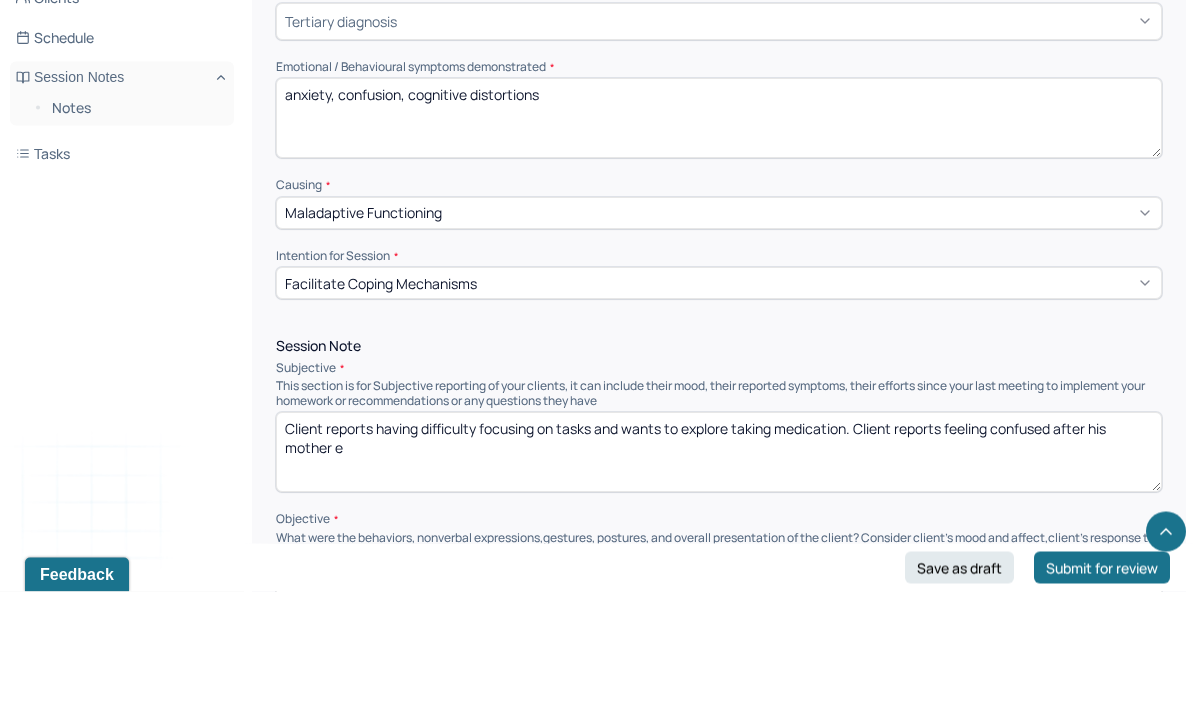 scroll, scrollTop: 824, scrollLeft: 0, axis: vertical 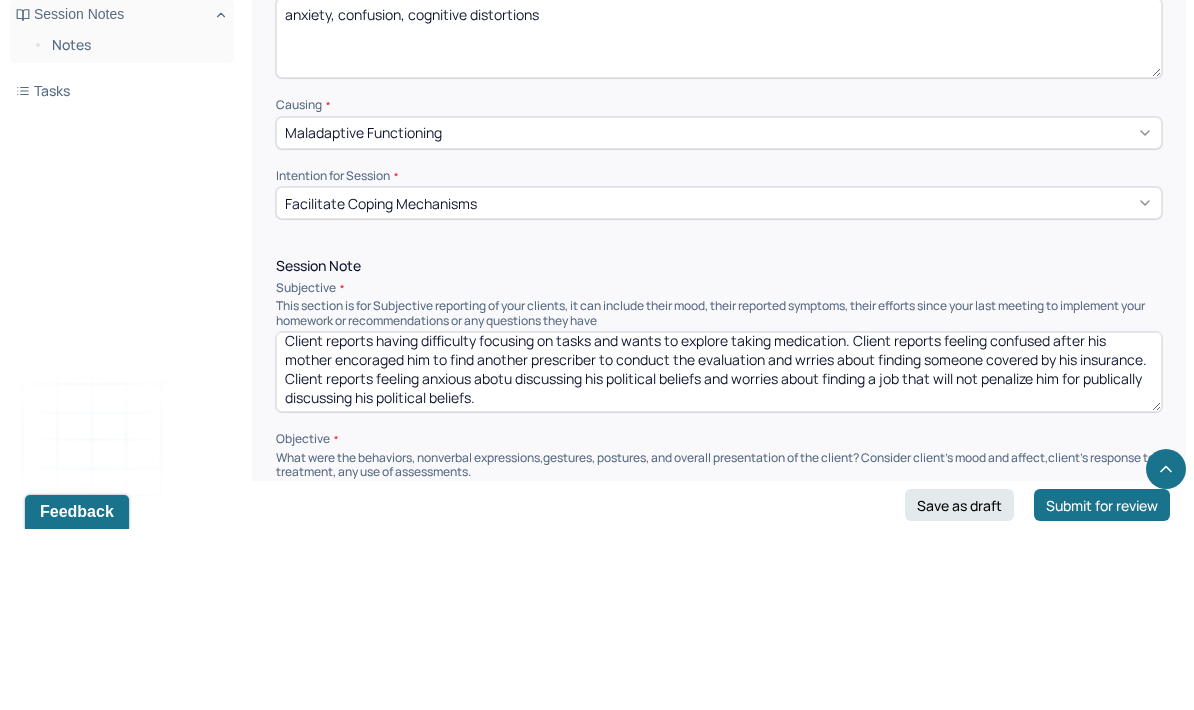 click on "Session Note" at bounding box center (719, 447) 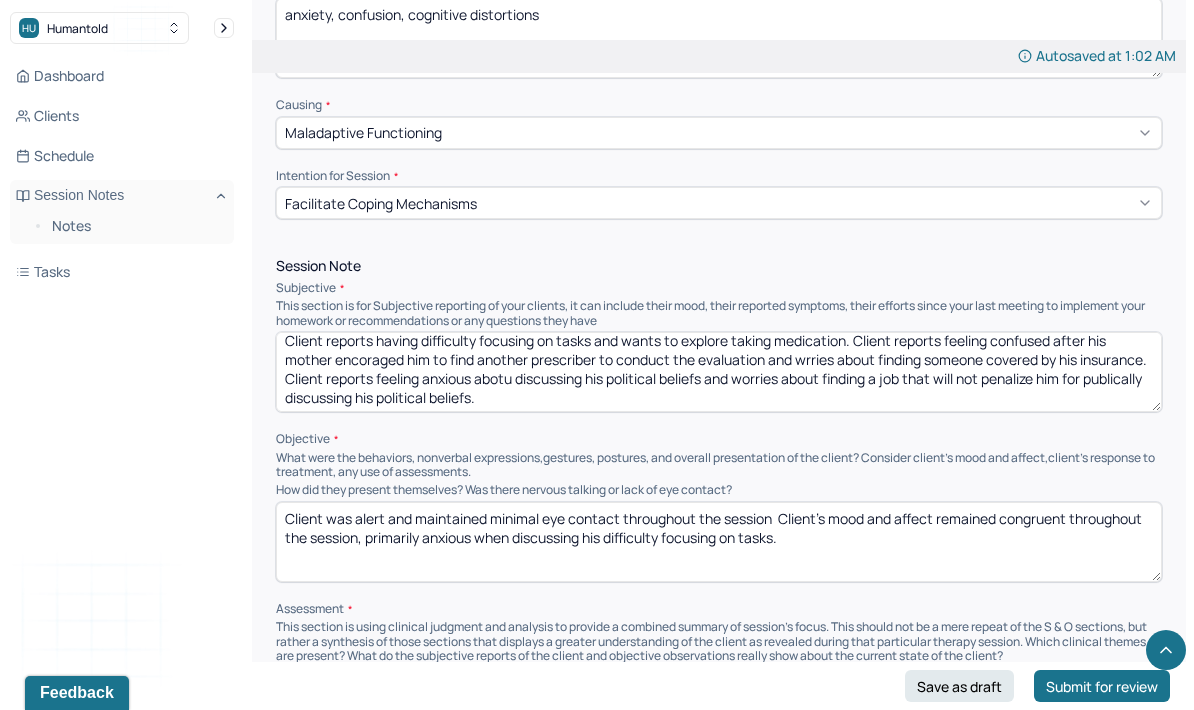 click on "Client reports having difficulty focusing on tasks and wants to explore taking medication. Client reports feeling confused after his mother encoraged him to find another prescriber to conduct the evaluation and wrries about finding someone covered by his insurance. Client reports feeling anxious abotu discussing his political beliefs and worries about finding a job that will not penalize him for publically discussing his political beliefs." at bounding box center (719, 372) 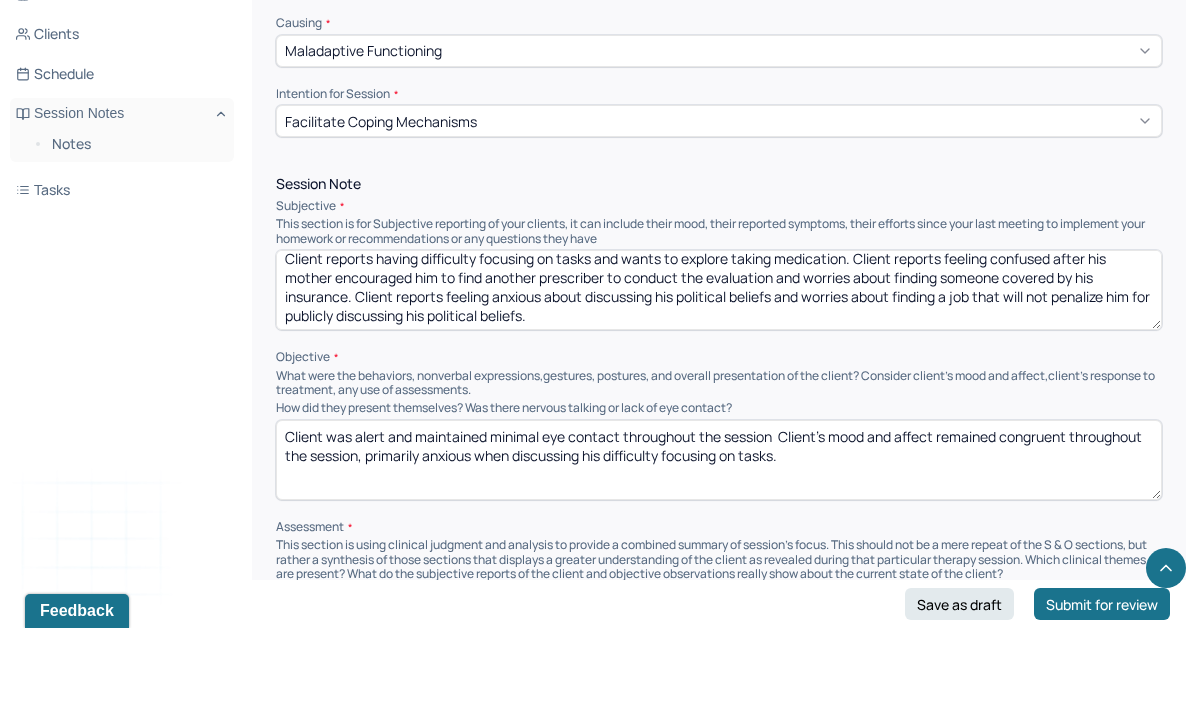 type on "Client reports having difficulty focusing on tasks and wants to explore taking medication. Client reports feeling confused after his mother encouraged him to find another prescriber to conduct the evaluation and worries about finding someone covered by his insurance. Client reports feeling anxious about discussing his political beliefs and worries about finding a job that will not penalize him for publicly discussing his political beliefs." 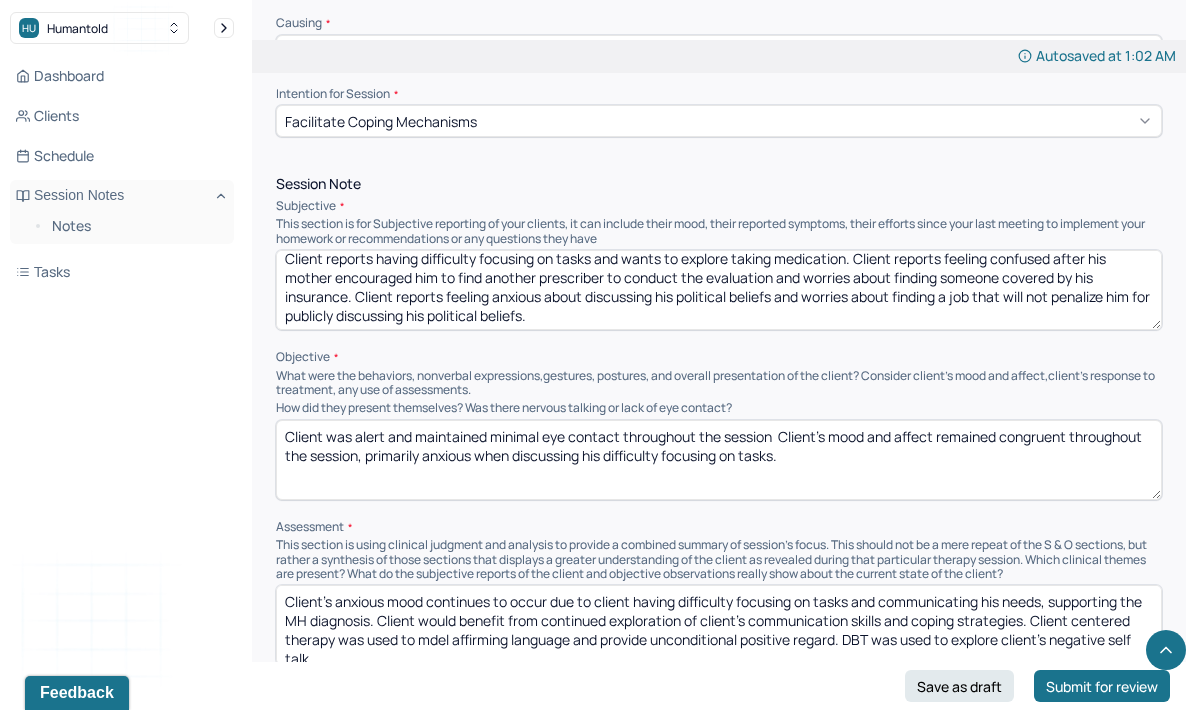 click on "Client was alert and maintained minimal eye contact throughout the session  Client’s mood and affect remained congruent throughout the session, primarily anxious when discussing his difficulty focusing on tasks." at bounding box center (719, 460) 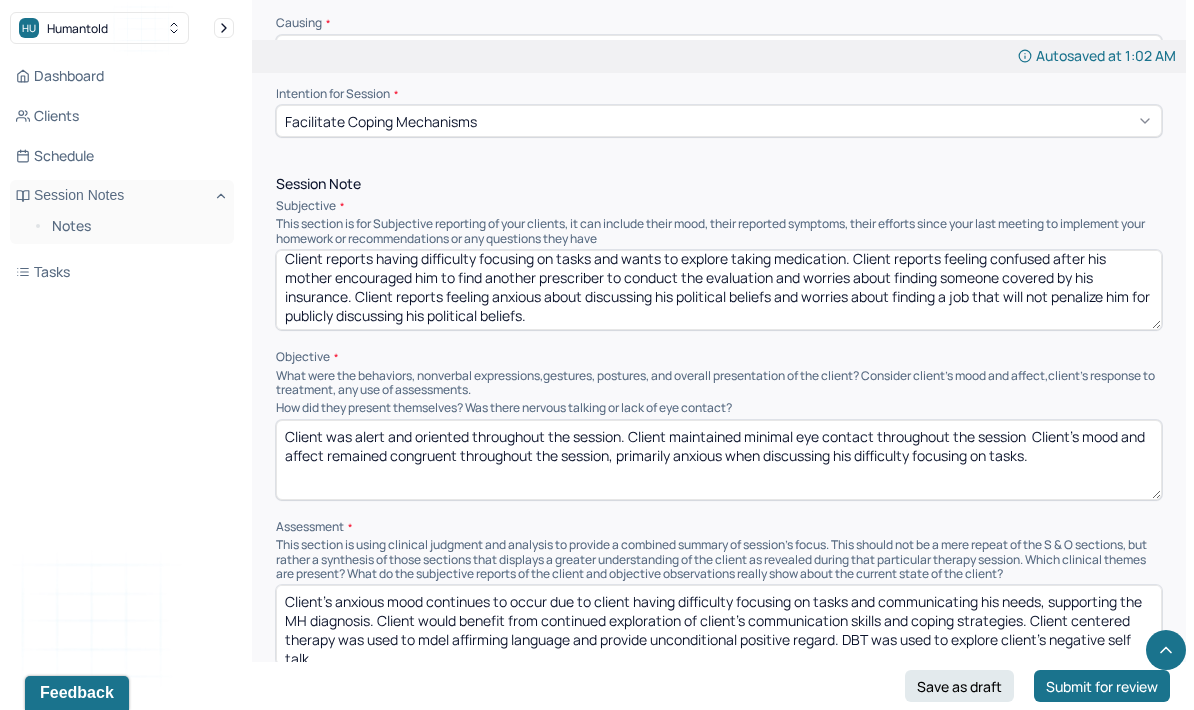 click on "Client was alert and oriented throughout the session. Client maintained minimal eye contact throughout the session  Client’s mood and affect remained congruent throughout the session, primarily anxious when discussing his difficulty focusing on tasks." at bounding box center (719, 460) 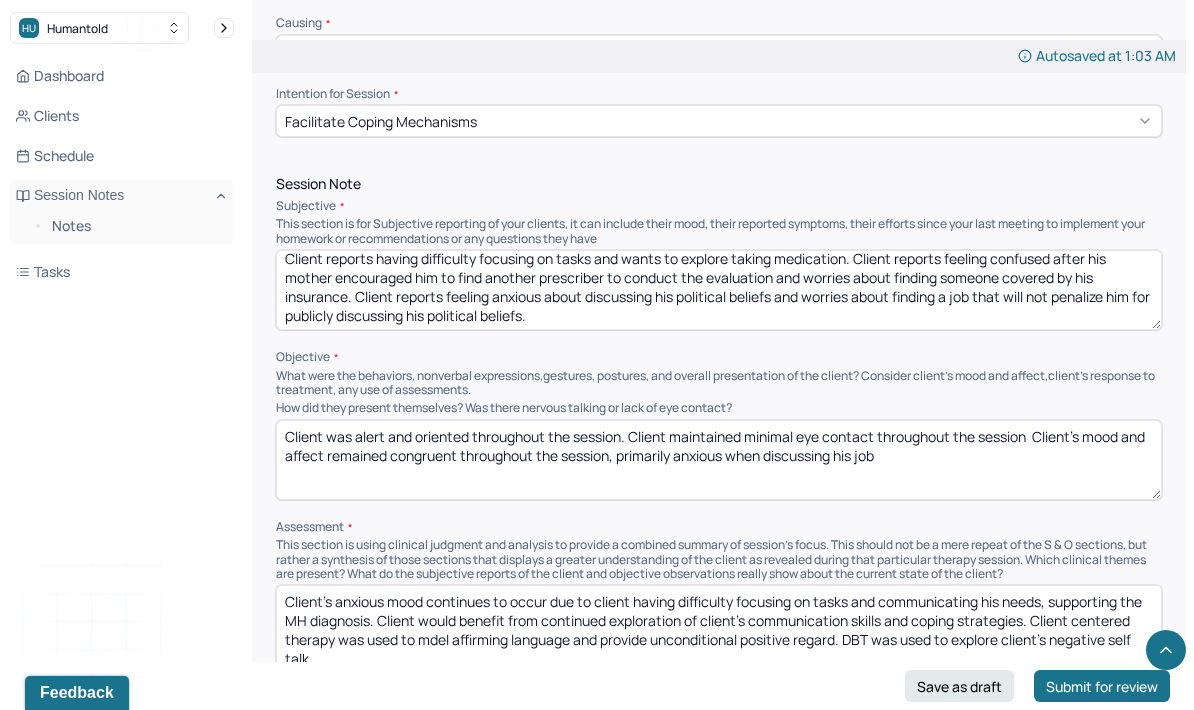 click on "Client was alert and oriented throughout the session. Client maintained minimal eye contact throughout the session  Client’s mood and affect remained congruent throughout the session, primarily anxious when discussing his" at bounding box center [719, 460] 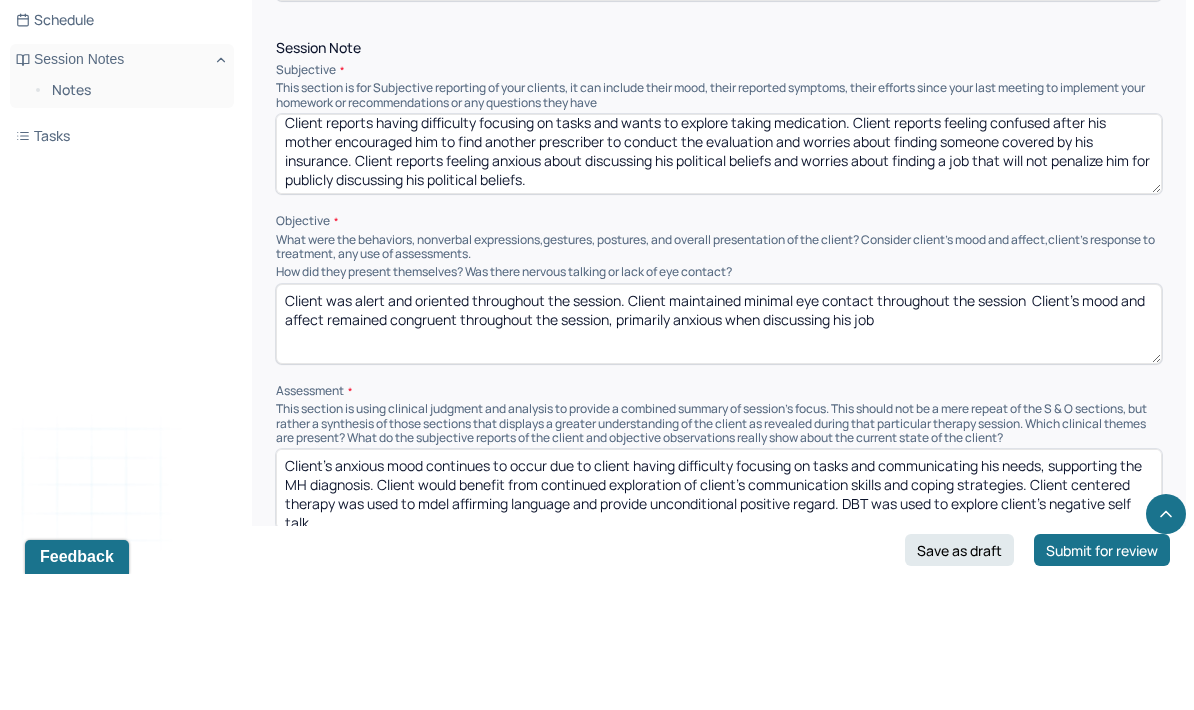 type on "Client was alert and oriented throughout the session. Client maintained minimal eye contact throughout the session  Client’s mood and affect remained congruent throughout the session, primarily anxious when discussing his job" 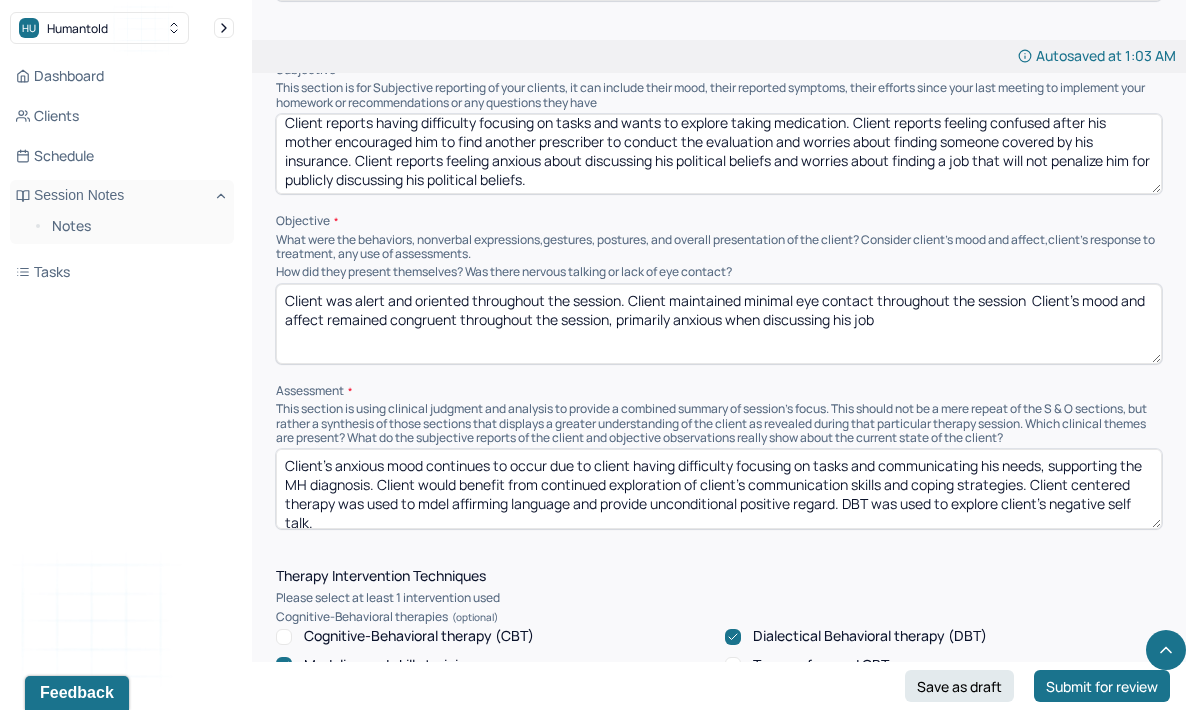click on "Client's anxious mood continues to occur due to client having difficulty focusing on tasks and communicating his needs, supporting the MH diagnosis. Client would benefit from continued exploration of client’s communication skills and coping strategies. Client centered therapy was used to mdel affirming language and provide unconditional positive regard. DBT was used to explore client’s negative self talk." at bounding box center (719, 489) 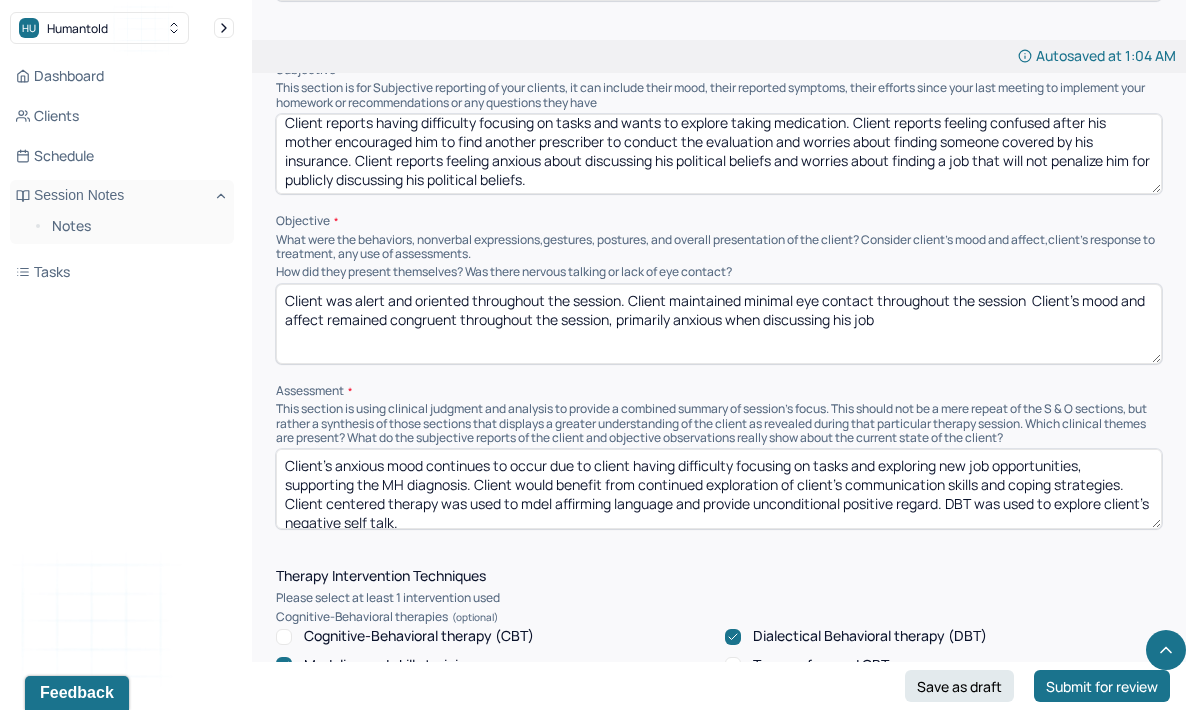 click on "Client's anxious mood continues to occur due to client having difficulty focusing on tasks and exploring new job opportunities, supporting the MH diagnosis. Client would benefit from continued exploration of client’s communication skills and coping strategies. Client centered therapy was used to mdel affirming language and provide unconditional positive regard. DBT was used to explore client’s negative self talk." at bounding box center [719, 489] 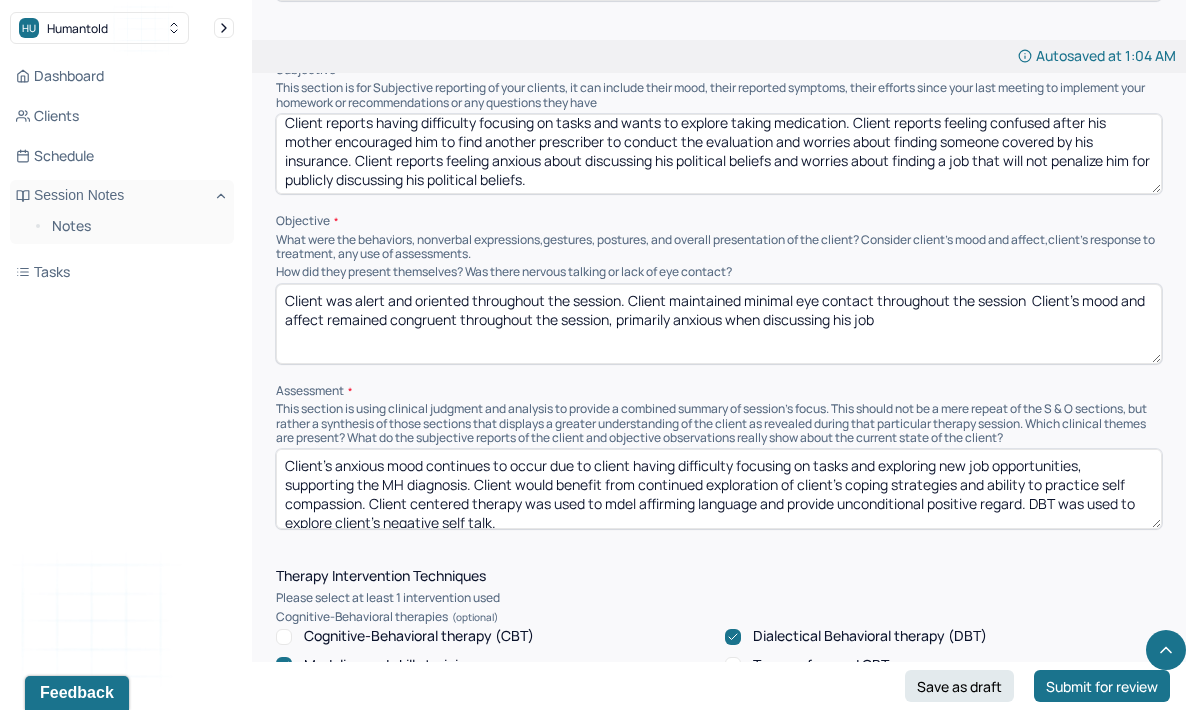 click on "Client's anxious mood continues to occur due to client having difficulty focusing on tasks and exploring new job opportunities, supporting the MH diagnosis. Client would benefit from continued exploration of client’s c. Client centered therapy was used to mdel affirming language and provide unconditional positive regard. DBT was used to explore client’s negative self talk." at bounding box center [719, 489] 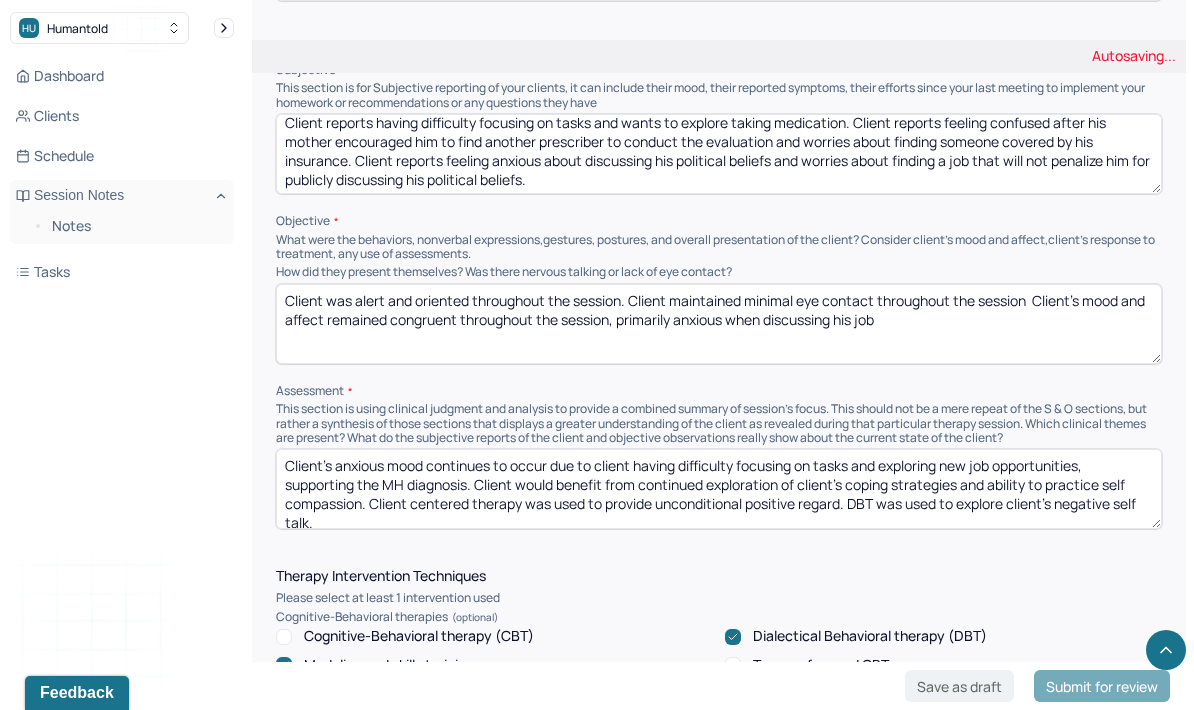 click on "Client's anxious mood continues to occur due to client having difficulty focusing on tasks and exploring new job opportunities, supporting the MH diagnosis. Client would benefit from continued exploration of client’s c. Client centered therapy was used to mdel affirming language and provide unconditional positive regard. DBT was used to explore client’s negative self talk." at bounding box center (719, 489) 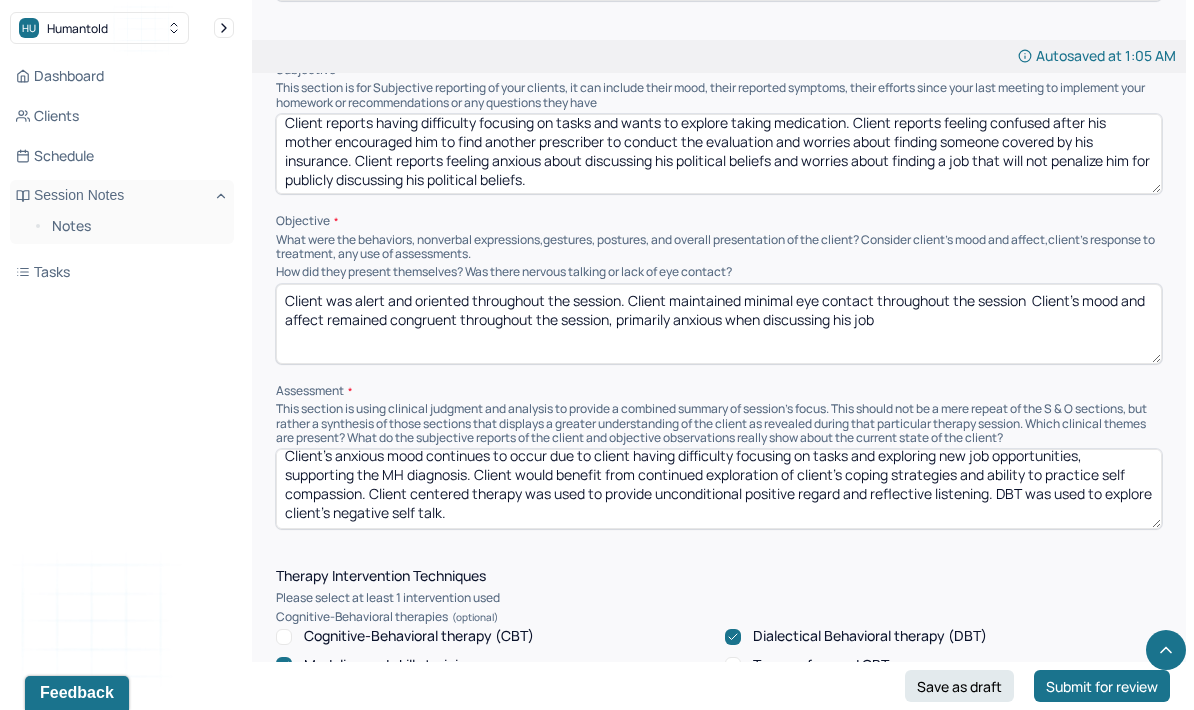 scroll, scrollTop: 13, scrollLeft: 0, axis: vertical 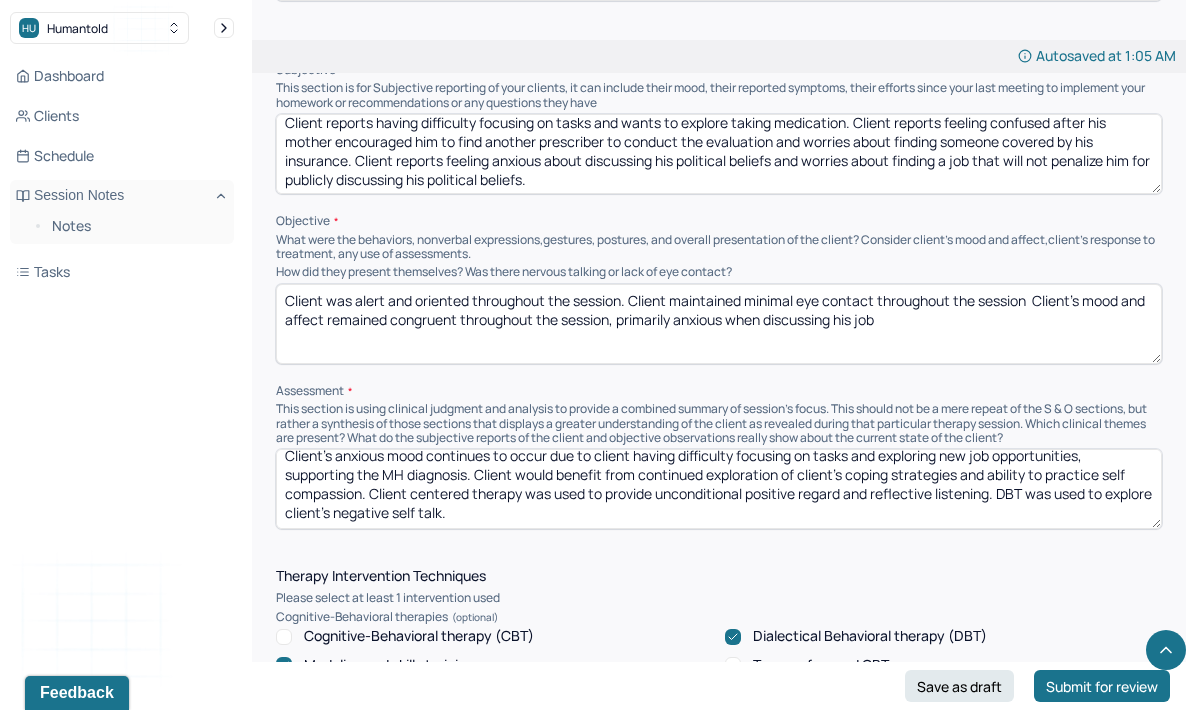 click on "Client's anxious mood continues to occur due to client having difficulty focusing on tasks and exploring new job opportunities, supporting the MH diagnosis. Client would benefit from continued exploration of client’s coping strategies and ability to practice self compassion. Client centered therapy was used to provide unconditional positive regard and reflective listening. DBT was used to explore client’s negative self talk." at bounding box center (719, 489) 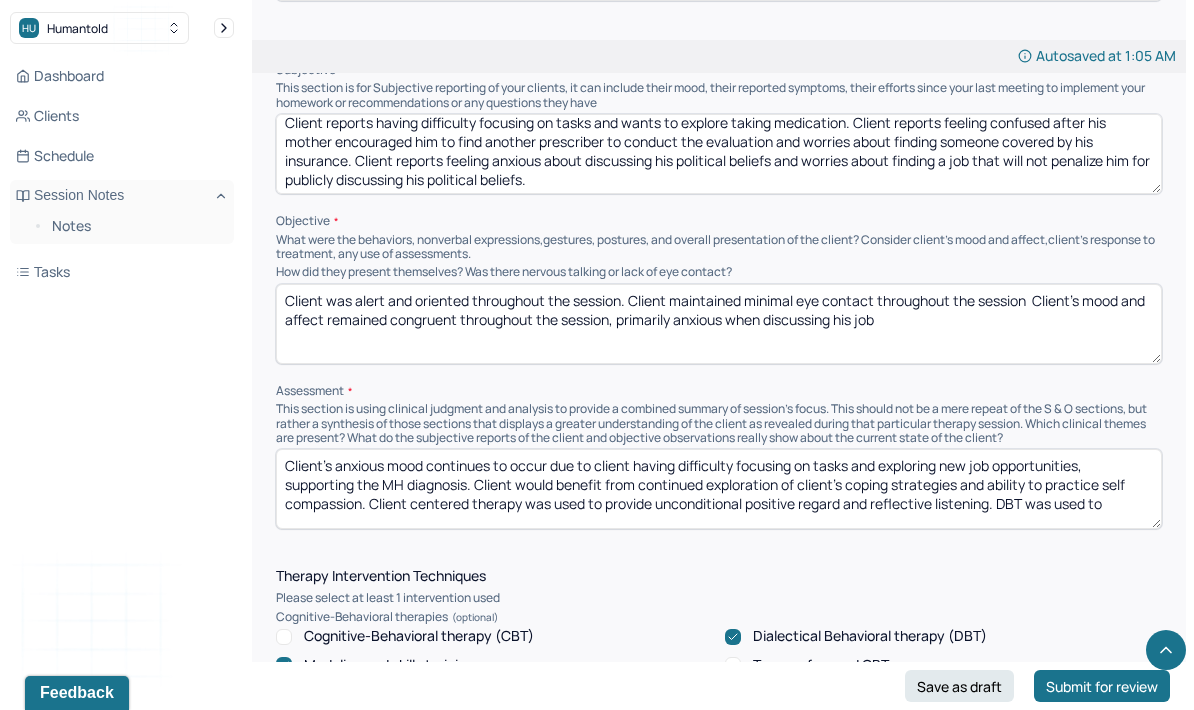 scroll, scrollTop: 0, scrollLeft: 0, axis: both 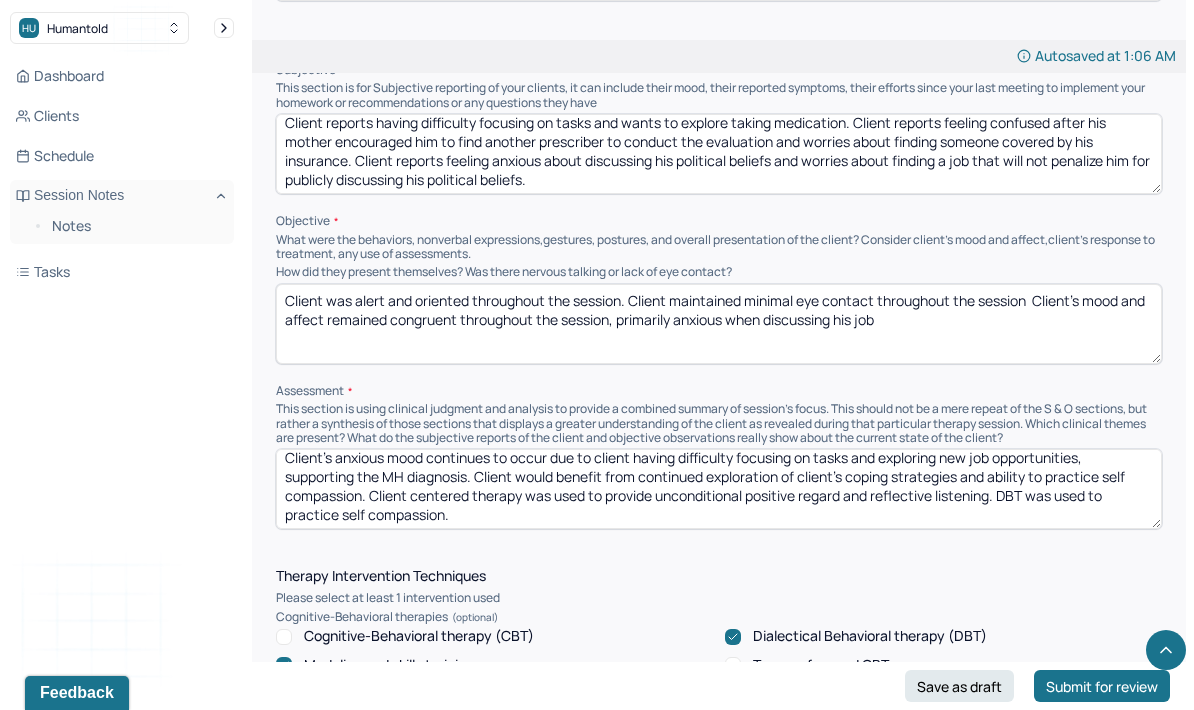 click on "Client's anxious mood continues to occur due to client having difficulty focusing on tasks and exploring new job opportunities, supporting the MH diagnosis. Client would benefit from continued exploration of client’s coping strategies and ability to practice self compassion. Client centered therapy was used to provide unconditional positive regard and reflective listening. DBT was used to" at bounding box center [719, 489] 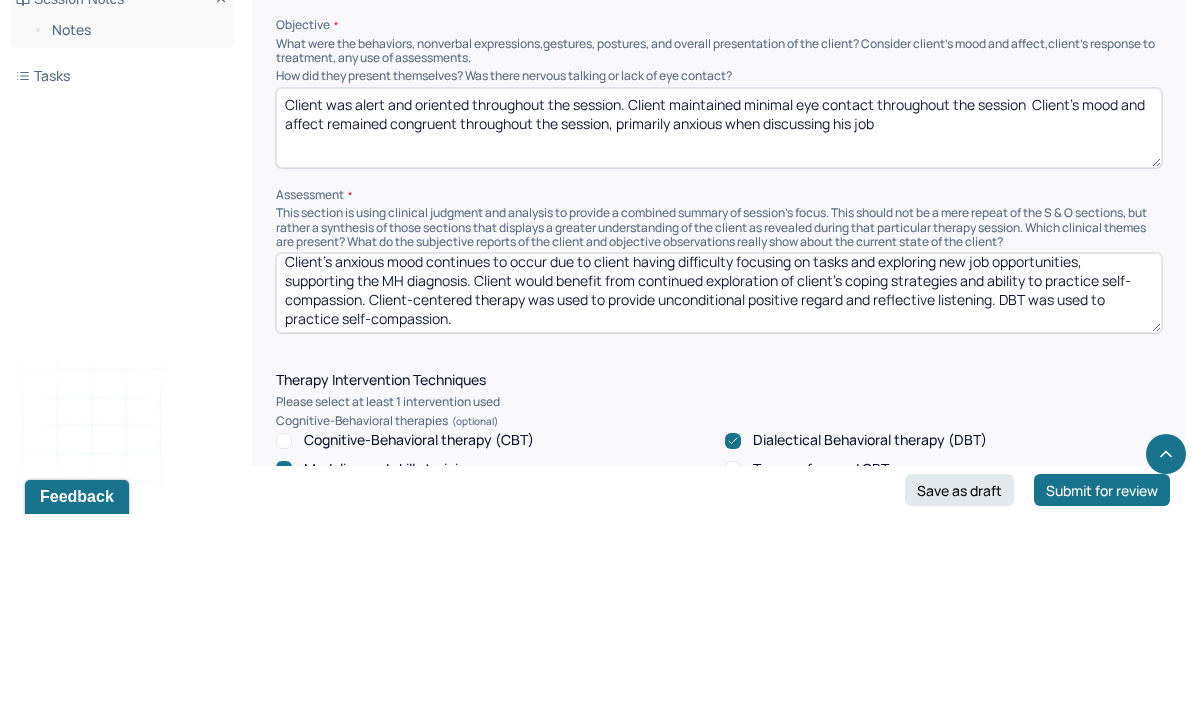 type on "Client's anxious mood continues to occur due to client having difficulty focusing on tasks and exploring new job opportunities, supporting the MH diagnosis. Client would benefit from continued exploration of client’s coping strategies and ability to practice self-compassion. Client-centered therapy was used to provide unconditional positive regard and reflective listening. DBT was used to practice self-compassion." 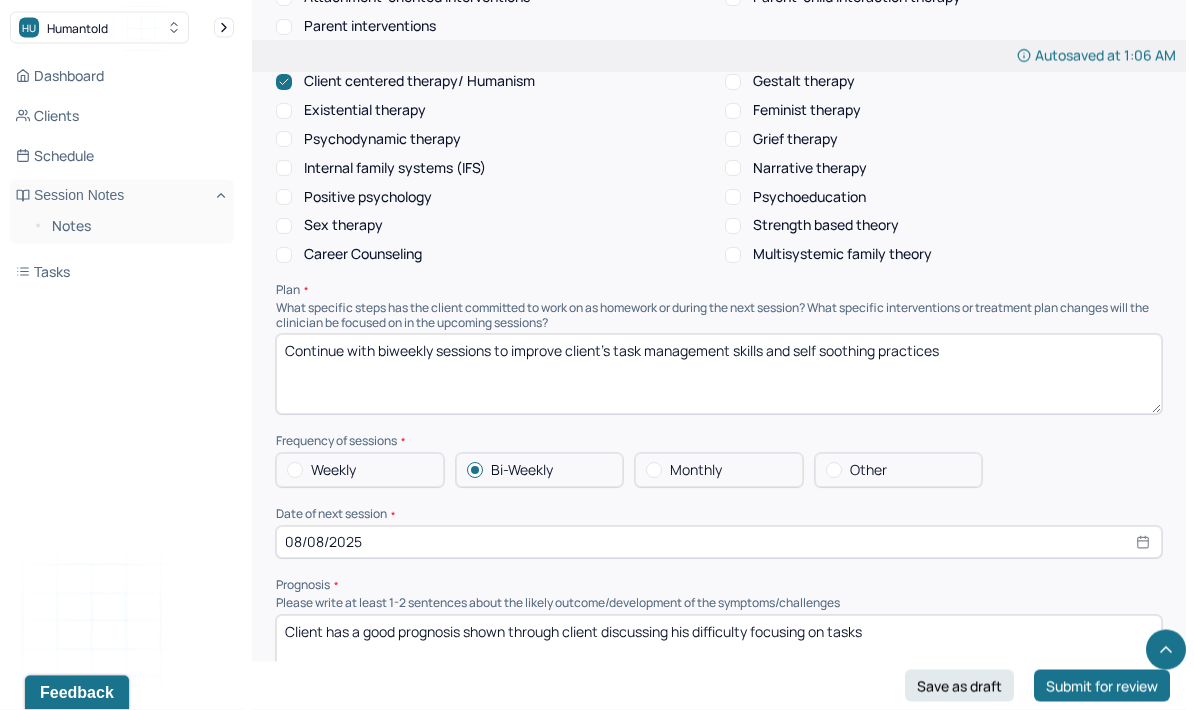 scroll, scrollTop: 2082, scrollLeft: 0, axis: vertical 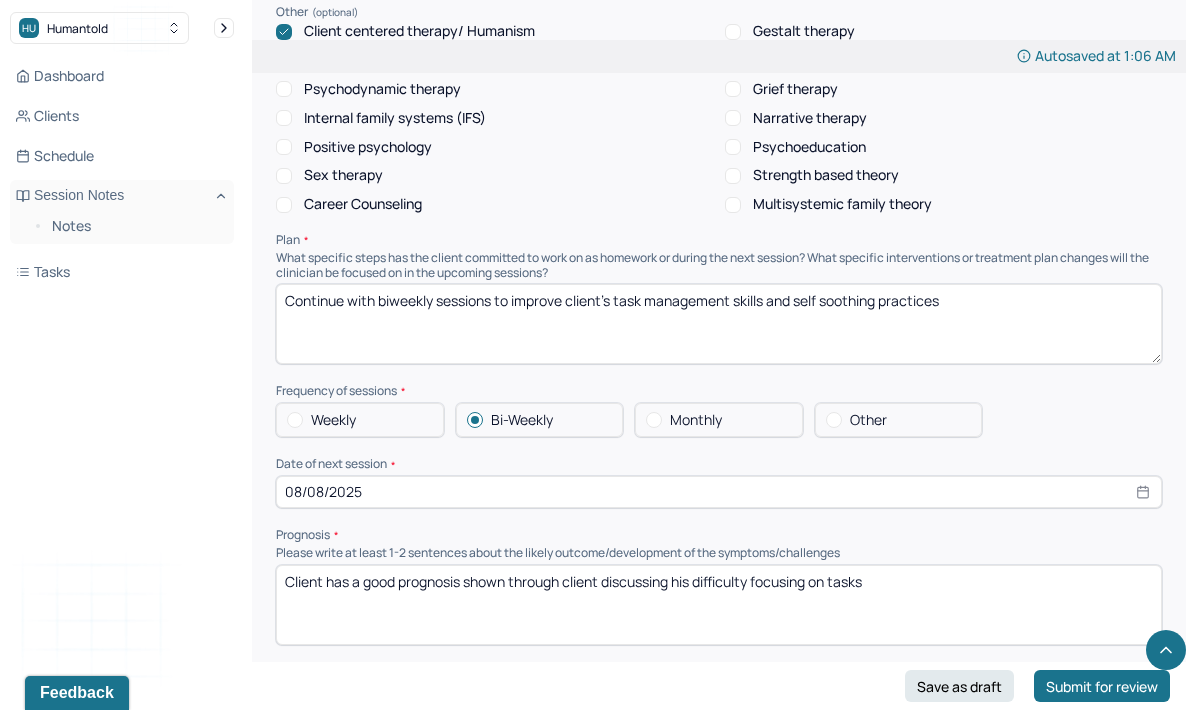 click on "08/08/2025" at bounding box center (719, 492) 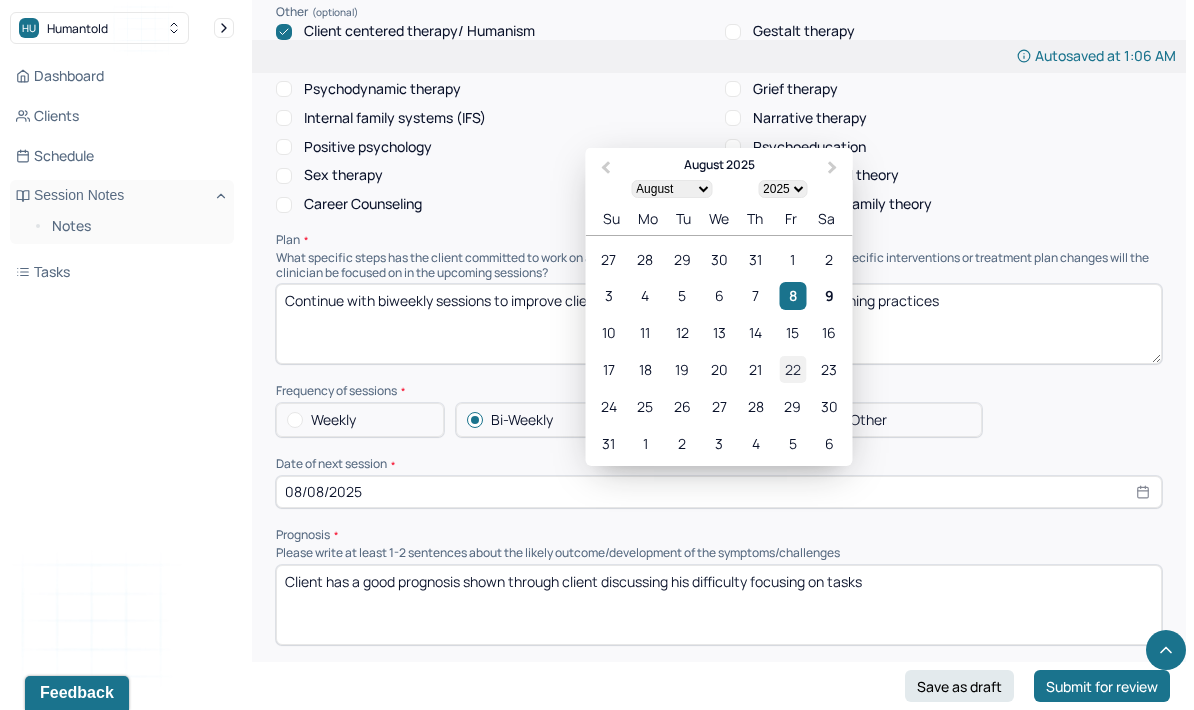 click on "22" at bounding box center [792, 369] 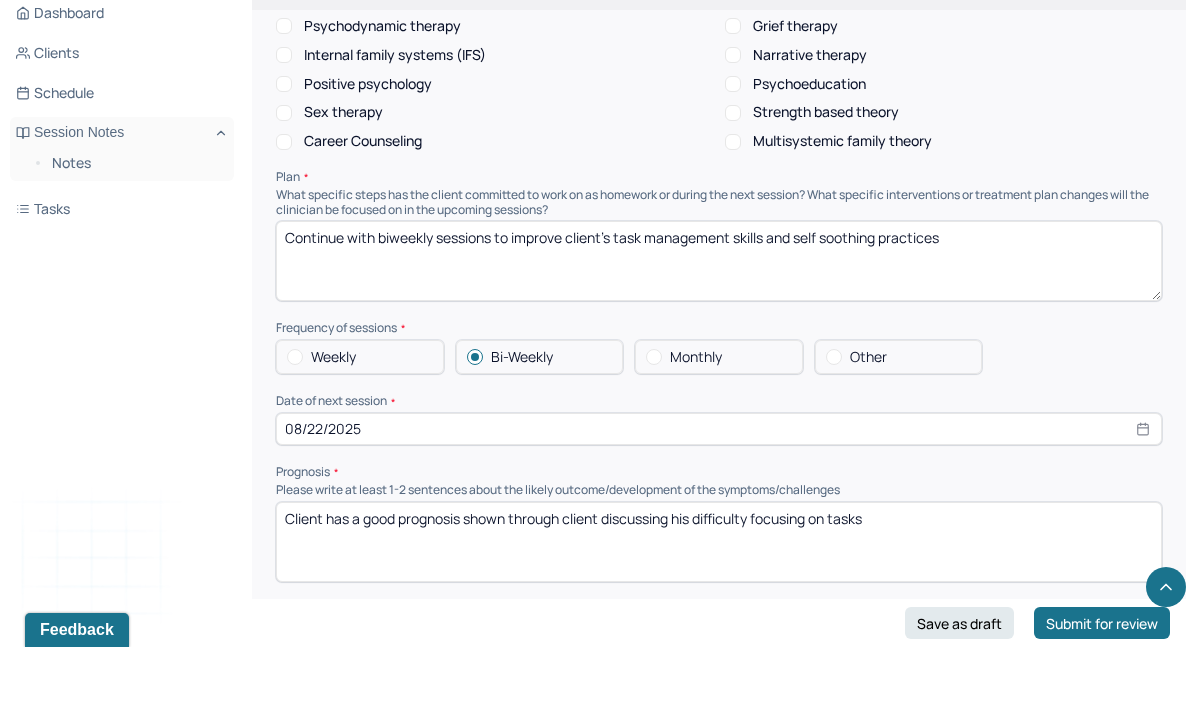 click on "Client has a good prognosis shown through client discussing his difficulty focusing on tasks" at bounding box center [719, 605] 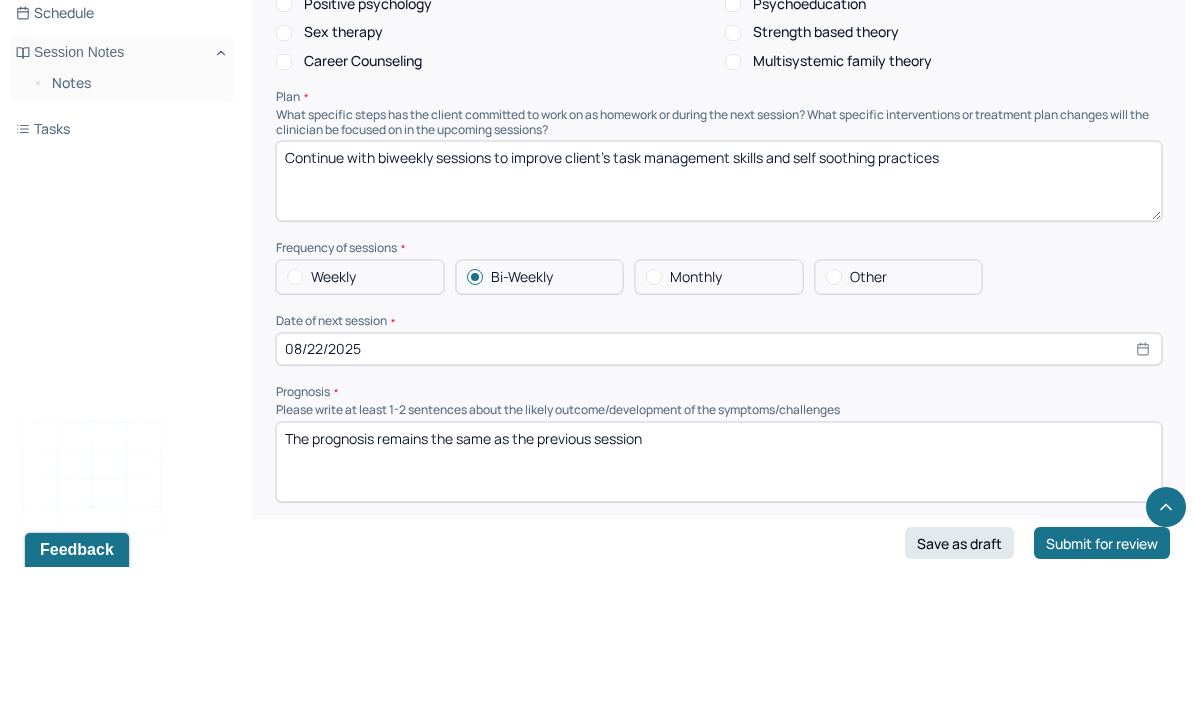 scroll, scrollTop: 2225, scrollLeft: 0, axis: vertical 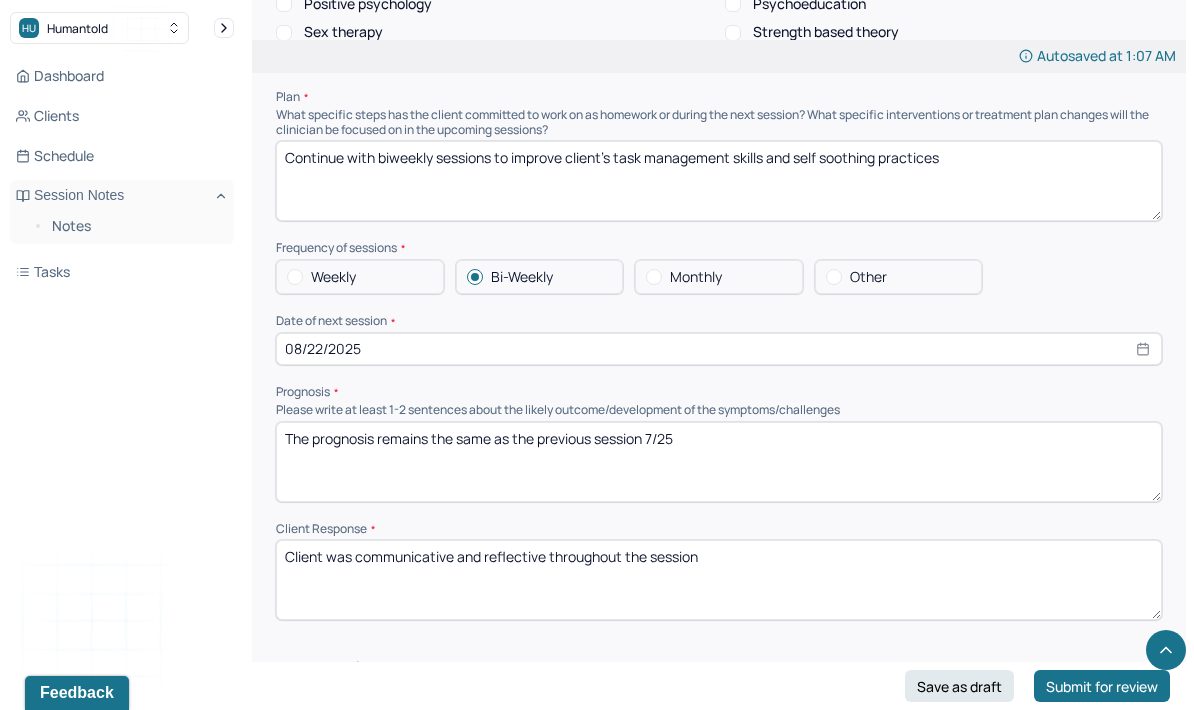 type on "The prognosis remains the same as the previous session 7/25" 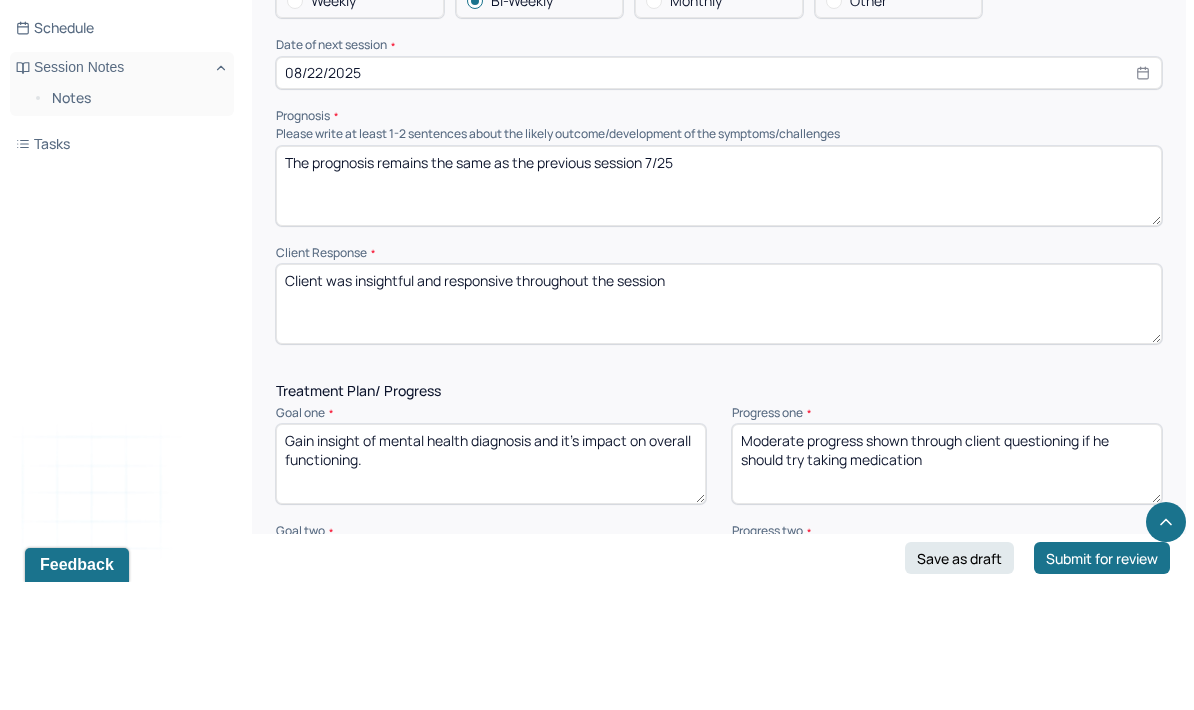 scroll, scrollTop: 2376, scrollLeft: 0, axis: vertical 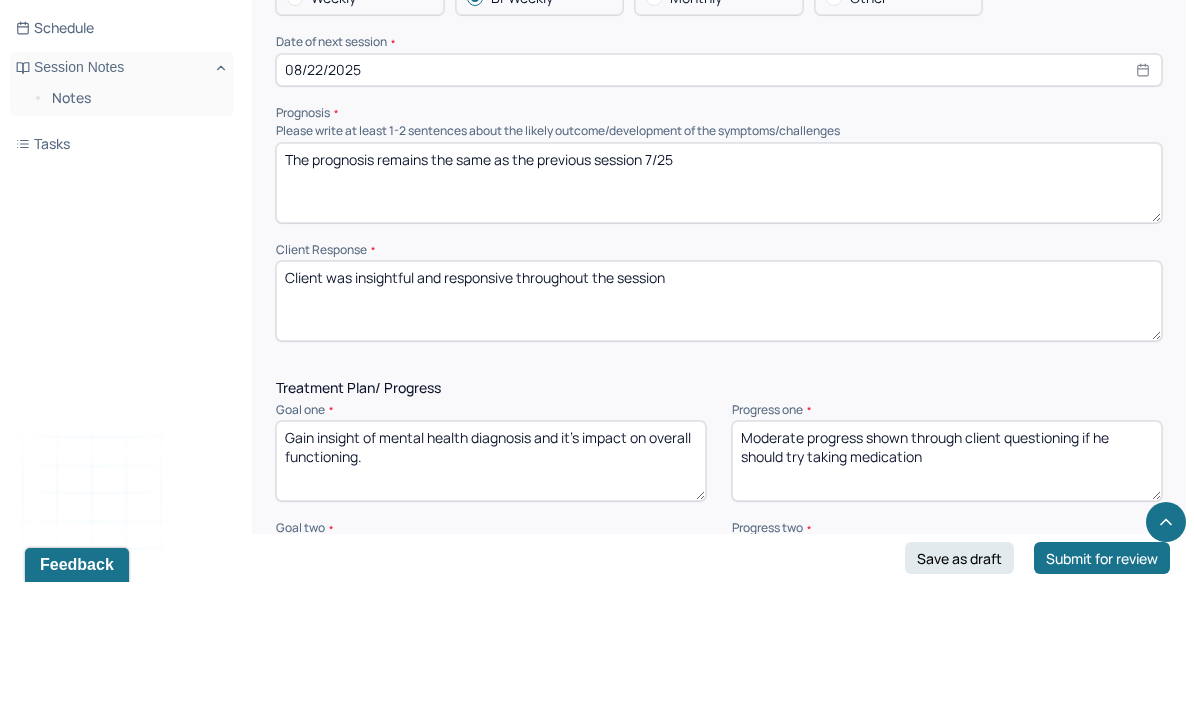 type on "Client was insightful and responsive throughout the session" 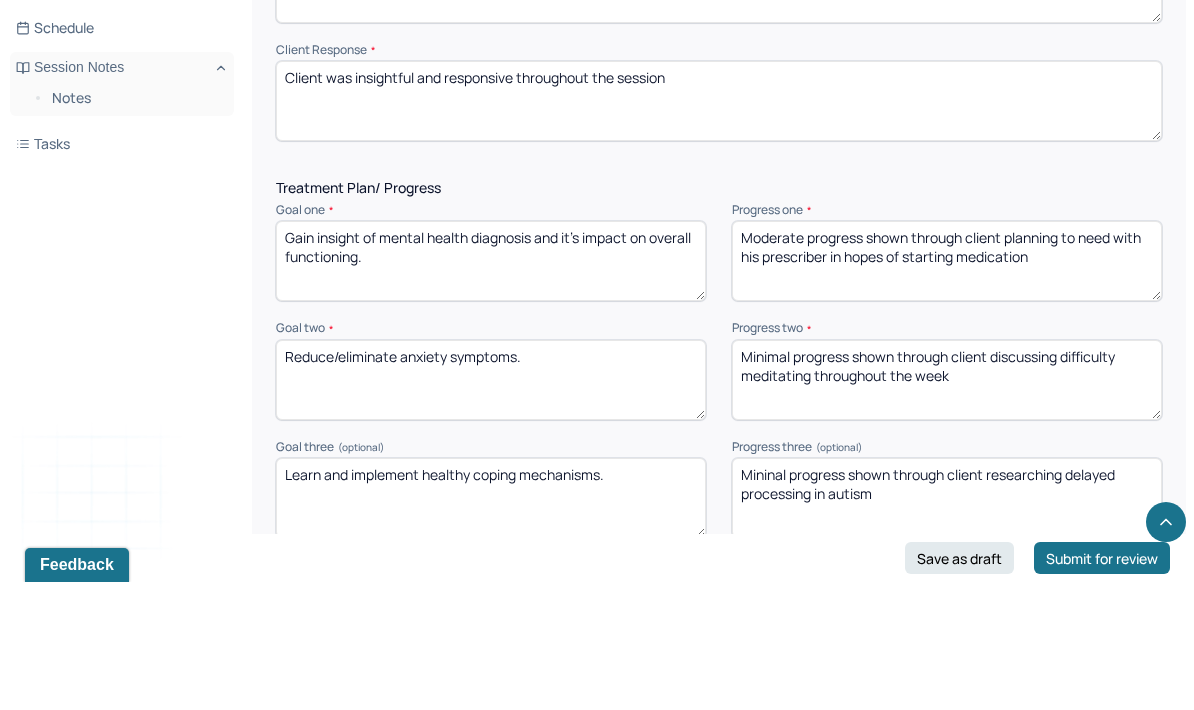 scroll, scrollTop: 2577, scrollLeft: 0, axis: vertical 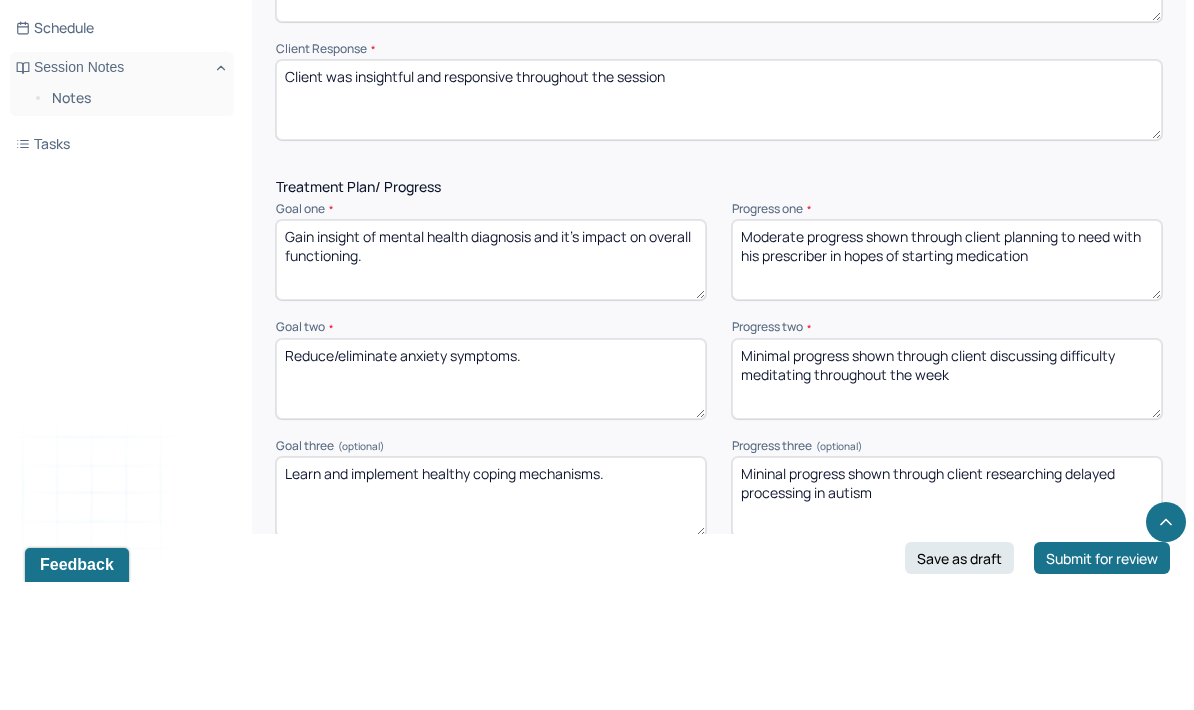 type on "Moderate progress shown through client planning to need with his prescriber in hopes of starting medication" 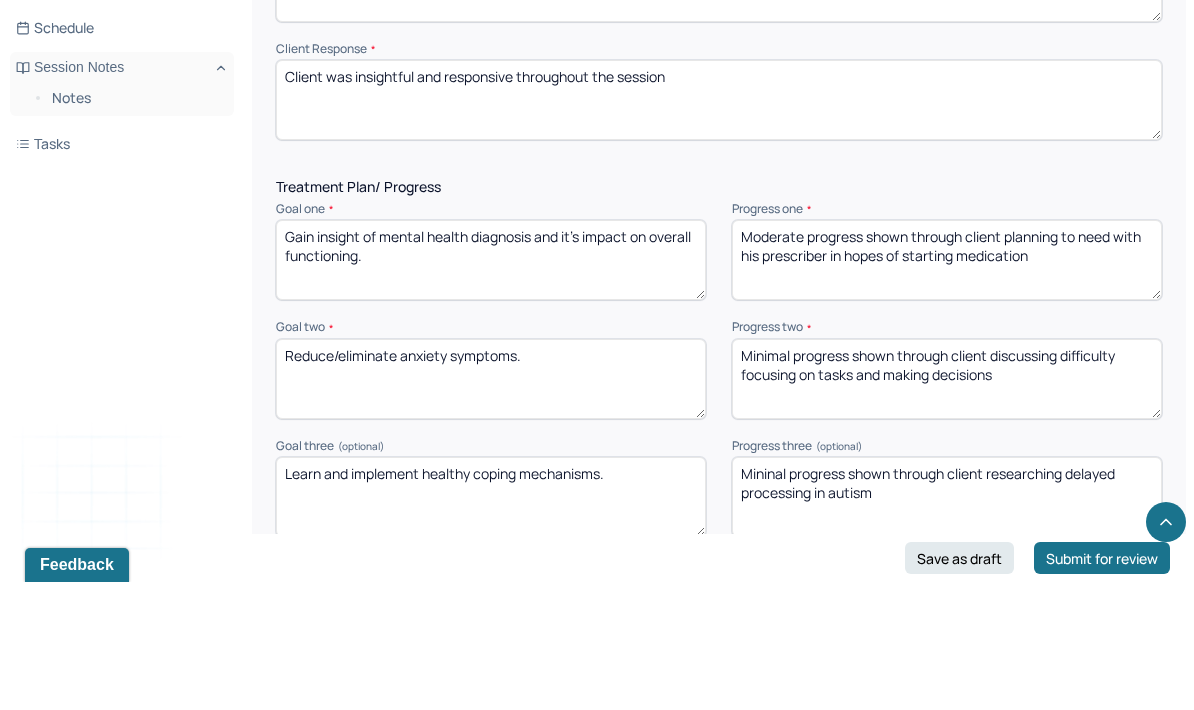 type on "Minimal progress shown through client discussing difficulty focusing on tasks and making decisions" 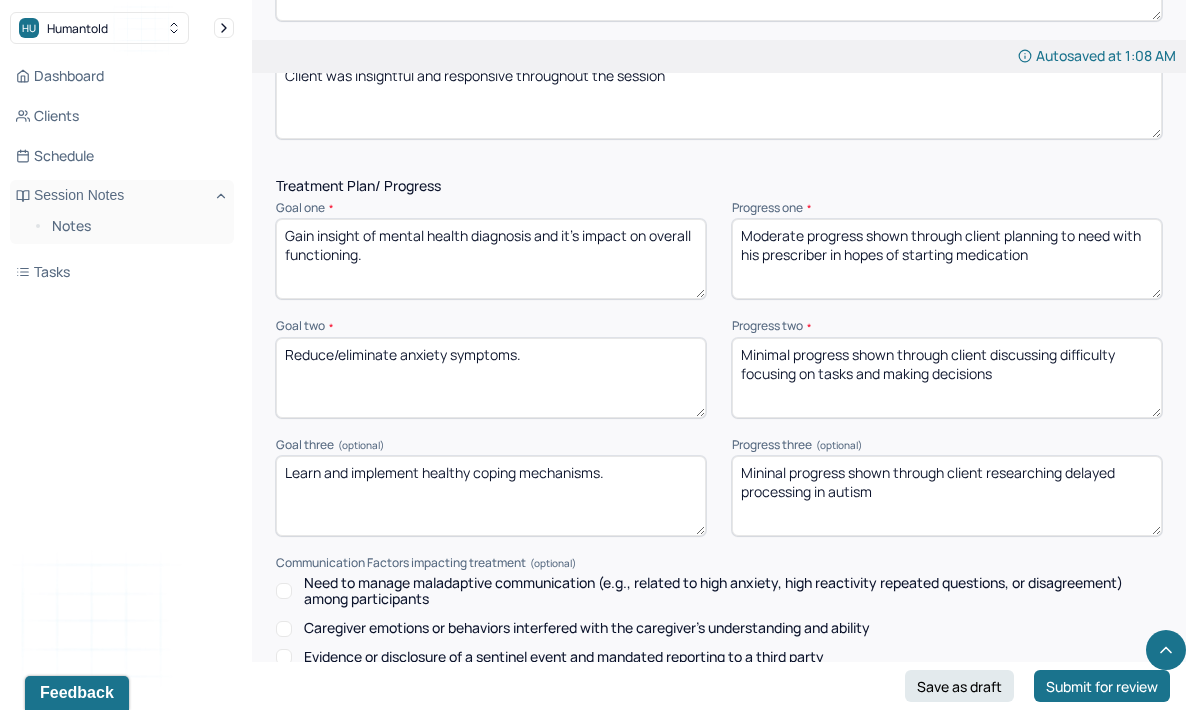 click on "Mininal progress shown through client researching delayed processing in autism" at bounding box center [947, 496] 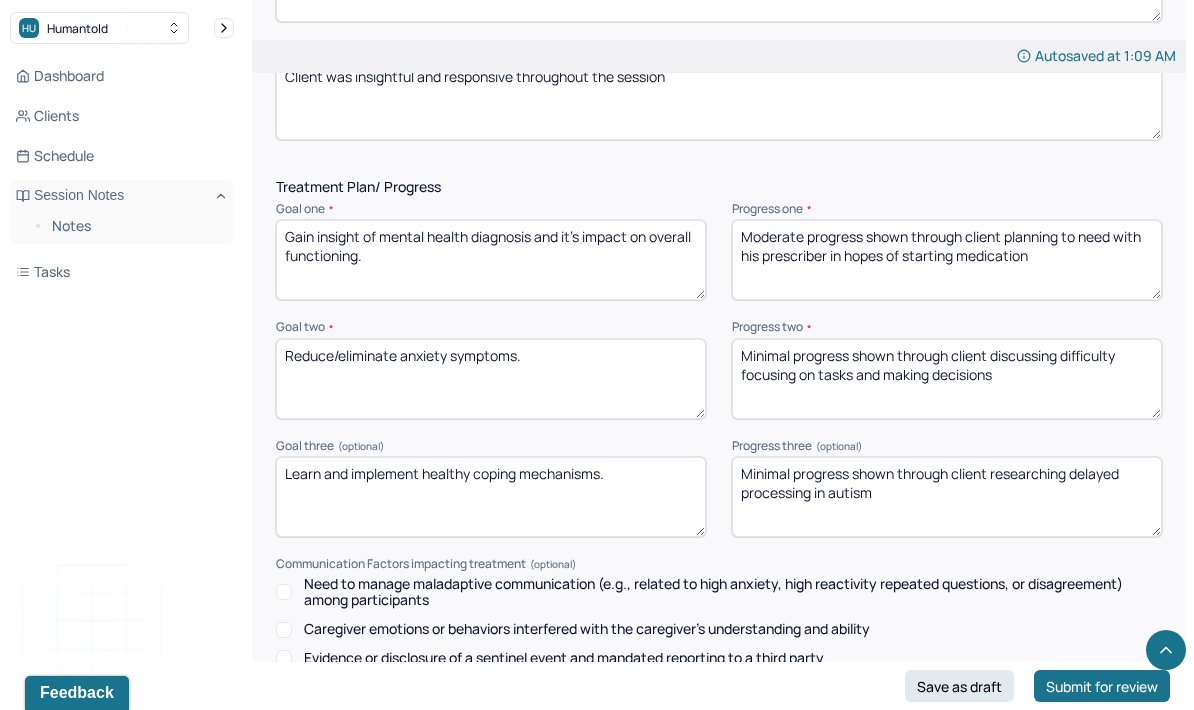 click on "Minimal progress shown through client researching delayed processing in autism" at bounding box center [947, 497] 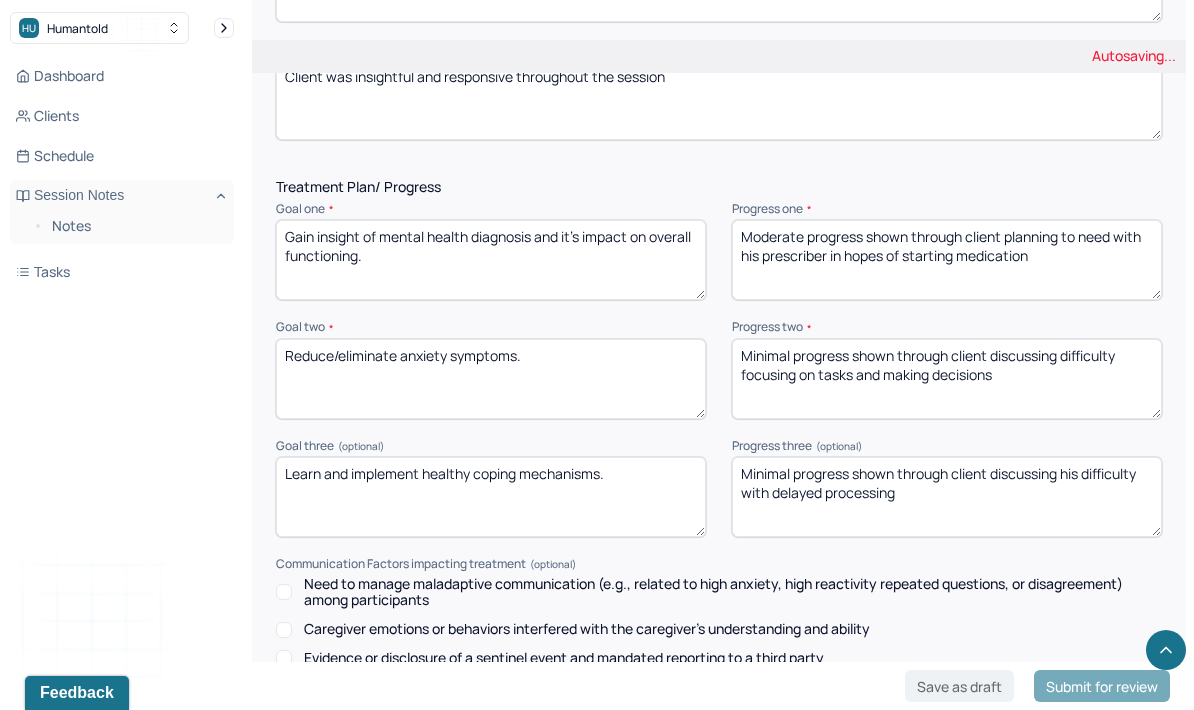 type on "Minimal progress shown through client discussing his difficulty with delayed processing" 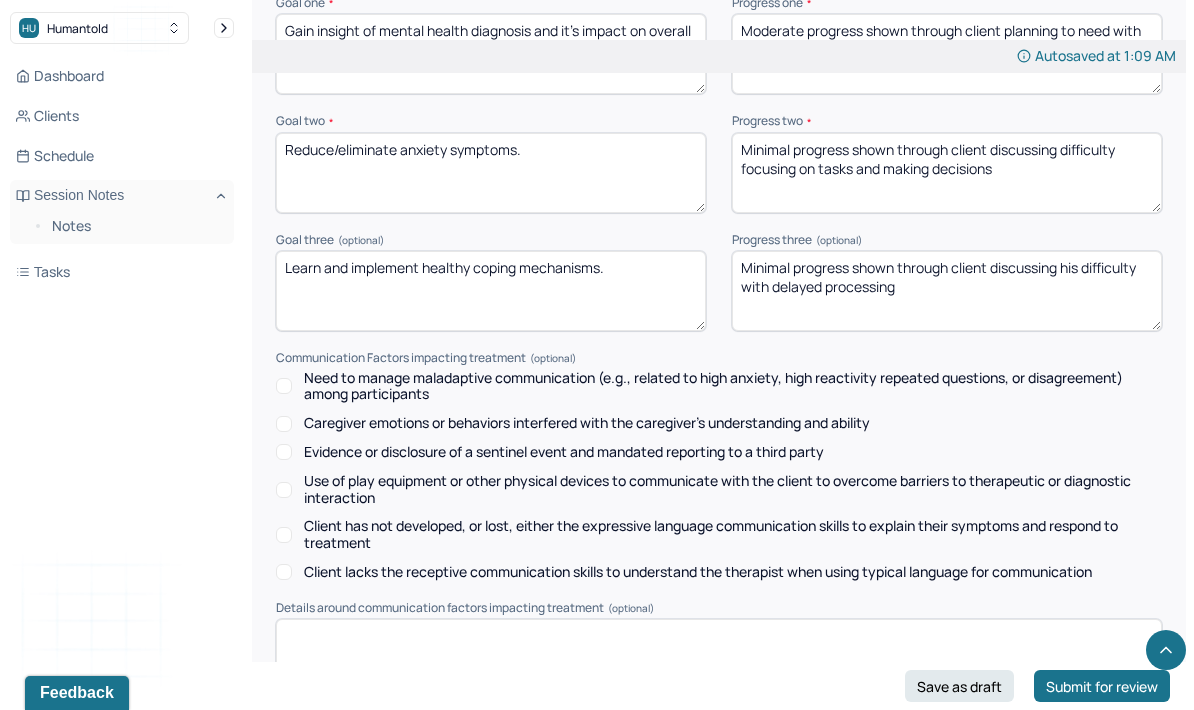 scroll, scrollTop: 2990, scrollLeft: 0, axis: vertical 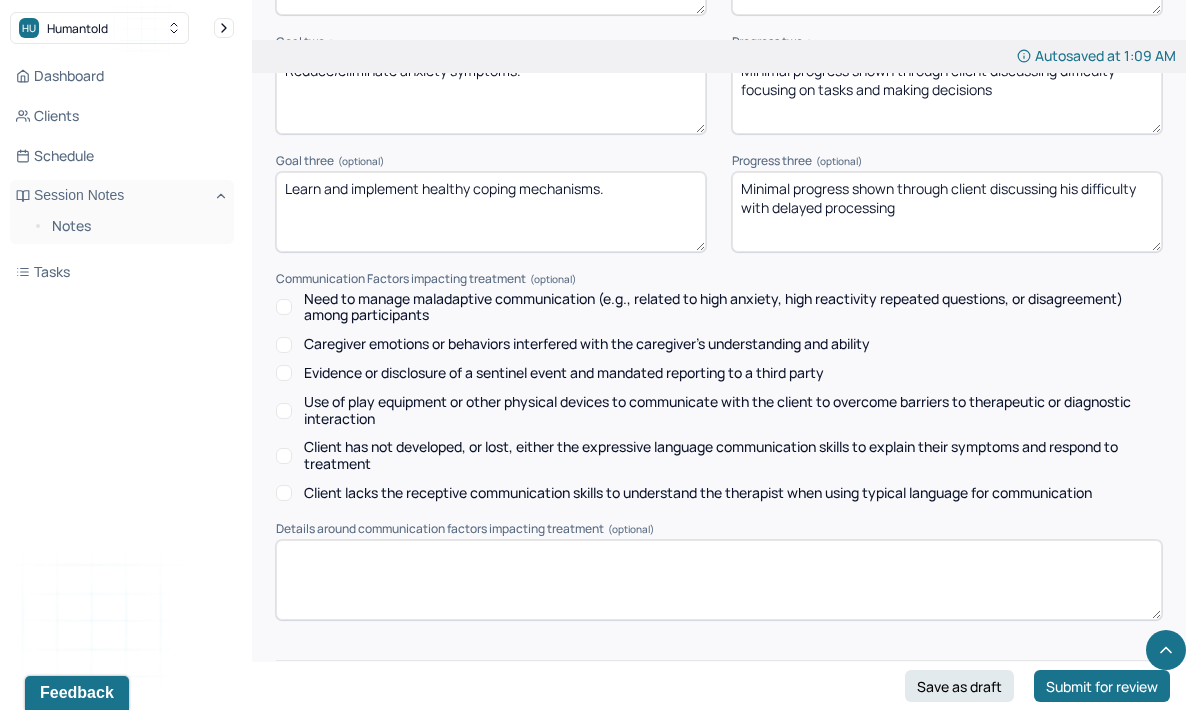 click at bounding box center (719, 744) 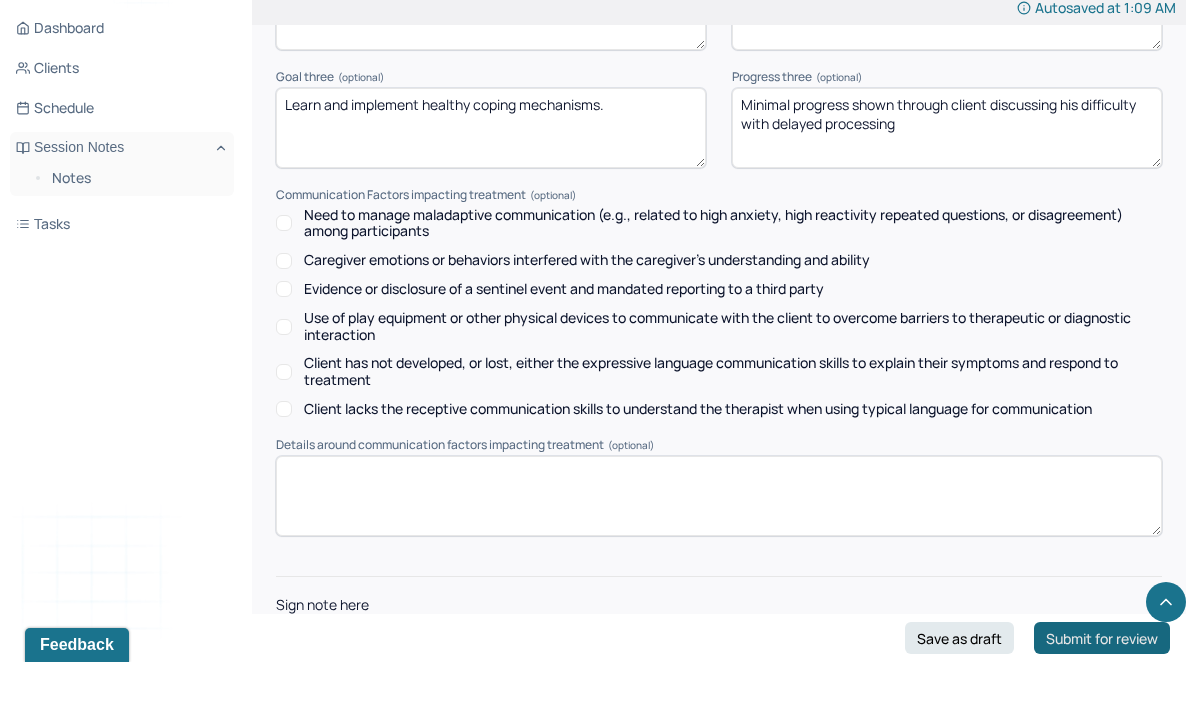 type on "Zd" 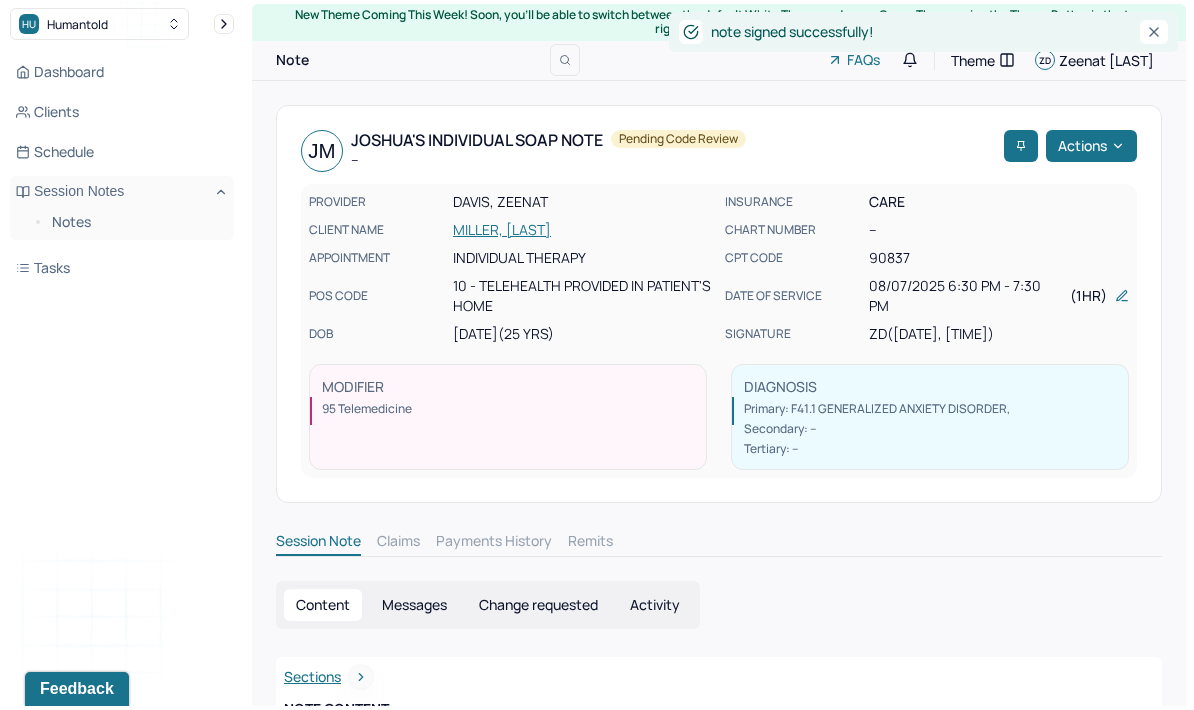scroll, scrollTop: 4, scrollLeft: 0, axis: vertical 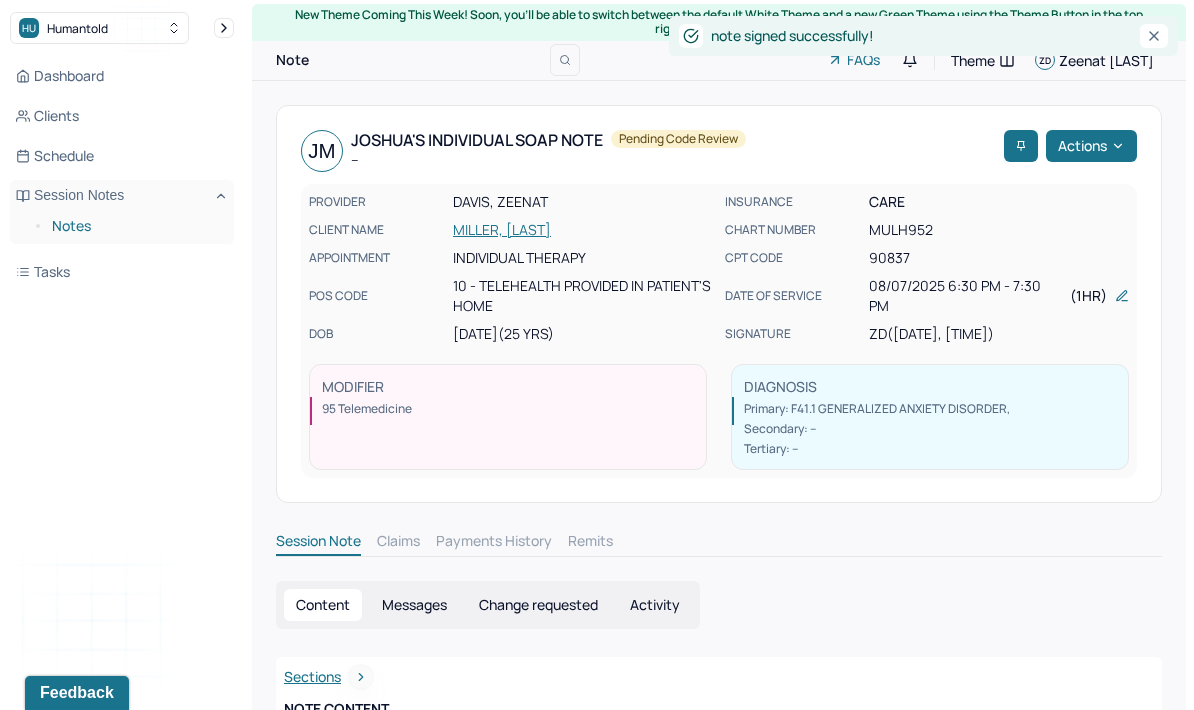 click on "Notes" at bounding box center (135, 226) 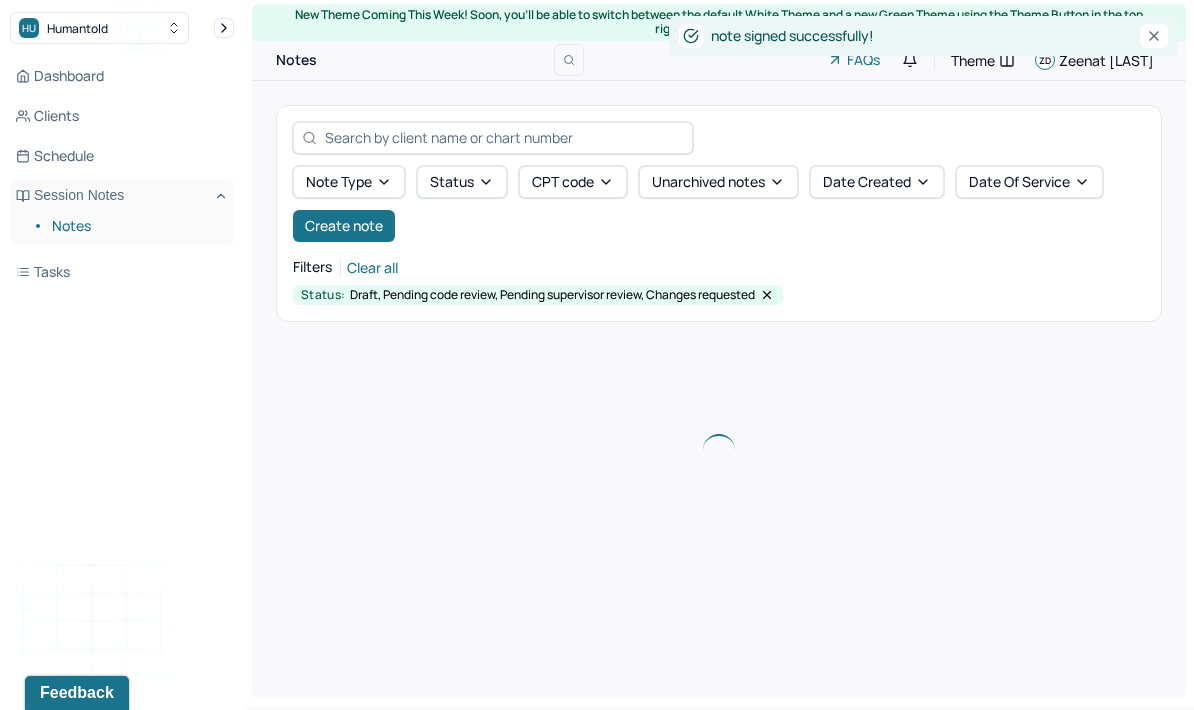scroll, scrollTop: 0, scrollLeft: 0, axis: both 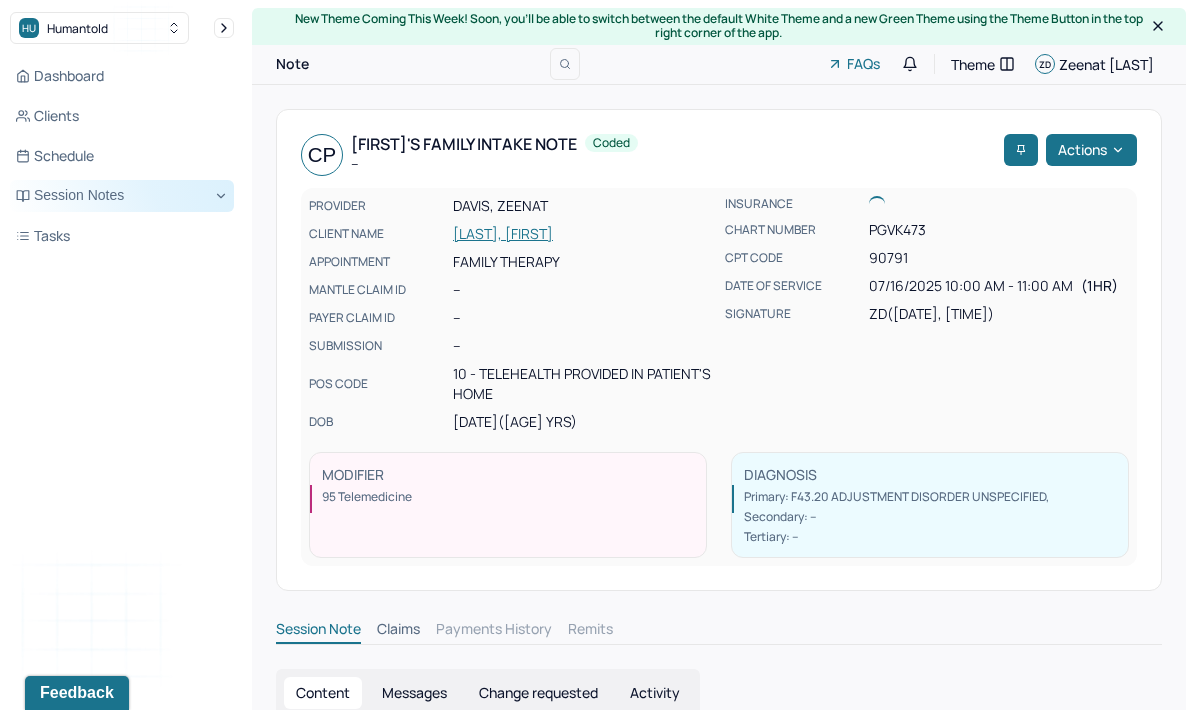 click on "Session Notes" at bounding box center (122, 196) 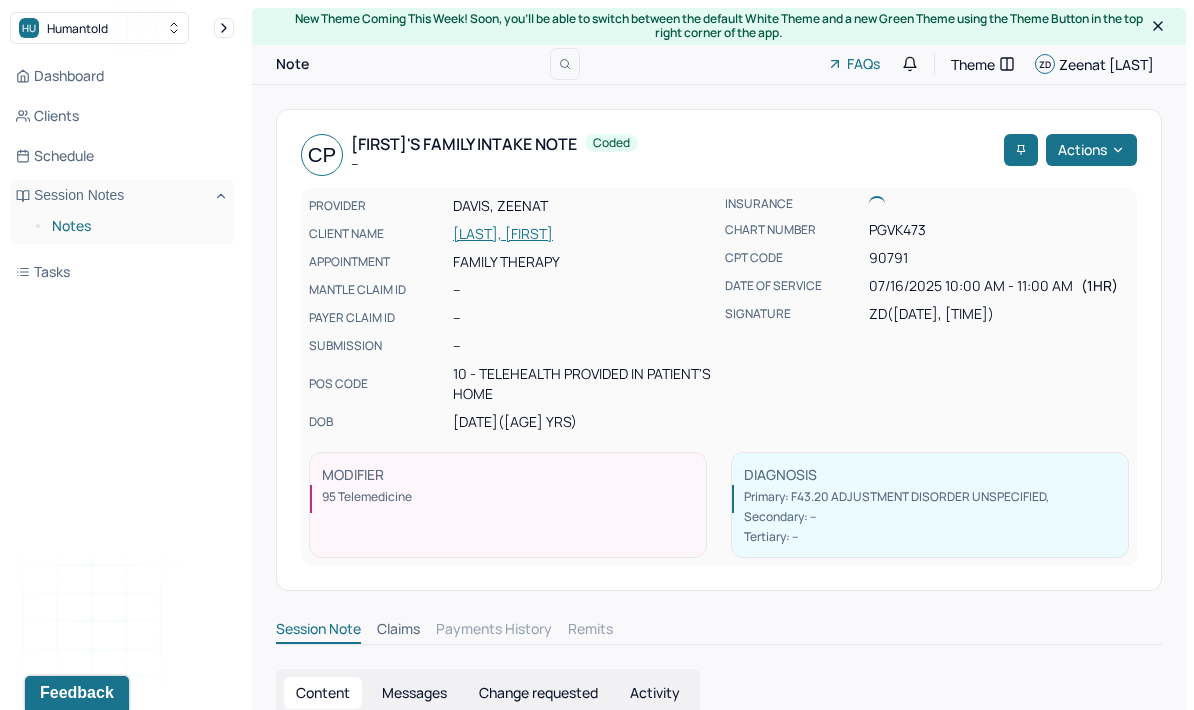 click on "Notes" at bounding box center [135, 226] 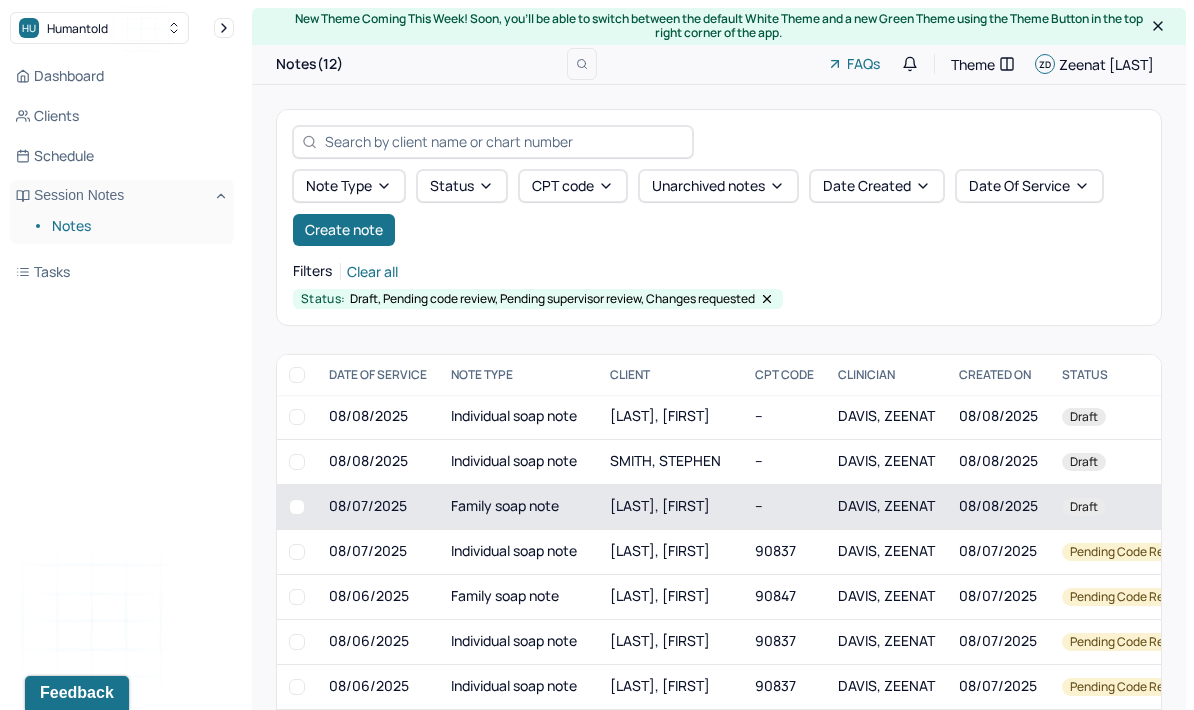 click on "Family soap note" at bounding box center (518, 506) 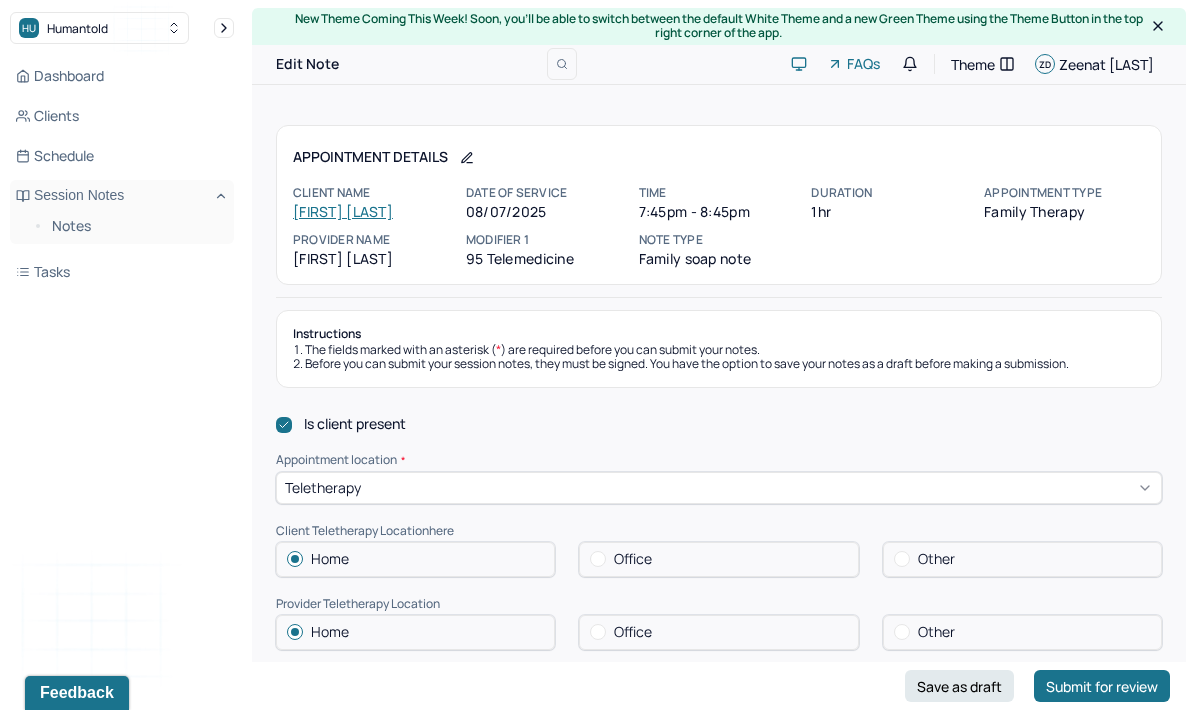 click on "[FIRST] [LAST]" at bounding box center (343, 211) 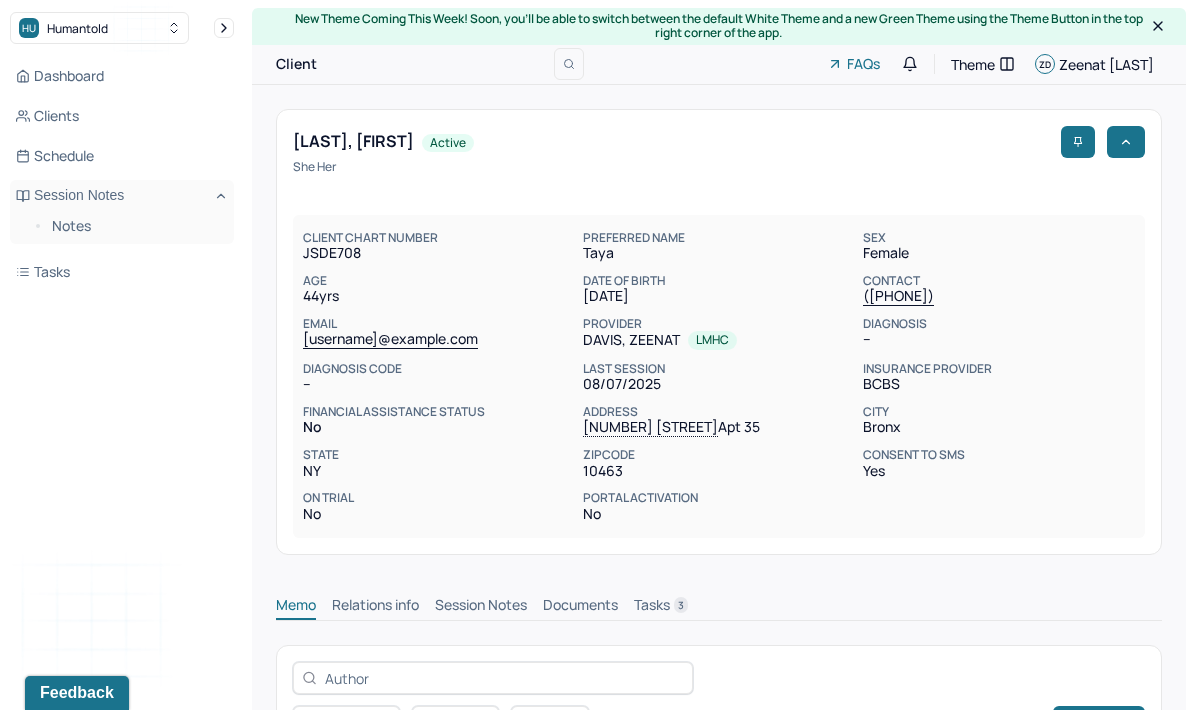 click on "Session Notes" at bounding box center [481, 607] 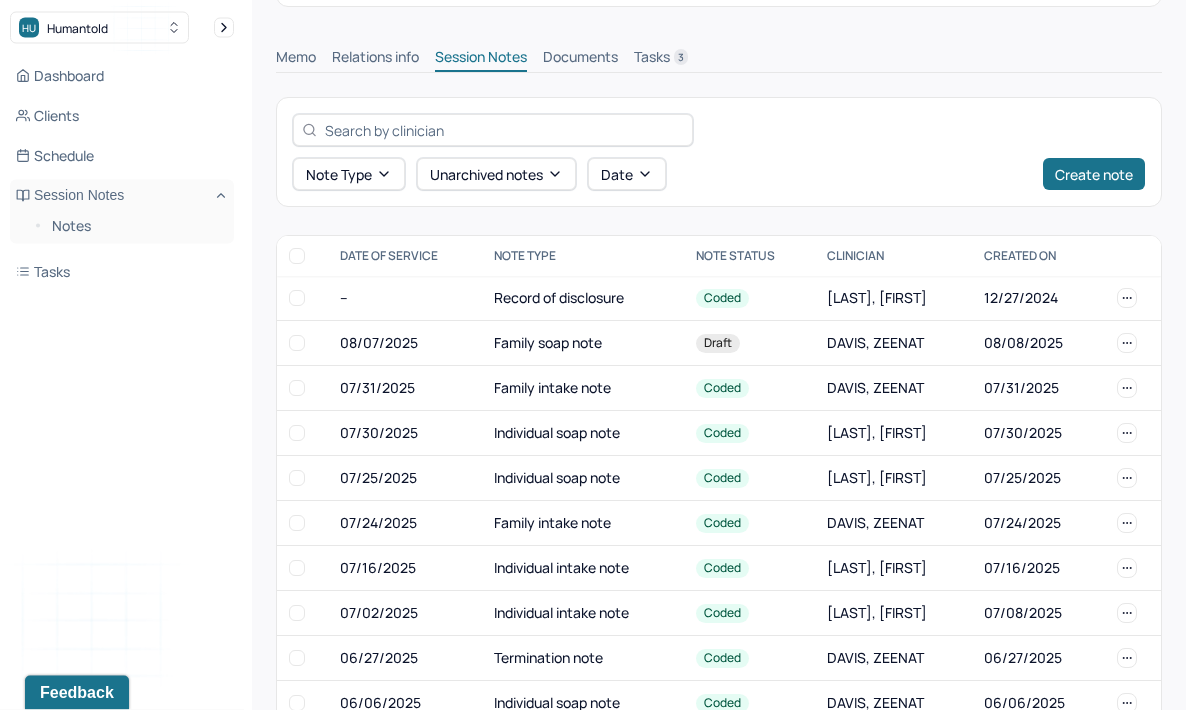 scroll, scrollTop: 550, scrollLeft: 0, axis: vertical 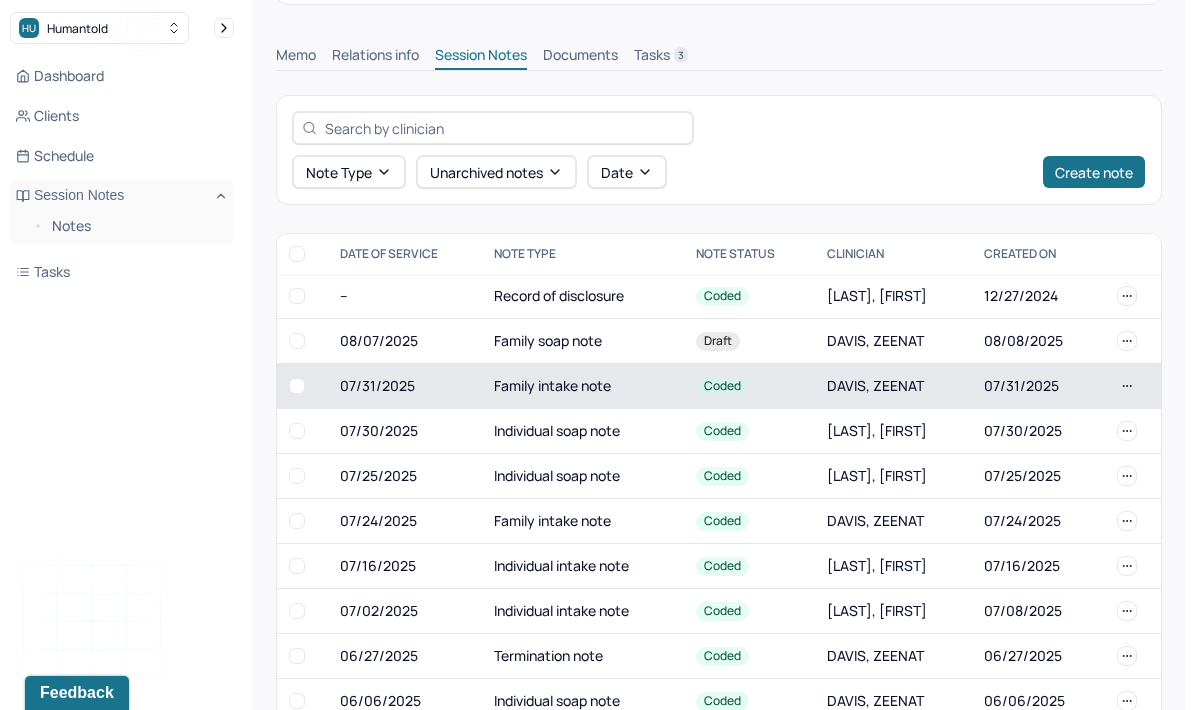 click on "Family intake note" at bounding box center [583, 386] 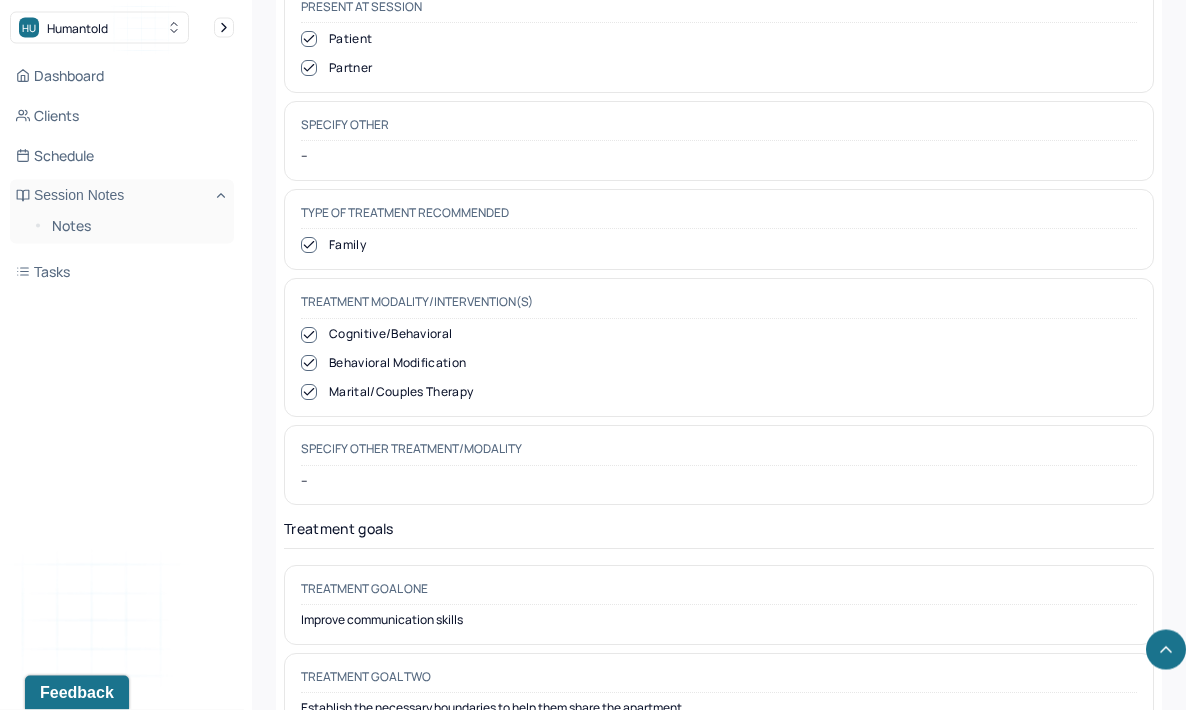 scroll, scrollTop: 17760, scrollLeft: 0, axis: vertical 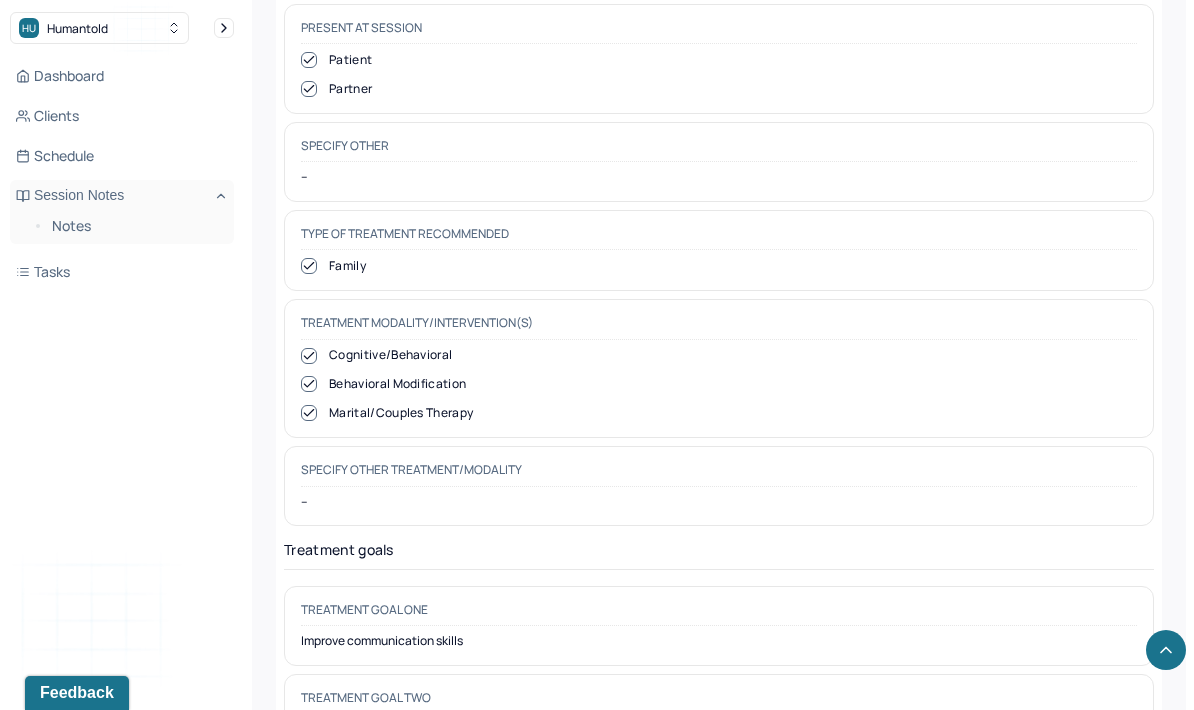 click on "Establish the necessary boundaries to help them share the apartment" at bounding box center (719, 729) 